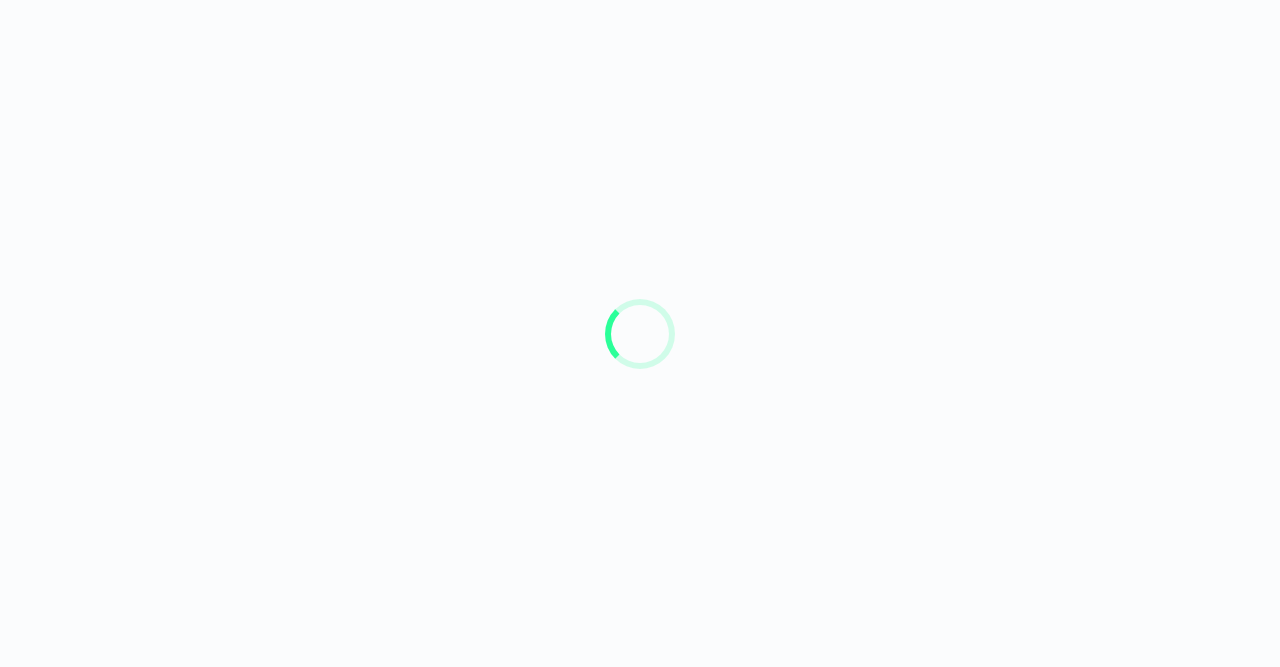 scroll, scrollTop: 0, scrollLeft: 0, axis: both 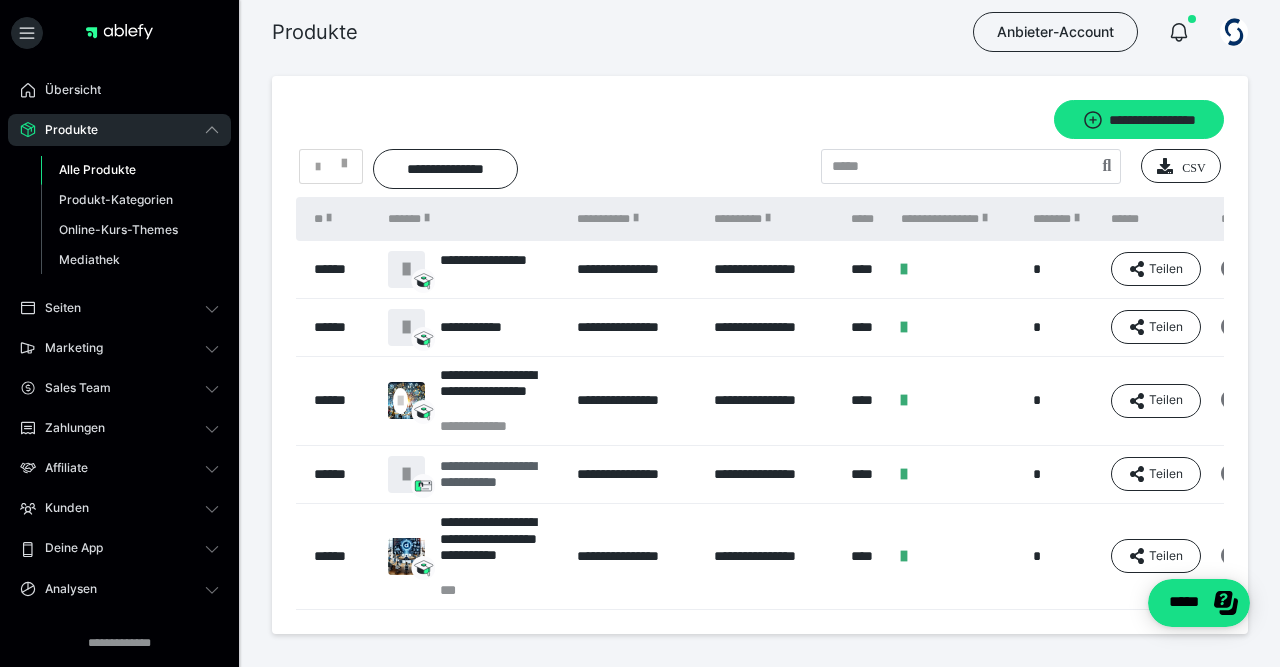 click on "**********" at bounding box center (499, 475) 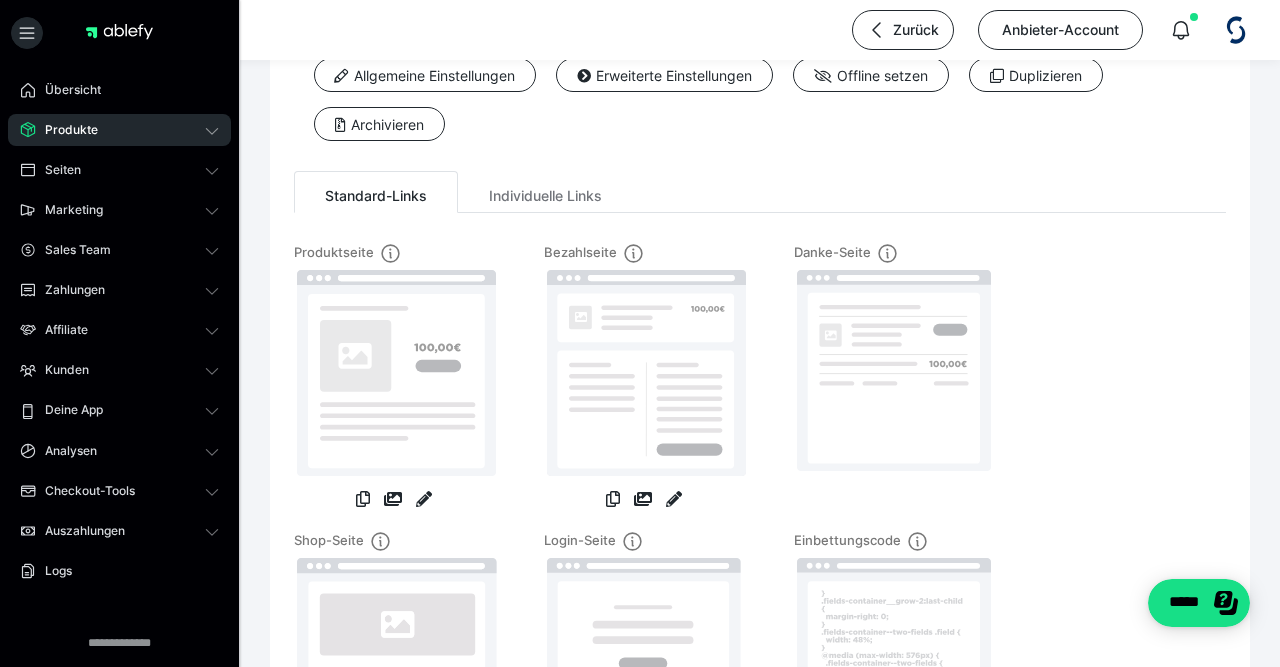 scroll, scrollTop: 0, scrollLeft: 0, axis: both 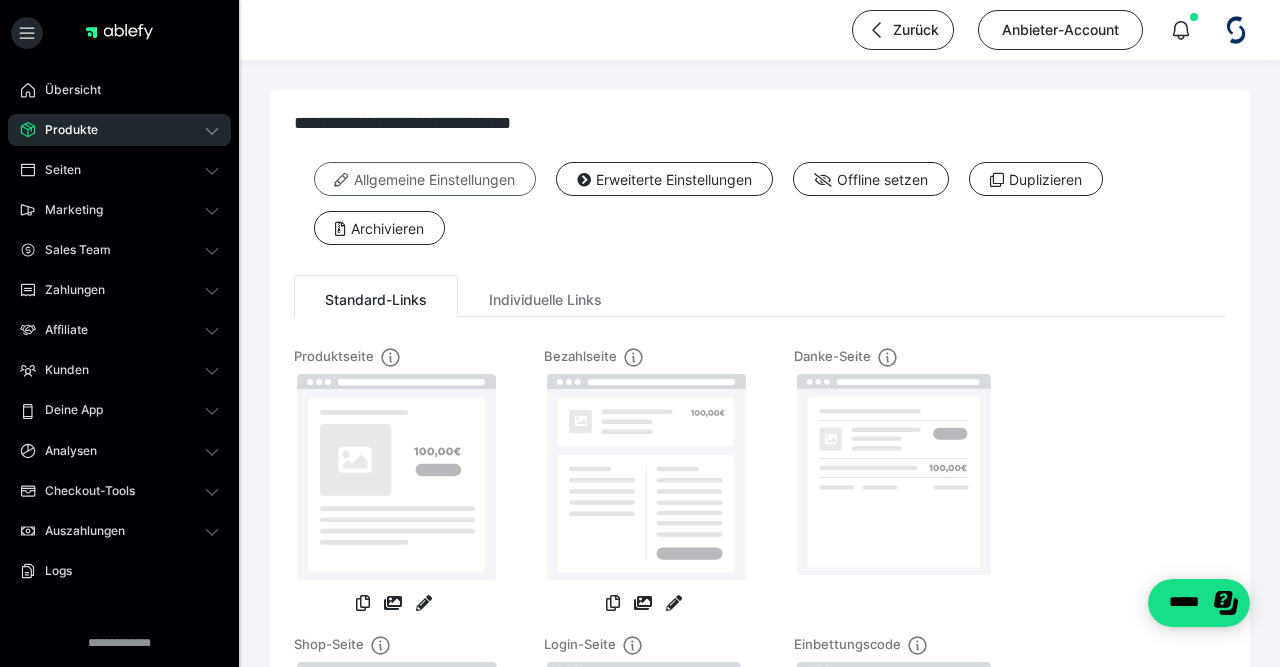 click on "Allgemeine Einstellungen" at bounding box center [425, 179] 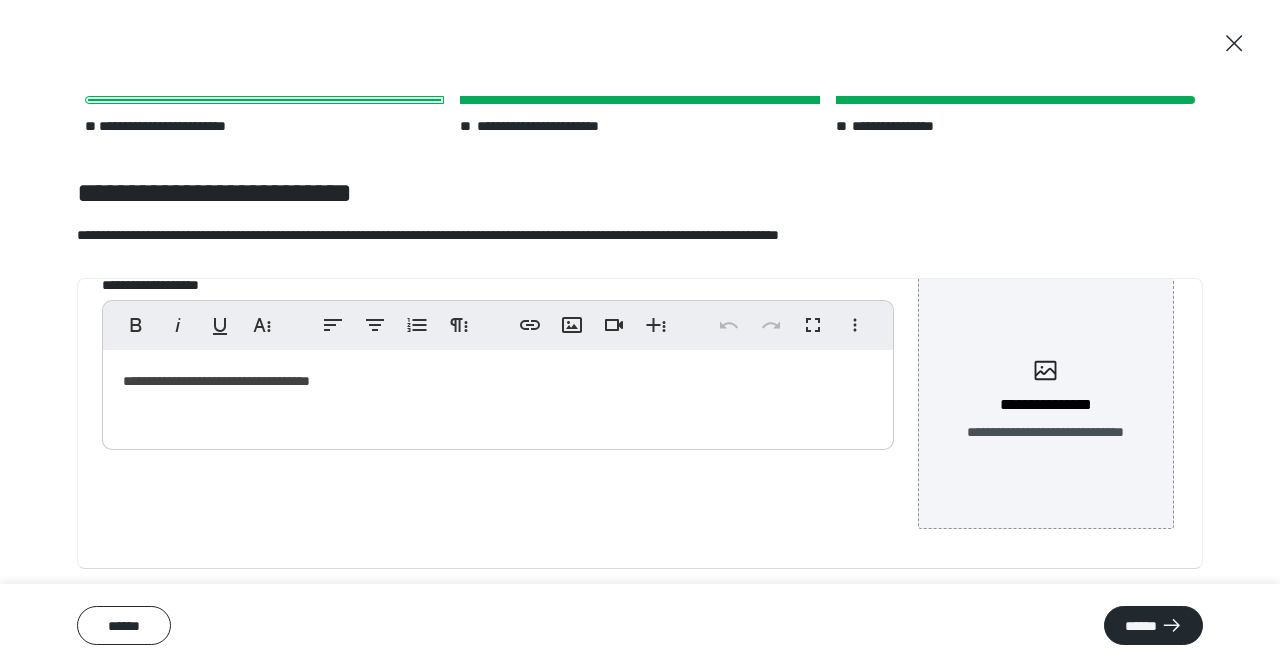 scroll, scrollTop: 0, scrollLeft: 0, axis: both 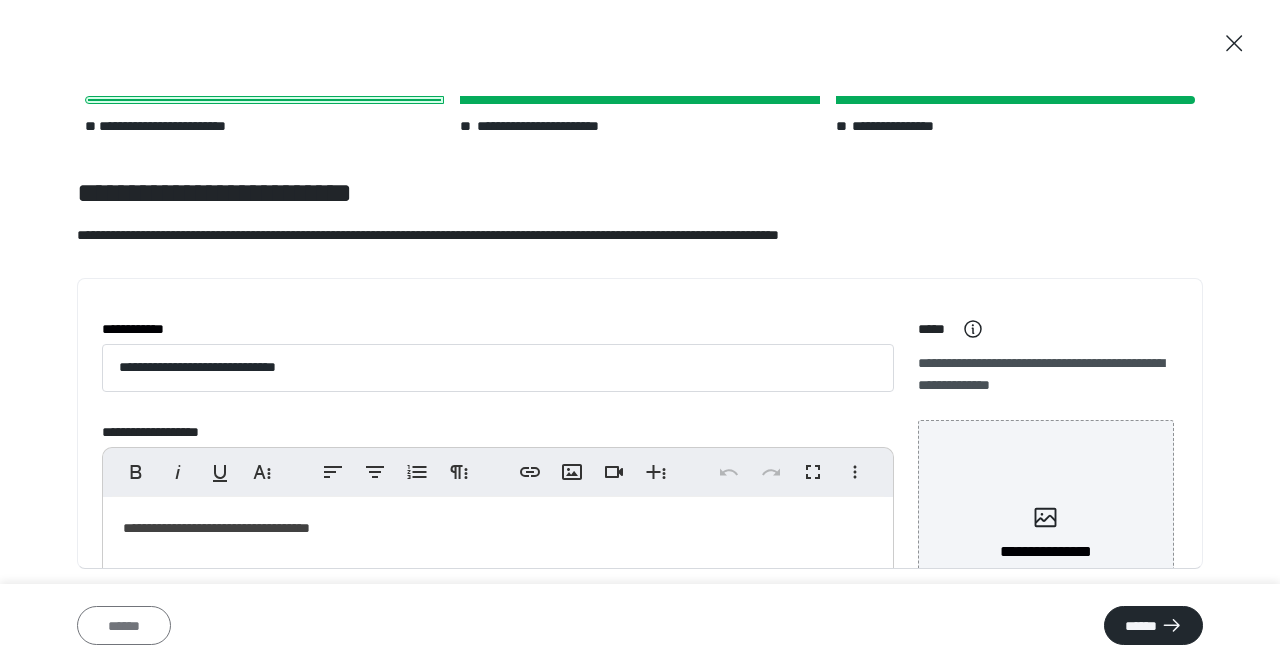 click on "******" at bounding box center (124, 625) 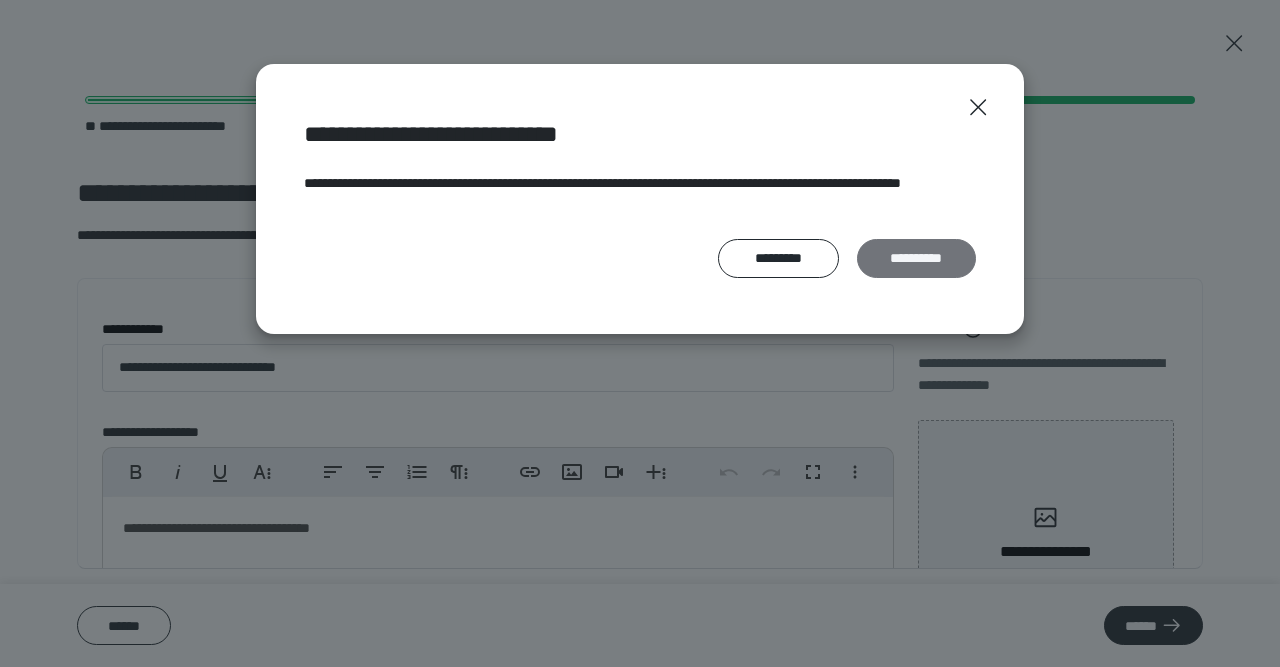 click on "**********" at bounding box center [916, 258] 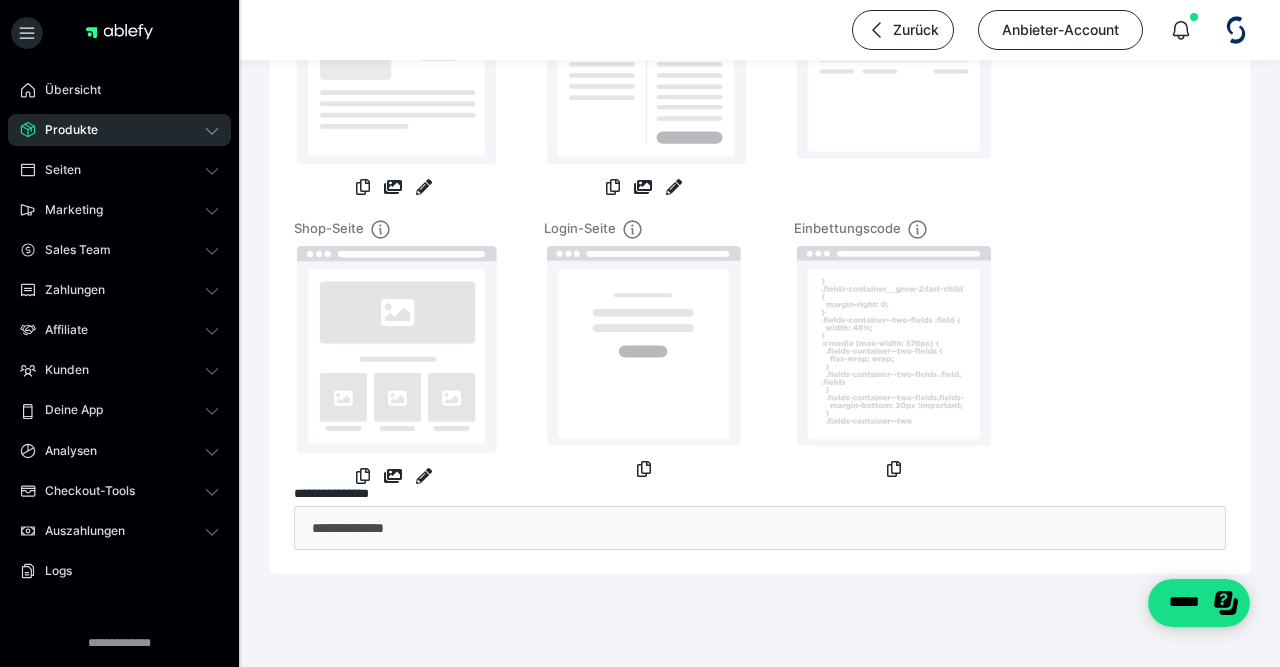 scroll, scrollTop: 0, scrollLeft: 0, axis: both 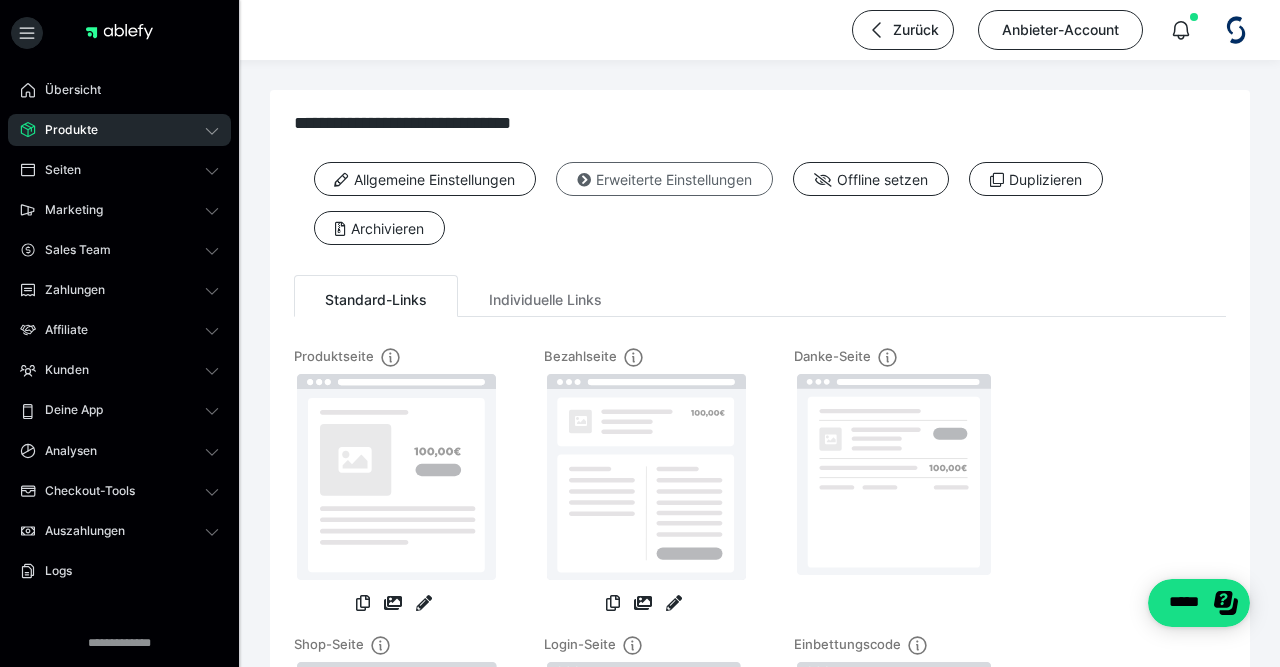 click on "Erweiterte Einstellungen" at bounding box center [664, 179] 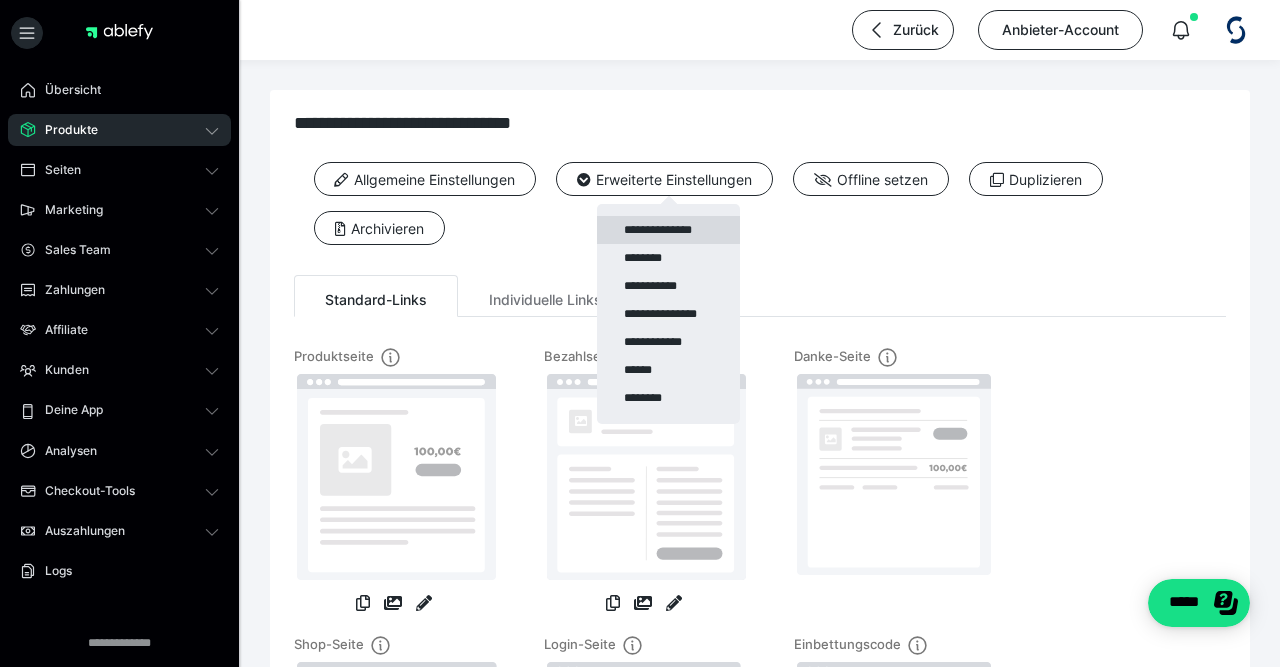 click on "**********" at bounding box center [668, 230] 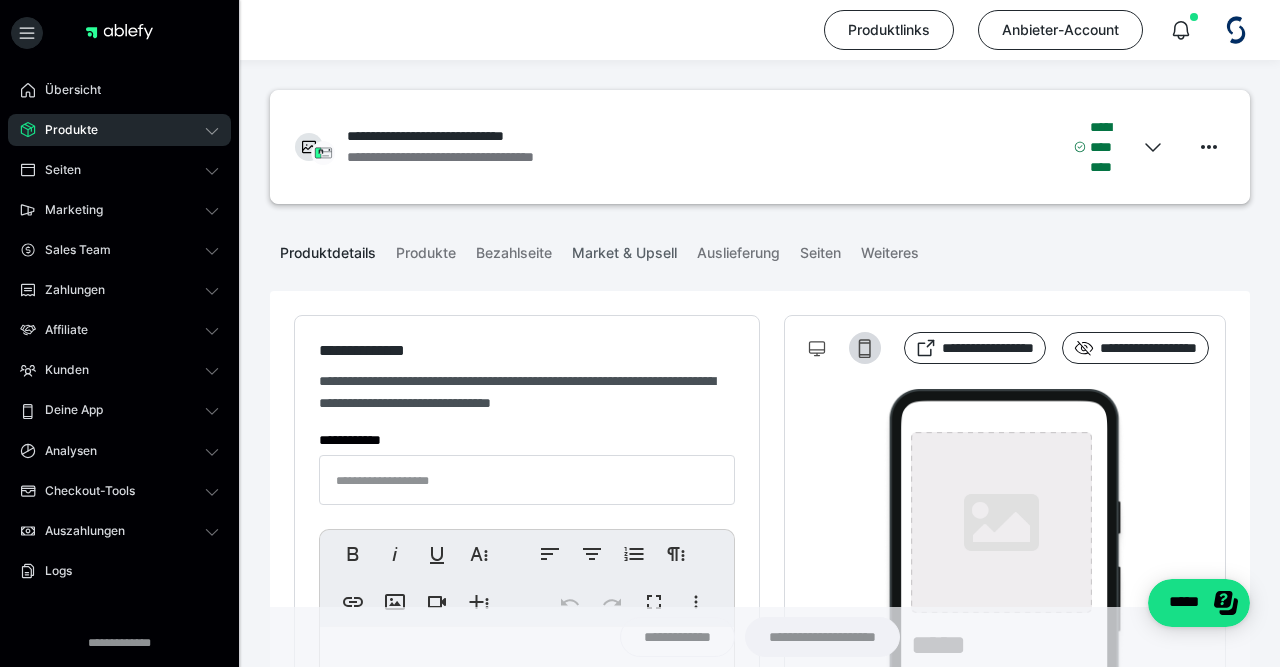type on "**********" 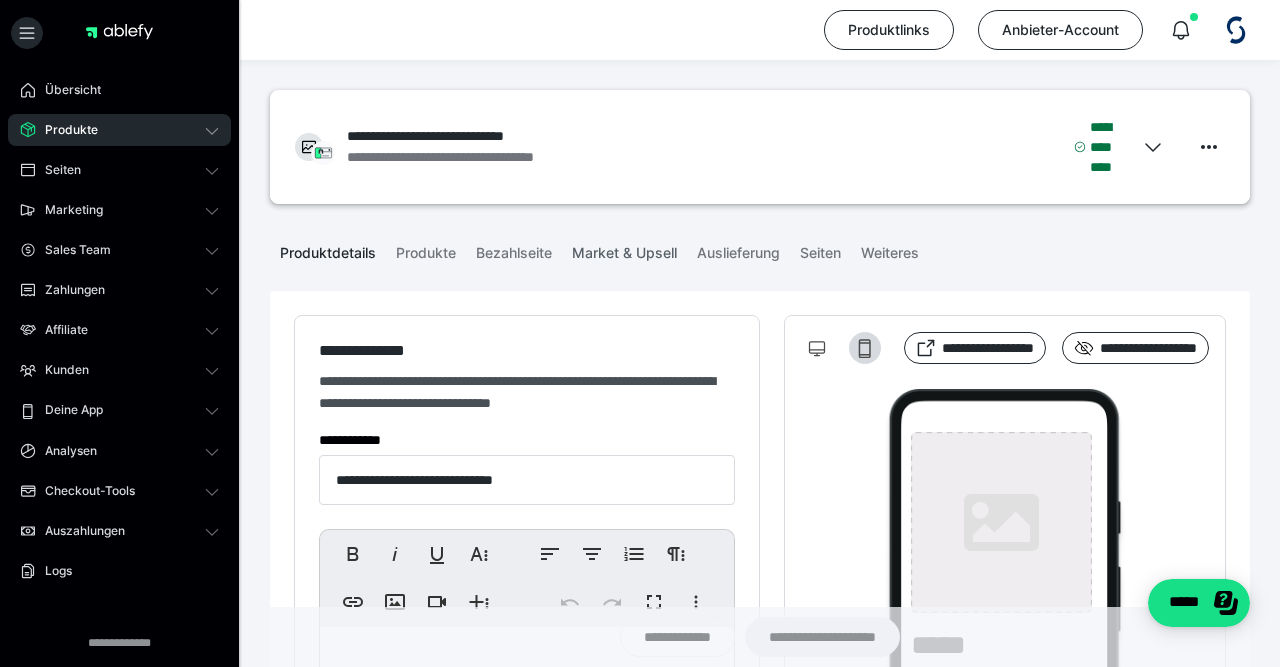 type on "**********" 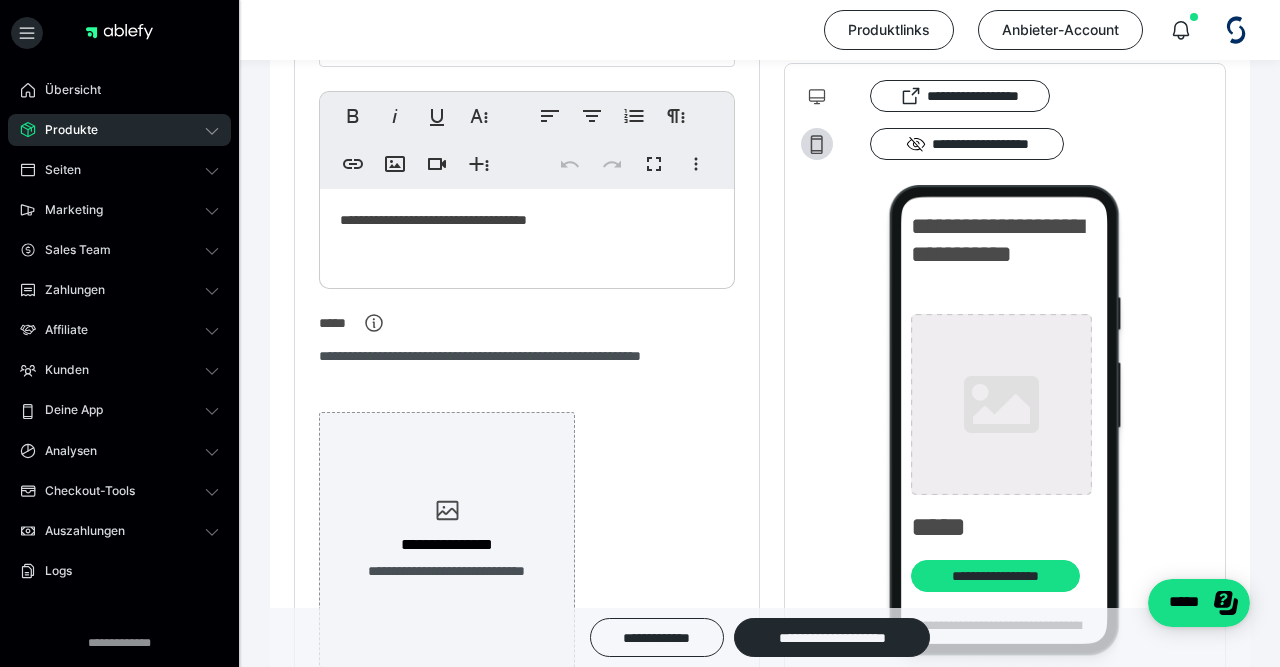 scroll, scrollTop: 0, scrollLeft: 0, axis: both 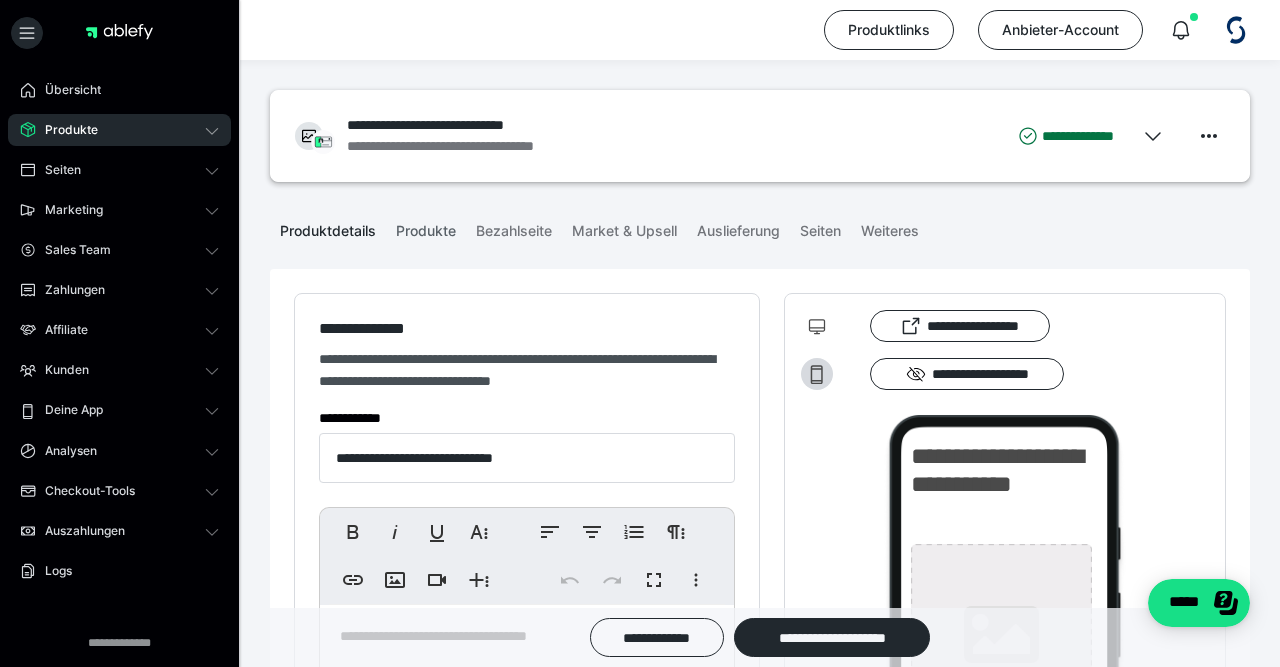click on "Produkte" at bounding box center (426, 227) 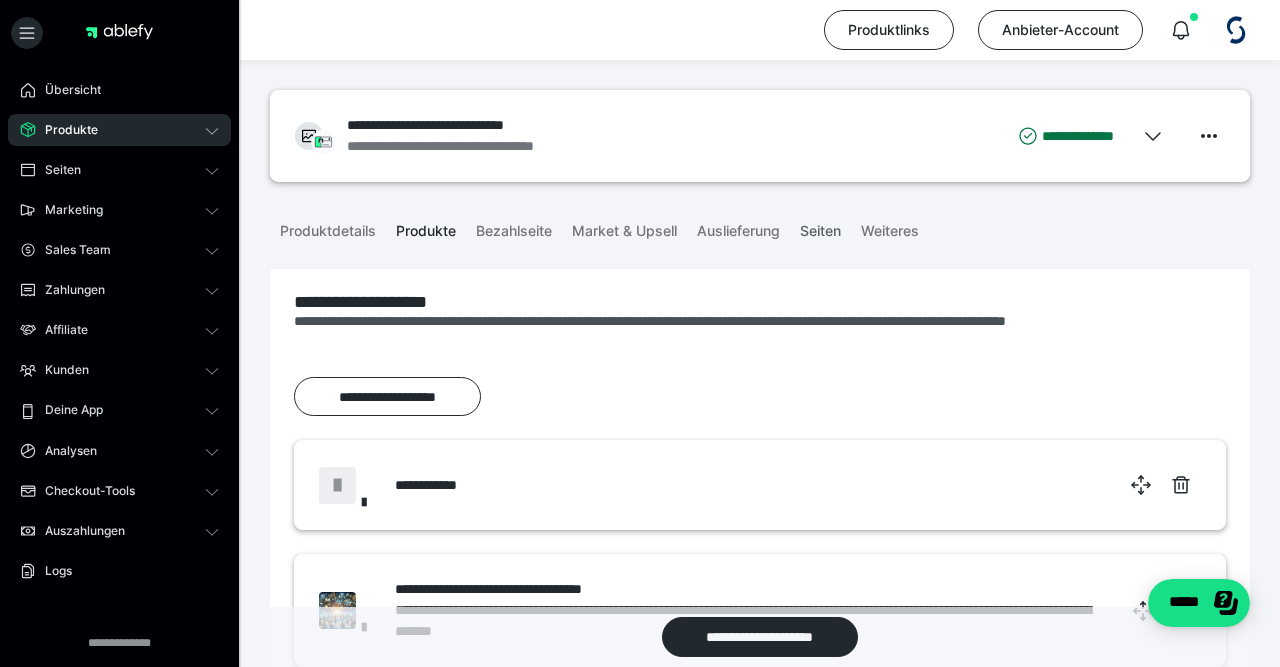 click on "Seiten" at bounding box center [820, 227] 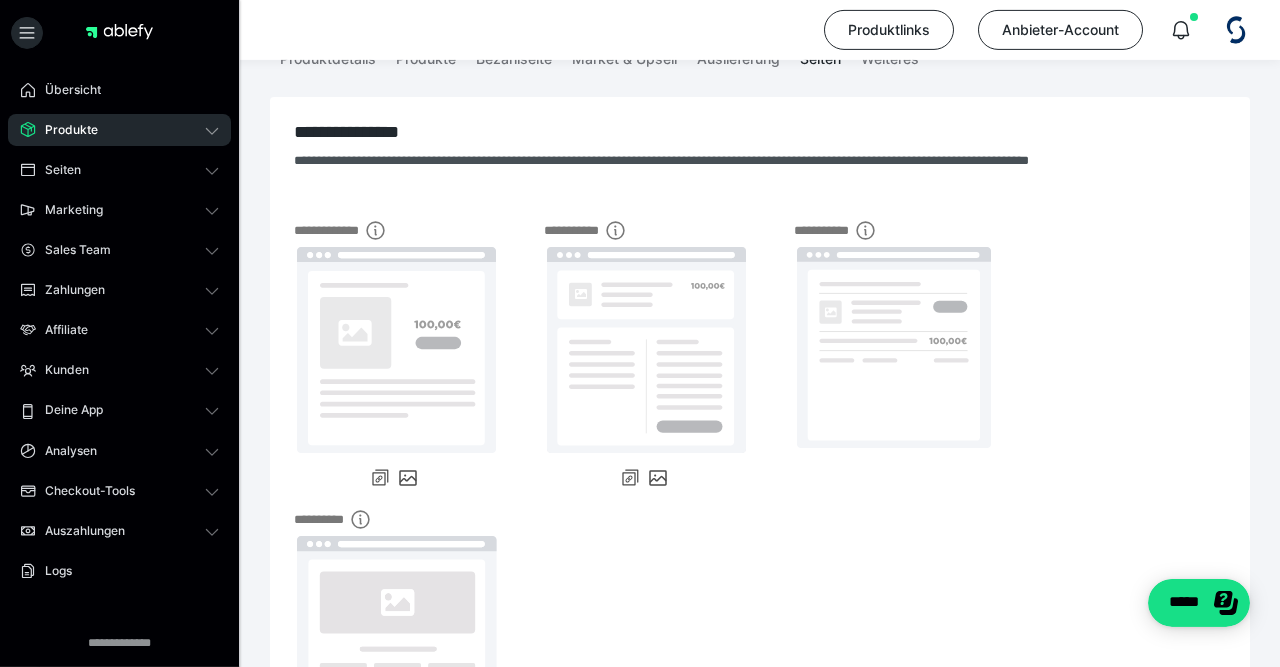 scroll, scrollTop: 208, scrollLeft: 0, axis: vertical 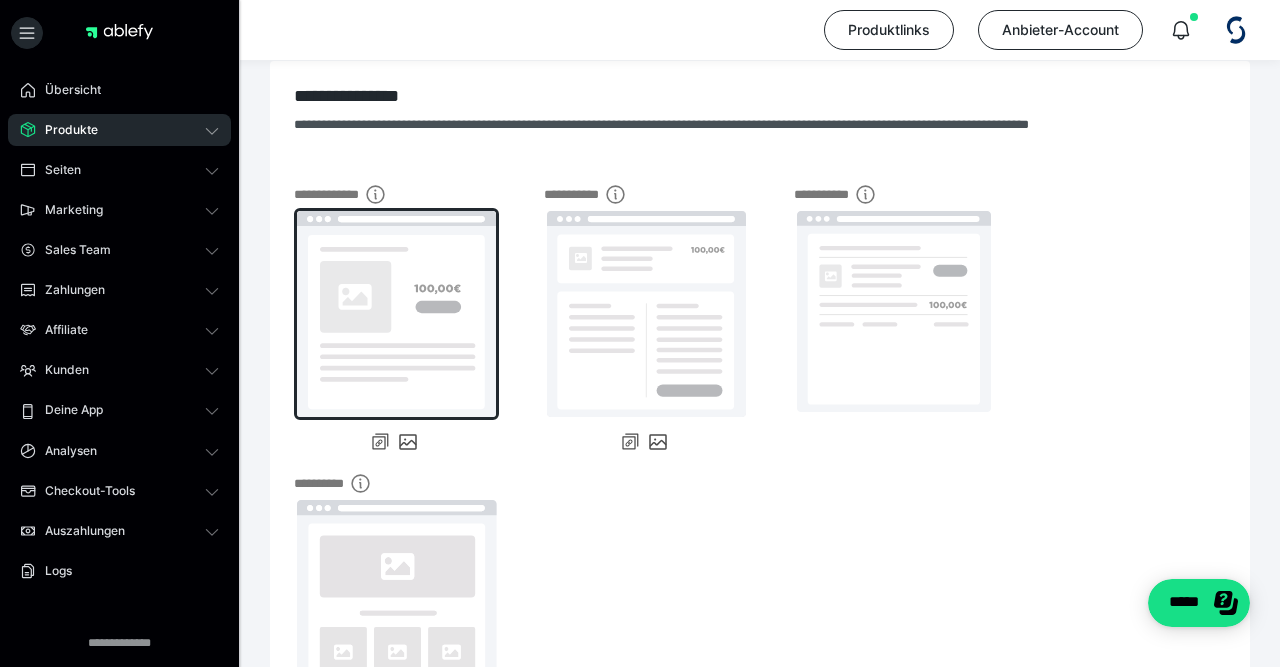 click at bounding box center [396, 314] 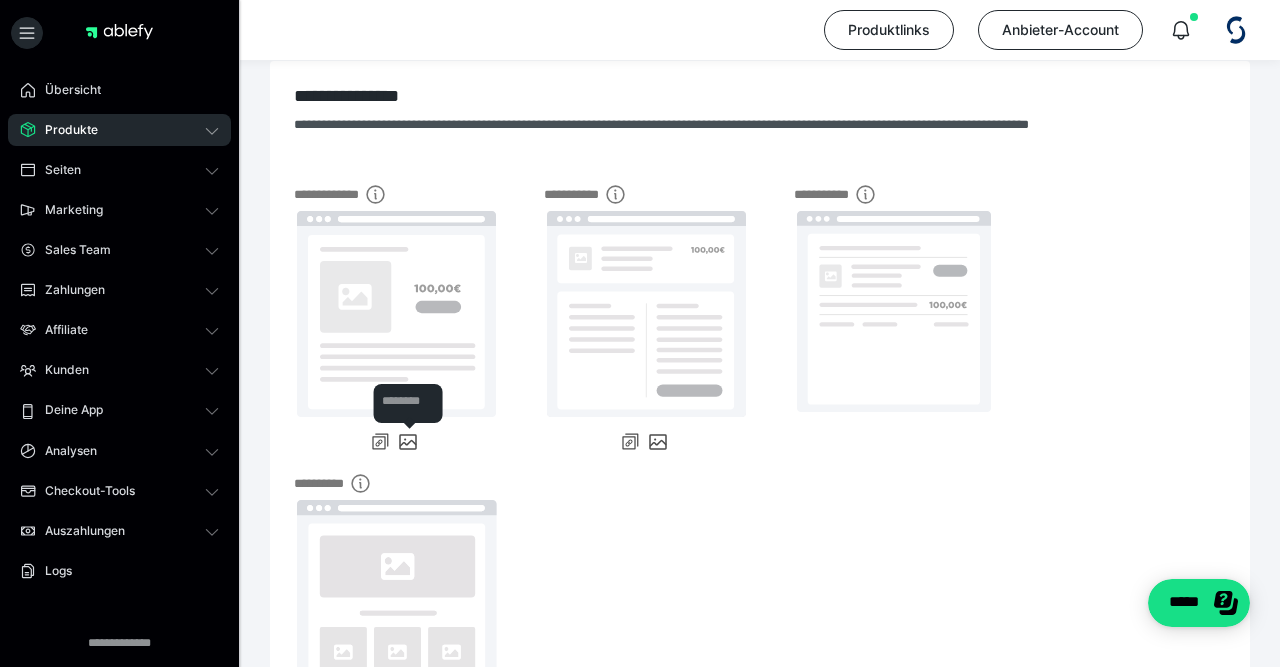 click 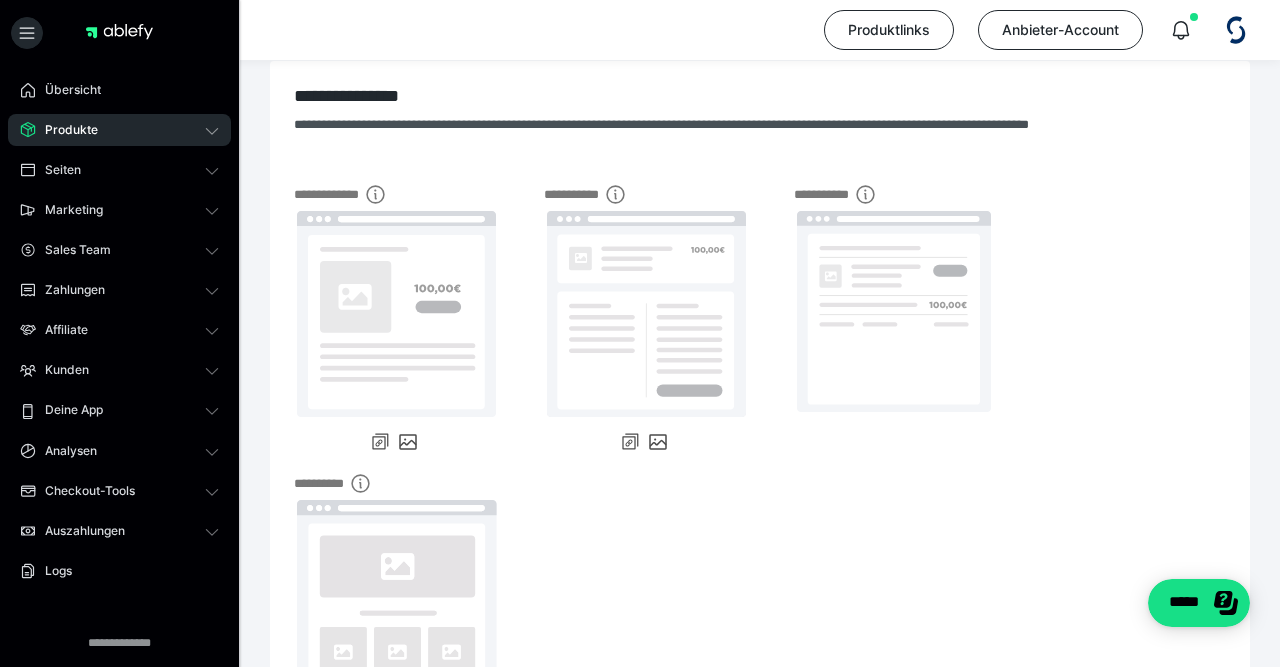 click 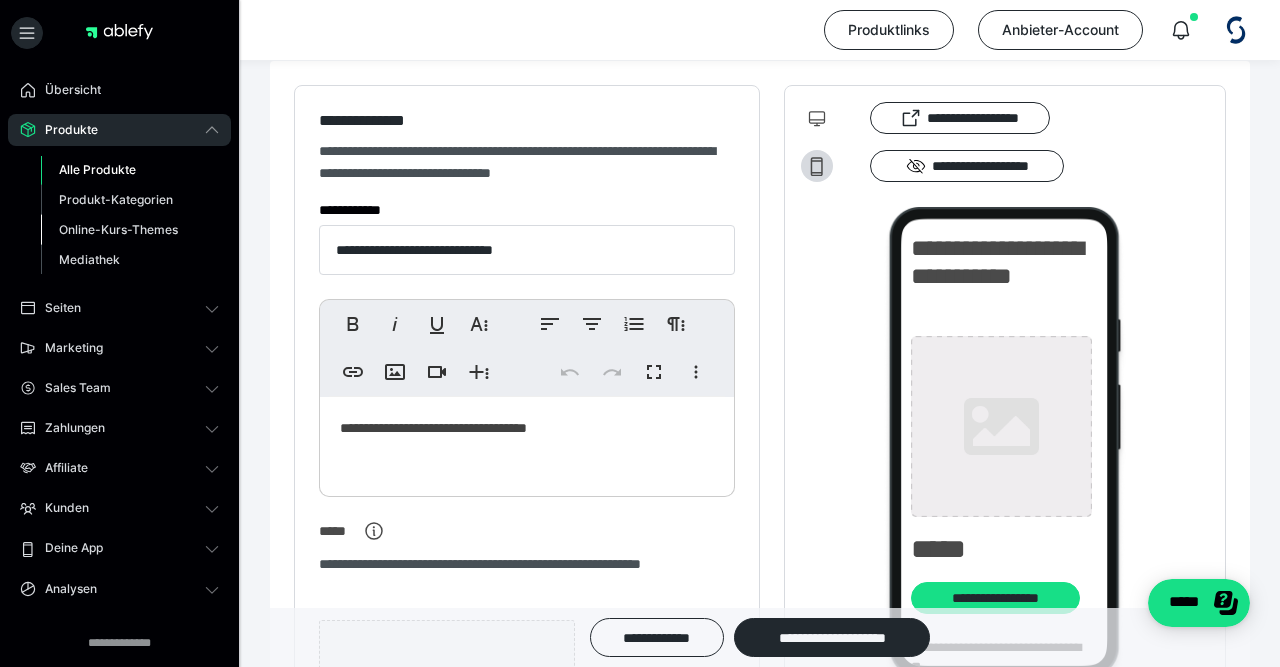 click on "Online-Kurs-Themes" at bounding box center [118, 229] 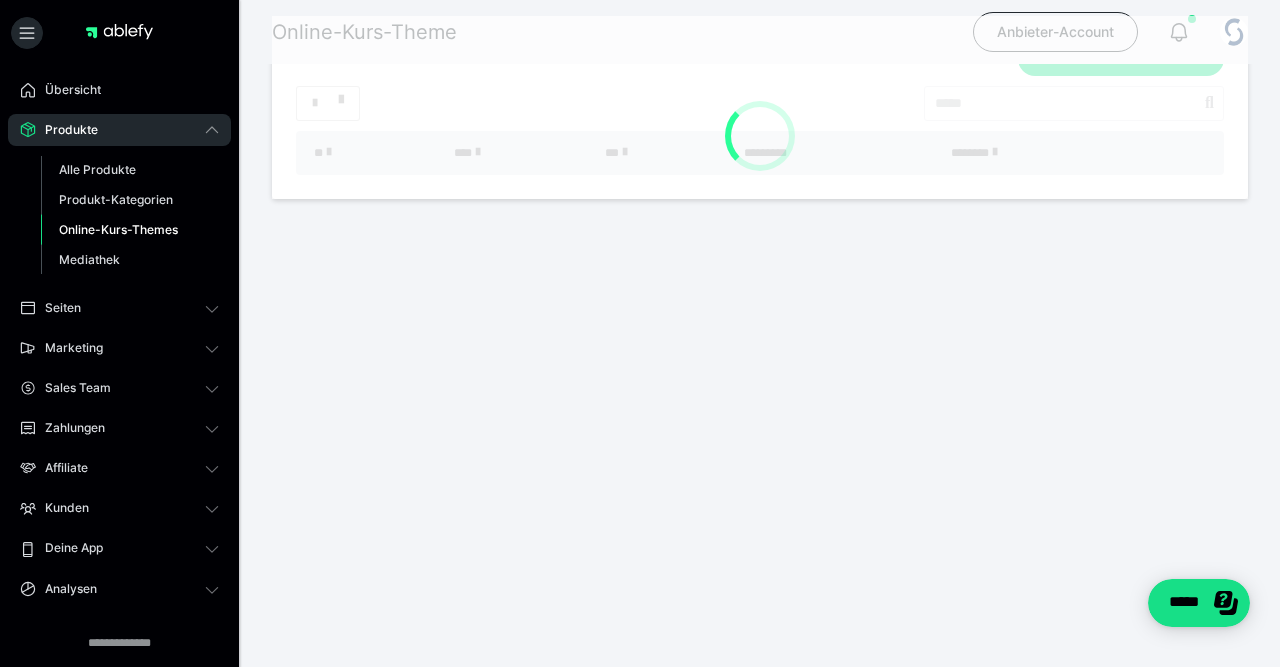 scroll, scrollTop: 0, scrollLeft: 0, axis: both 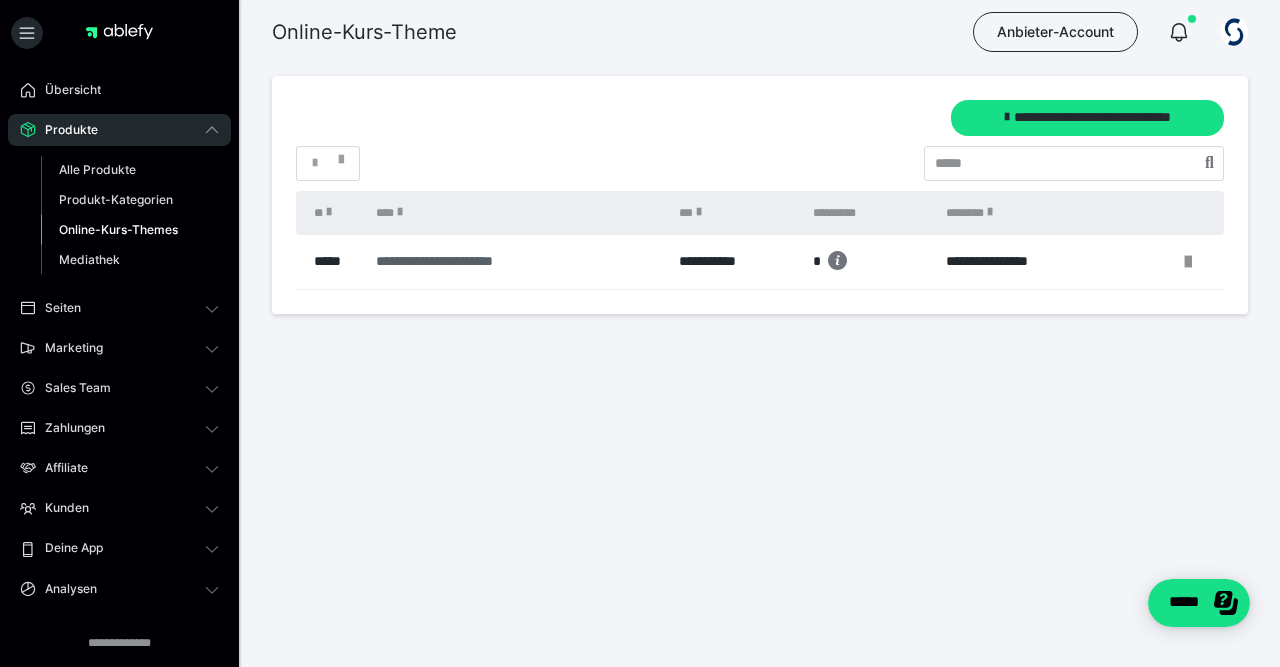 click on "**********" at bounding box center [511, 261] 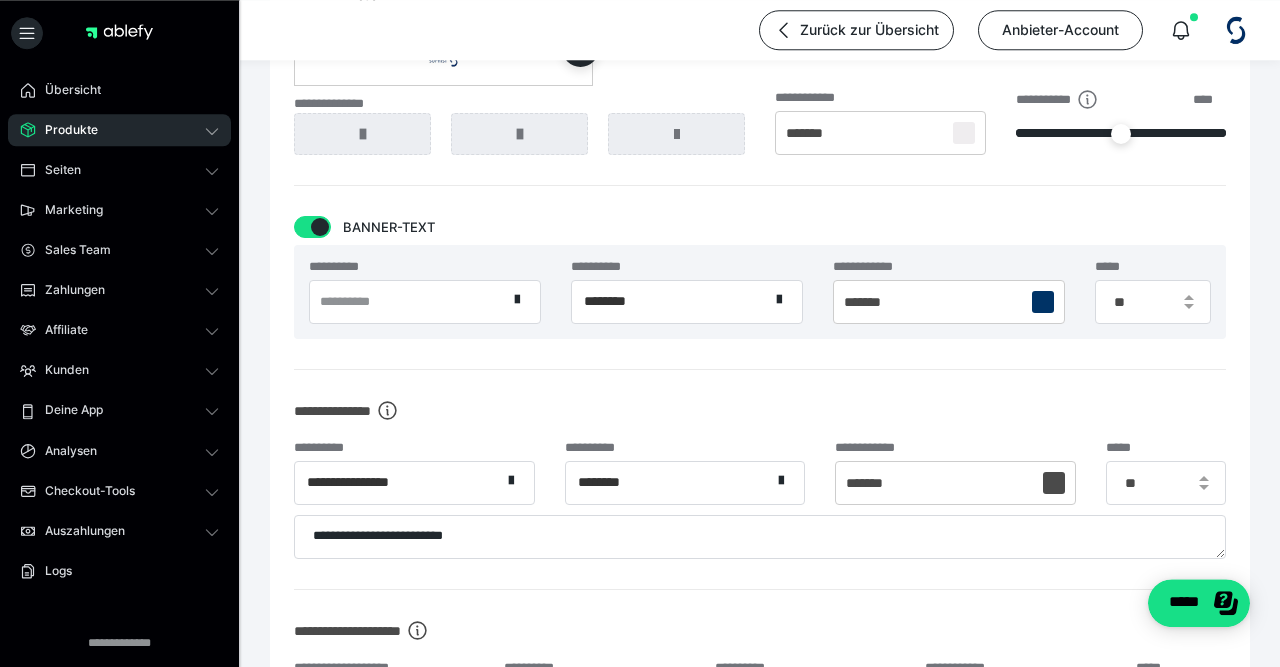 scroll, scrollTop: 1456, scrollLeft: 0, axis: vertical 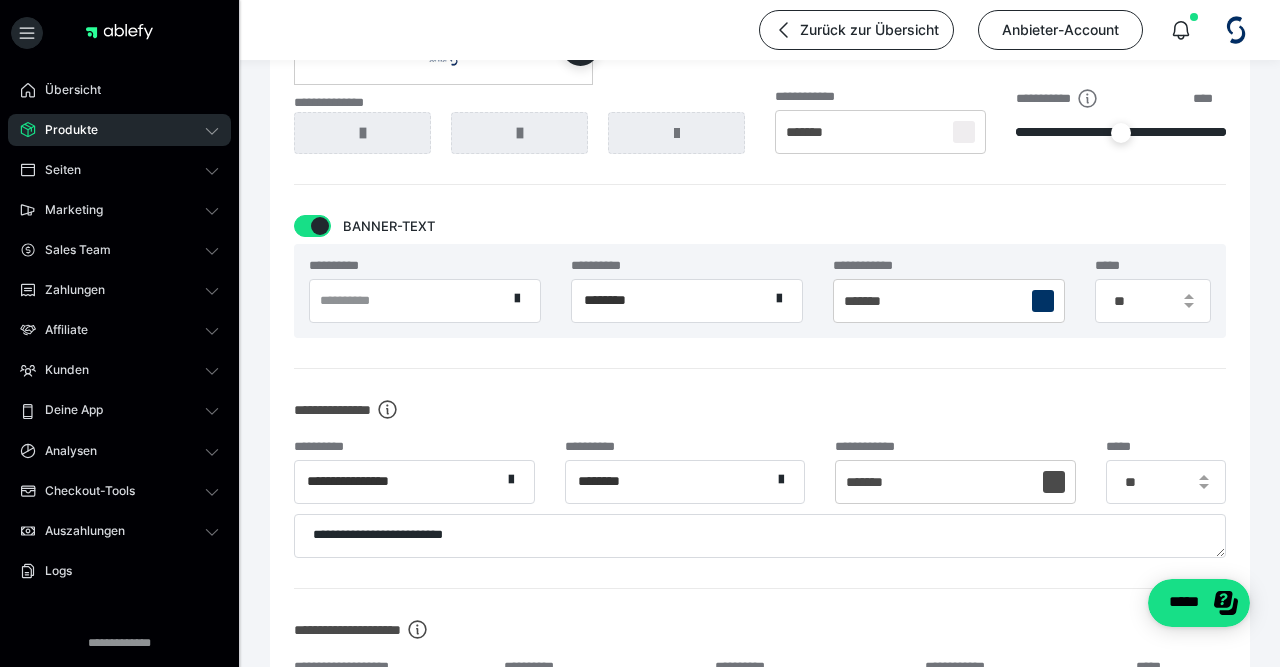 click at bounding box center (320, 226) 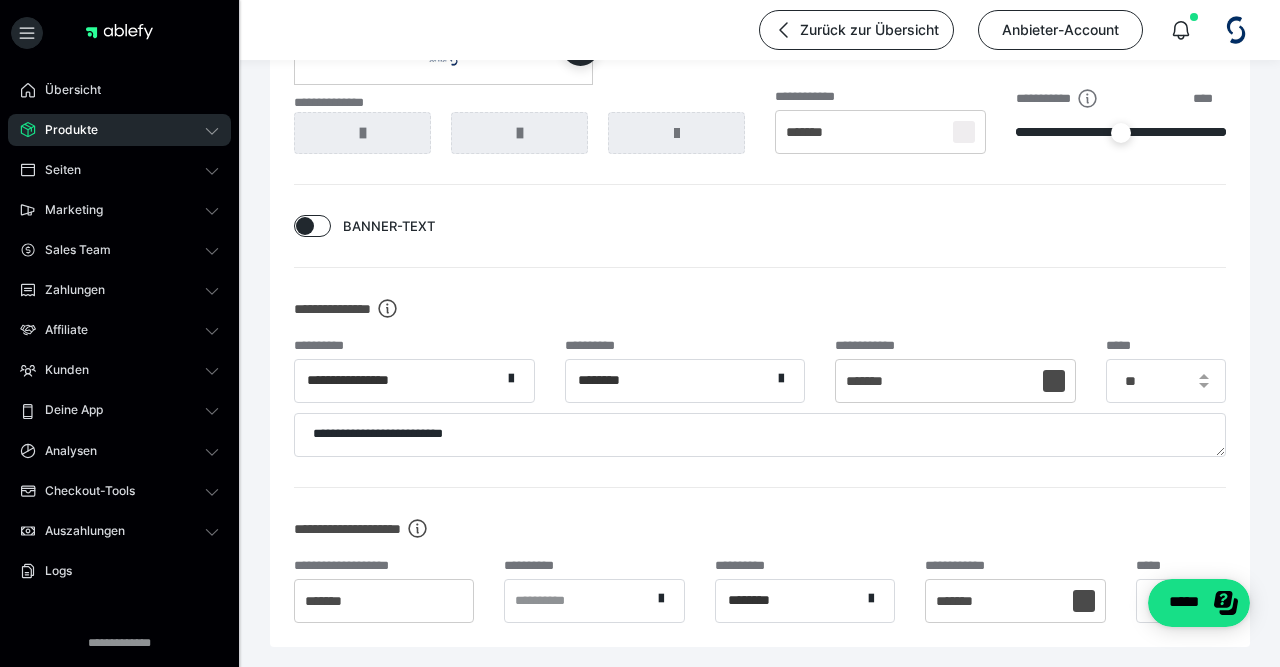 click at bounding box center (305, 226) 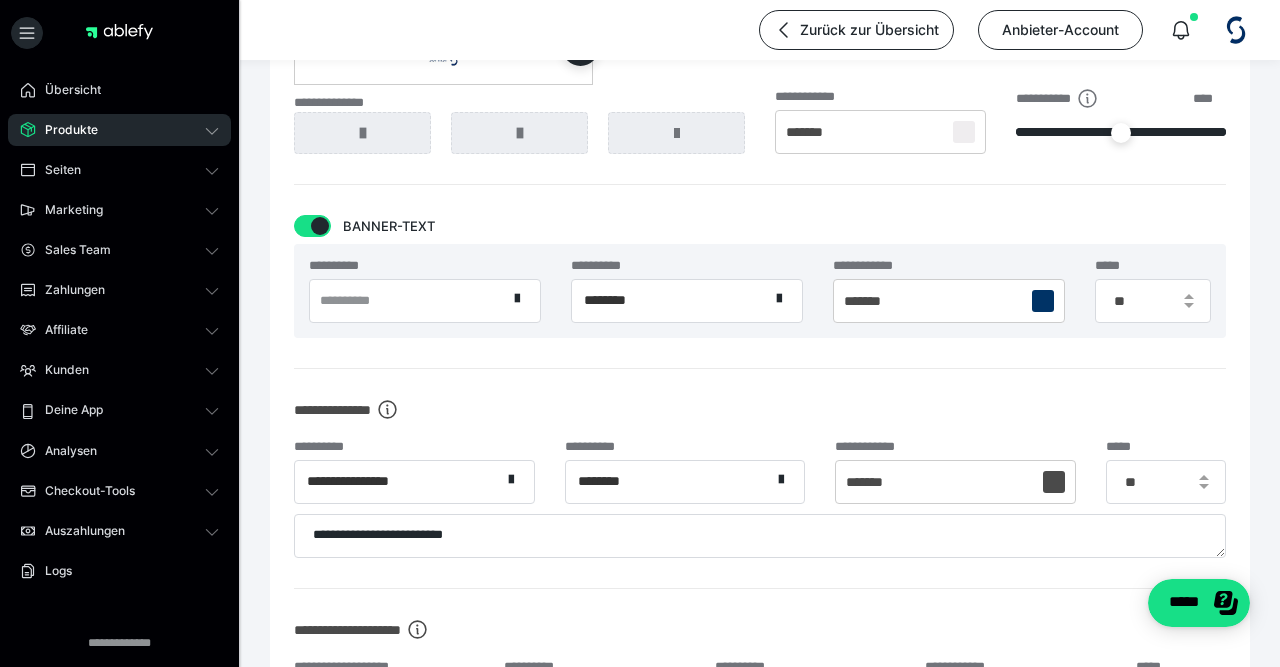 click at bounding box center [320, 226] 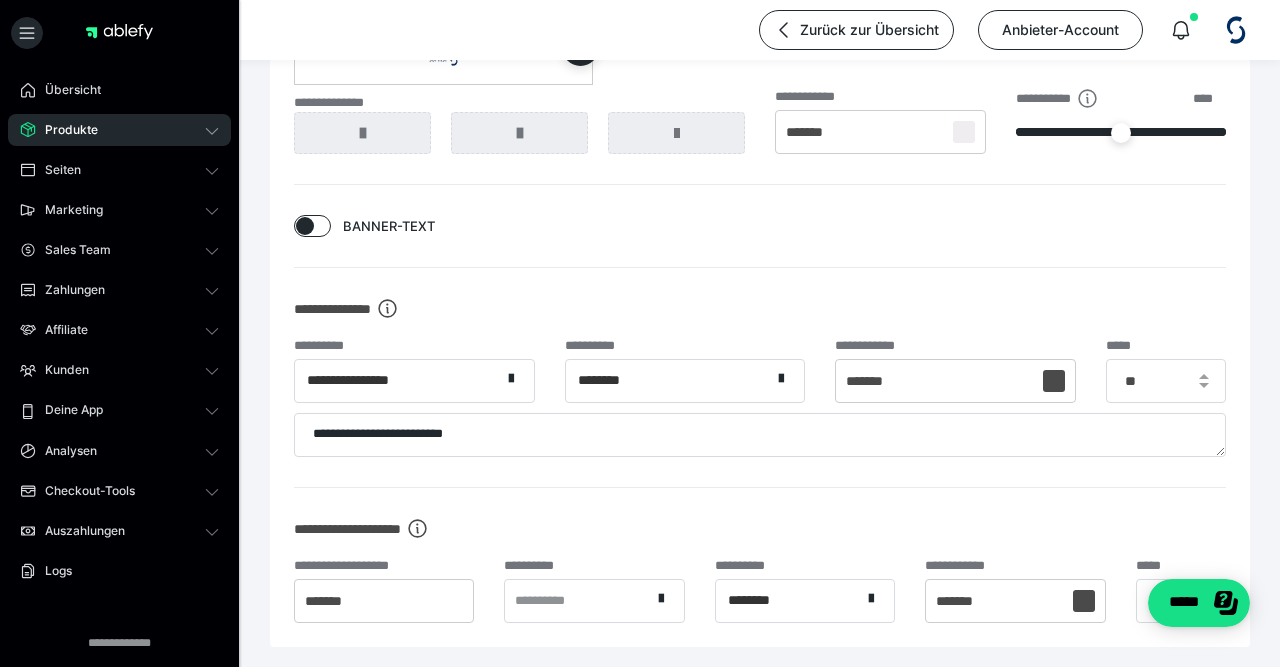 click at bounding box center [305, 226] 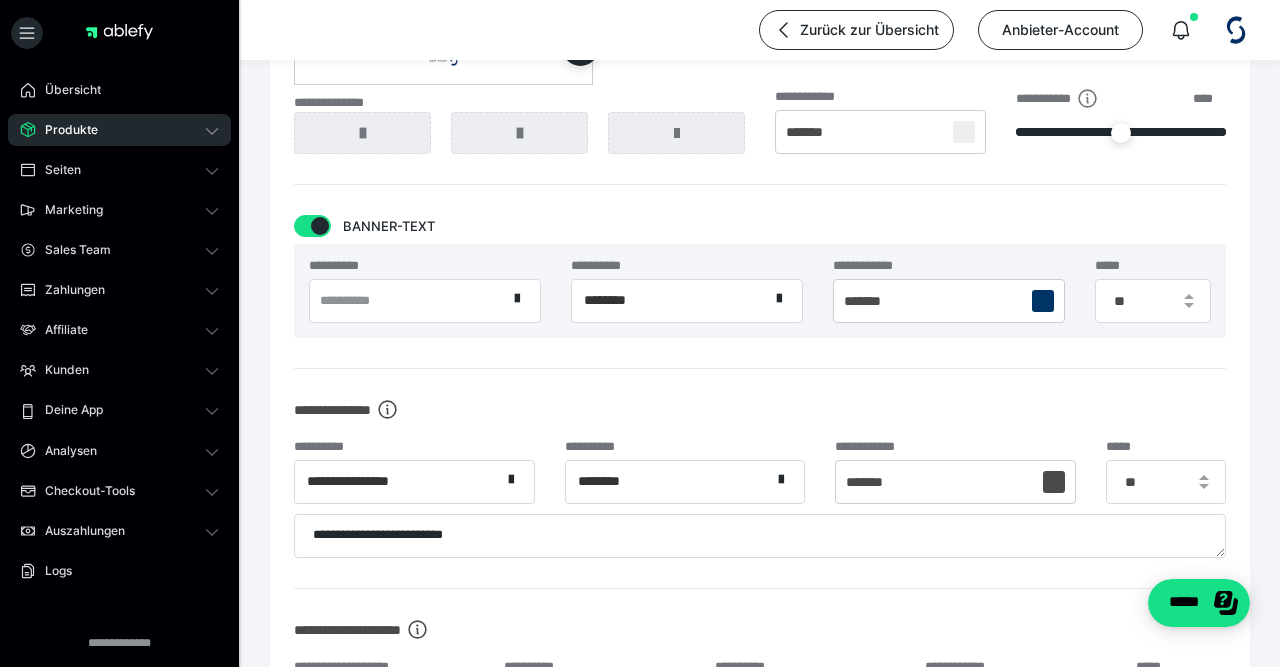click at bounding box center (320, 226) 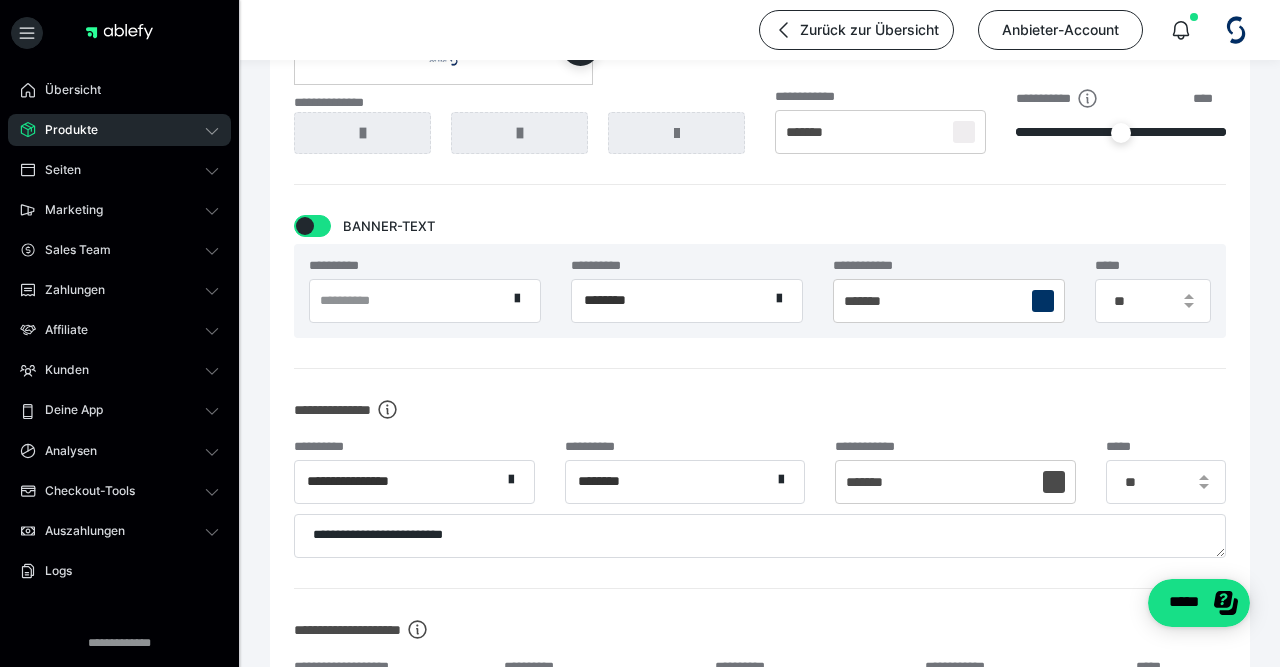 checkbox on "false" 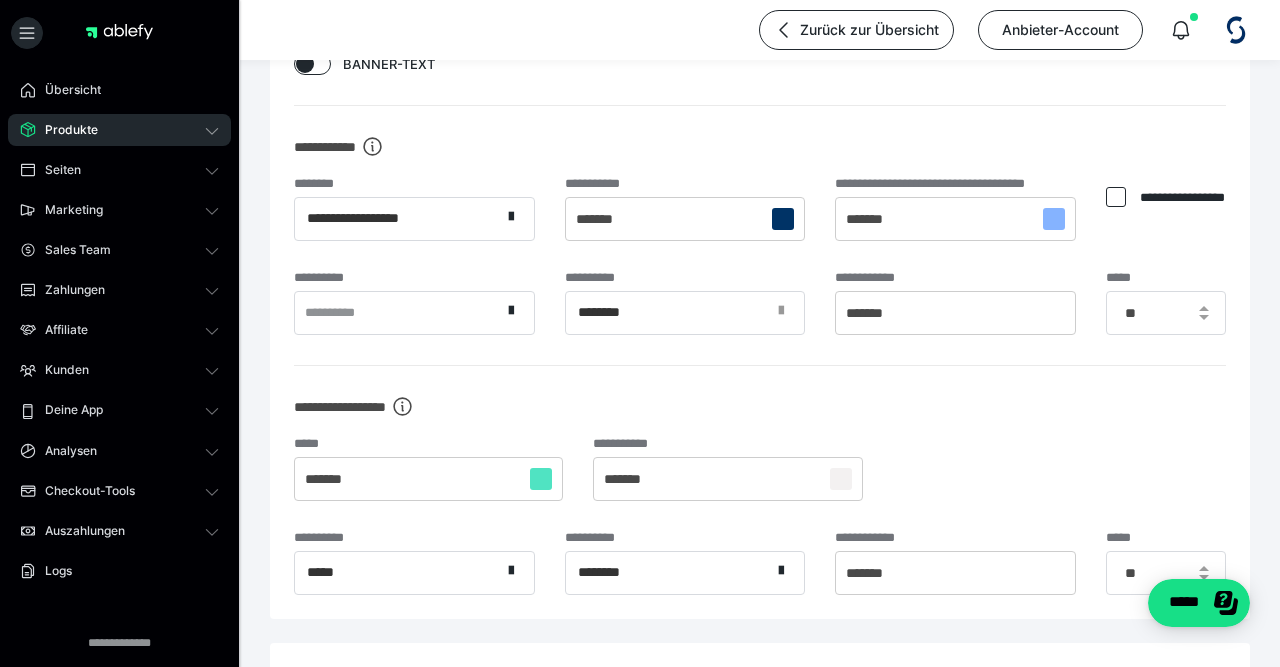 scroll, scrollTop: 2602, scrollLeft: 0, axis: vertical 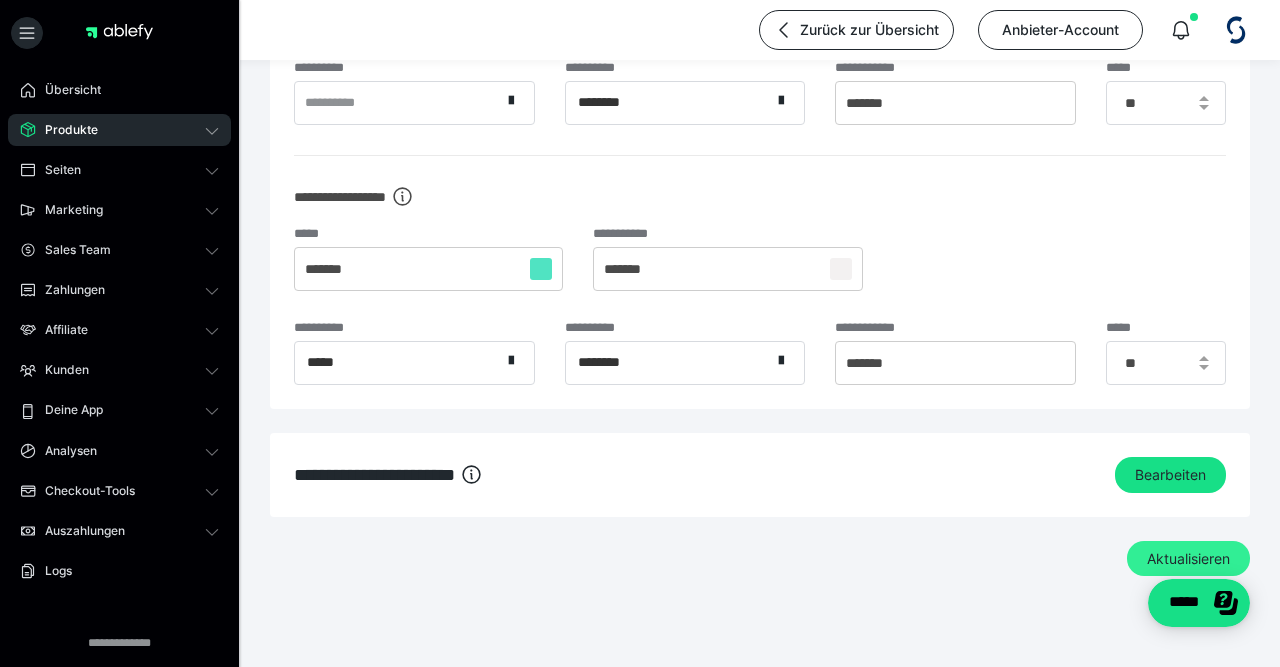 click on "Aktualisieren" at bounding box center [1188, 559] 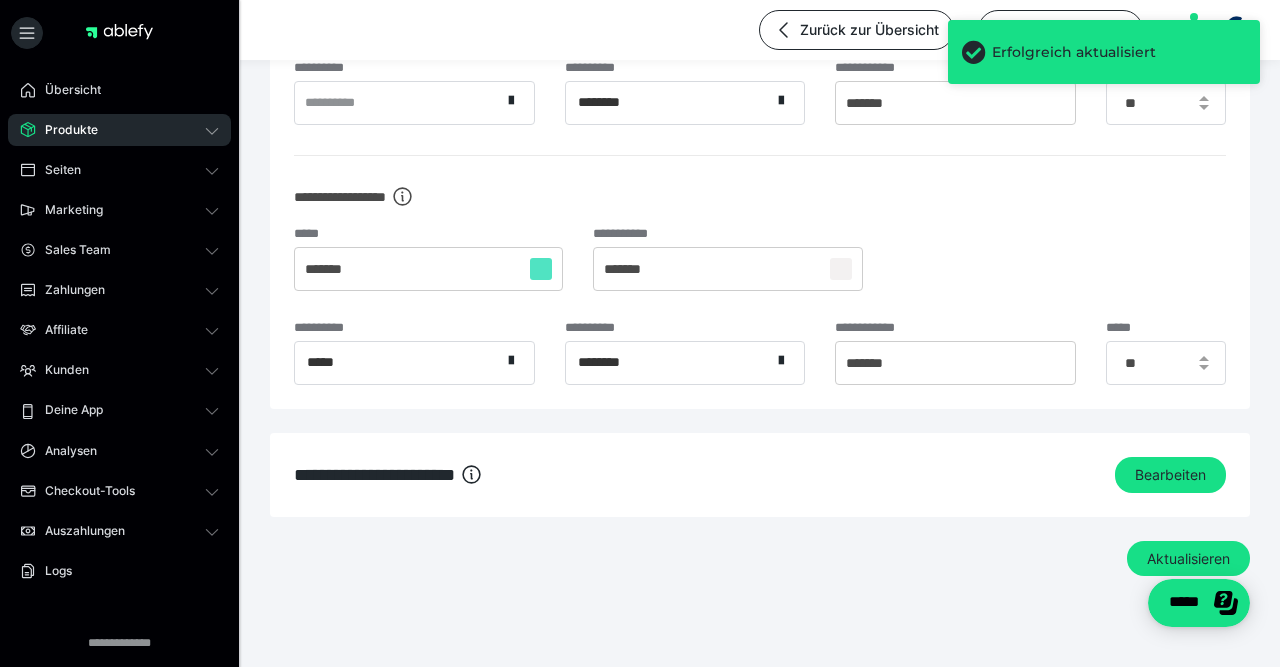 click on "Produkte" at bounding box center [64, 130] 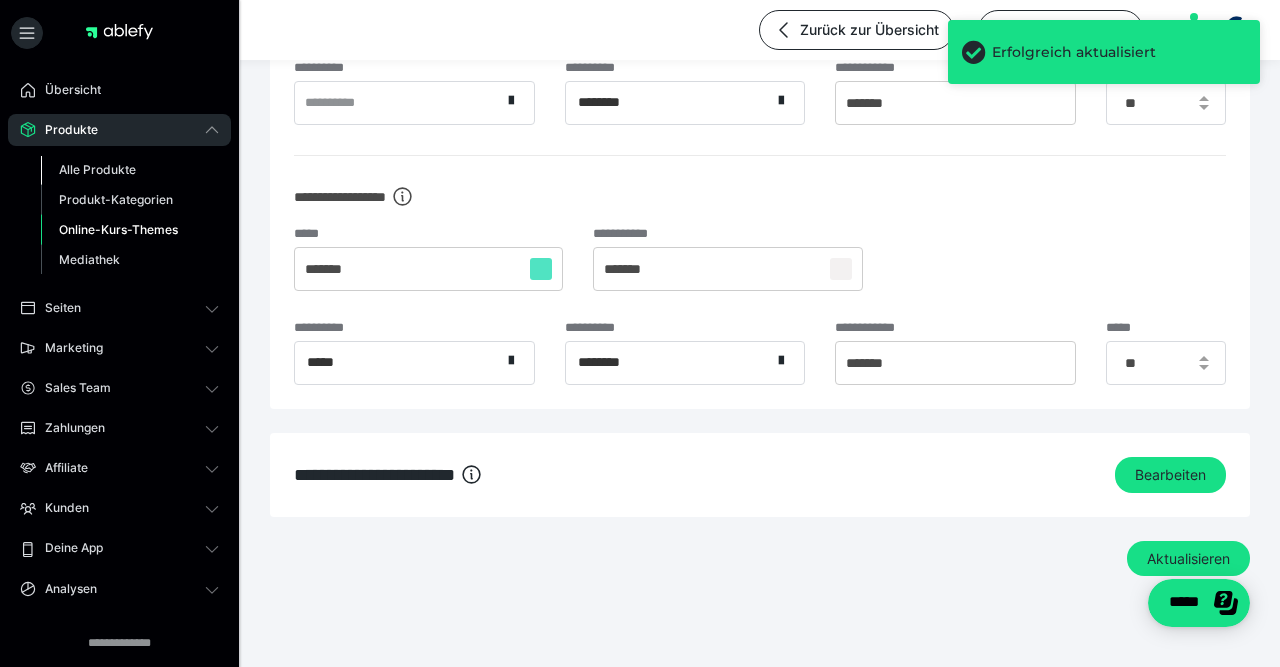 click on "Alle Produkte" at bounding box center [97, 169] 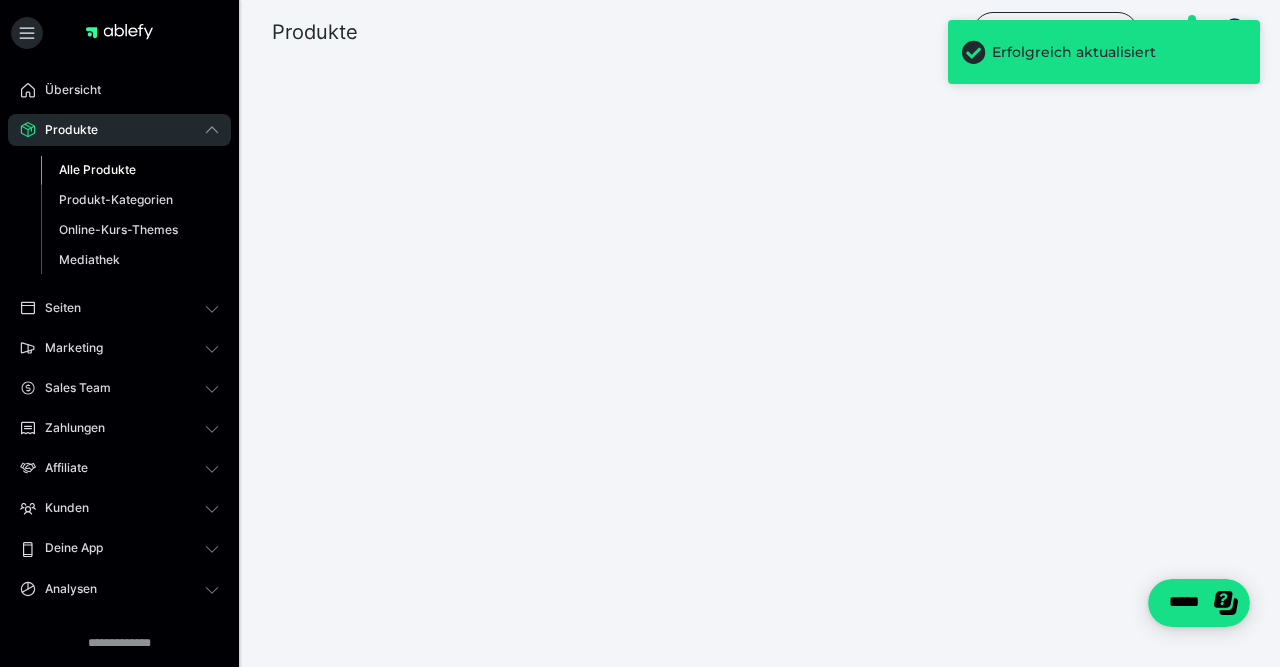 scroll, scrollTop: 0, scrollLeft: 0, axis: both 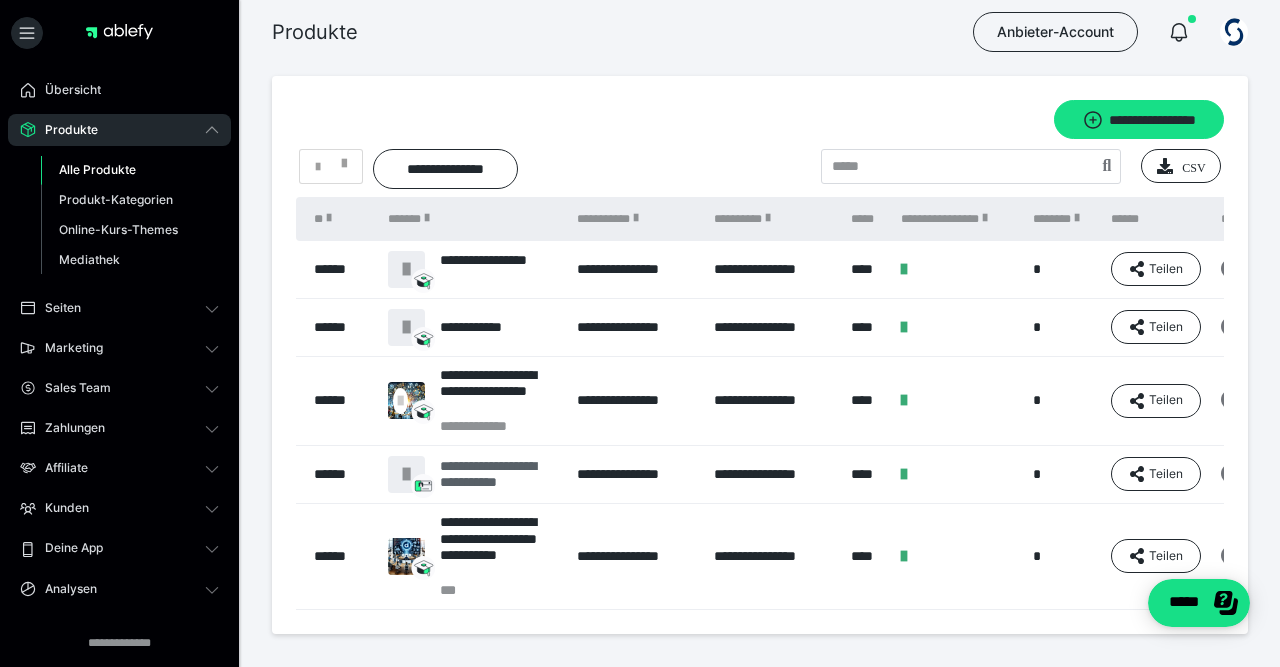 click on "**********" at bounding box center (499, 475) 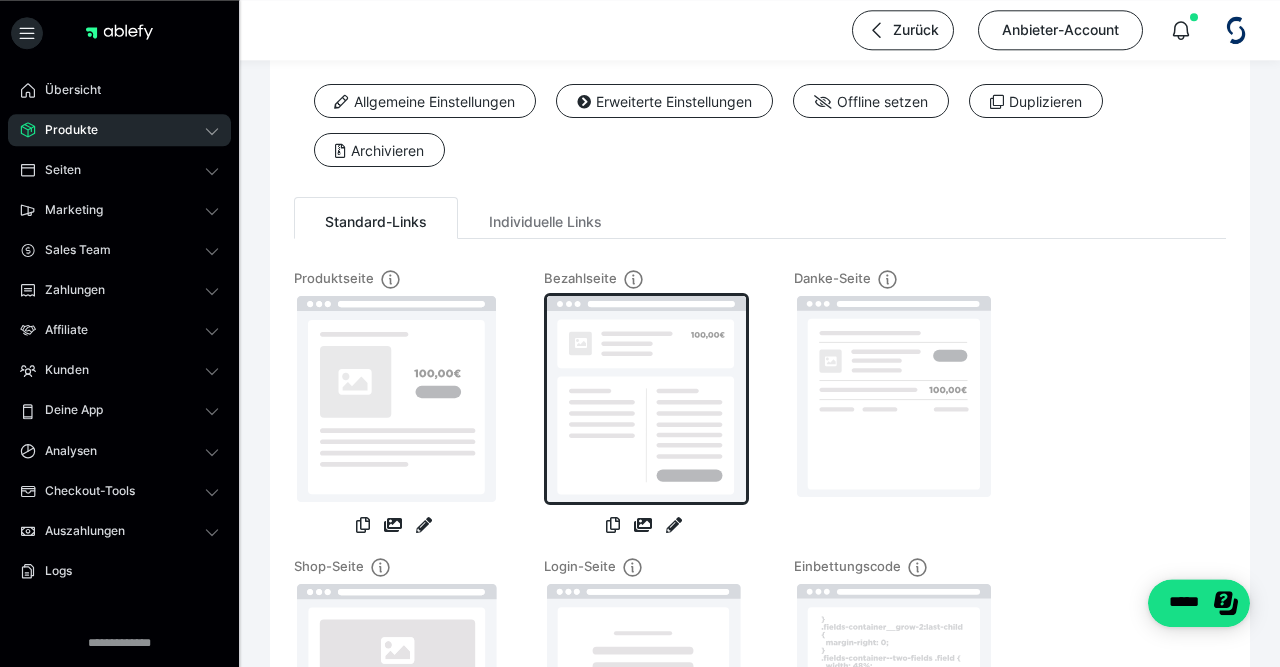 scroll, scrollTop: 0, scrollLeft: 0, axis: both 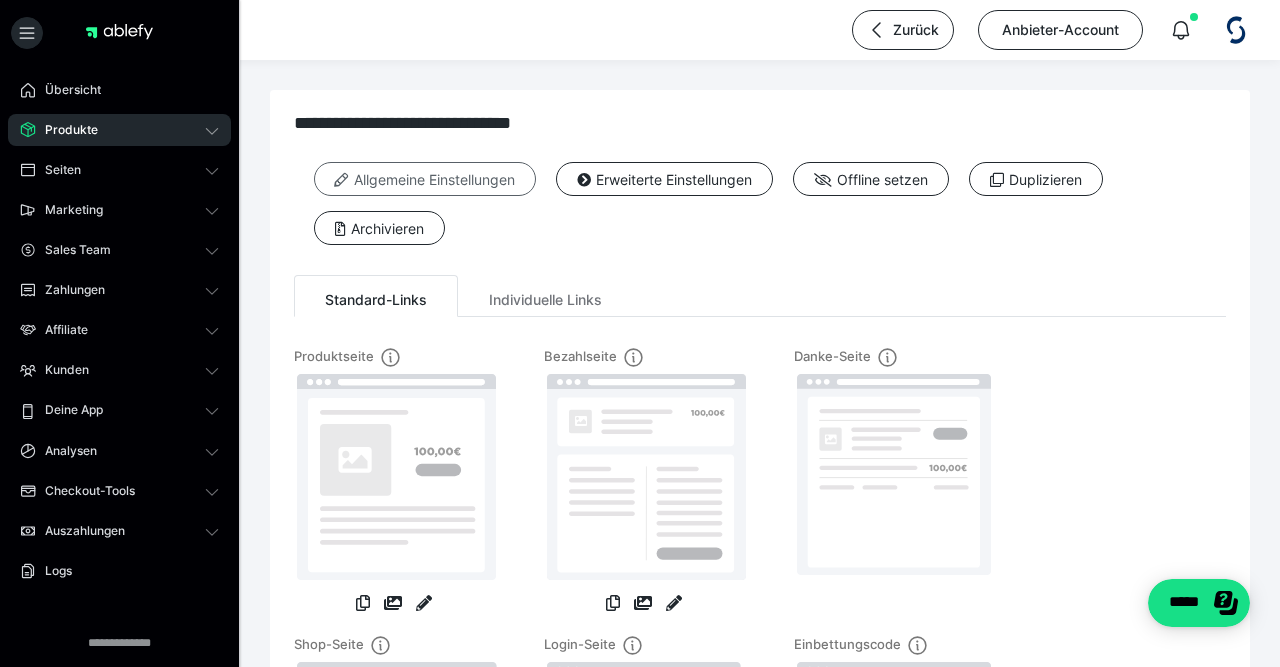 click on "Allgemeine Einstellungen" at bounding box center [425, 179] 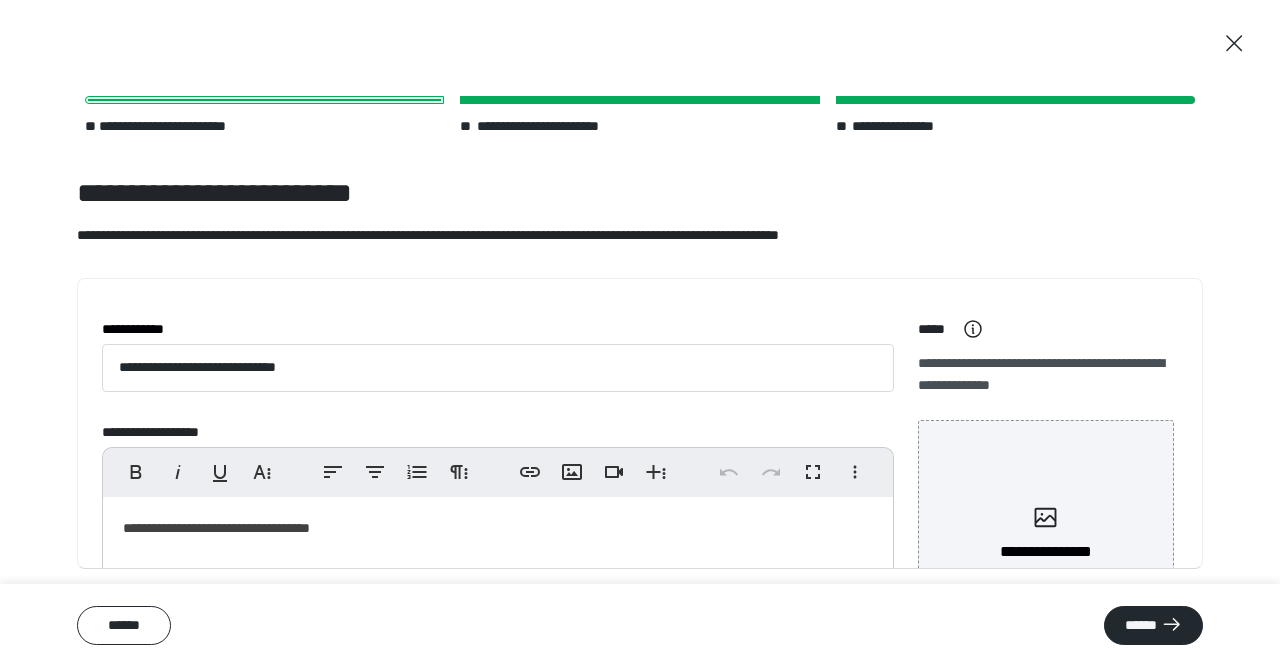 scroll, scrollTop: 147, scrollLeft: 0, axis: vertical 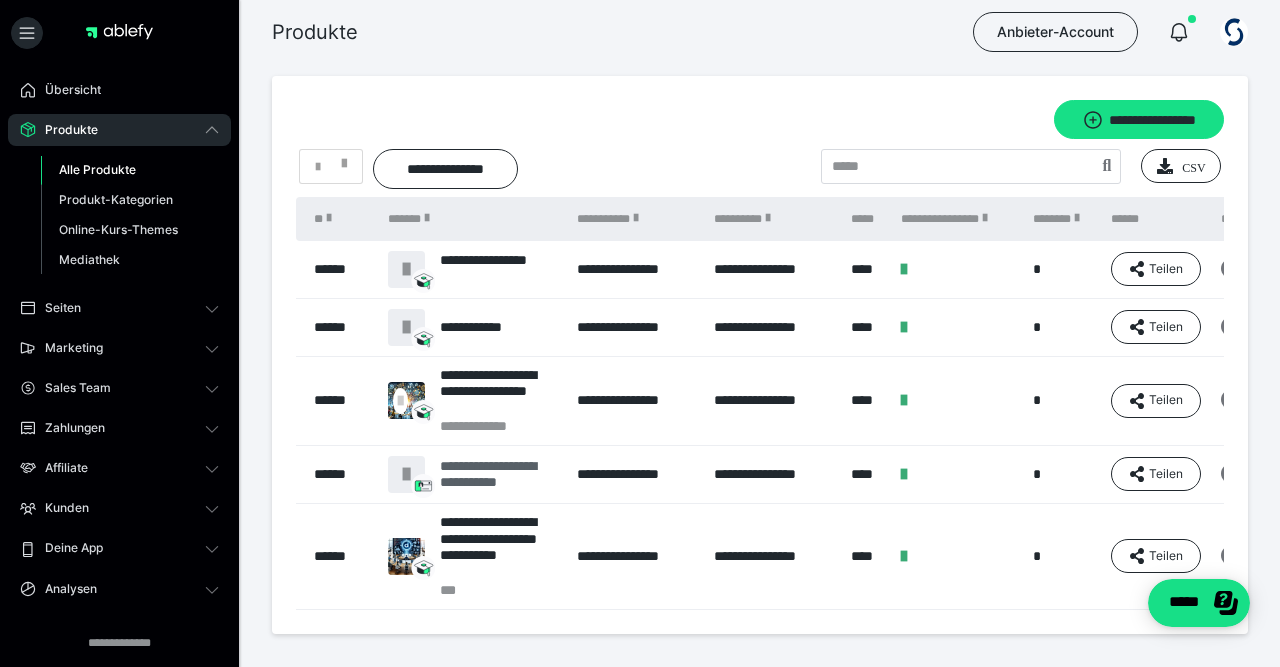 click on "**********" at bounding box center (499, 475) 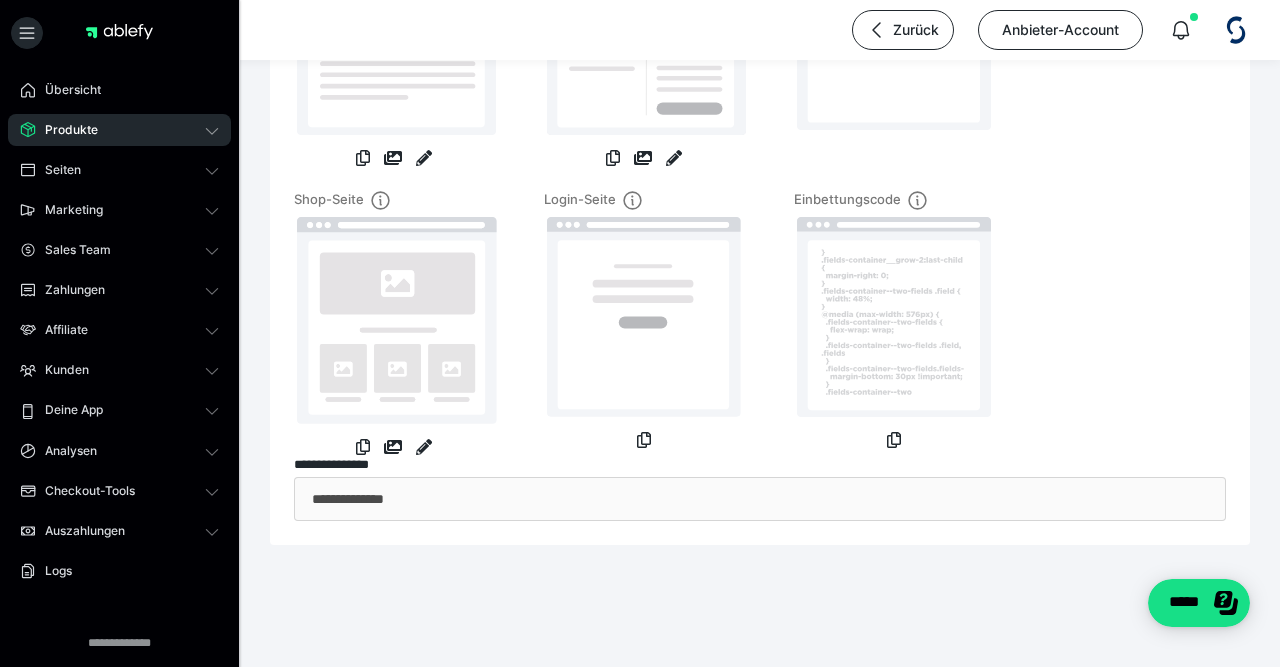 scroll, scrollTop: 29, scrollLeft: 0, axis: vertical 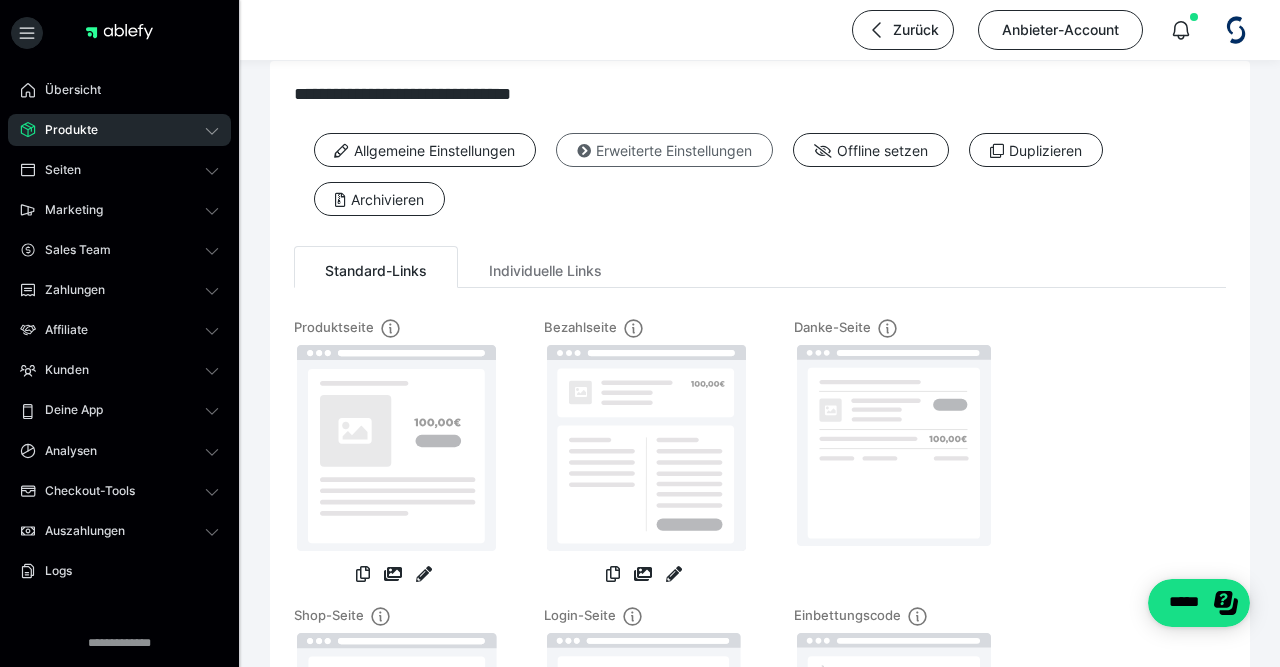 click on "Erweiterte Einstellungen" at bounding box center [664, 150] 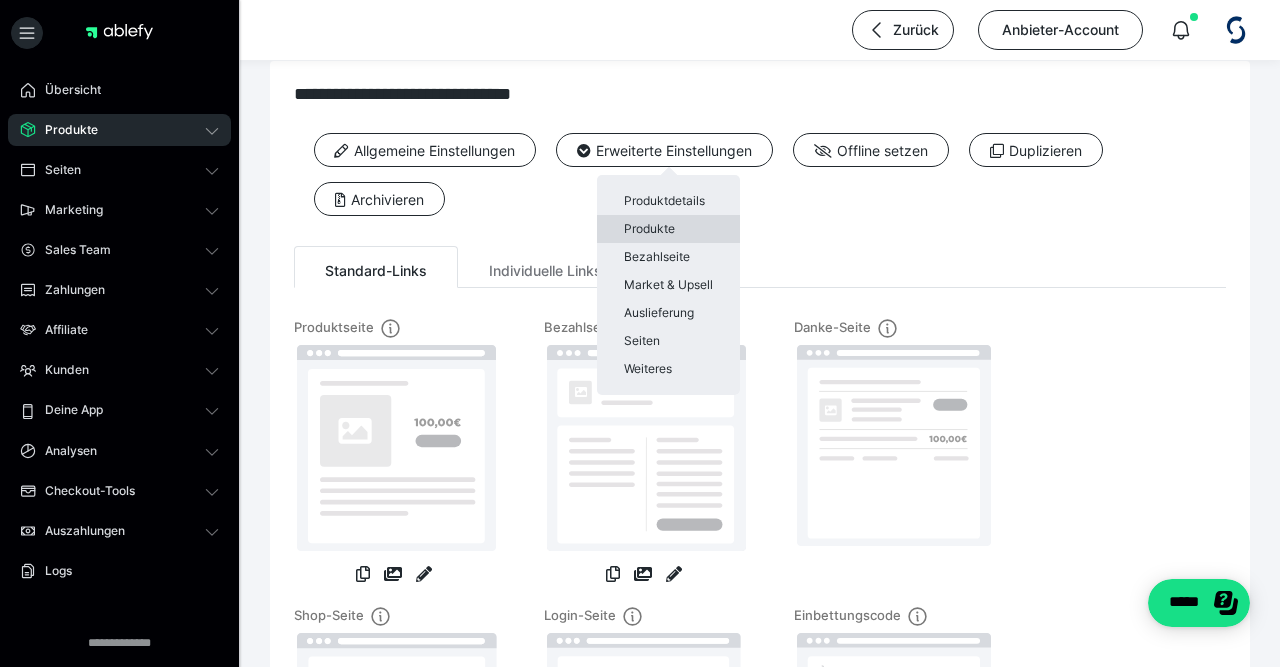 click on "Produkte" at bounding box center [668, 229] 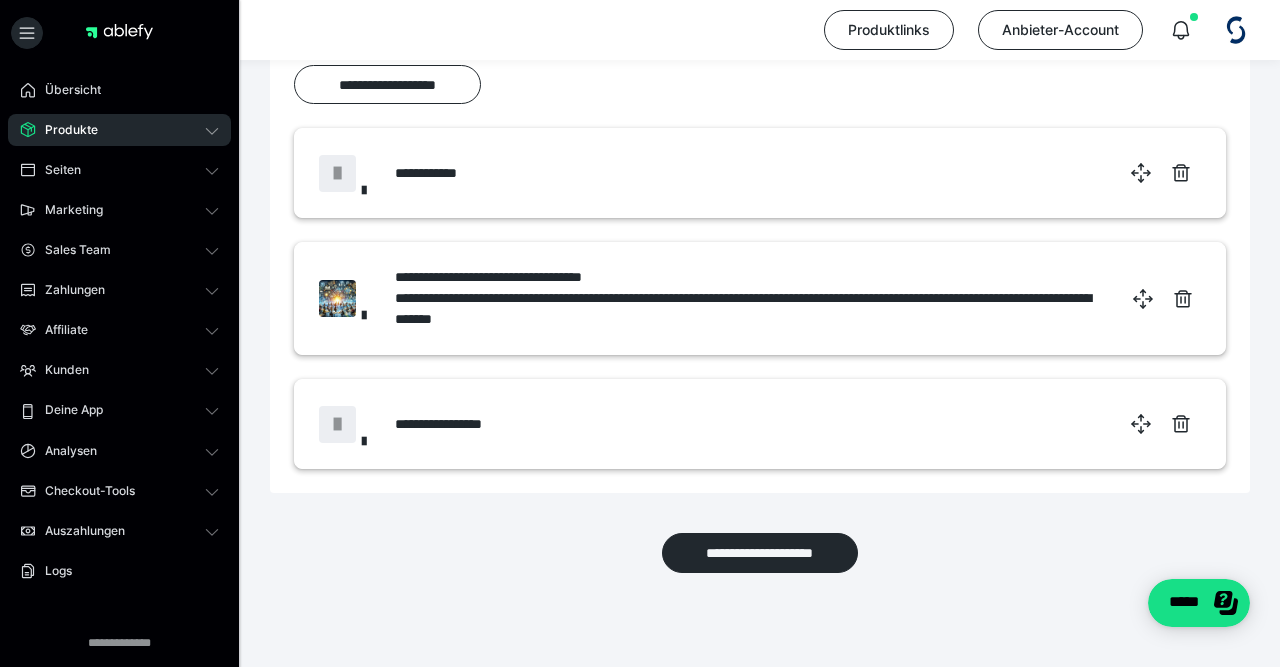 scroll, scrollTop: 323, scrollLeft: 0, axis: vertical 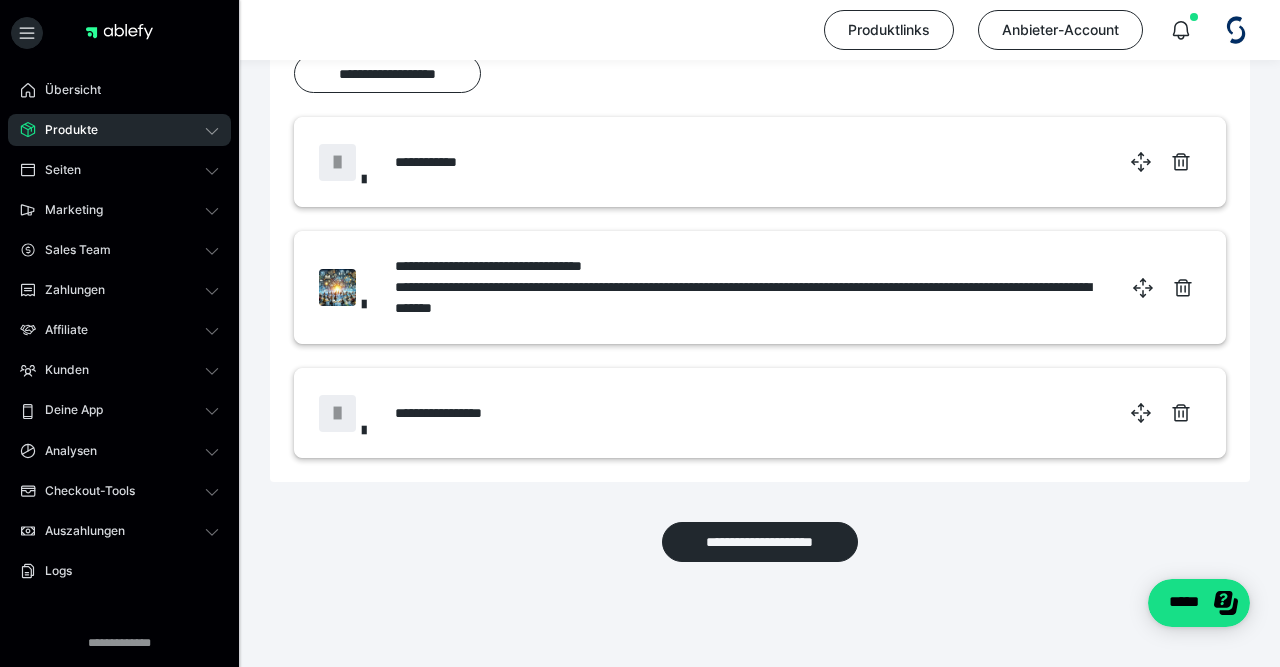 click on "**********" at bounding box center [747, 266] 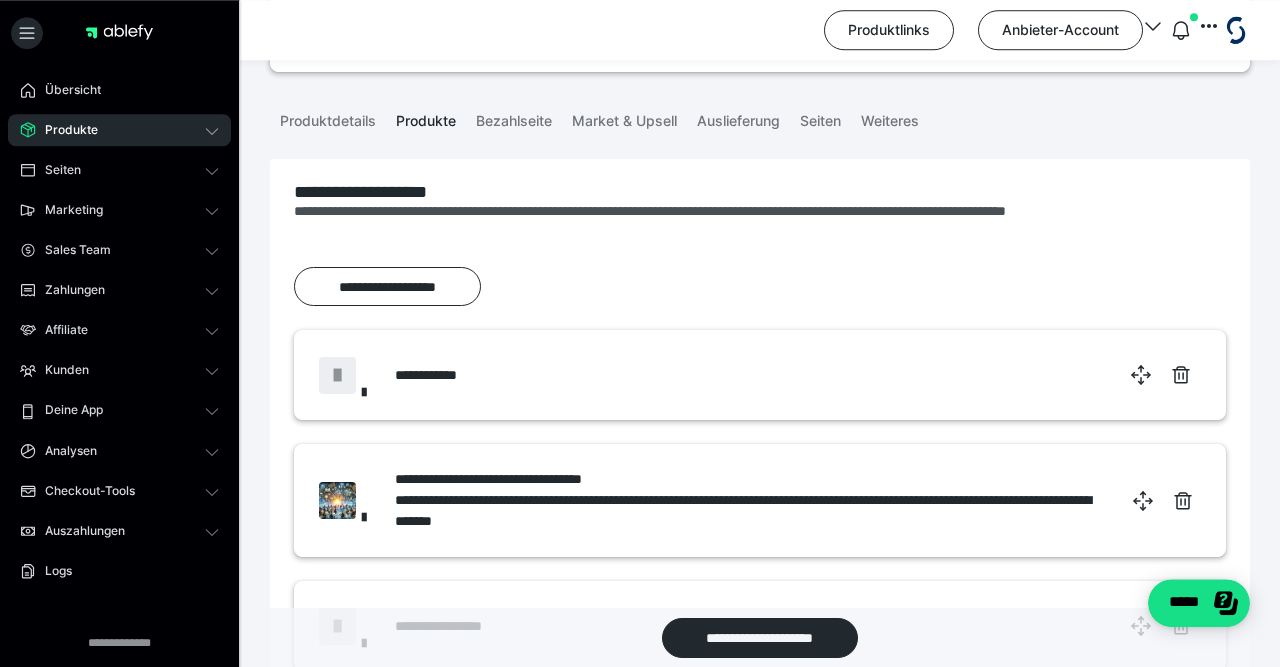 scroll, scrollTop: 104, scrollLeft: 0, axis: vertical 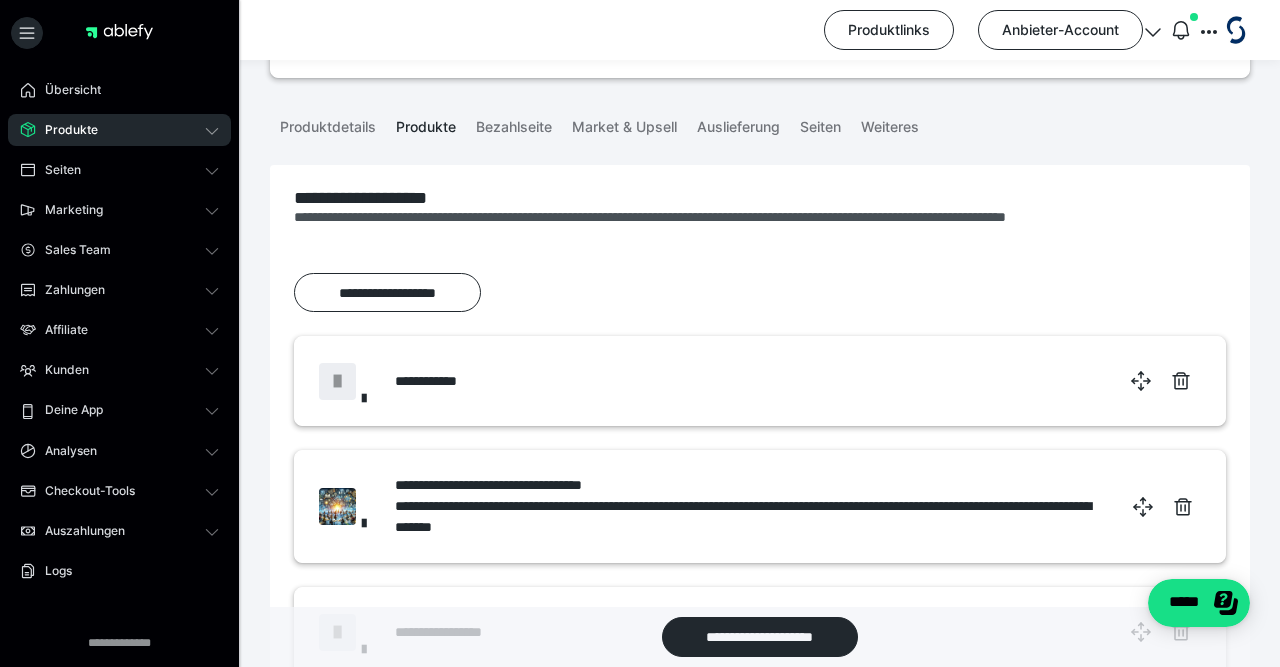 click on "Produkte" at bounding box center (119, 130) 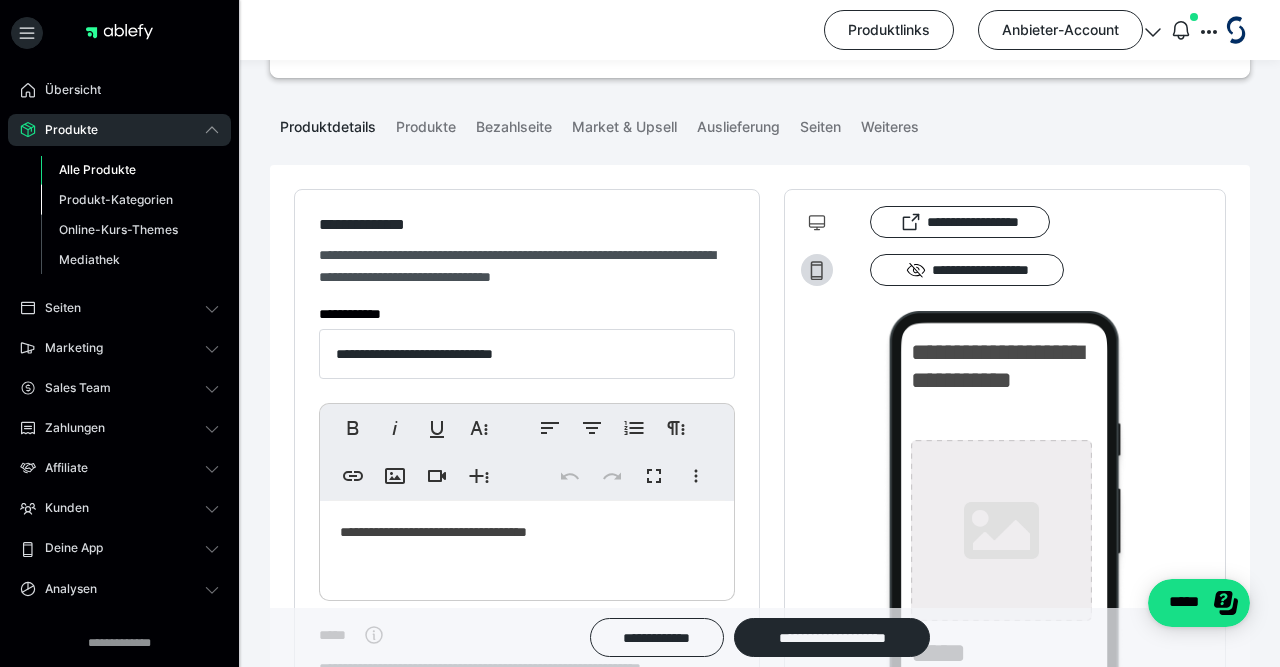 click on "Produkt-Kategorien" at bounding box center (116, 199) 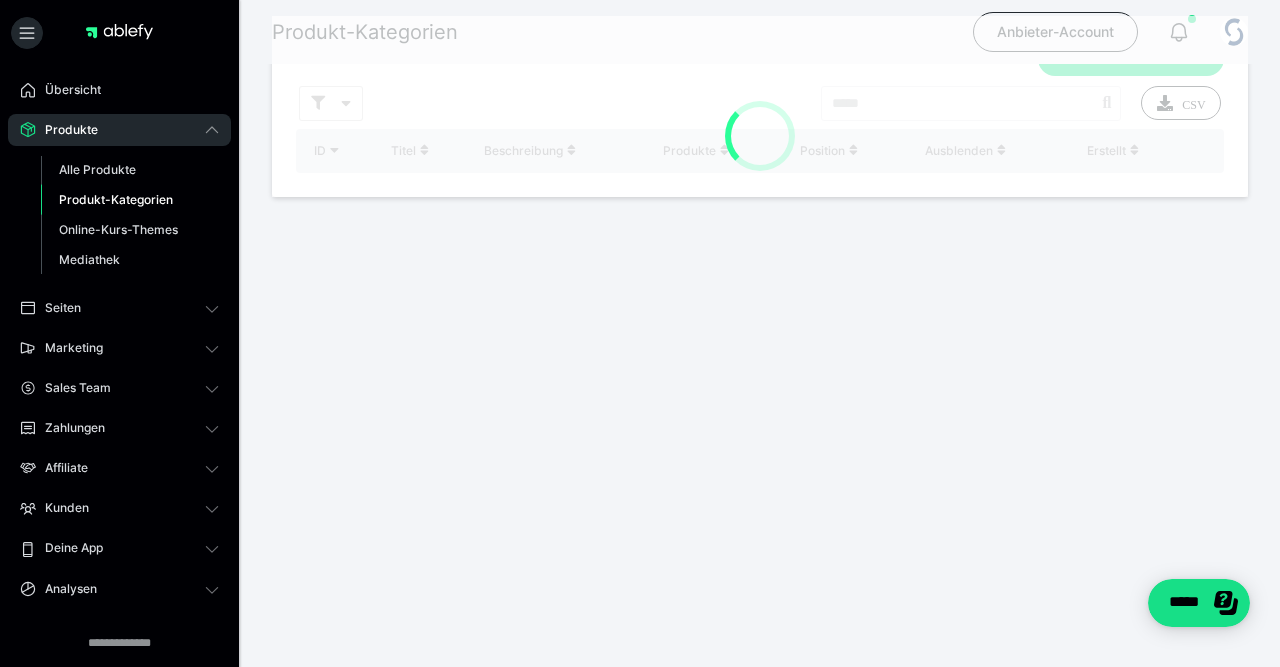 scroll, scrollTop: 0, scrollLeft: 0, axis: both 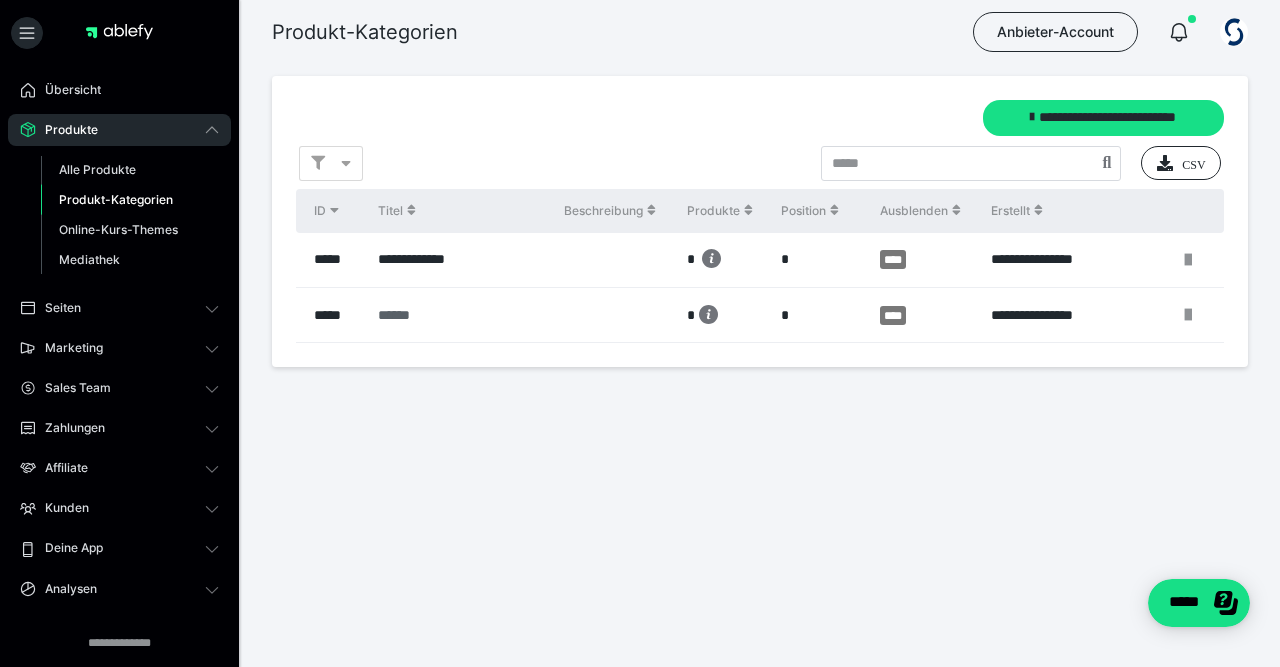 click on "******" at bounding box center [378, 315] 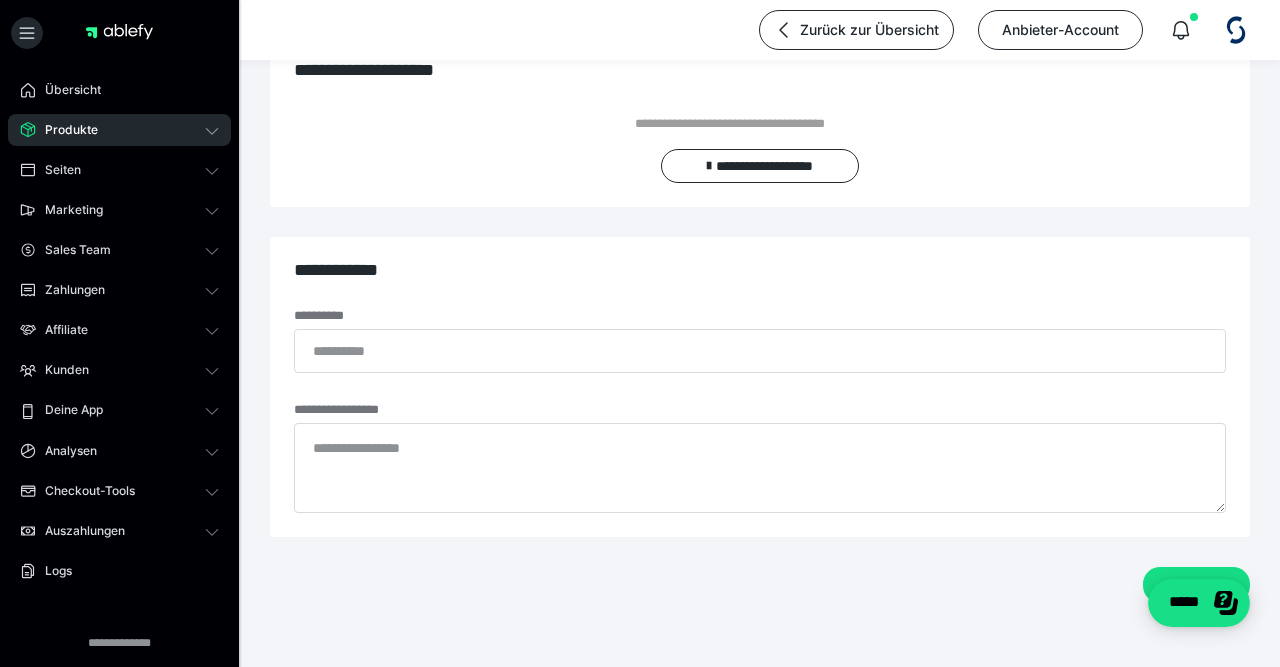 scroll, scrollTop: 167, scrollLeft: 0, axis: vertical 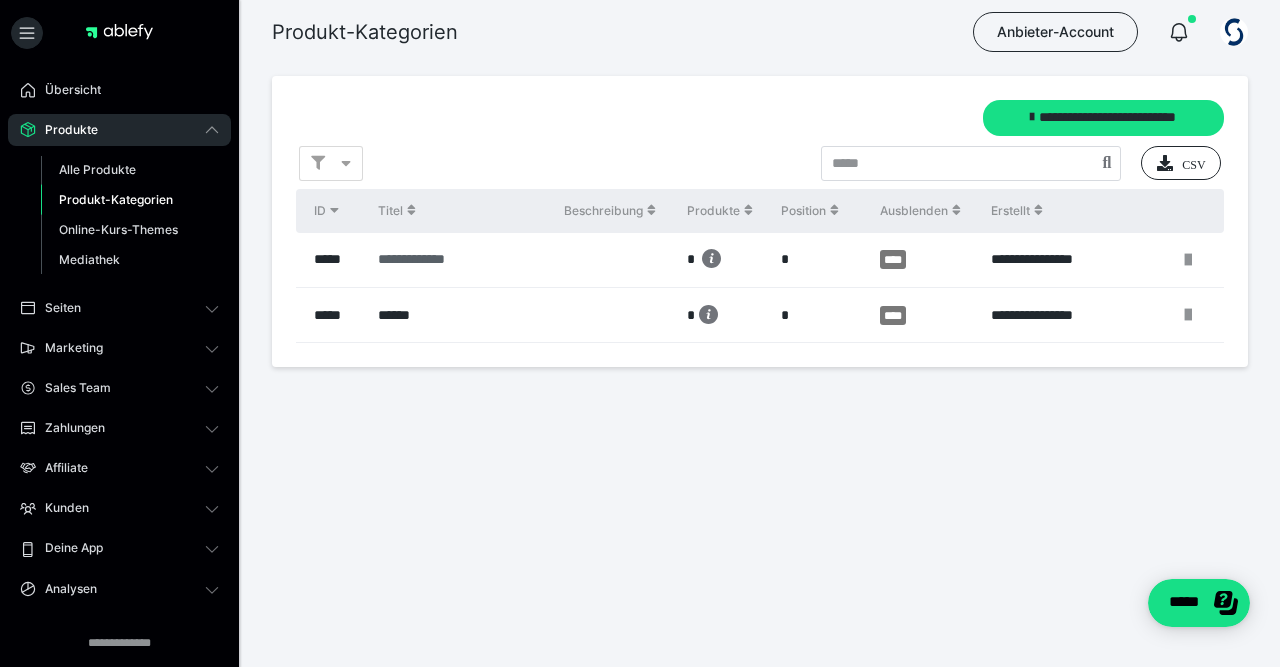 click on "**********" at bounding box center (378, 259) 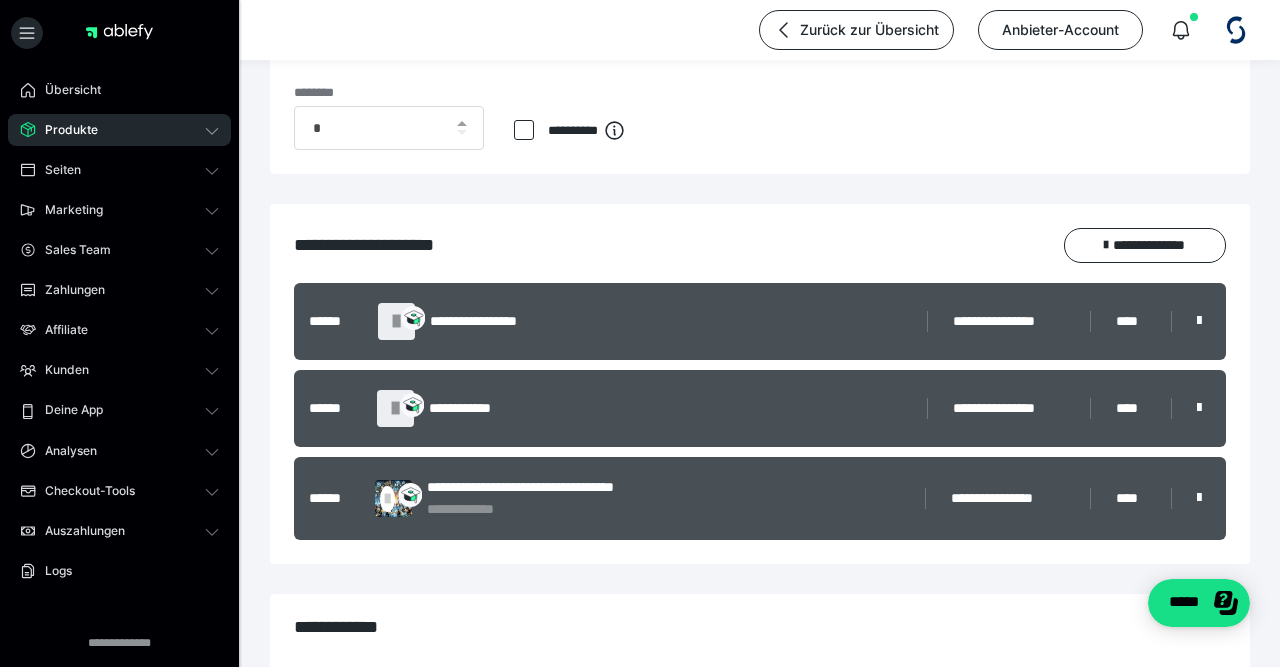 scroll, scrollTop: 520, scrollLeft: 0, axis: vertical 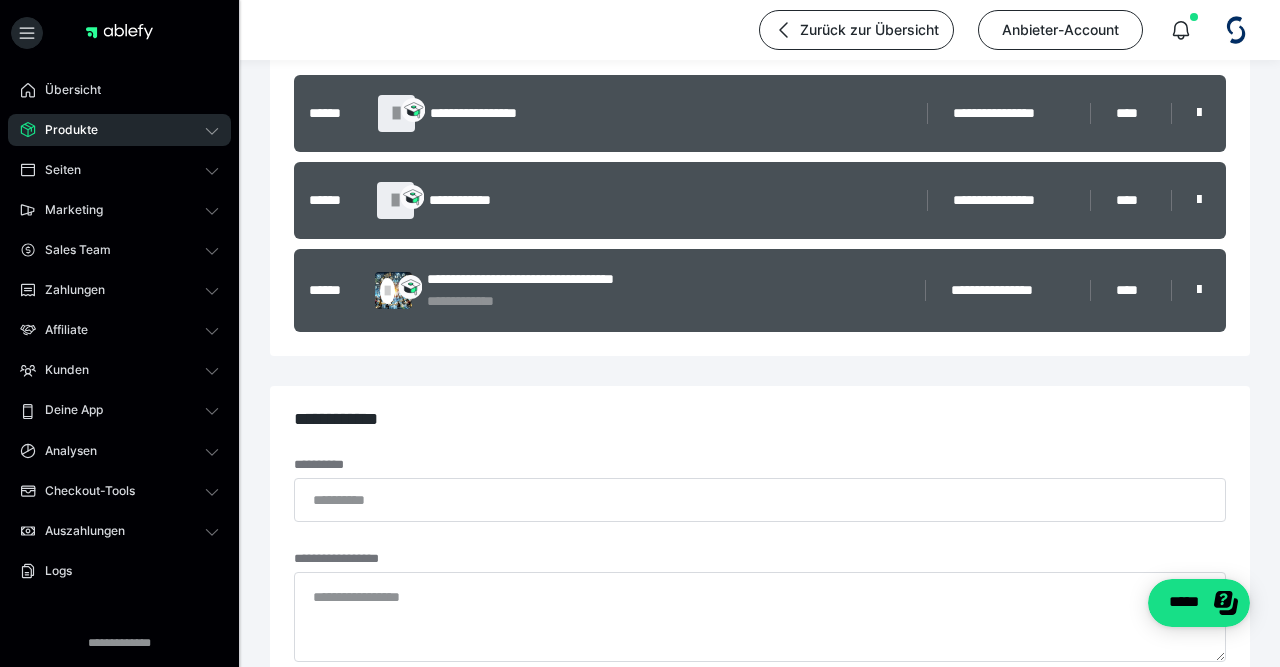 click on "**********" at bounding box center [760, 200] 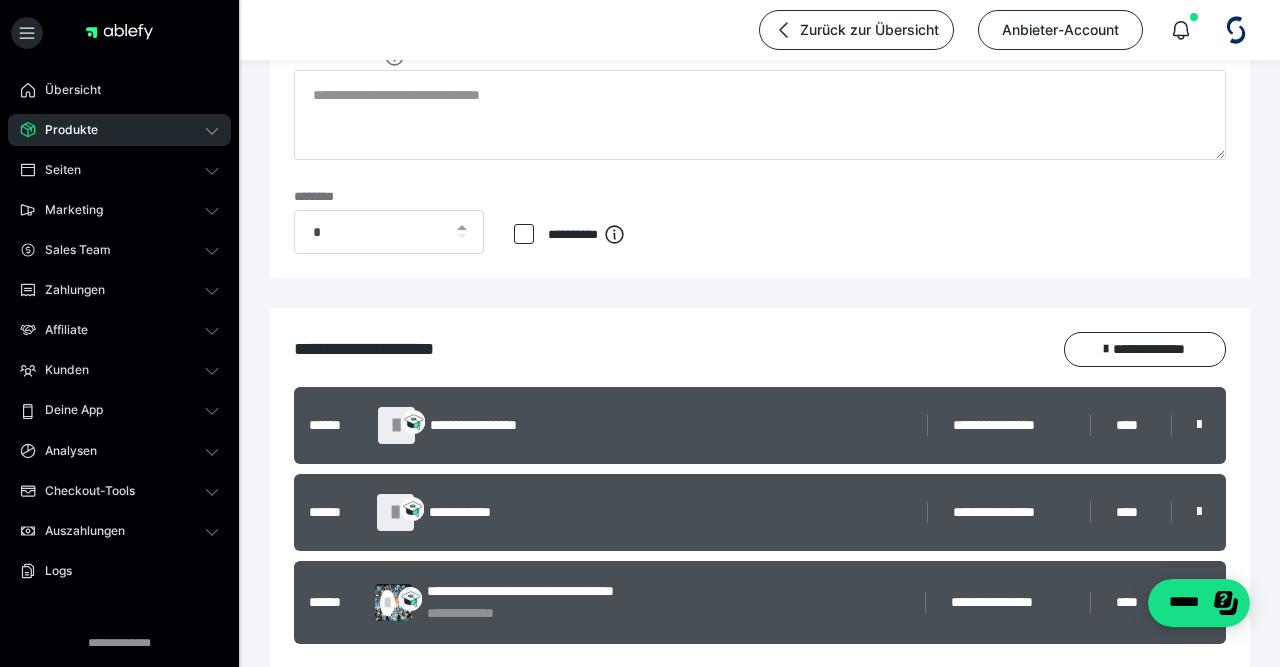 scroll, scrollTop: 0, scrollLeft: 0, axis: both 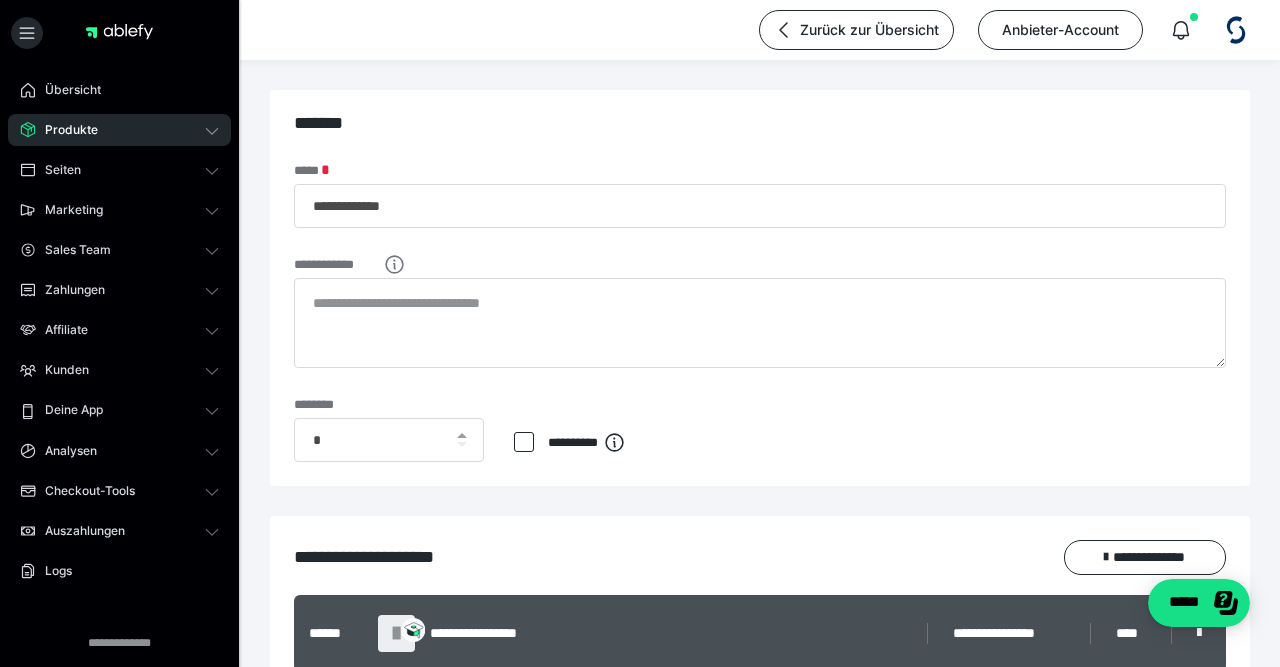 click on "Produkte" at bounding box center [119, 130] 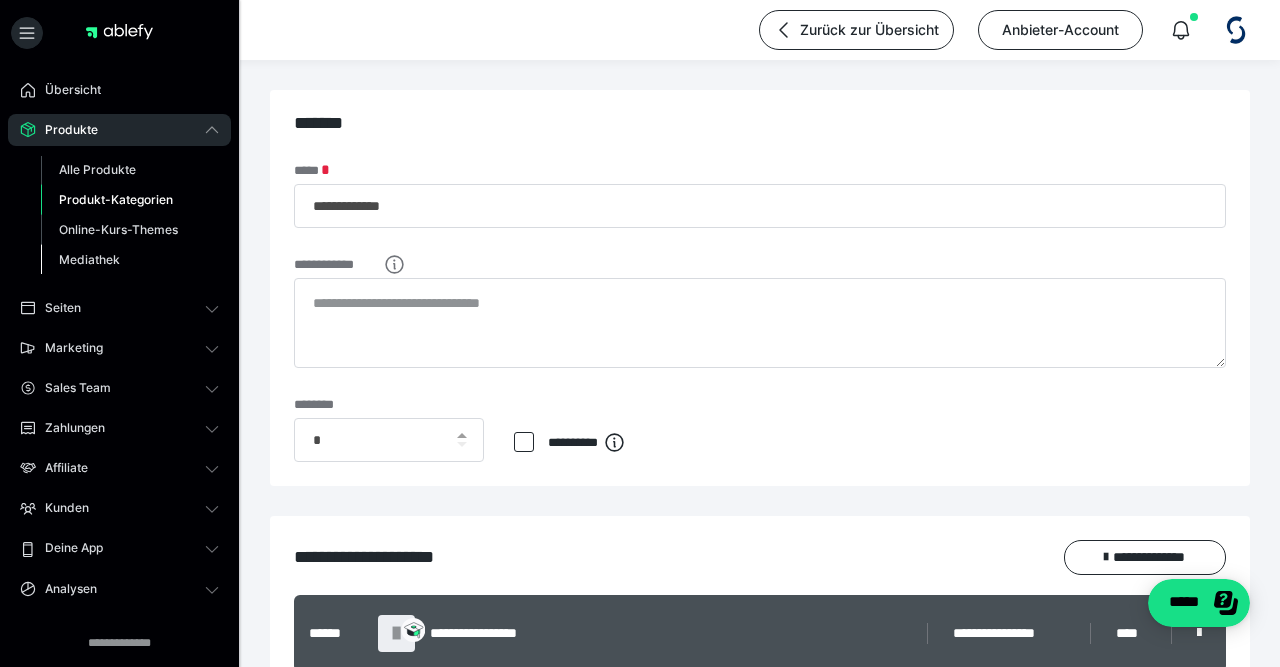 click on "Mediathek" at bounding box center (89, 259) 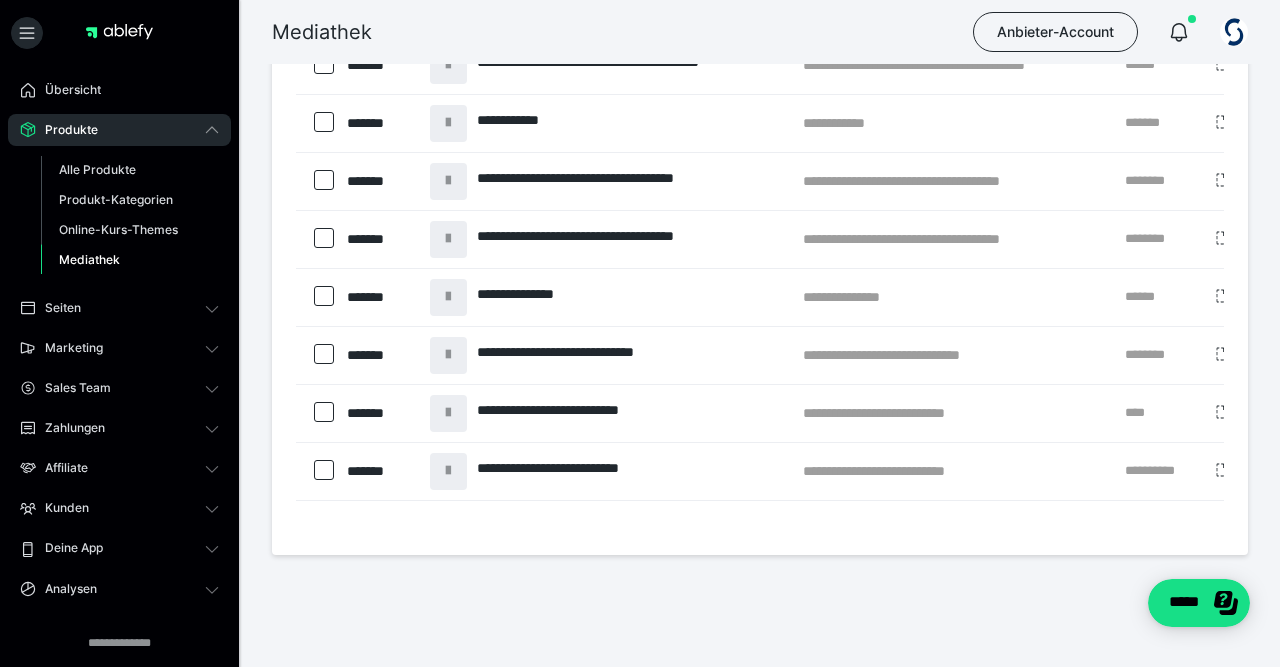 scroll, scrollTop: 0, scrollLeft: 0, axis: both 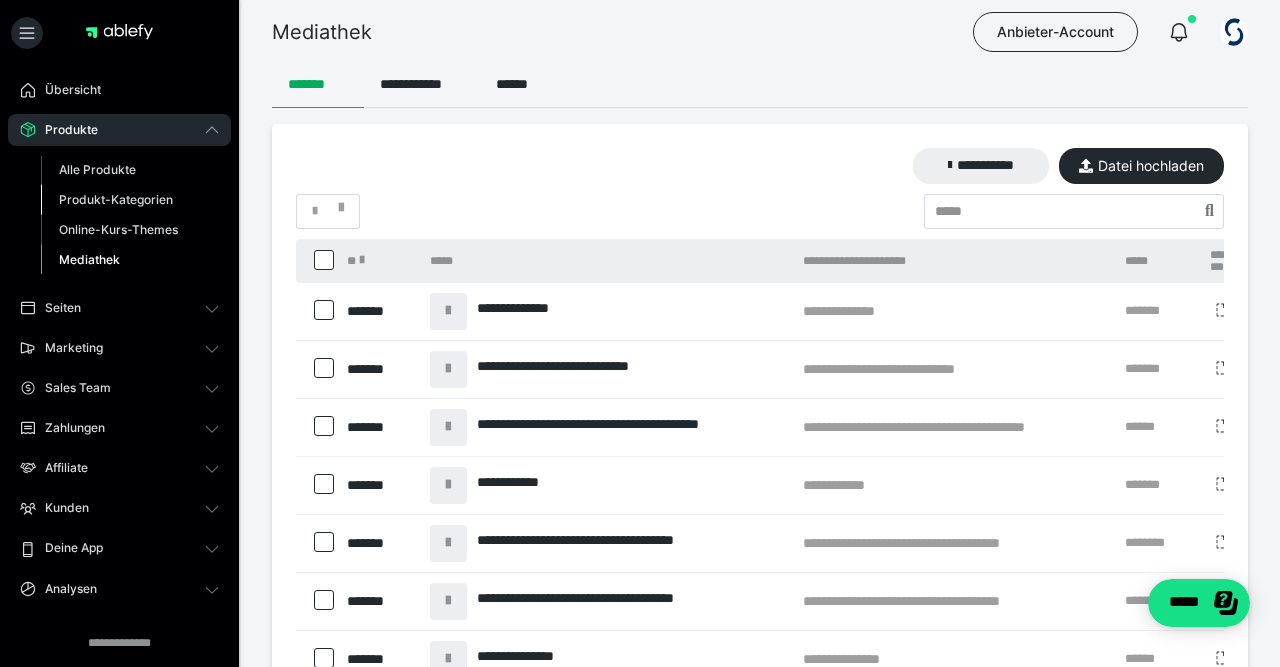 click on "Produkt-Kategorien" at bounding box center [130, 200] 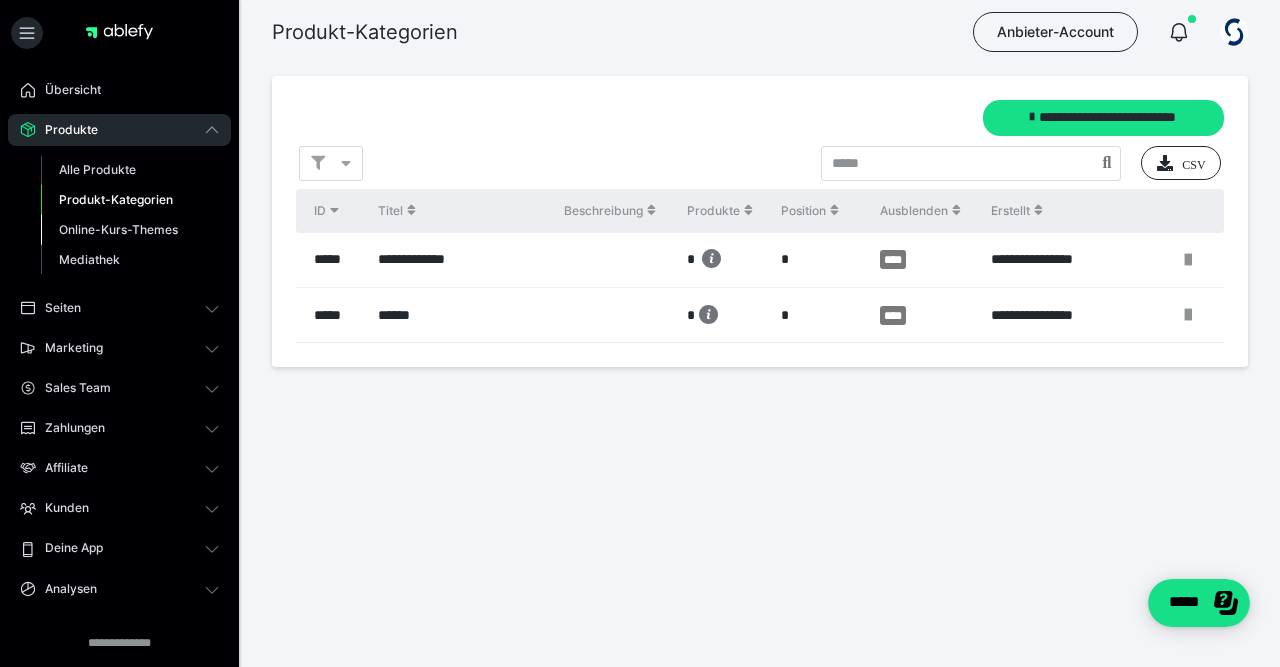 click on "Online-Kurs-Themes" at bounding box center (130, 230) 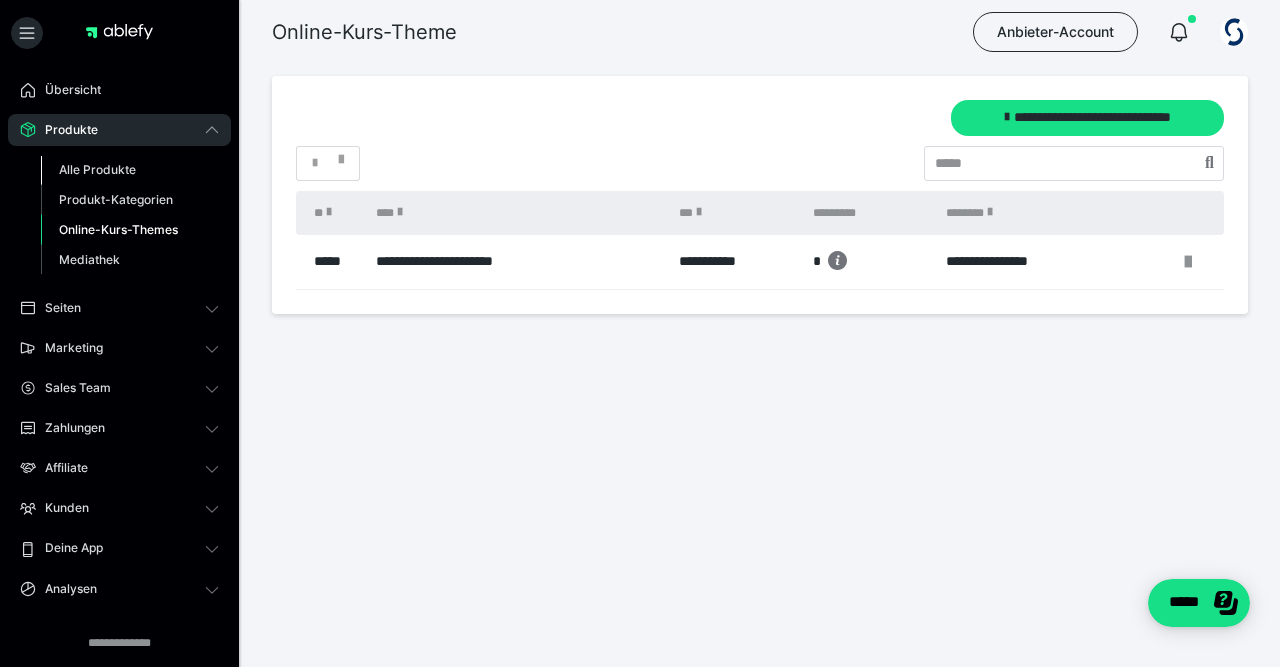 click on "Alle Produkte" at bounding box center (97, 169) 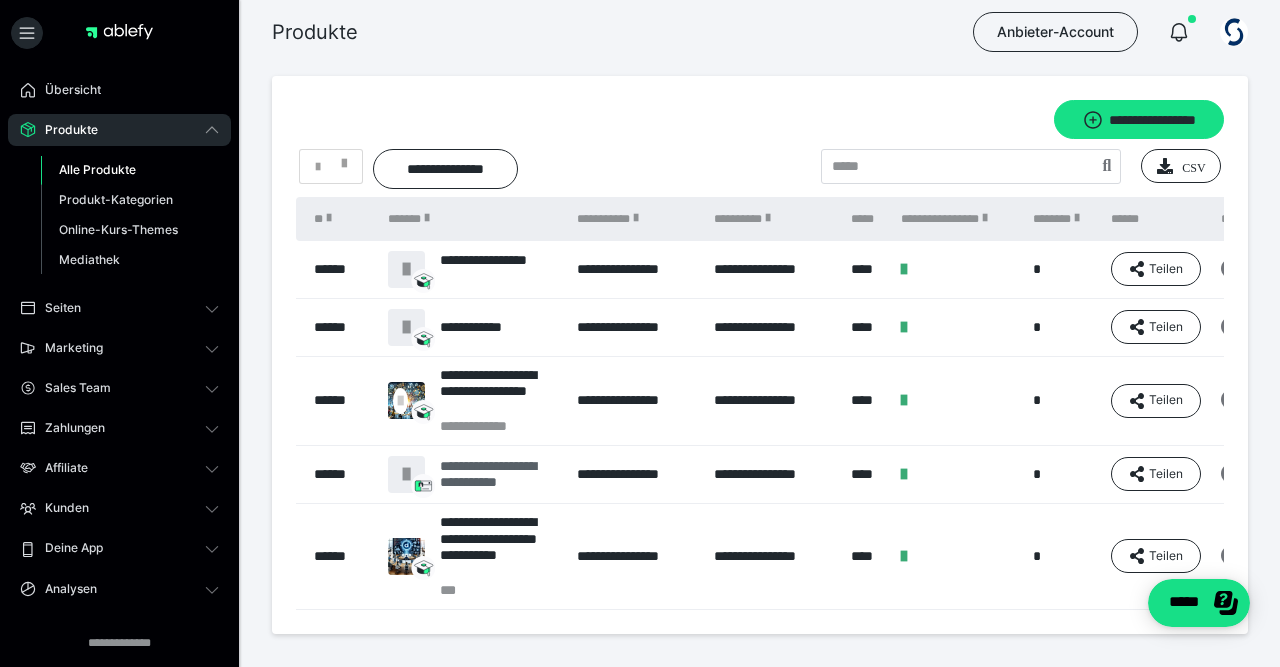 click on "**********" at bounding box center [499, 475] 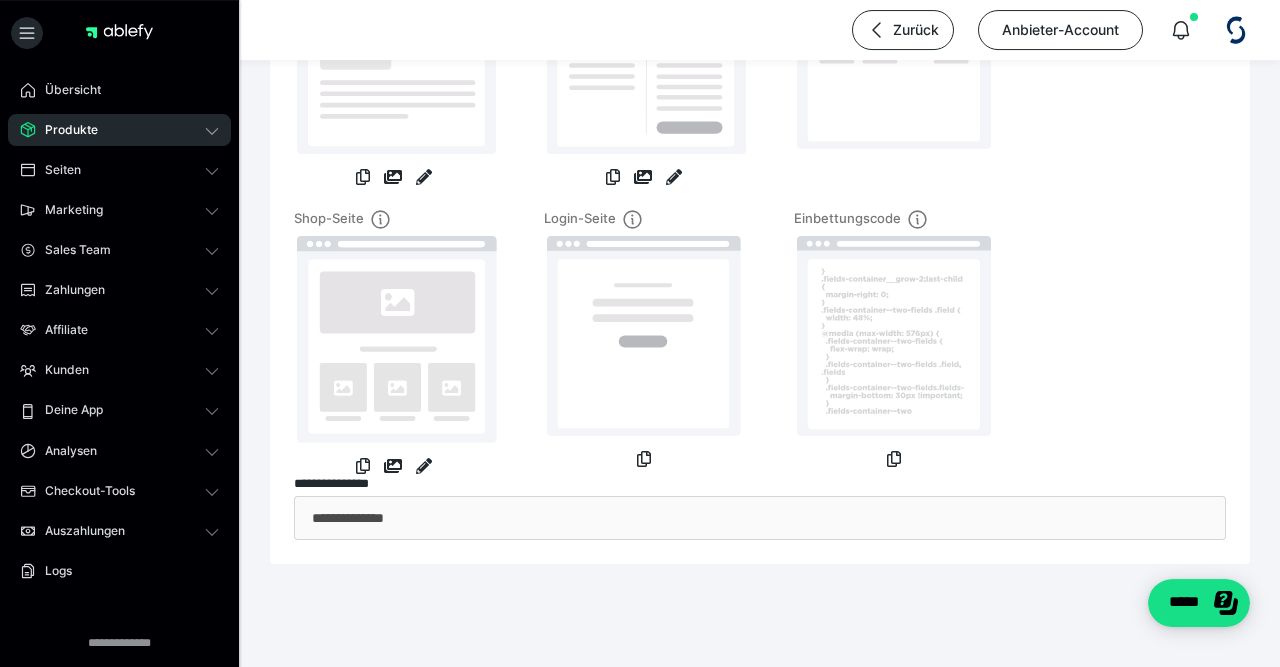 scroll, scrollTop: 445, scrollLeft: 0, axis: vertical 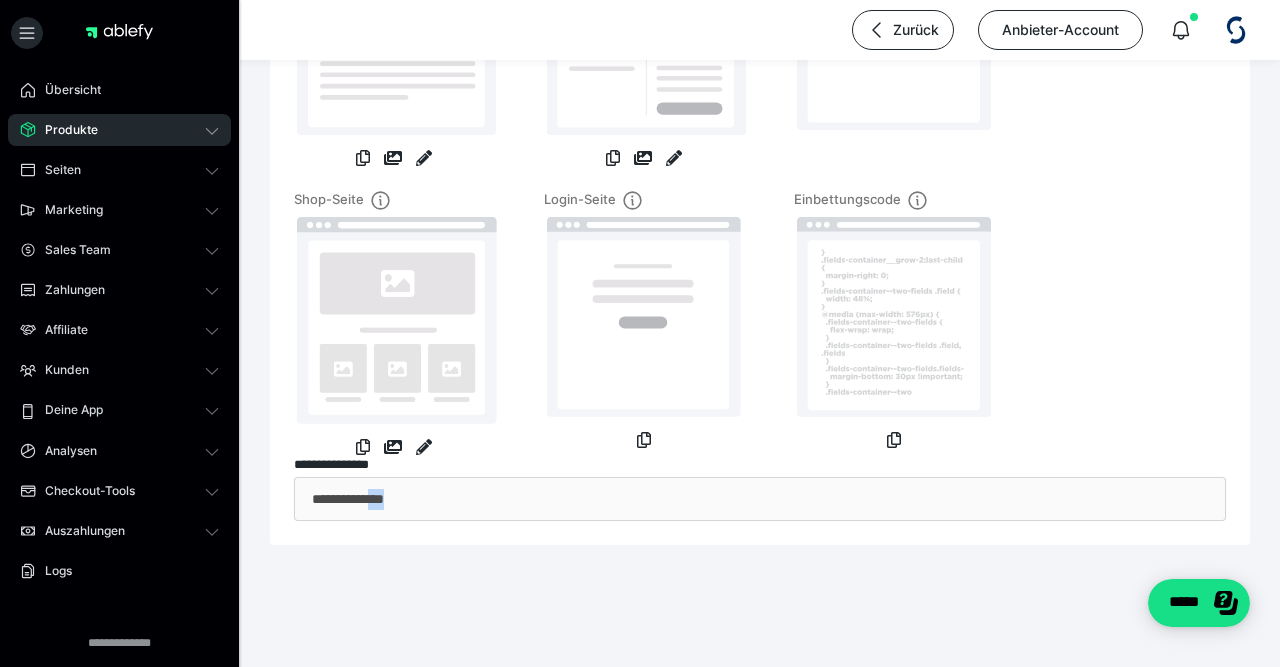 drag, startPoint x: 445, startPoint y: 489, endPoint x: 401, endPoint y: 477, distance: 45.607018 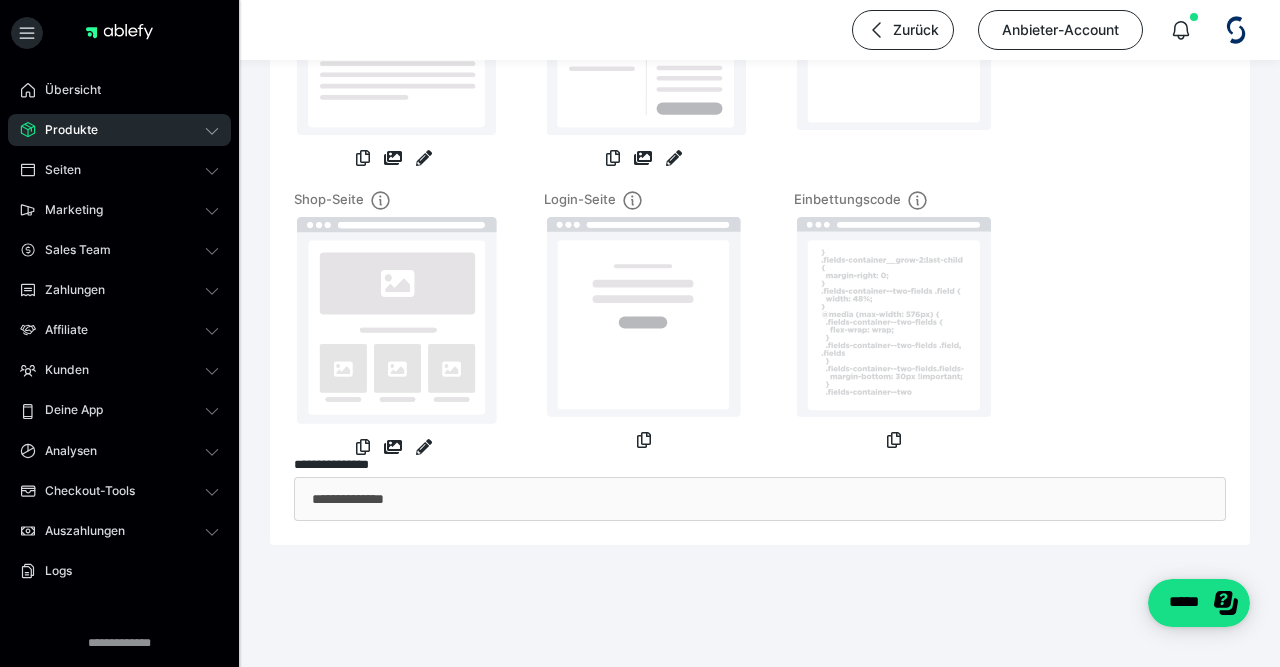 click on "**********" at bounding box center (760, 499) 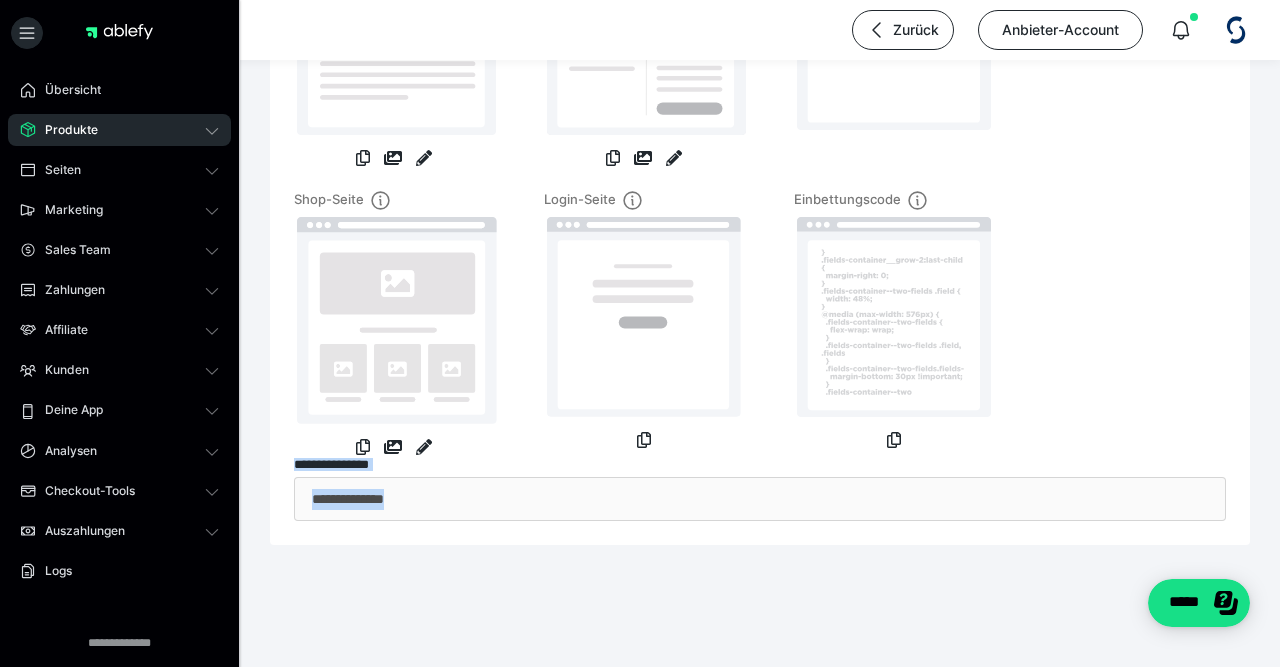 drag, startPoint x: 454, startPoint y: 494, endPoint x: 248, endPoint y: 471, distance: 207.28 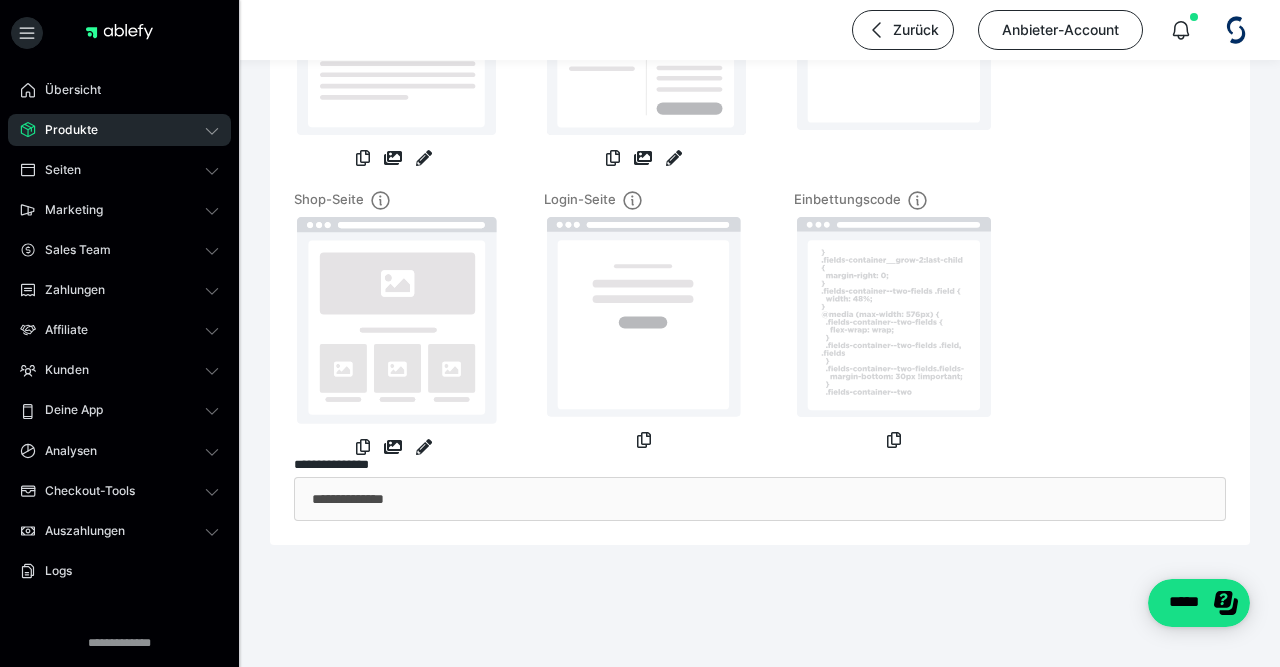 click on "**********" at bounding box center [760, 499] 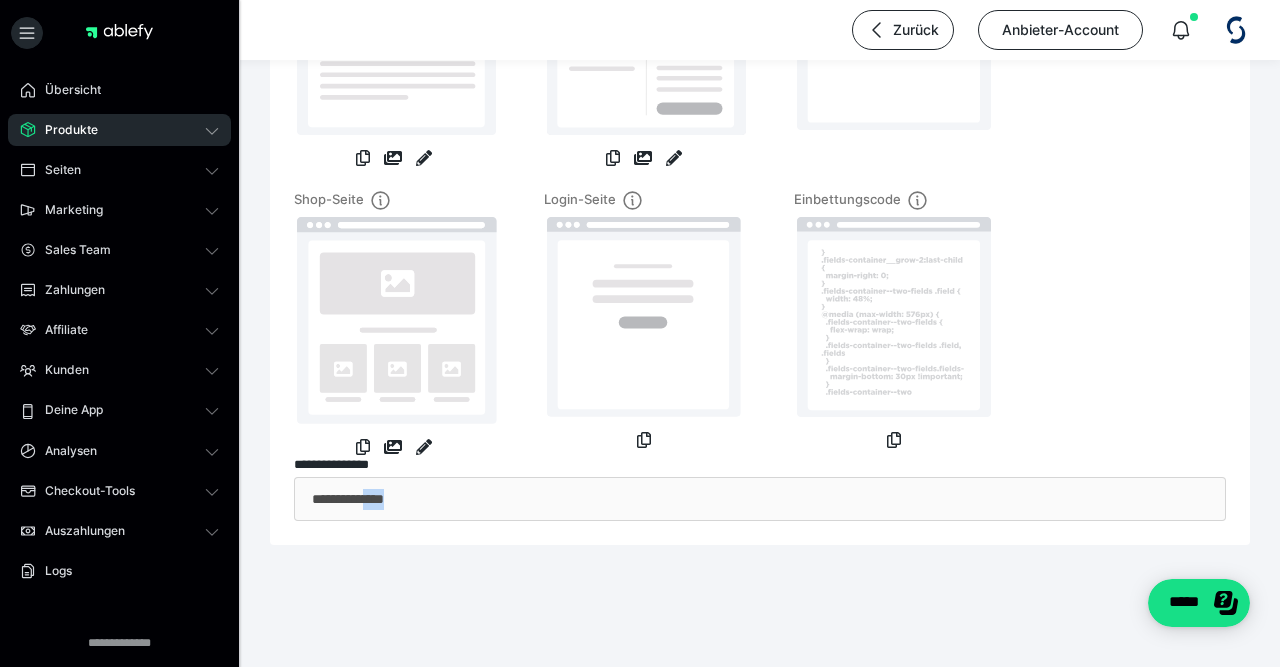 click on "**********" at bounding box center (760, 499) 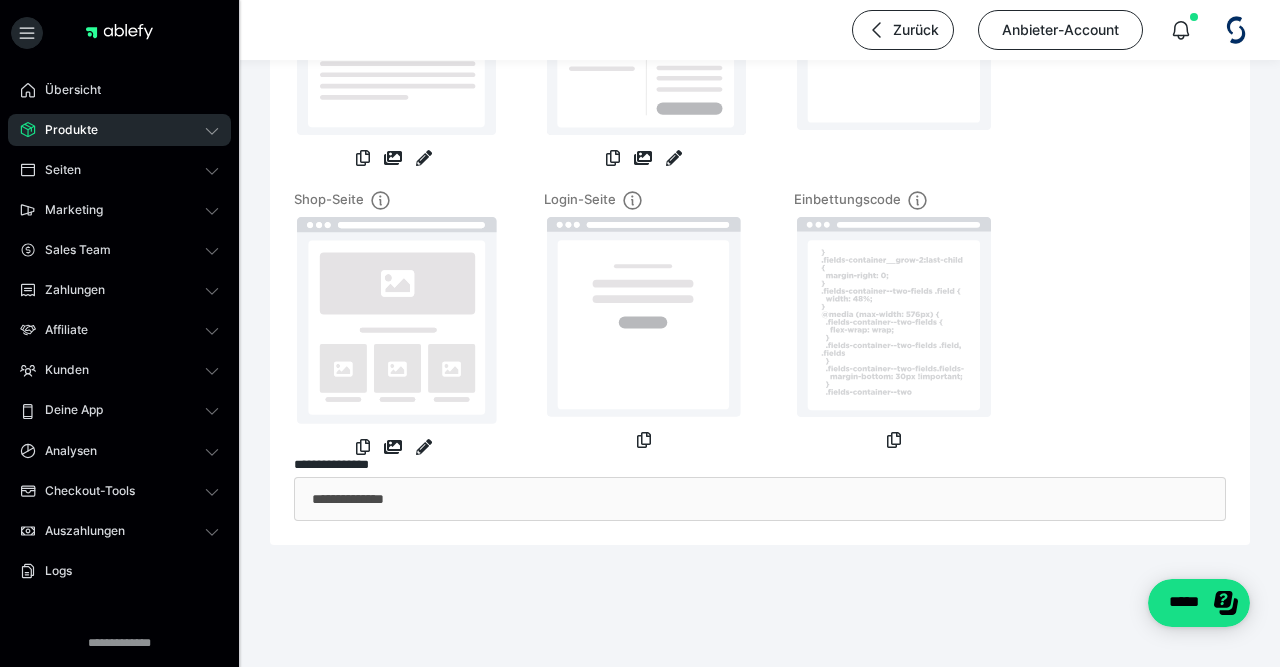 click on "**********" at bounding box center (760, 499) 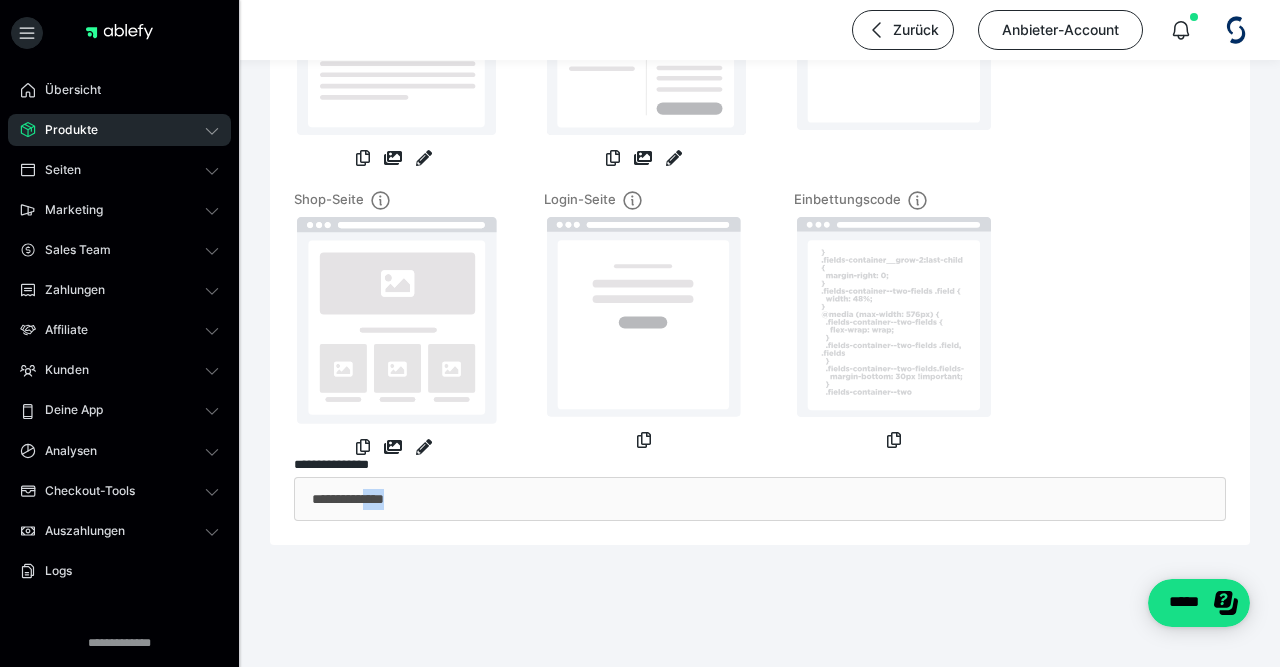 click on "**********" at bounding box center (760, 499) 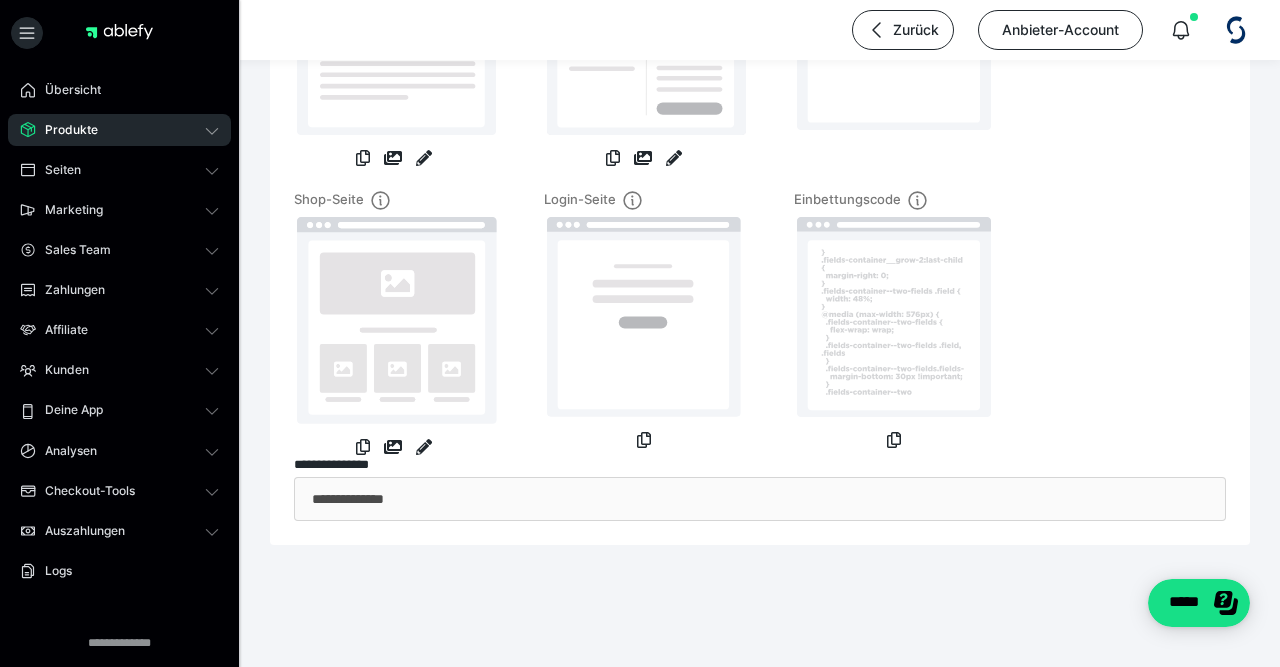 click on "**********" at bounding box center [760, 499] 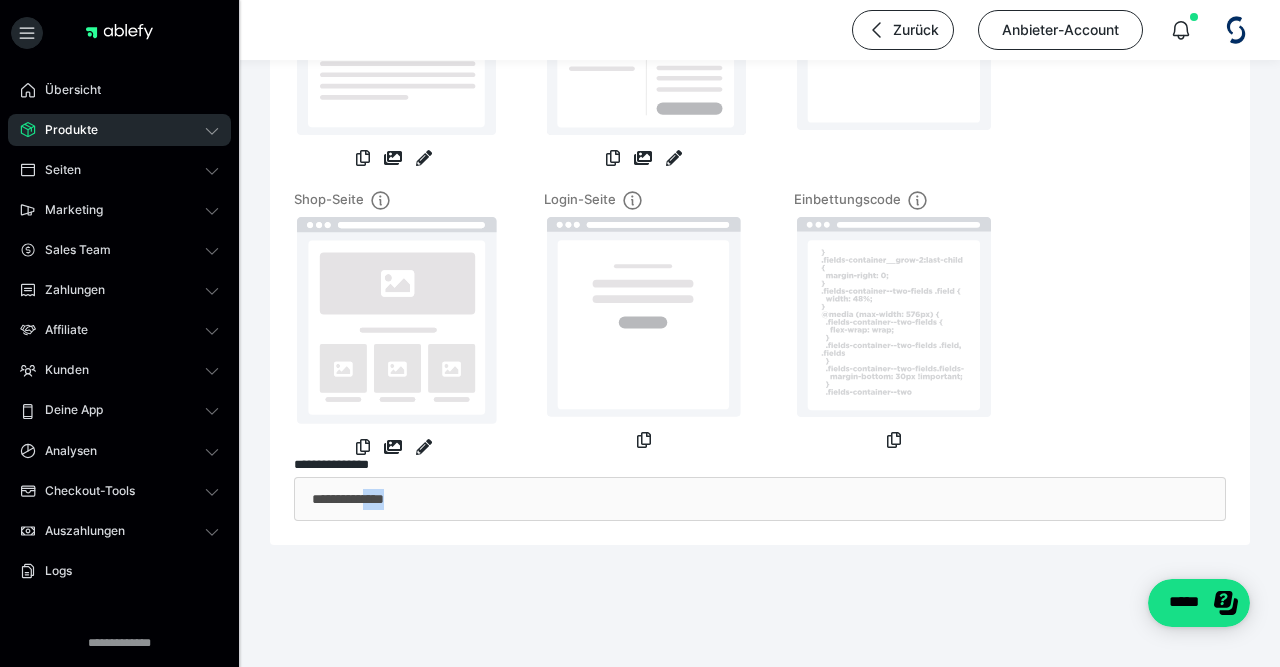 click on "**********" at bounding box center [760, 499] 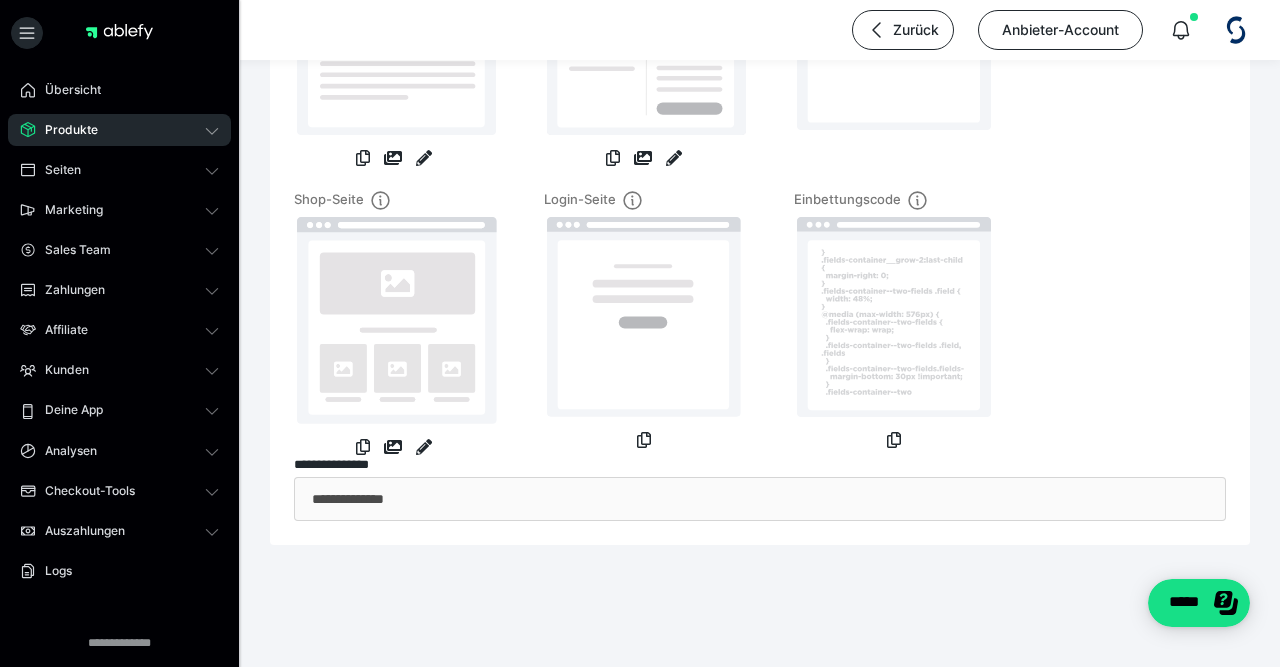 click on "**********" at bounding box center [760, 499] 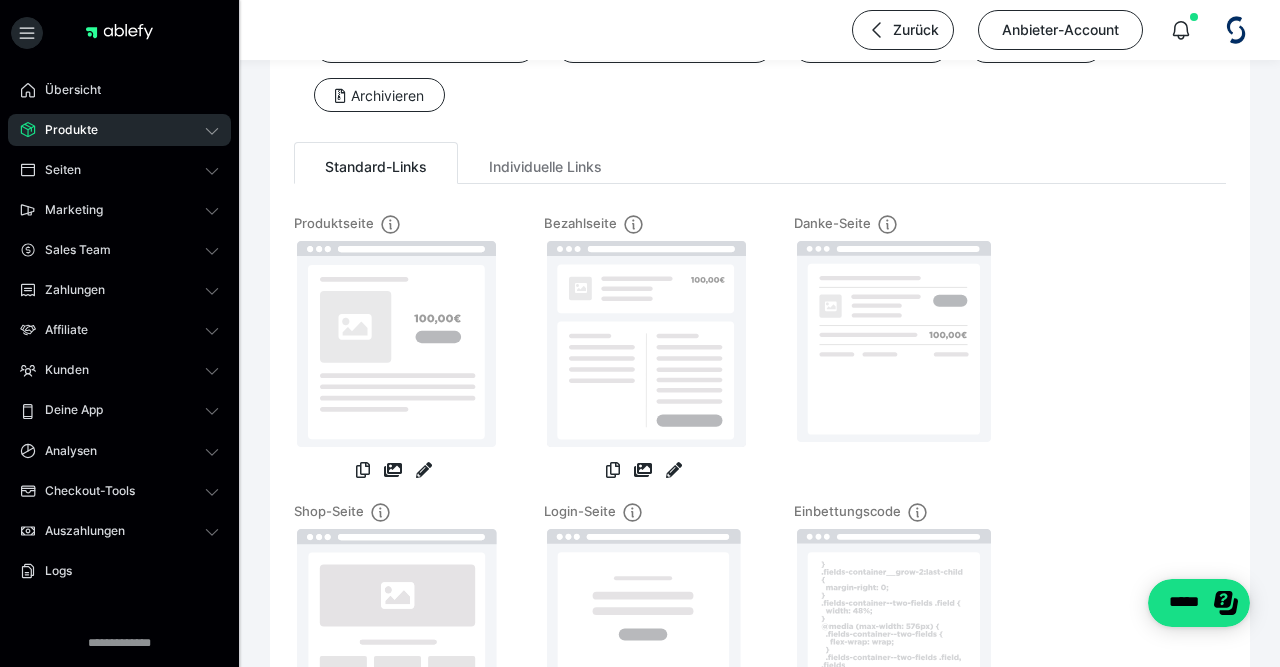 scroll, scrollTop: 0, scrollLeft: 0, axis: both 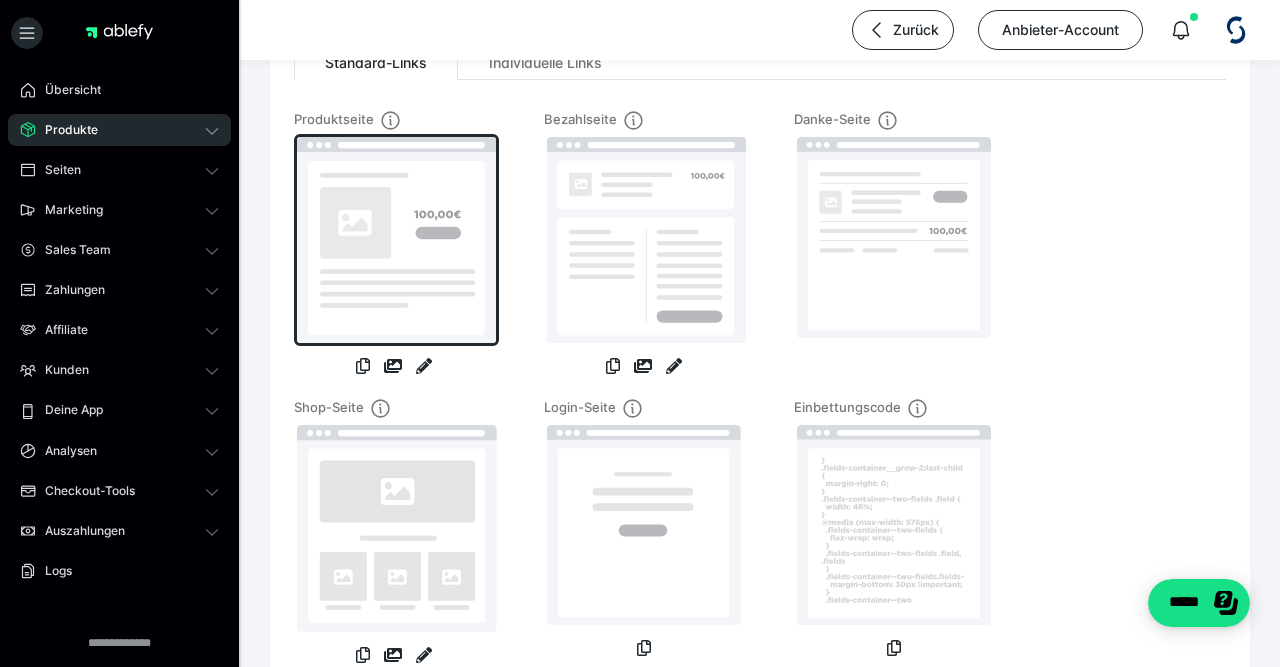 click at bounding box center (396, 240) 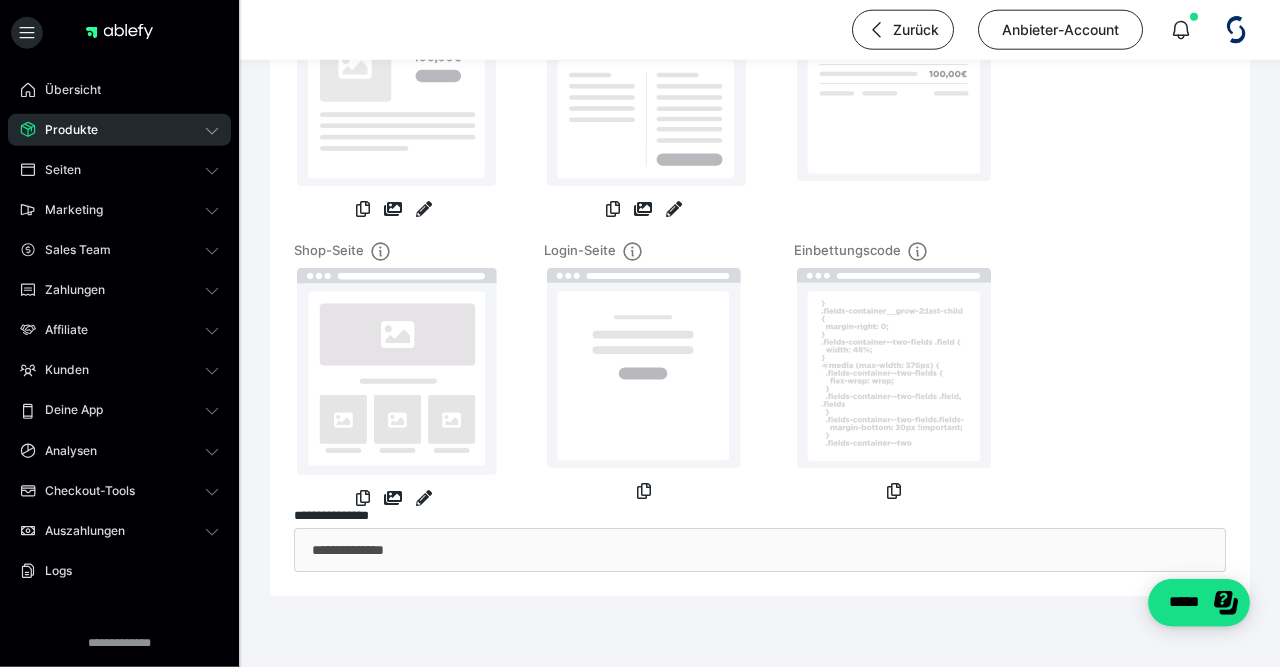 scroll, scrollTop: 445, scrollLeft: 0, axis: vertical 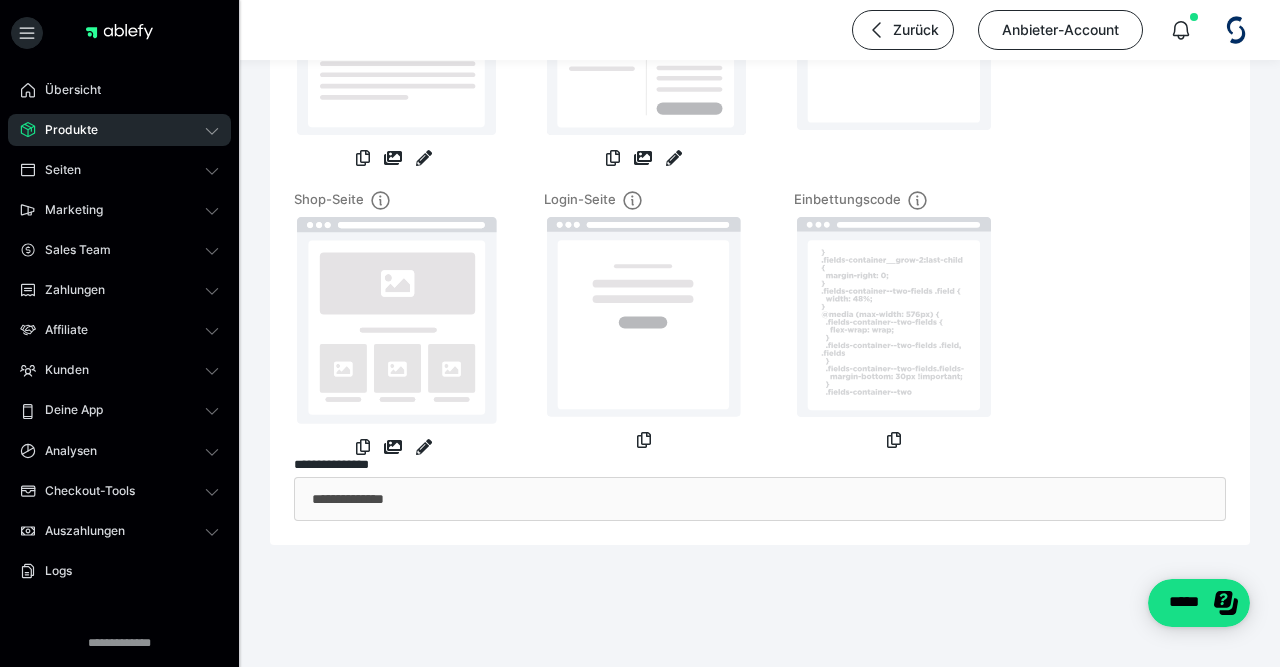 click on "Login-Seite" at bounding box center (644, 324) 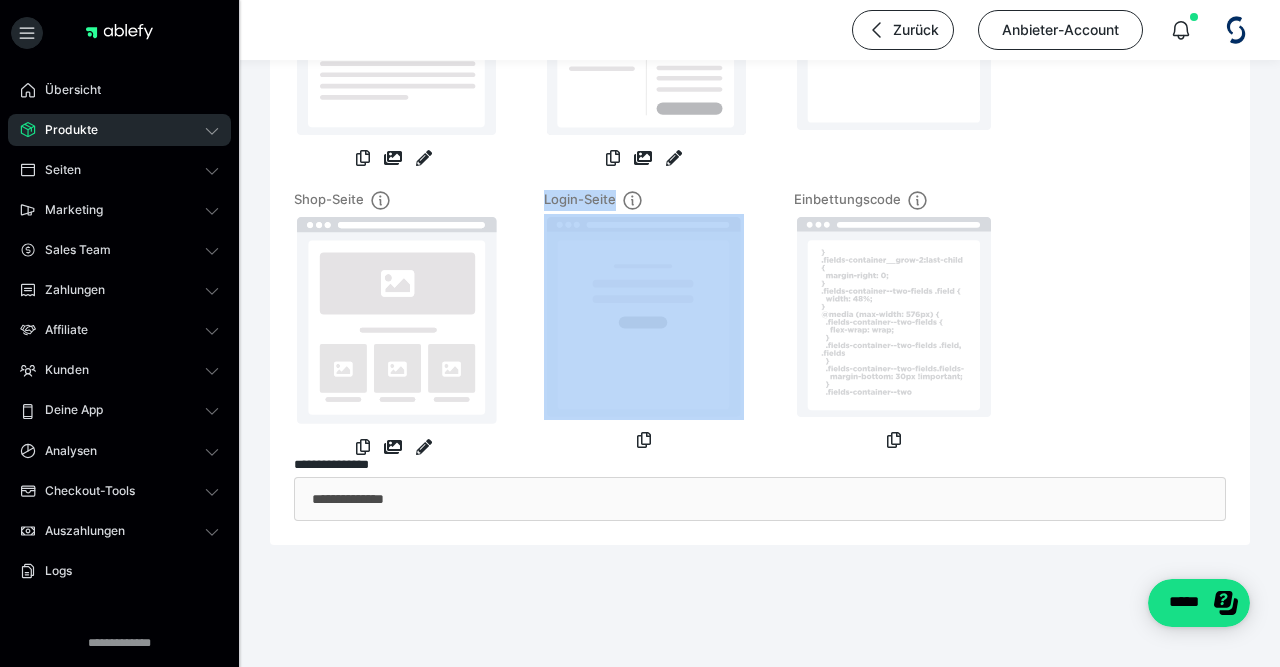 click on "Login-Seite" at bounding box center (644, 324) 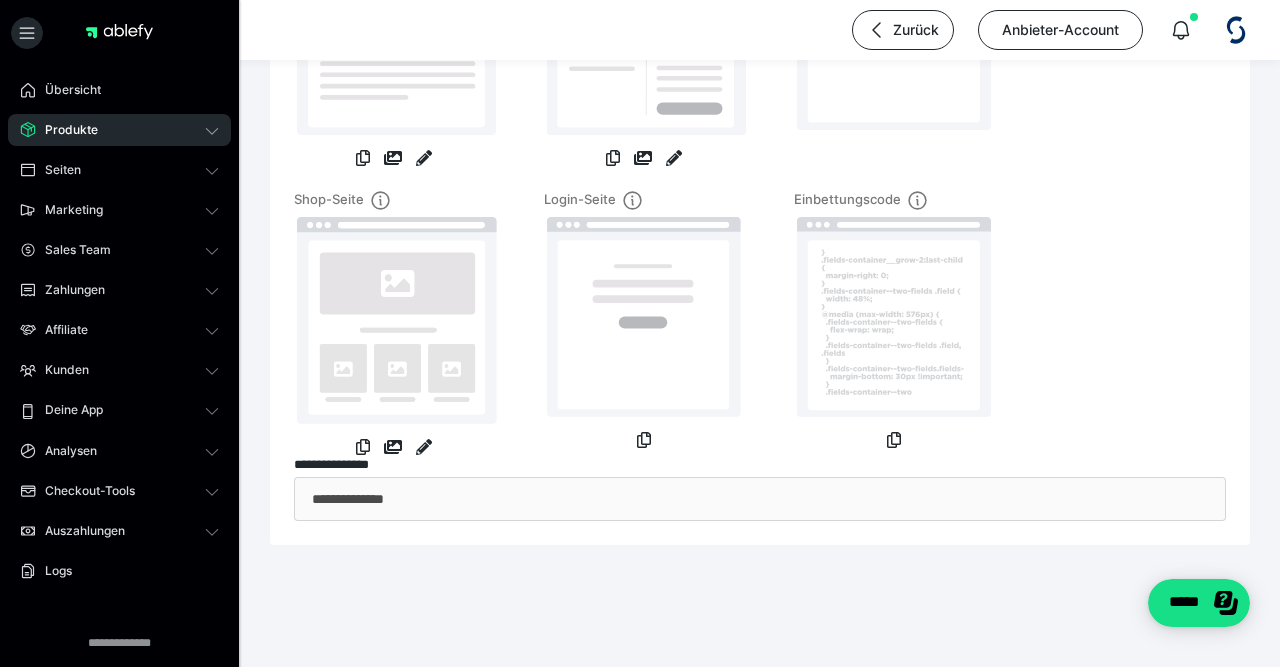 click on "Login-Seite" at bounding box center (644, 324) 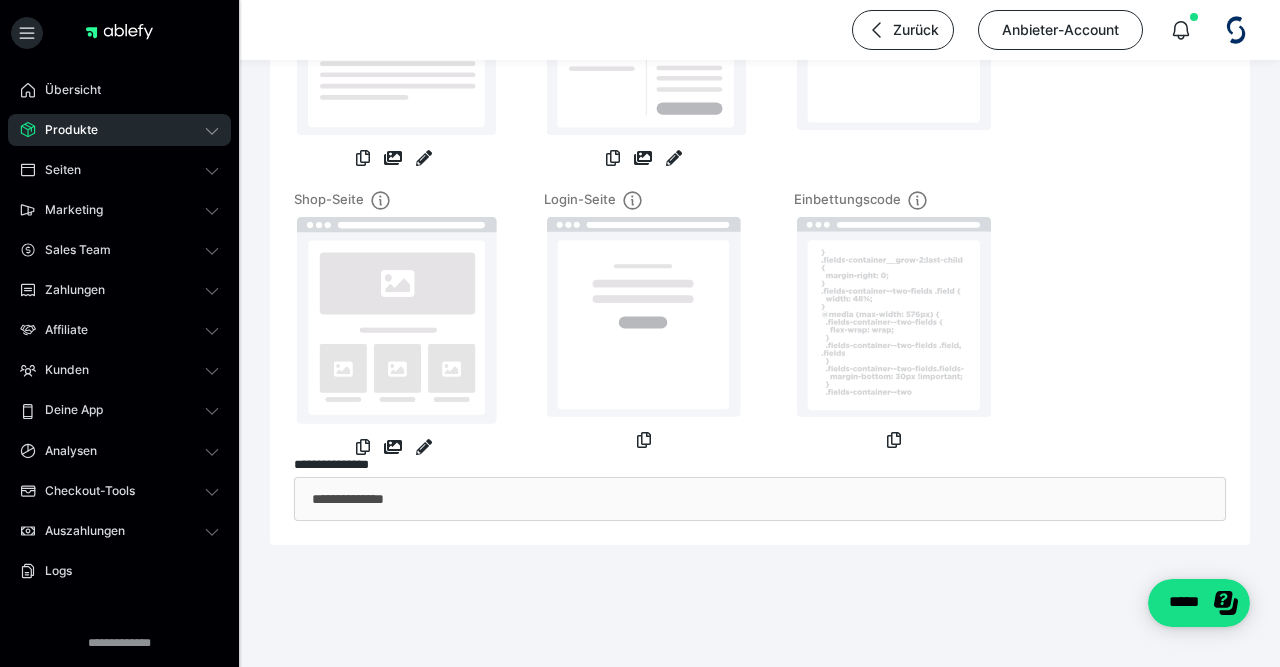 scroll, scrollTop: 341, scrollLeft: 0, axis: vertical 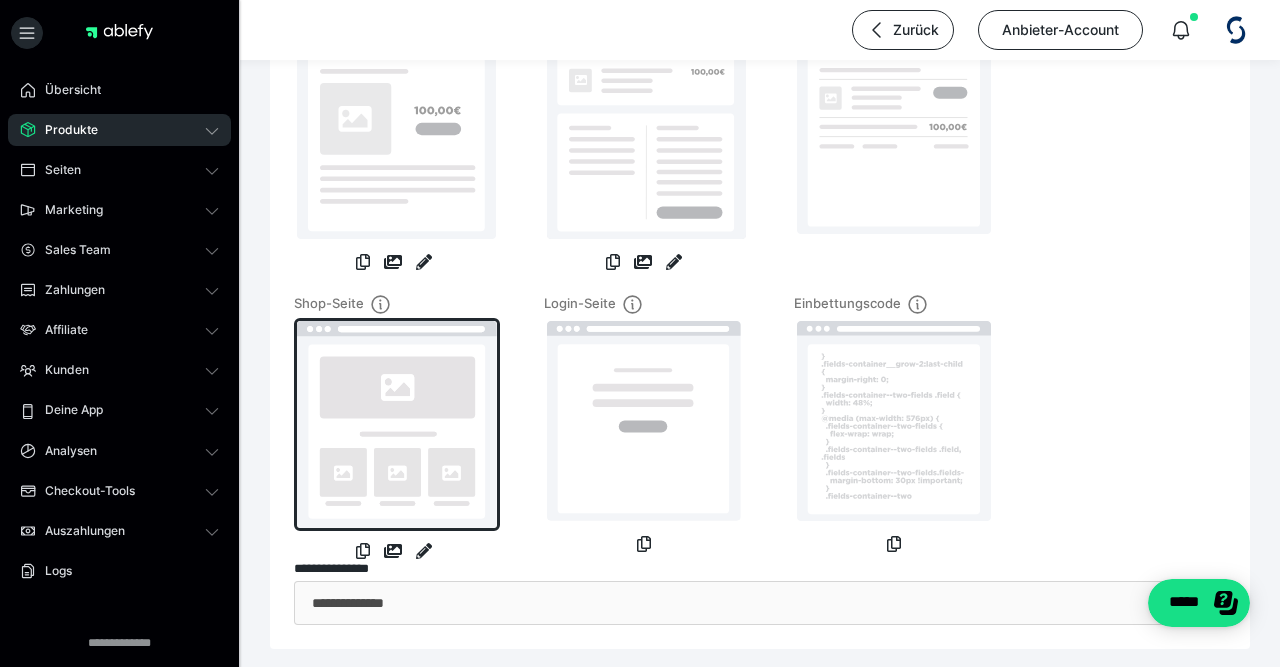 click at bounding box center (397, 424) 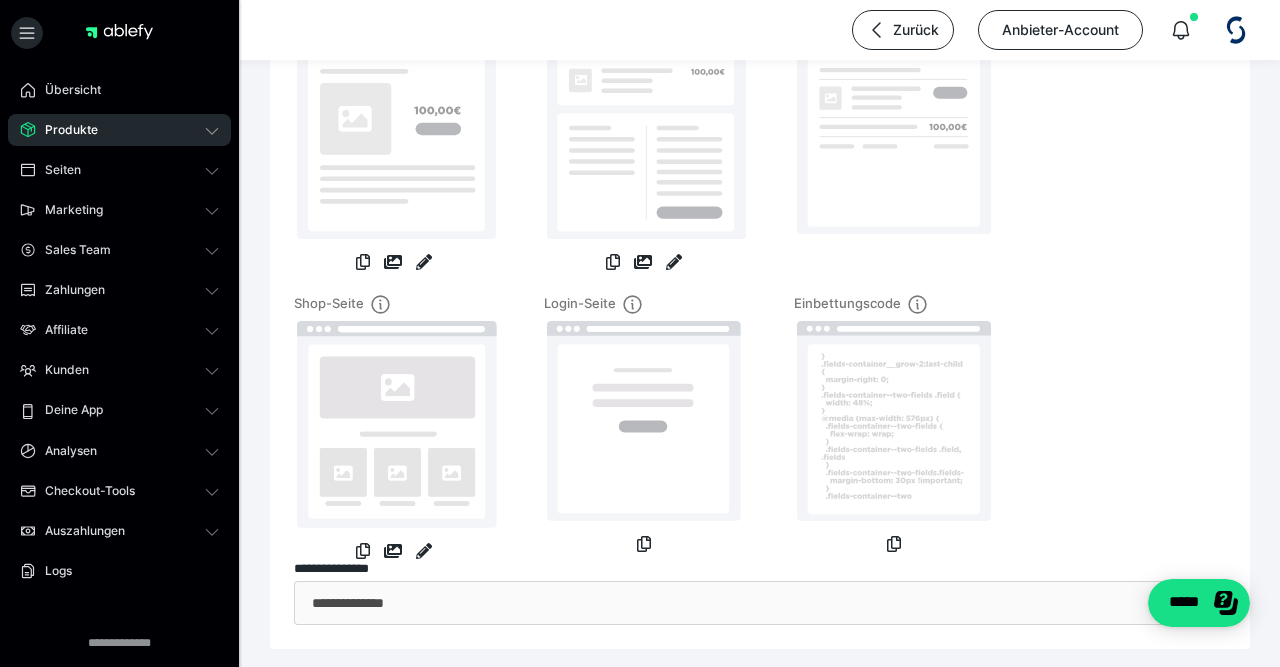 click on "Produkte" at bounding box center (119, 130) 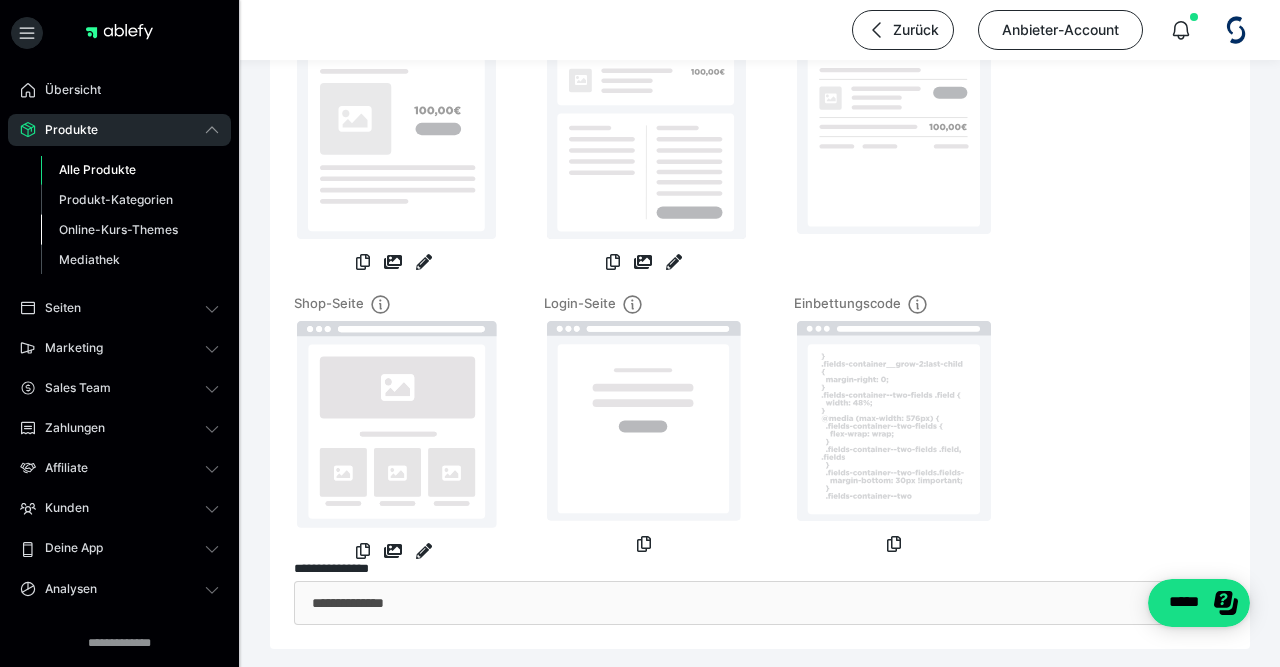 click on "Online-Kurs-Themes" at bounding box center [118, 229] 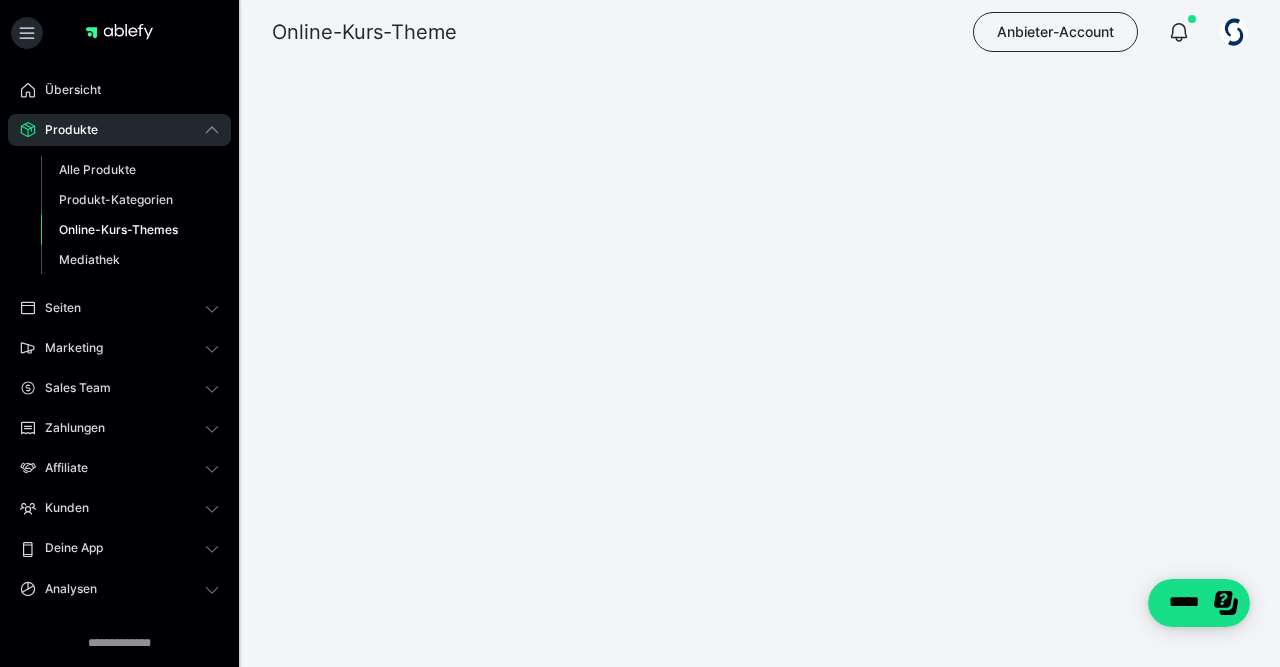 scroll, scrollTop: 0, scrollLeft: 0, axis: both 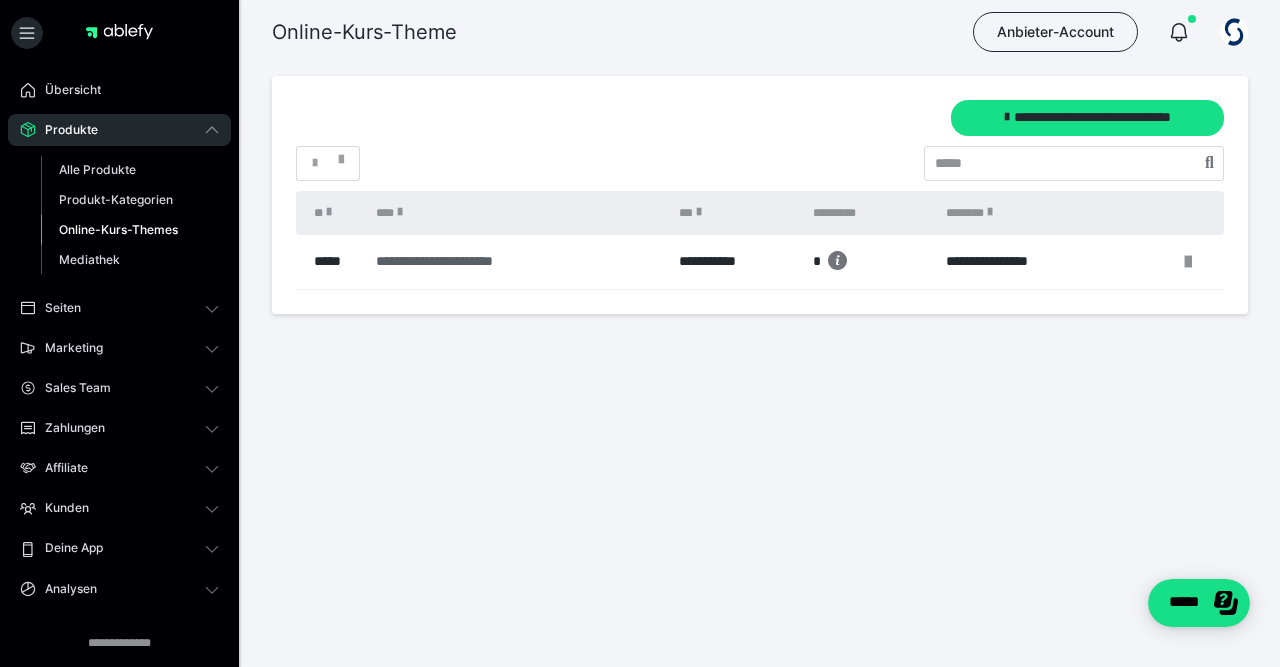 click on "**********" at bounding box center (511, 261) 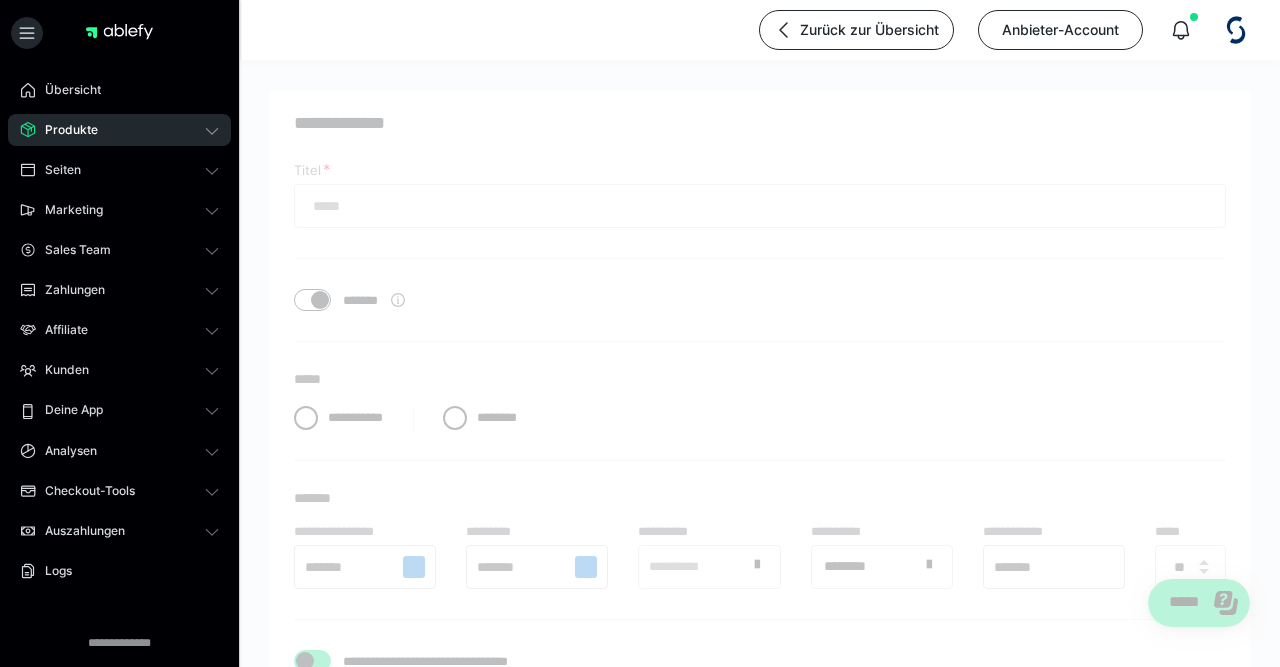 type on "**********" 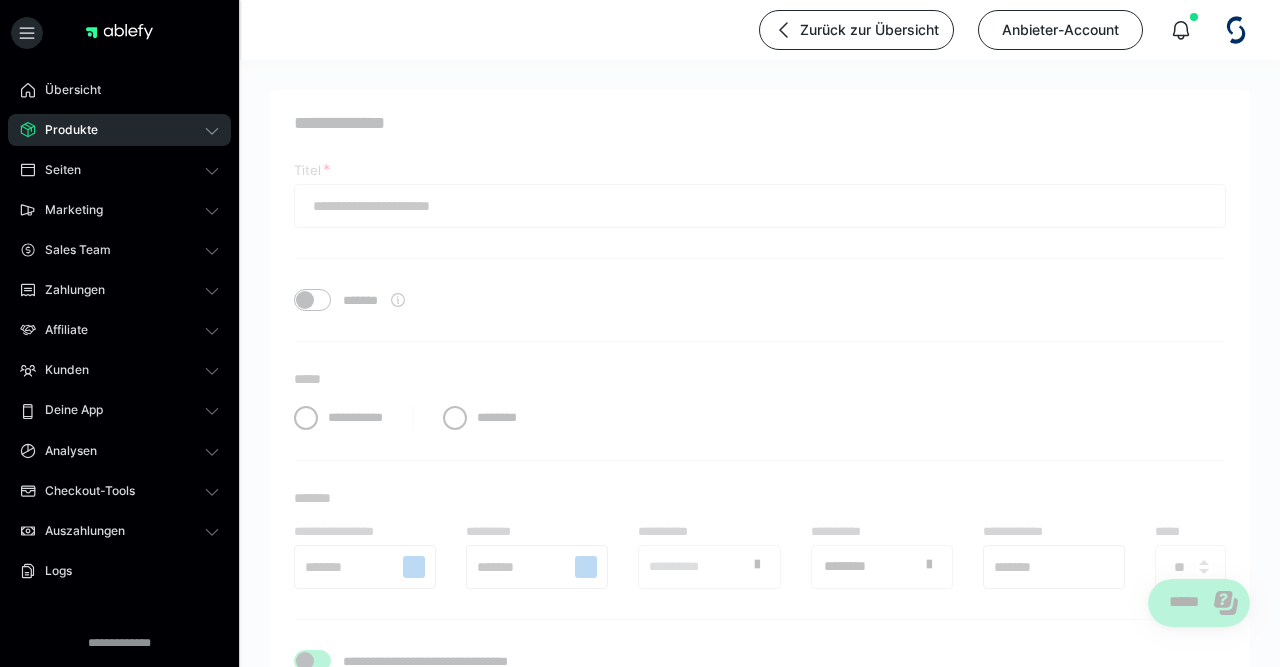 type on "**" 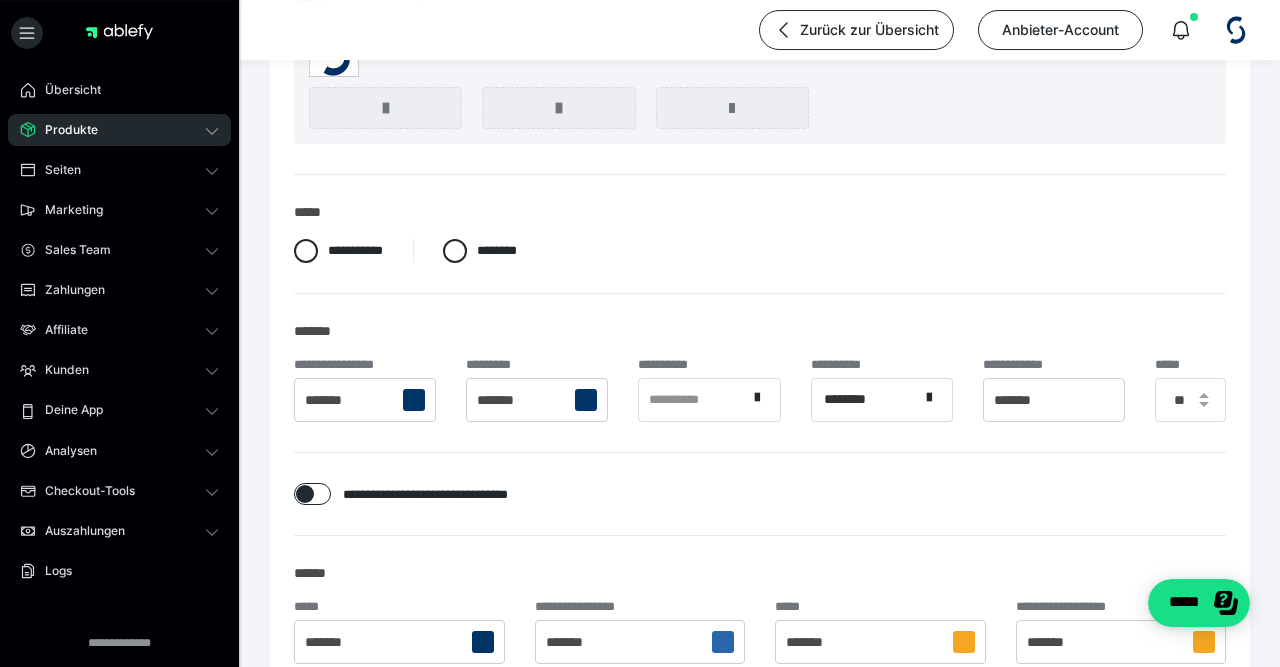 scroll, scrollTop: 520, scrollLeft: 0, axis: vertical 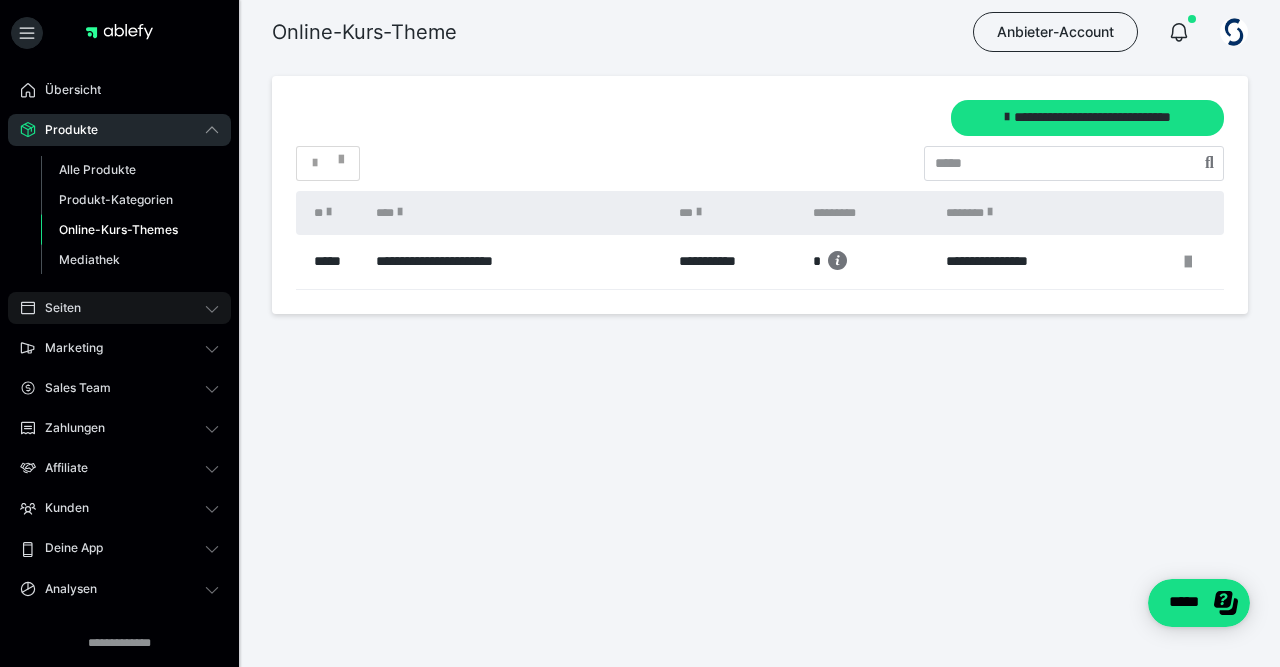 click on "Seiten" at bounding box center [119, 308] 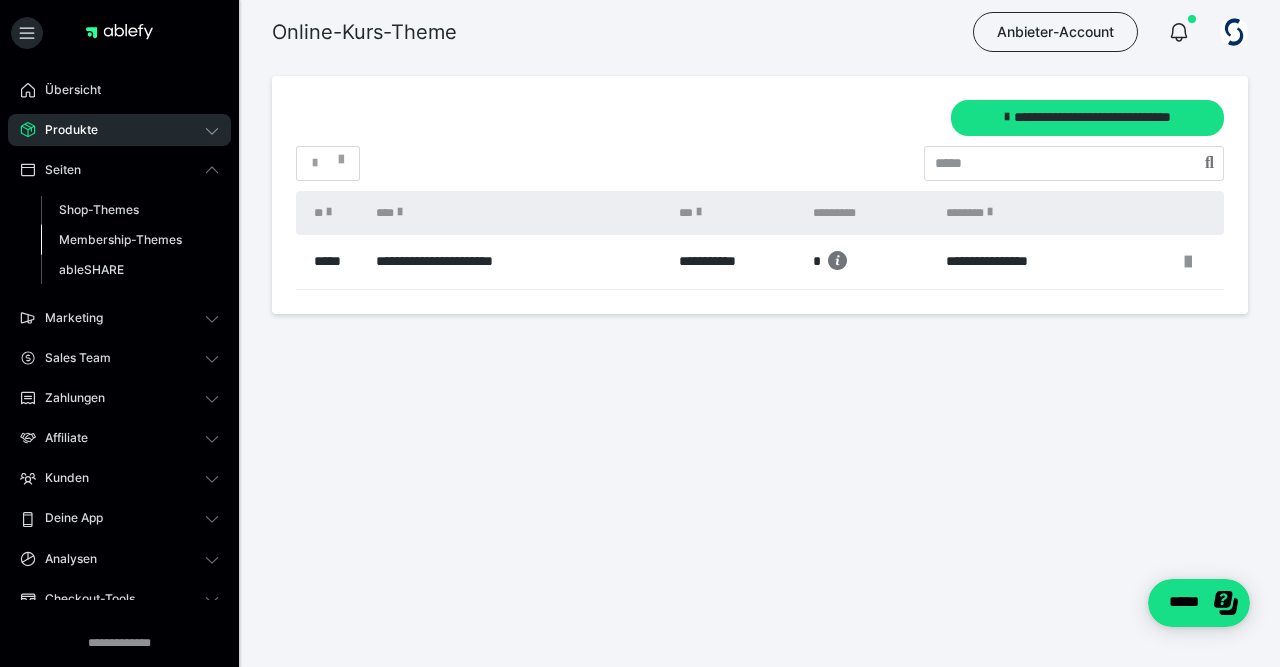 click on "Membership-Themes" at bounding box center [120, 239] 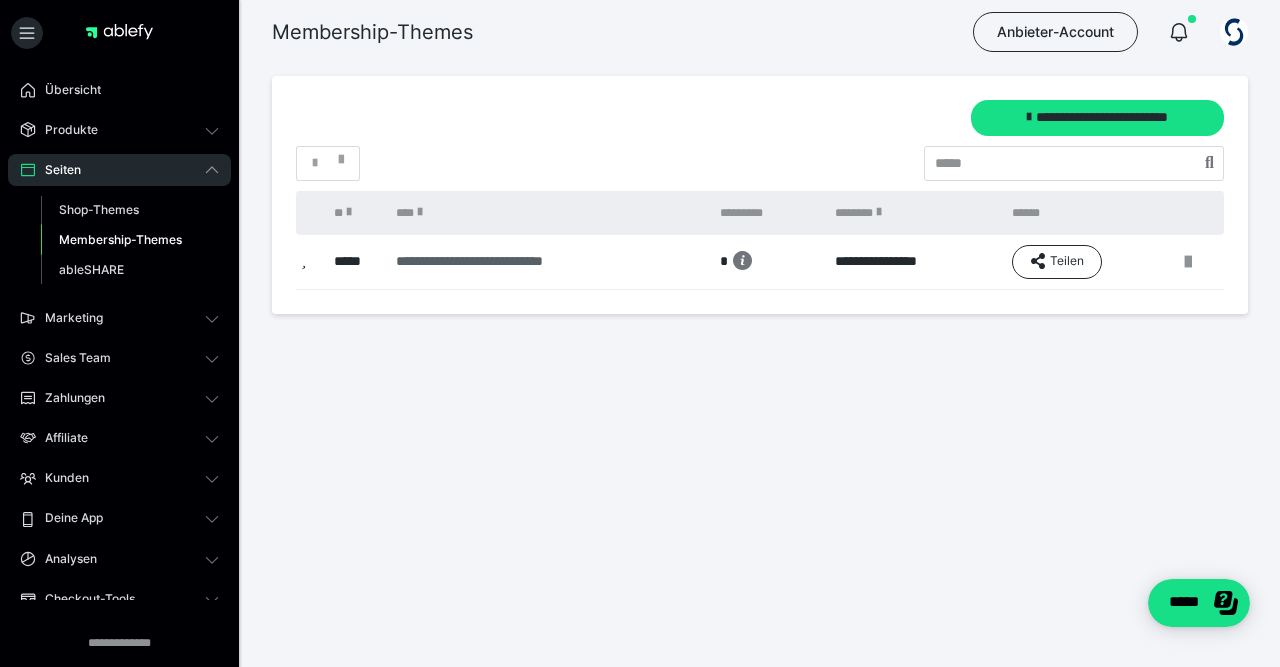 click on "**********" at bounding box center [543, 261] 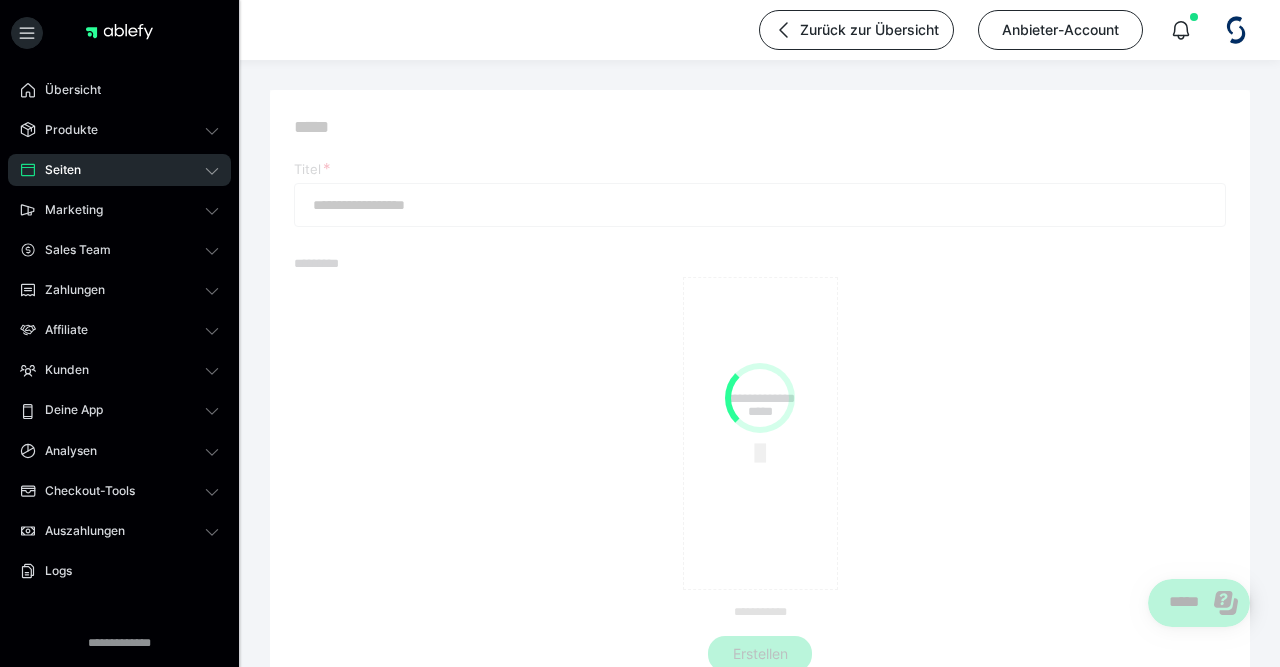 type on "**********" 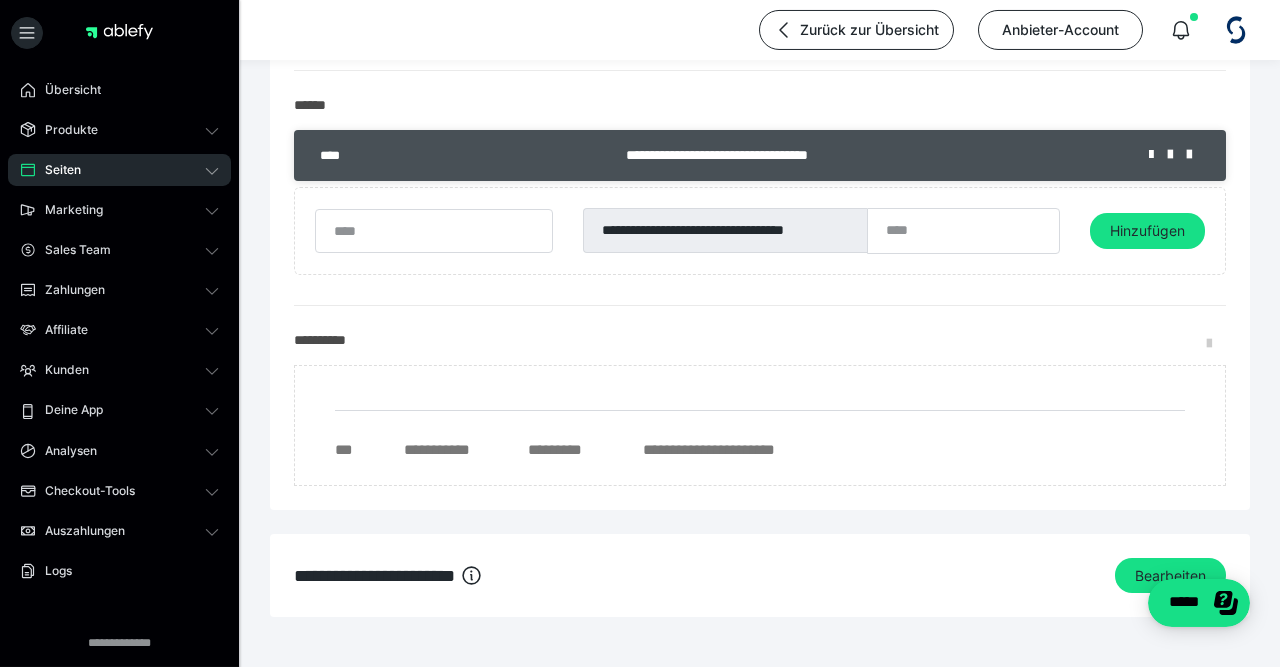 scroll, scrollTop: 371, scrollLeft: 0, axis: vertical 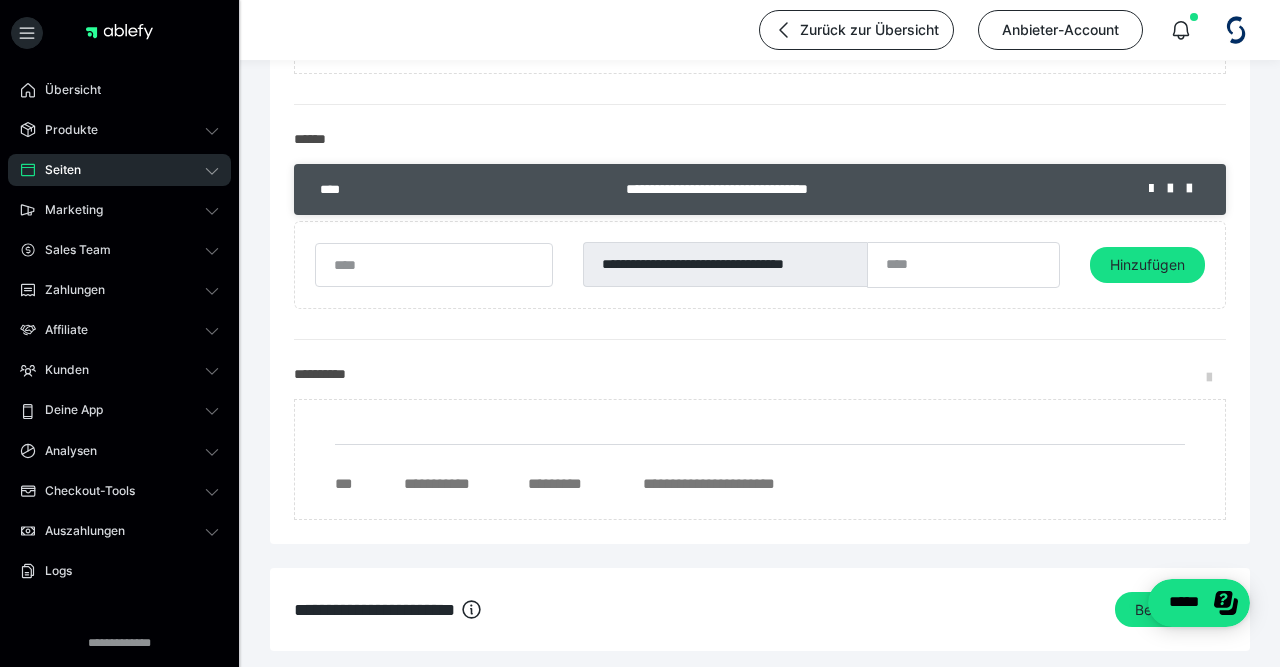 click on "**********" at bounding box center [760, 374] 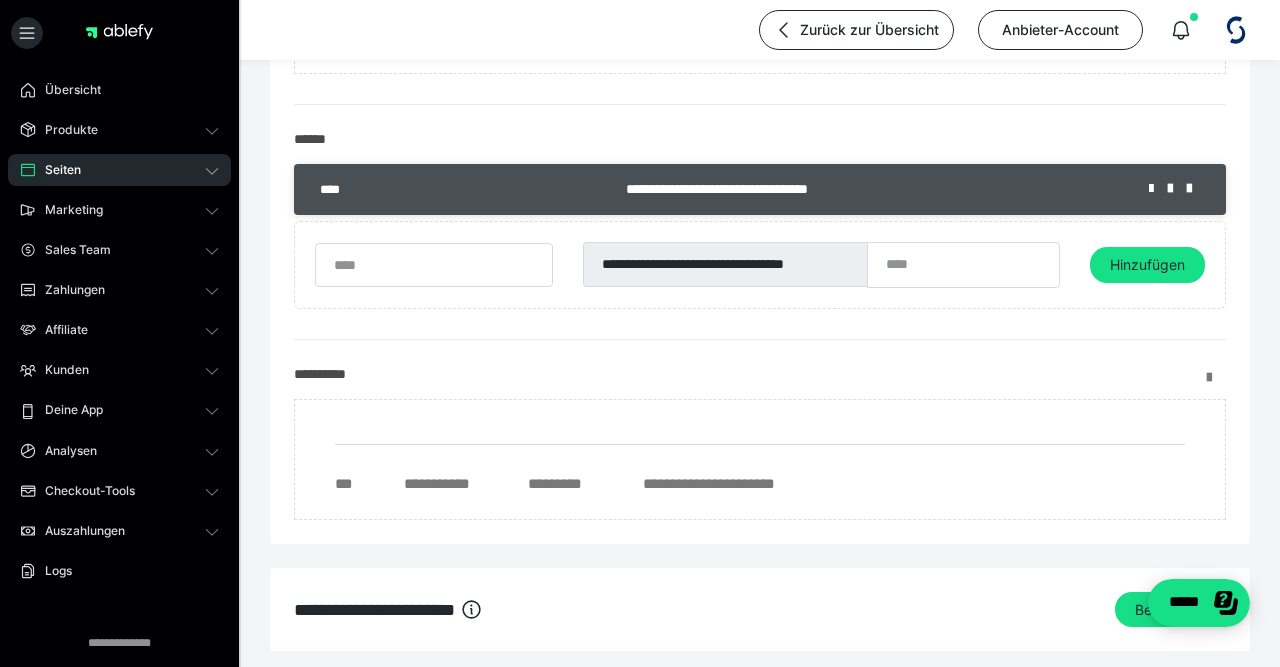 click at bounding box center (1216, 378) 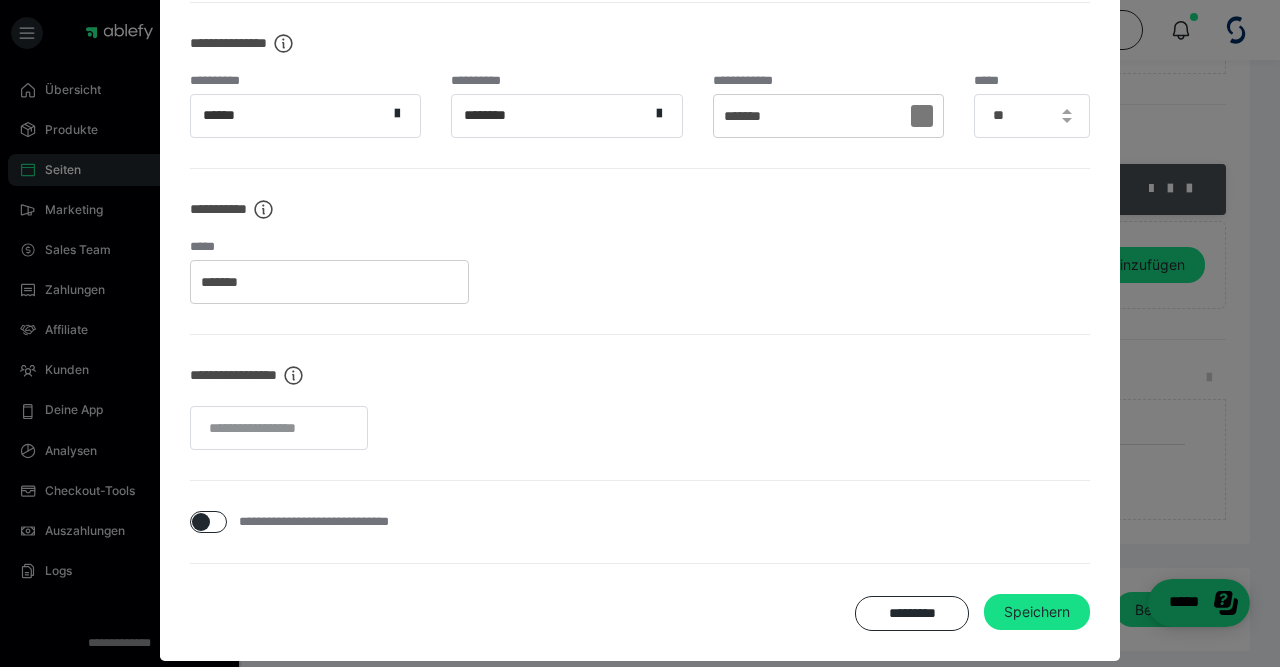 scroll, scrollTop: 828, scrollLeft: 0, axis: vertical 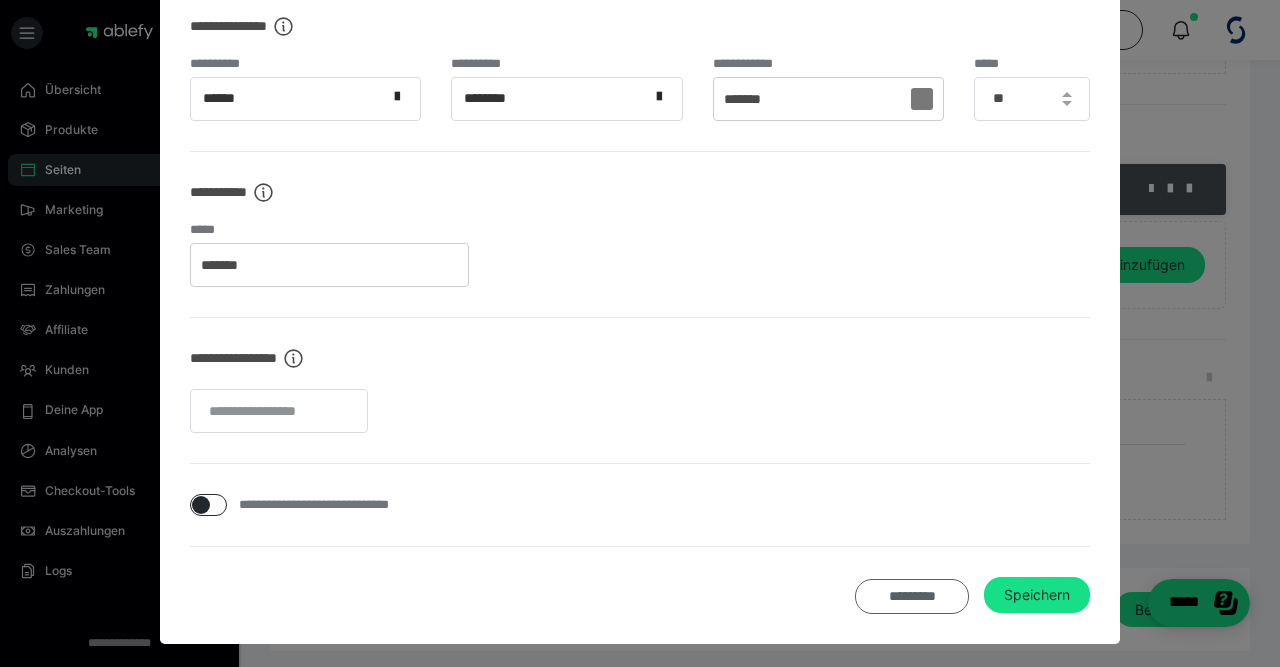 click on "*********" at bounding box center (912, 596) 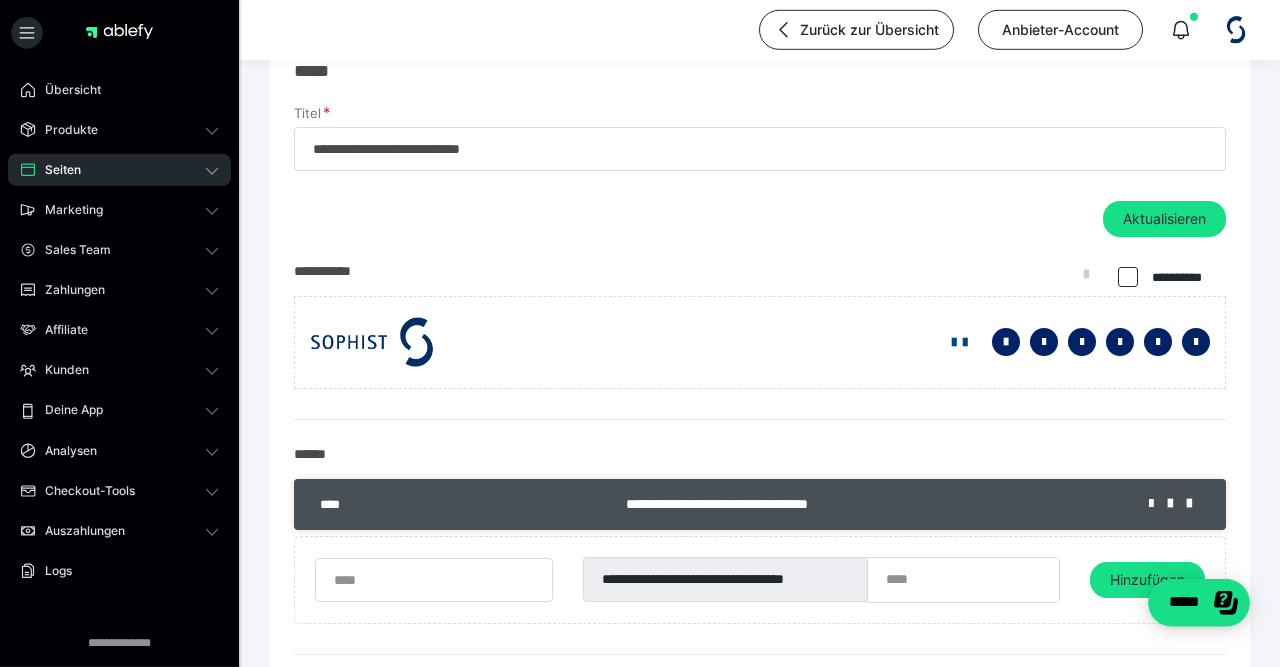 scroll, scrollTop: 0, scrollLeft: 0, axis: both 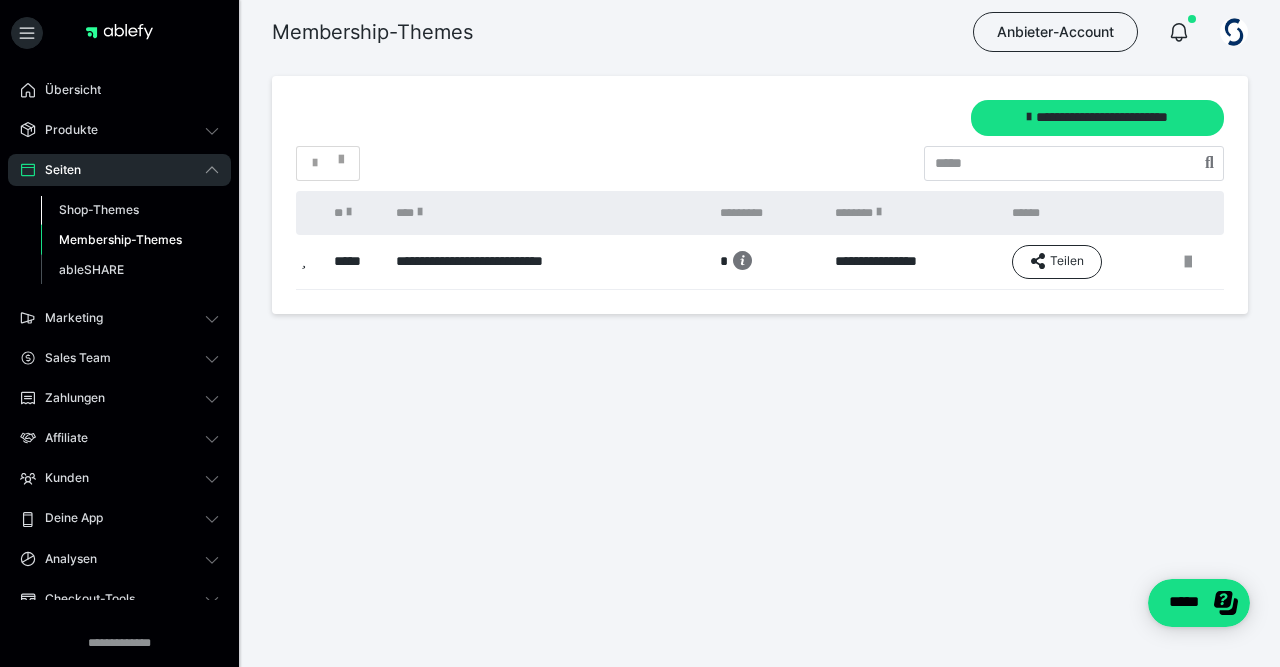 click on "Shop-Themes" at bounding box center [130, 210] 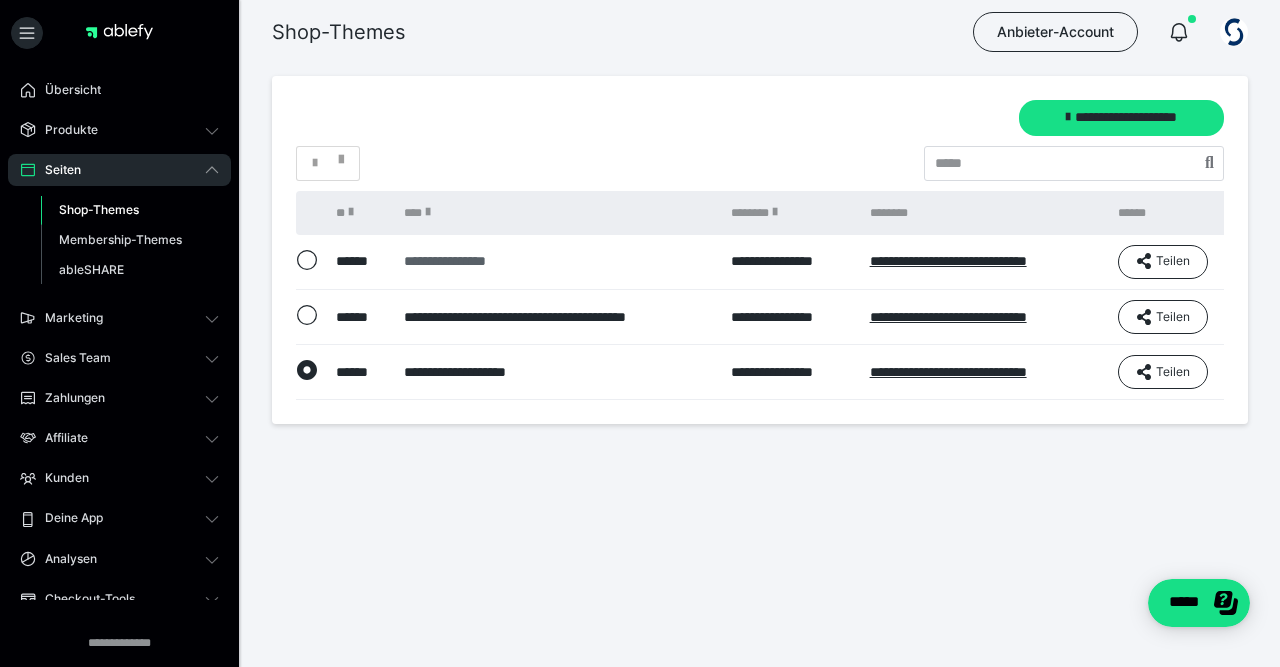click on "**********" at bounding box center [557, 261] 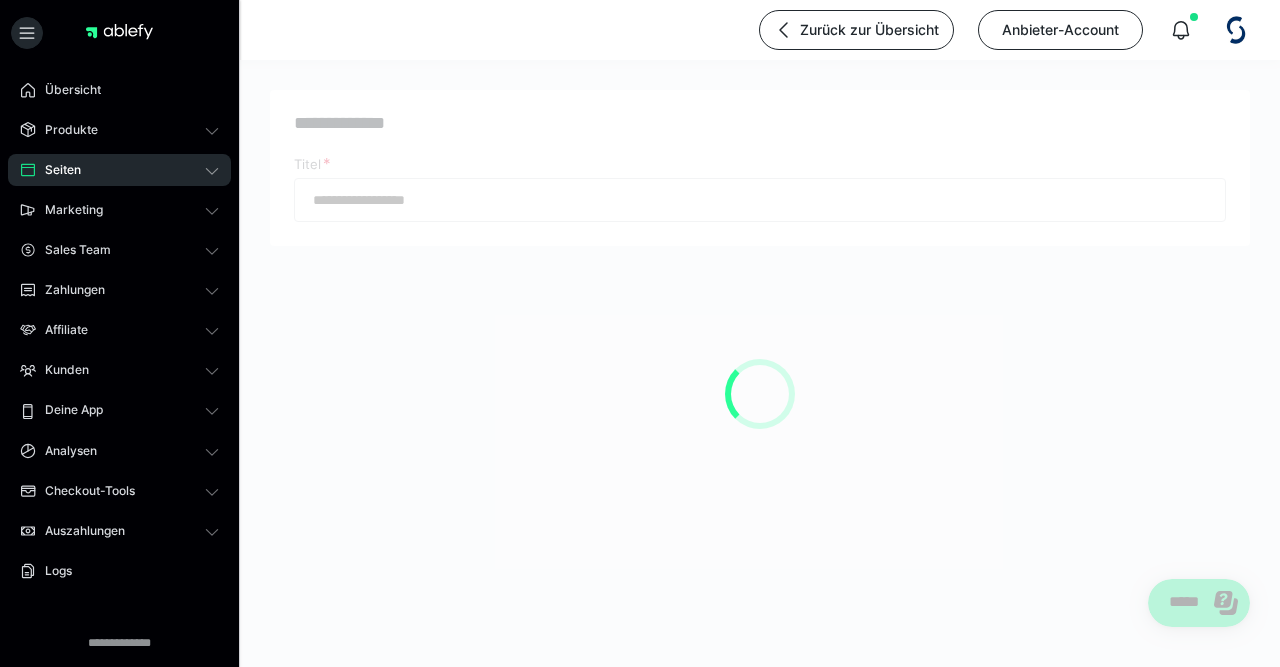 type on "**********" 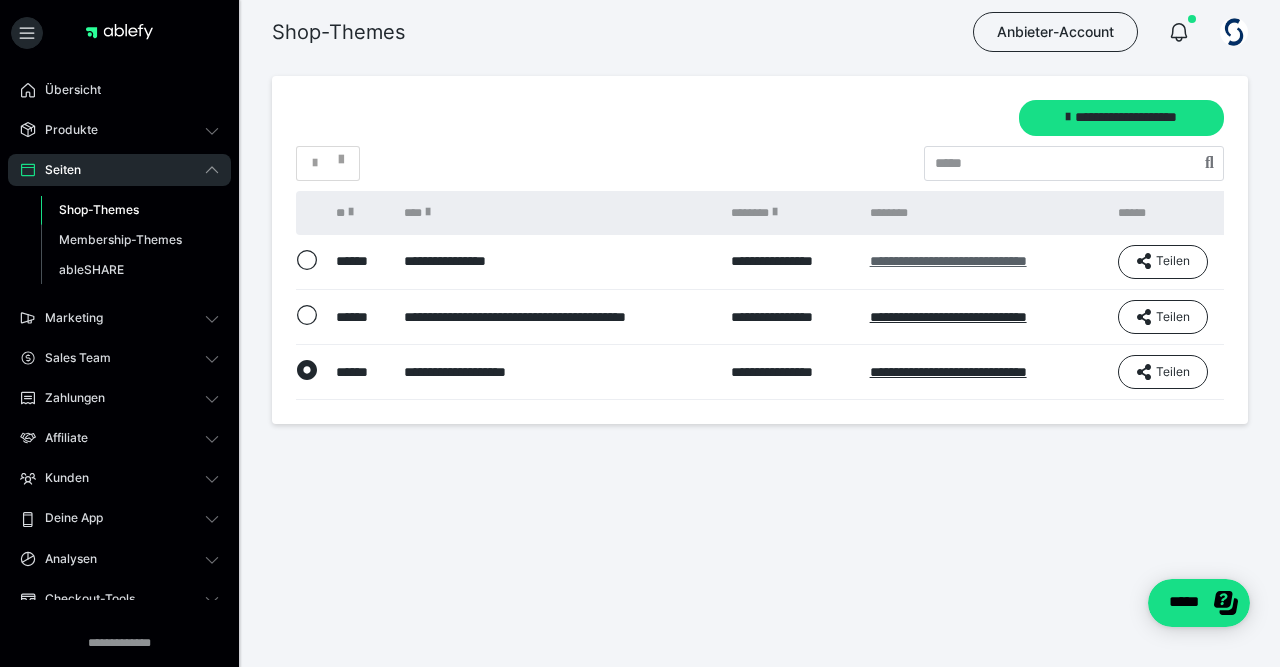 click on "**********" at bounding box center [948, 261] 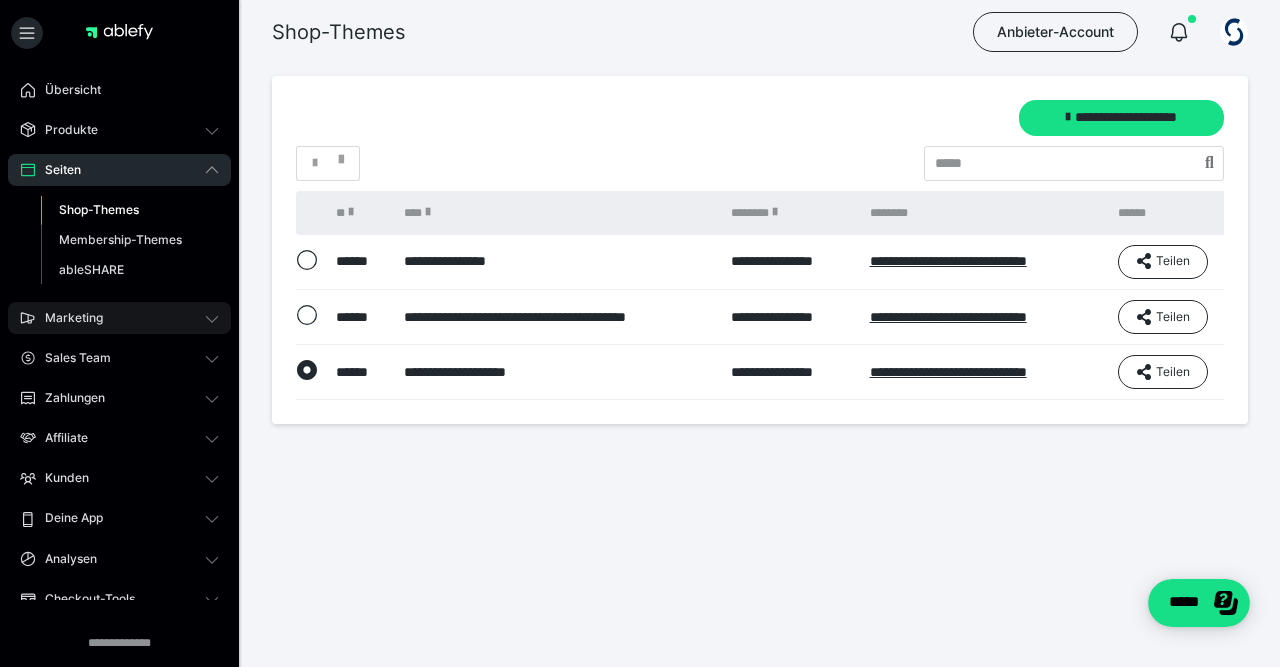 click on "Marketing" at bounding box center [119, 318] 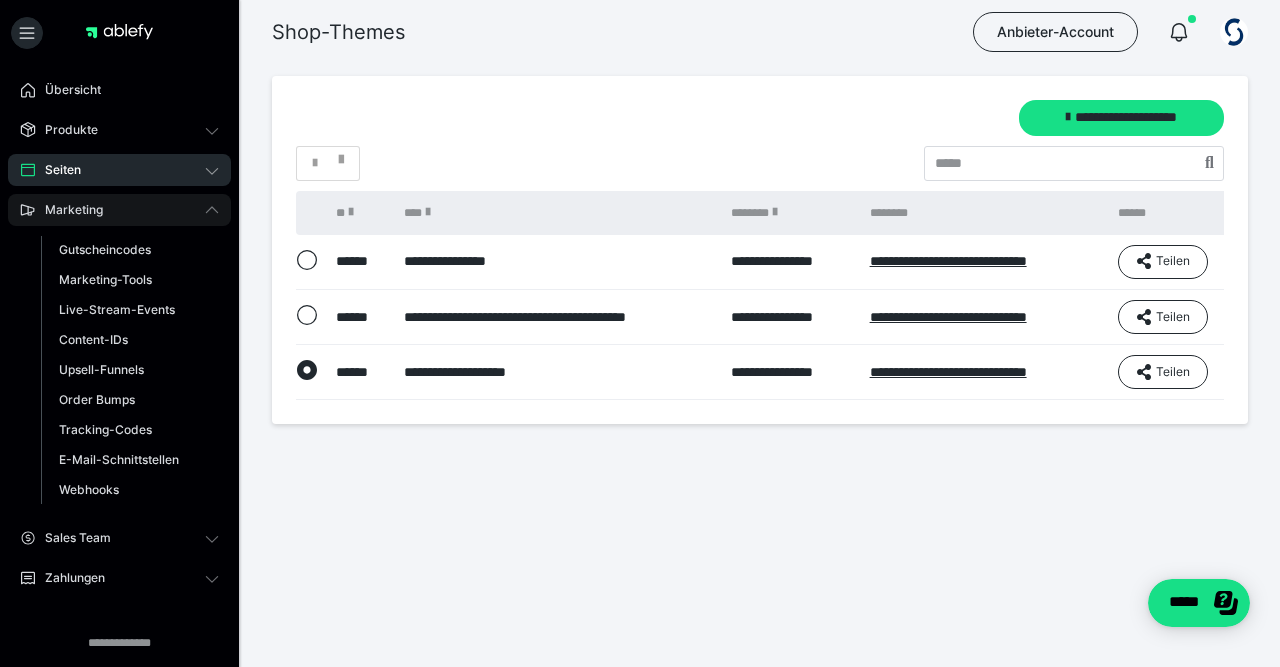 click on "Marketing" at bounding box center (119, 210) 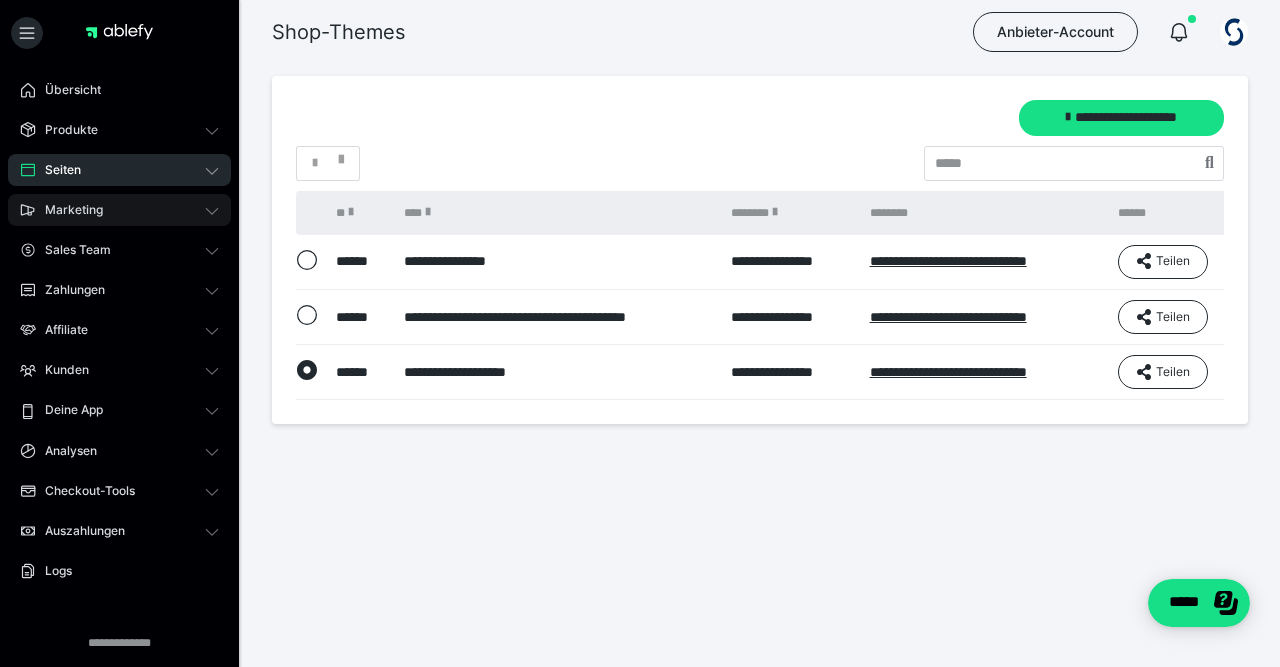 click on "Marketing" at bounding box center [119, 210] 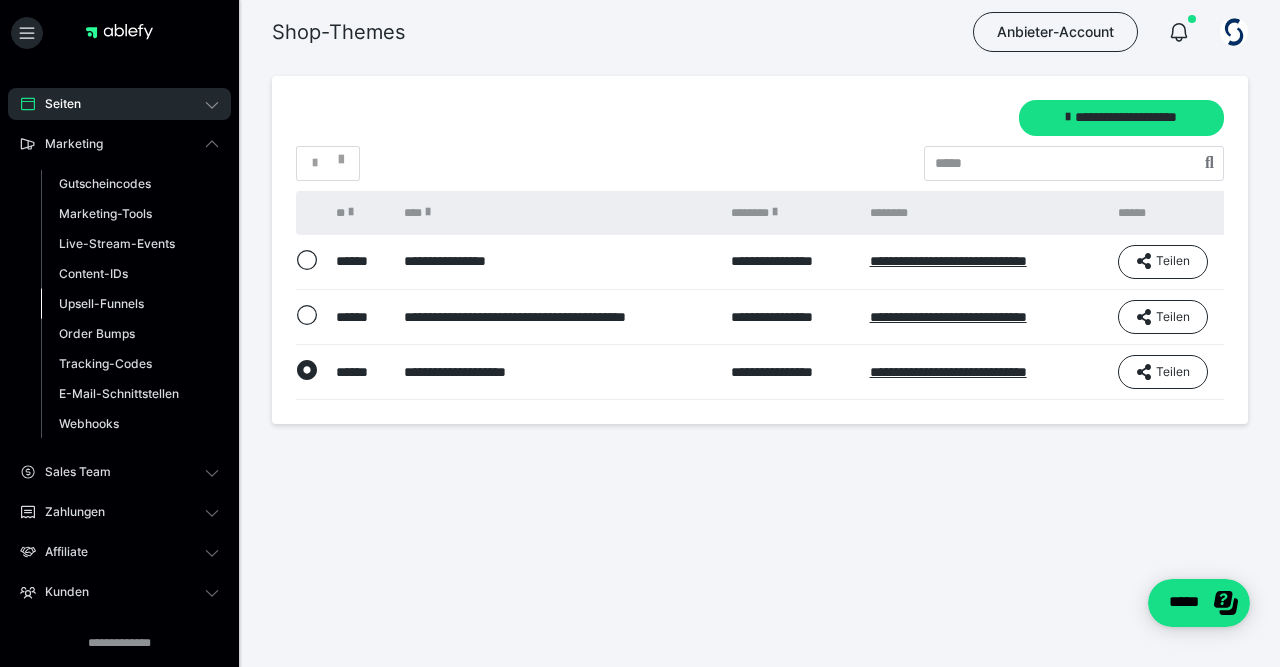 scroll, scrollTop: 116, scrollLeft: 0, axis: vertical 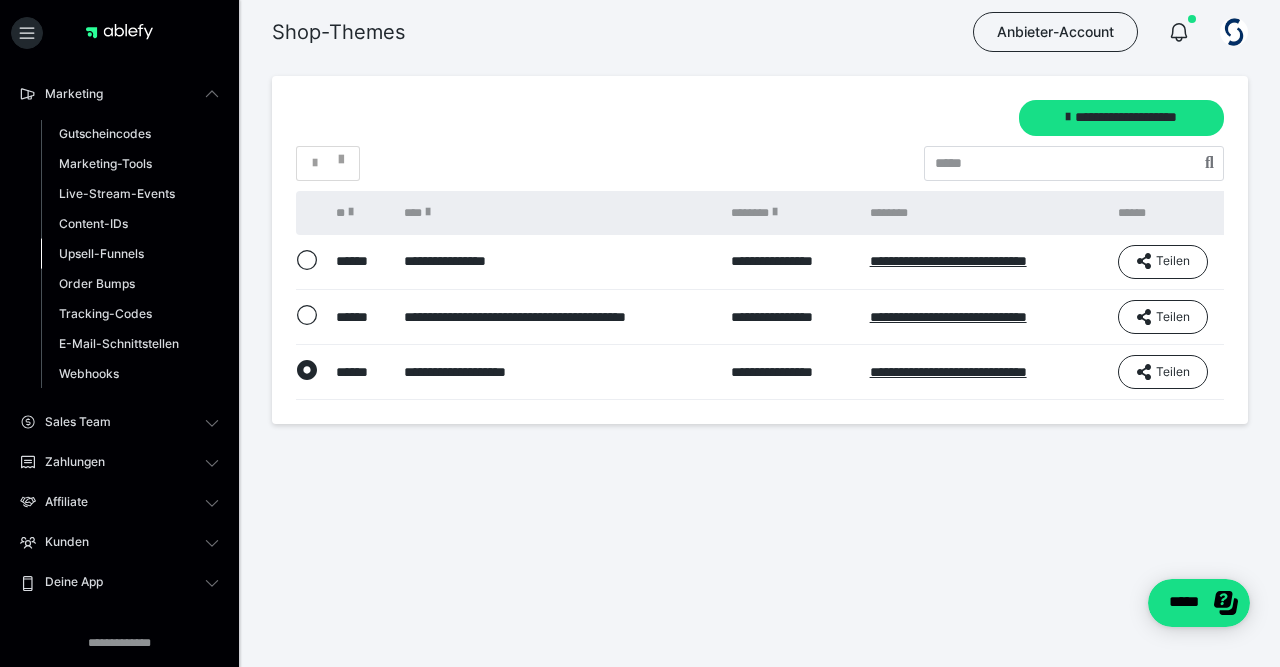 click on "Upsell-Funnels" at bounding box center [101, 253] 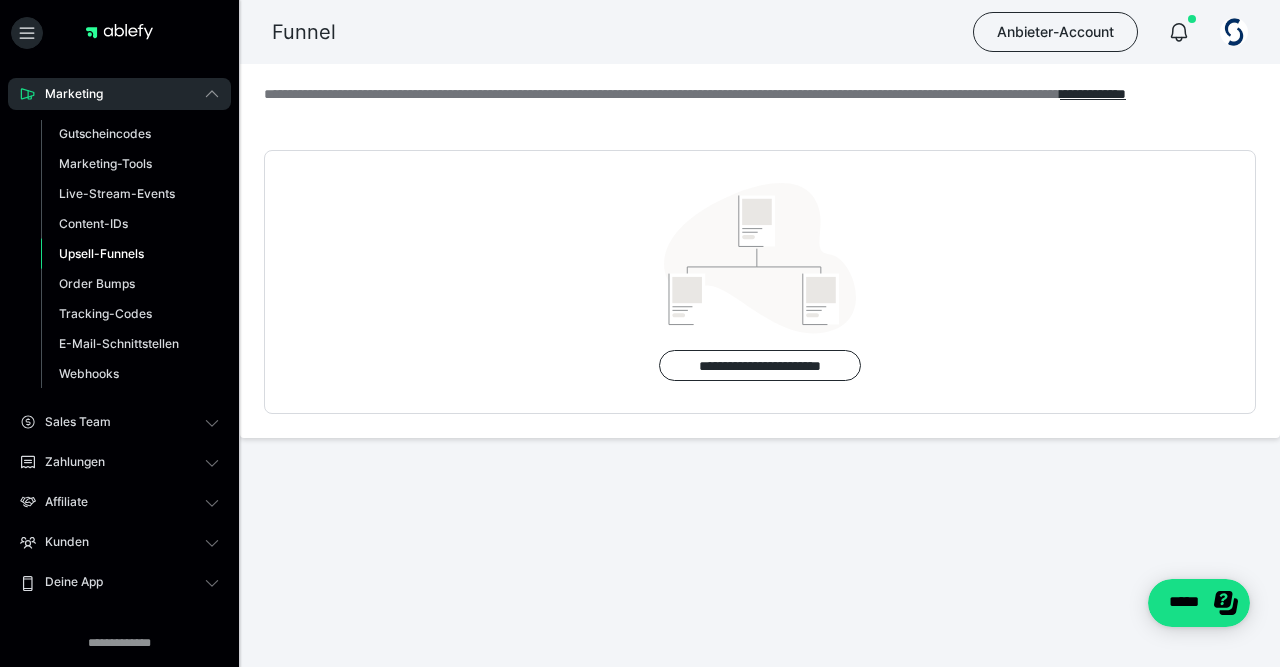 scroll, scrollTop: 0, scrollLeft: 0, axis: both 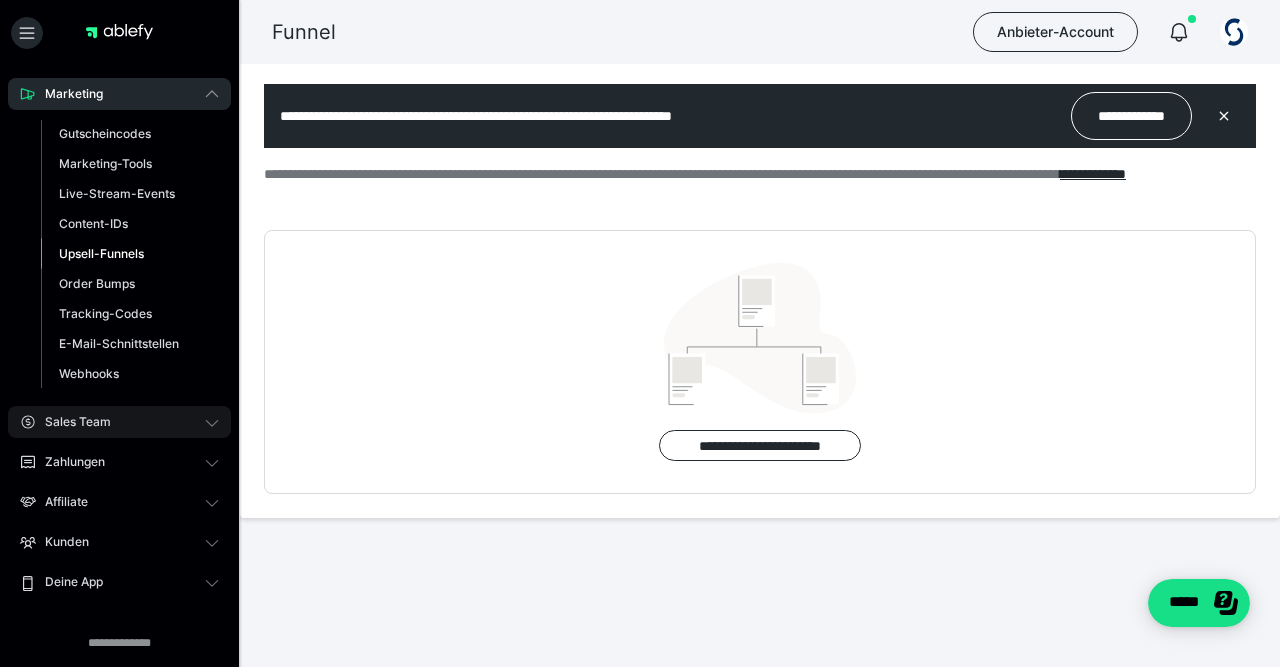 click on "Sales Team" at bounding box center [119, 422] 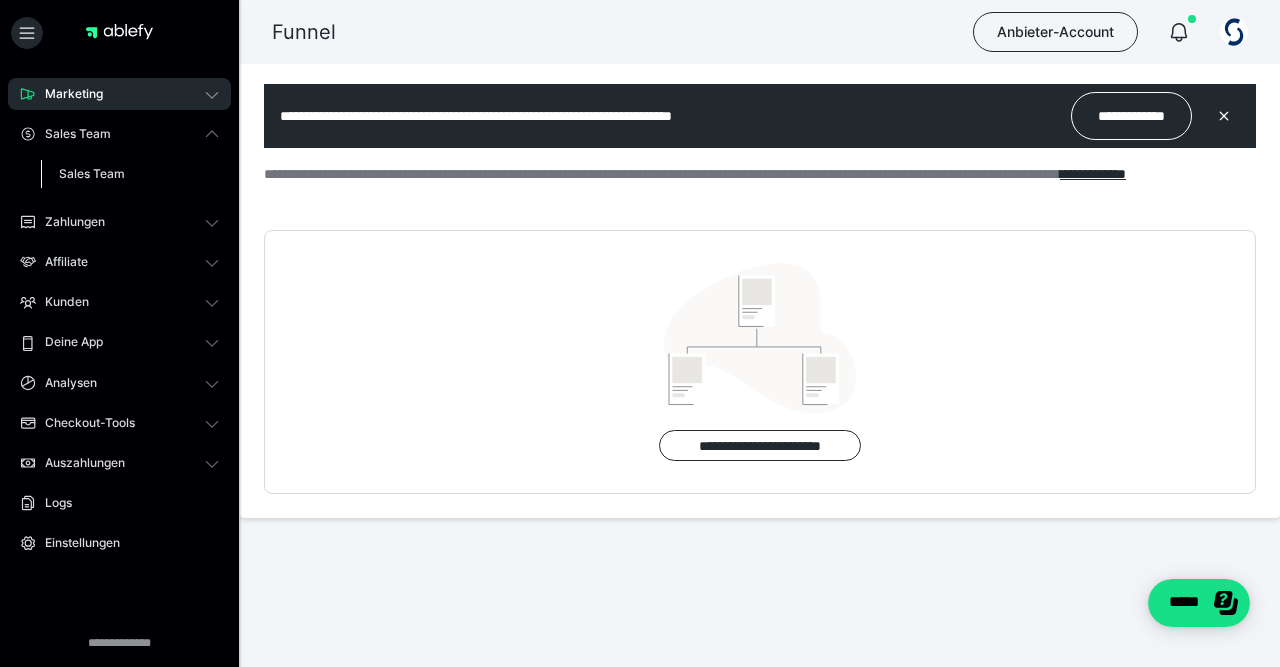 click on "Sales Team" at bounding box center (130, 174) 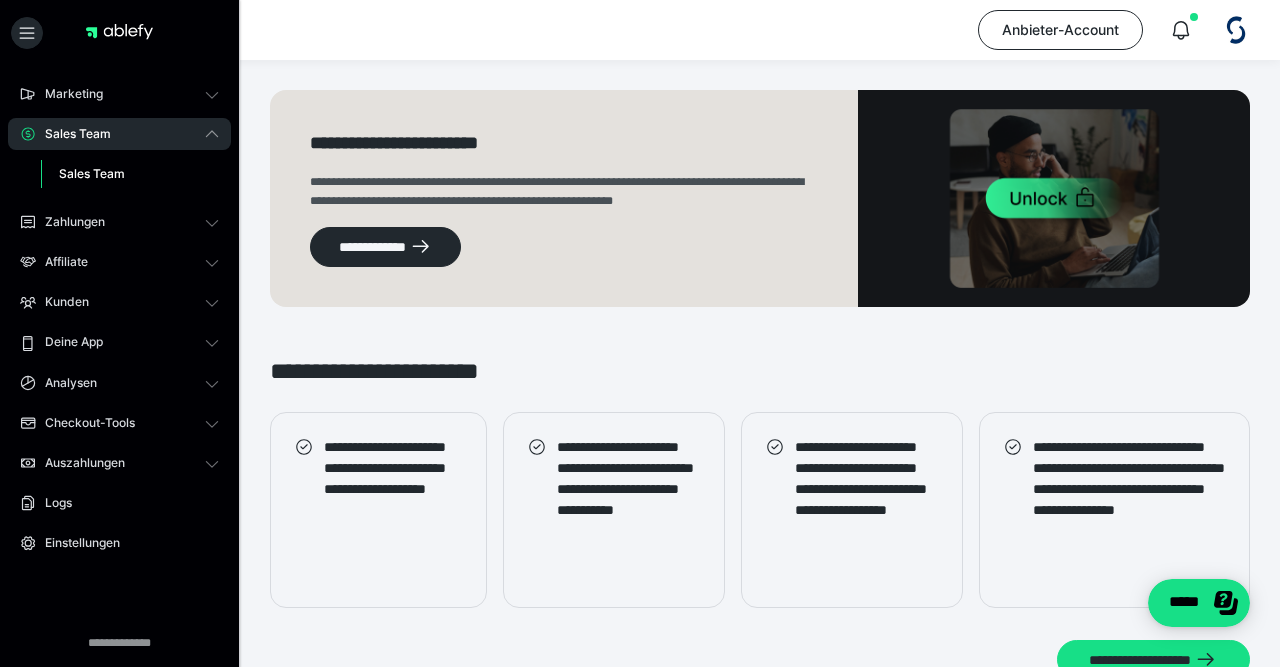 scroll, scrollTop: 5, scrollLeft: 0, axis: vertical 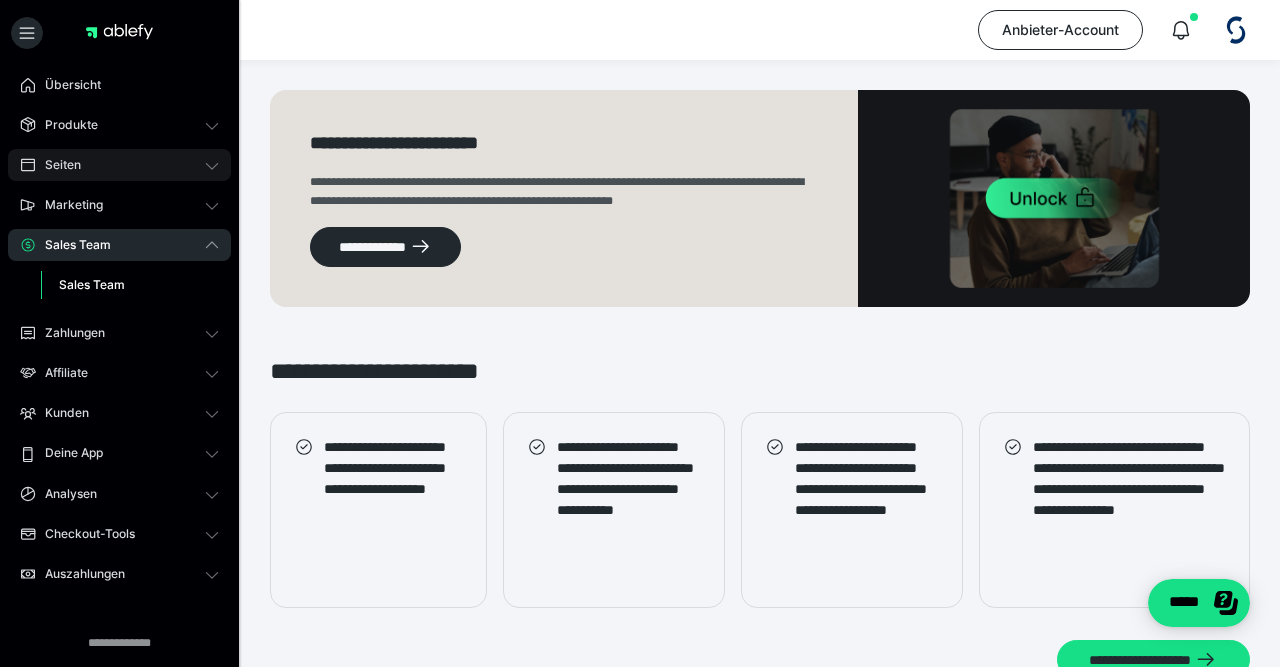 click on "Seiten" at bounding box center (119, 165) 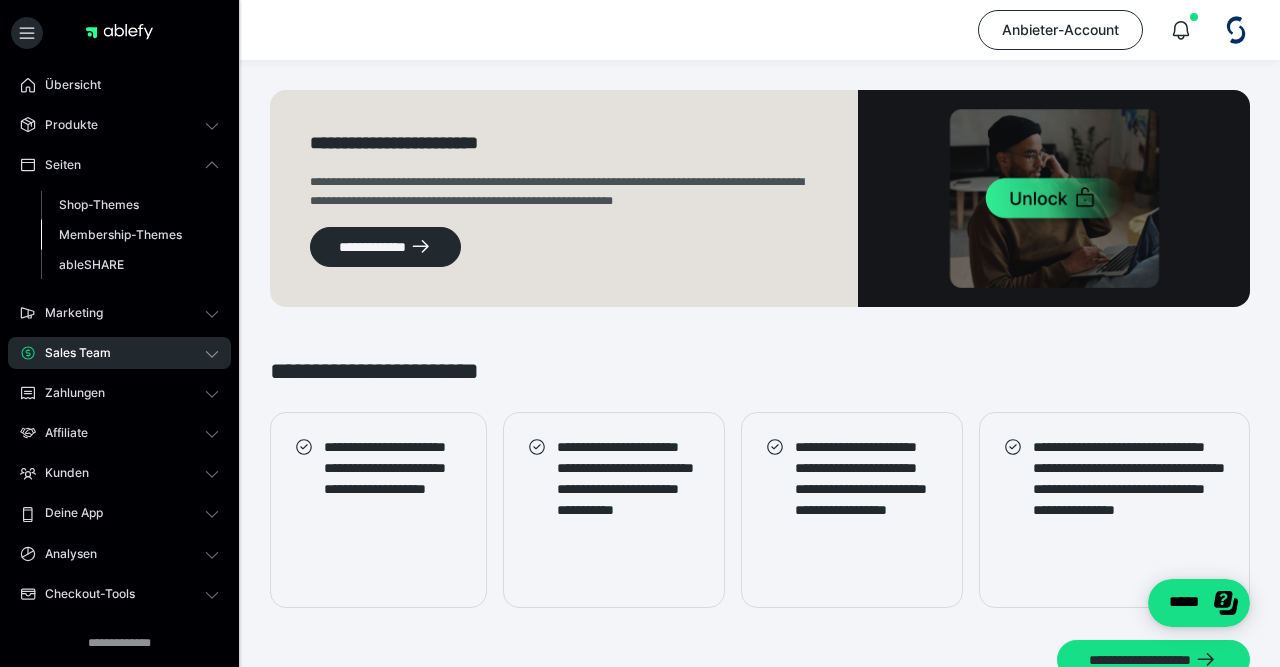 click on "Membership-Themes" at bounding box center (120, 234) 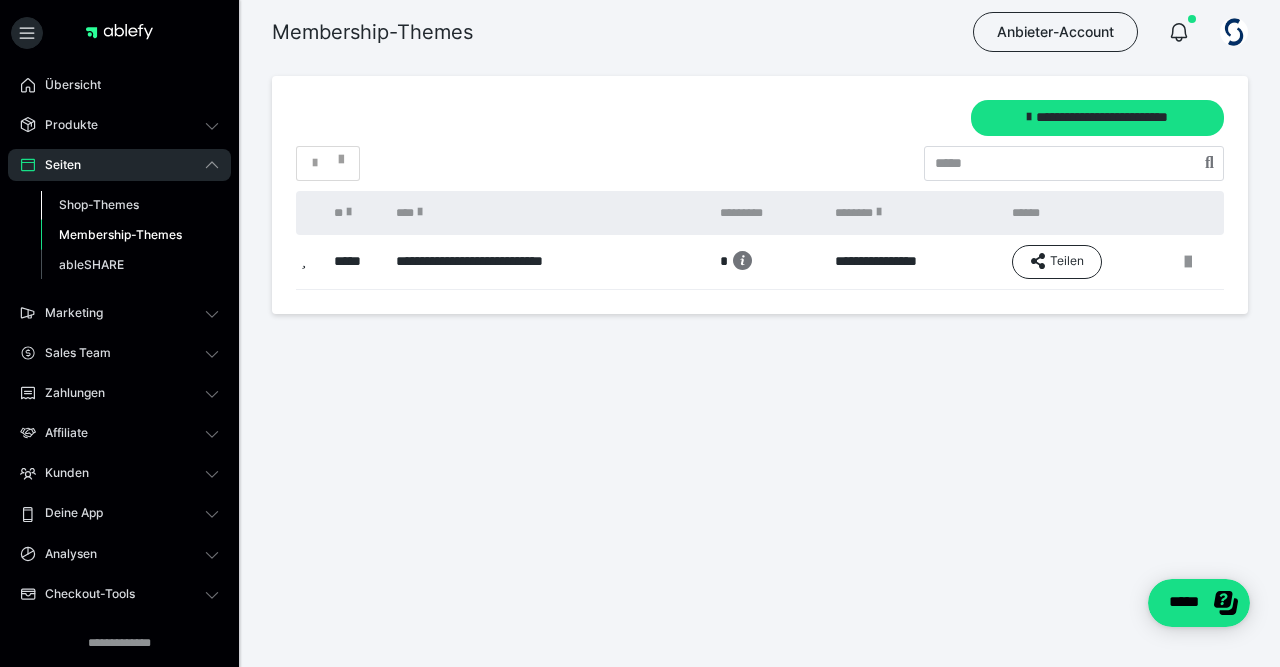 click on "Shop-Themes" at bounding box center (99, 204) 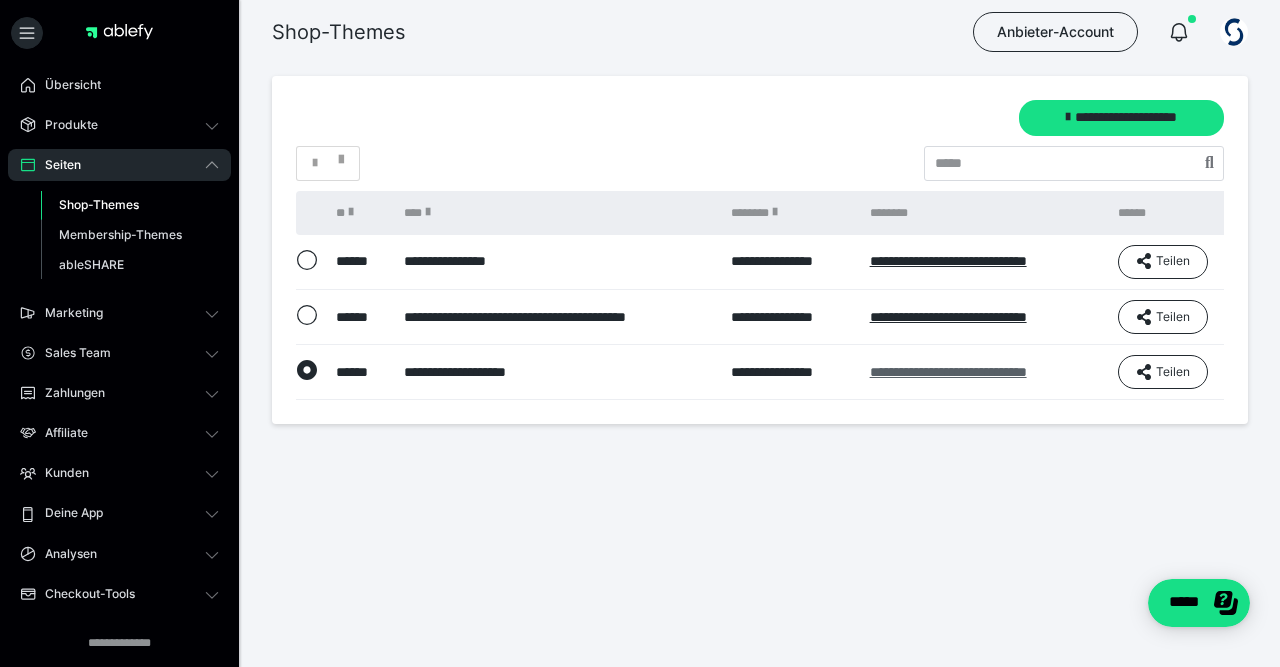 click on "**********" at bounding box center [948, 372] 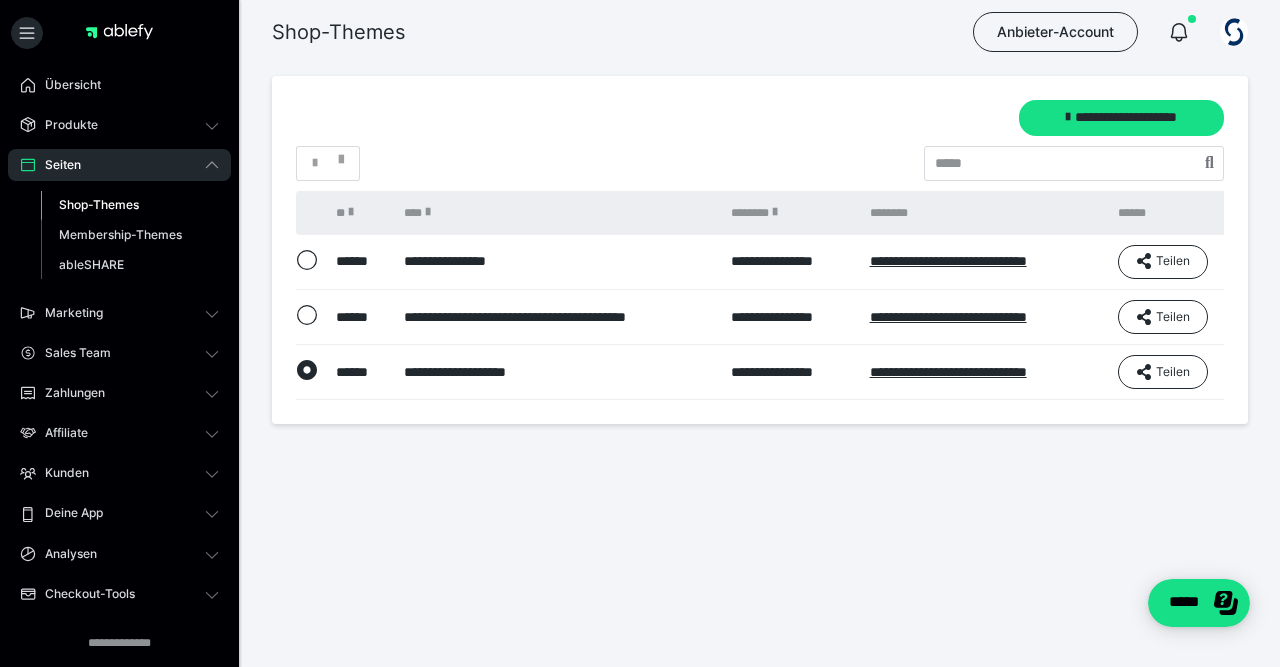 click on "**********" at bounding box center [984, 317] 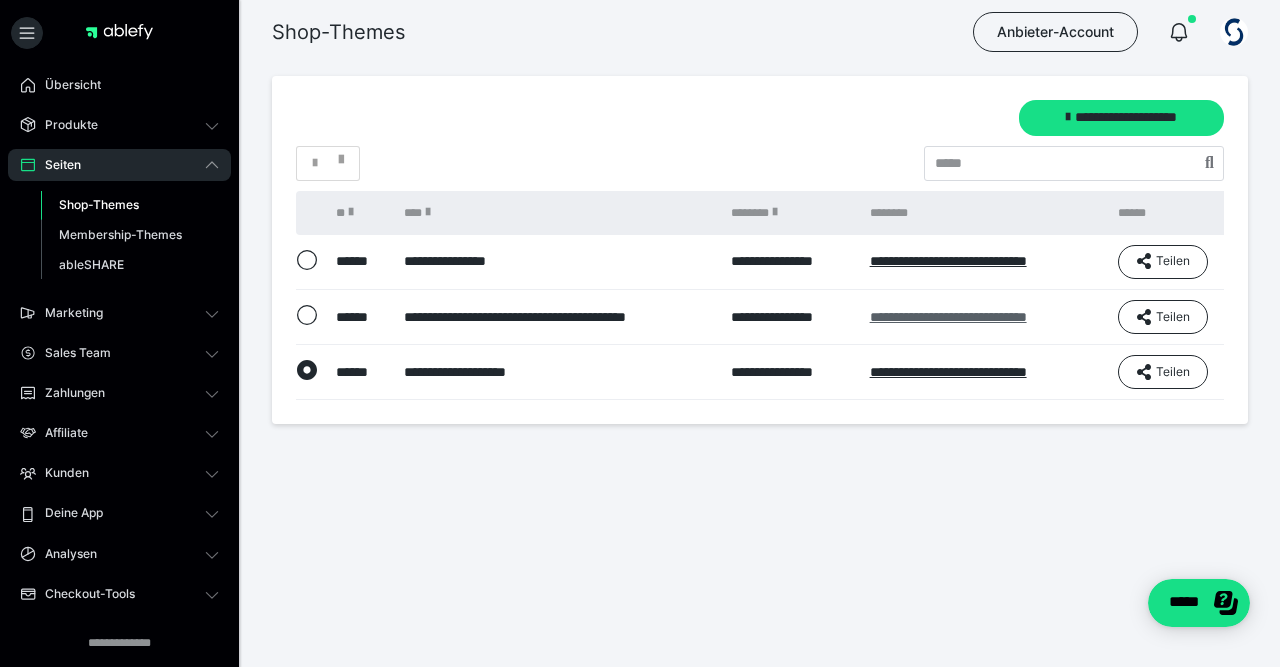 click on "**********" at bounding box center (948, 317) 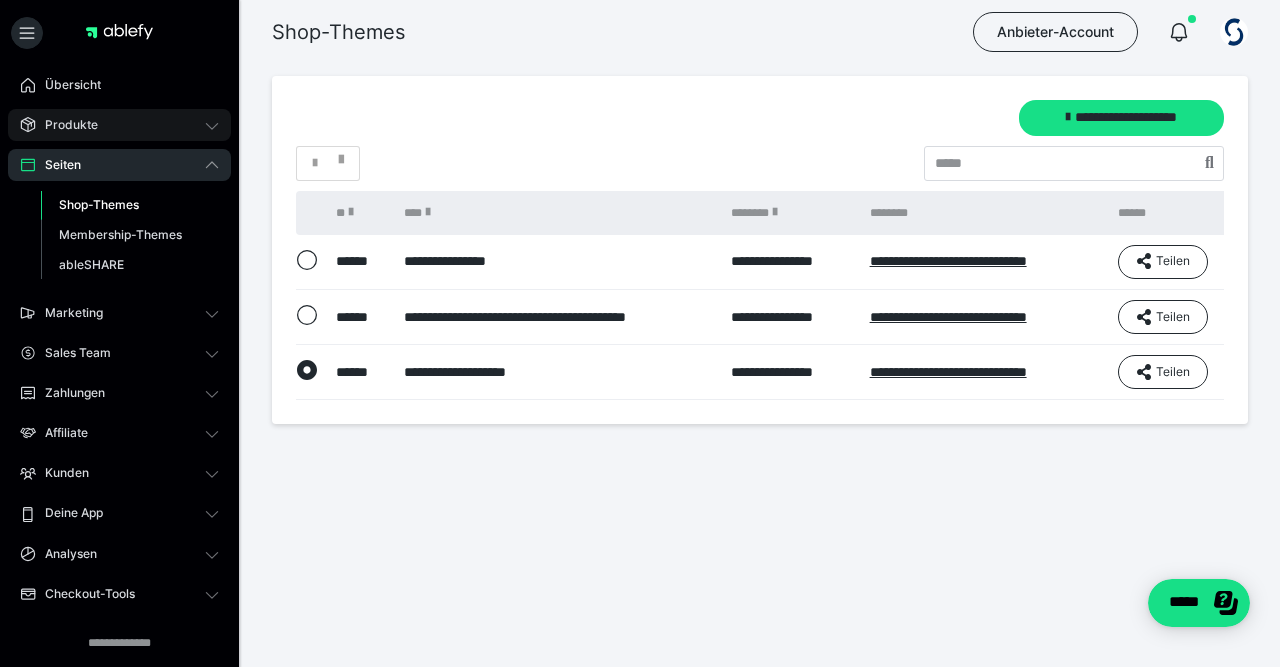 click 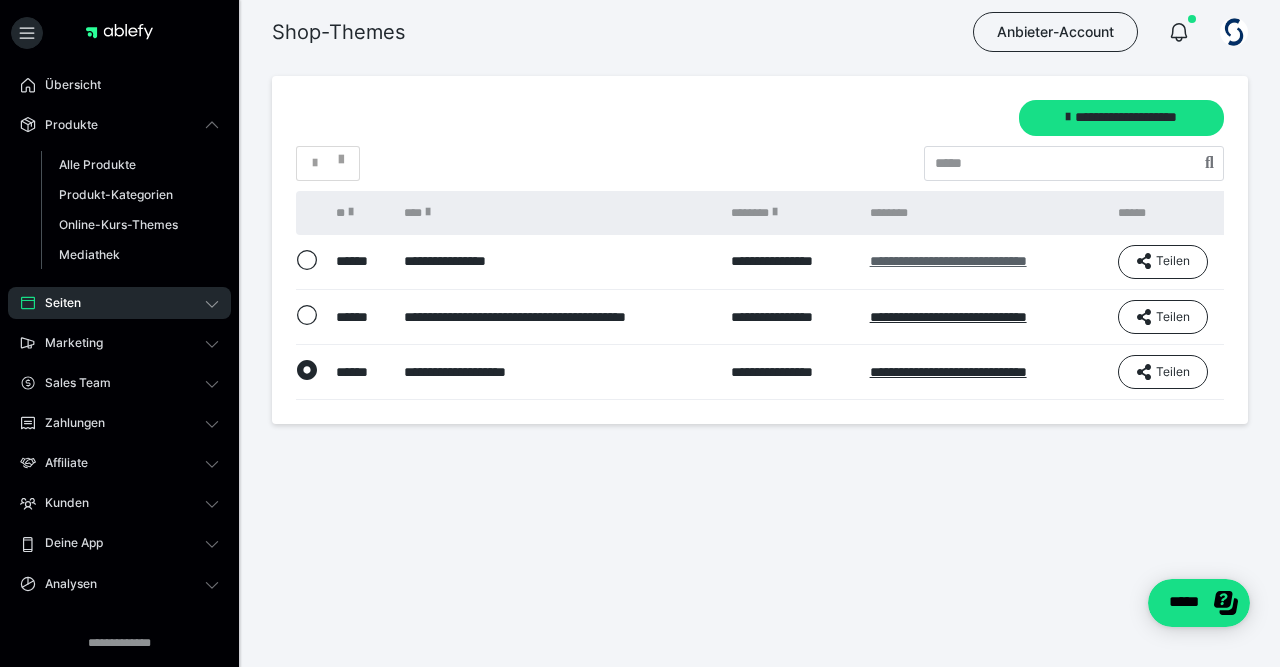 click on "**********" at bounding box center (948, 261) 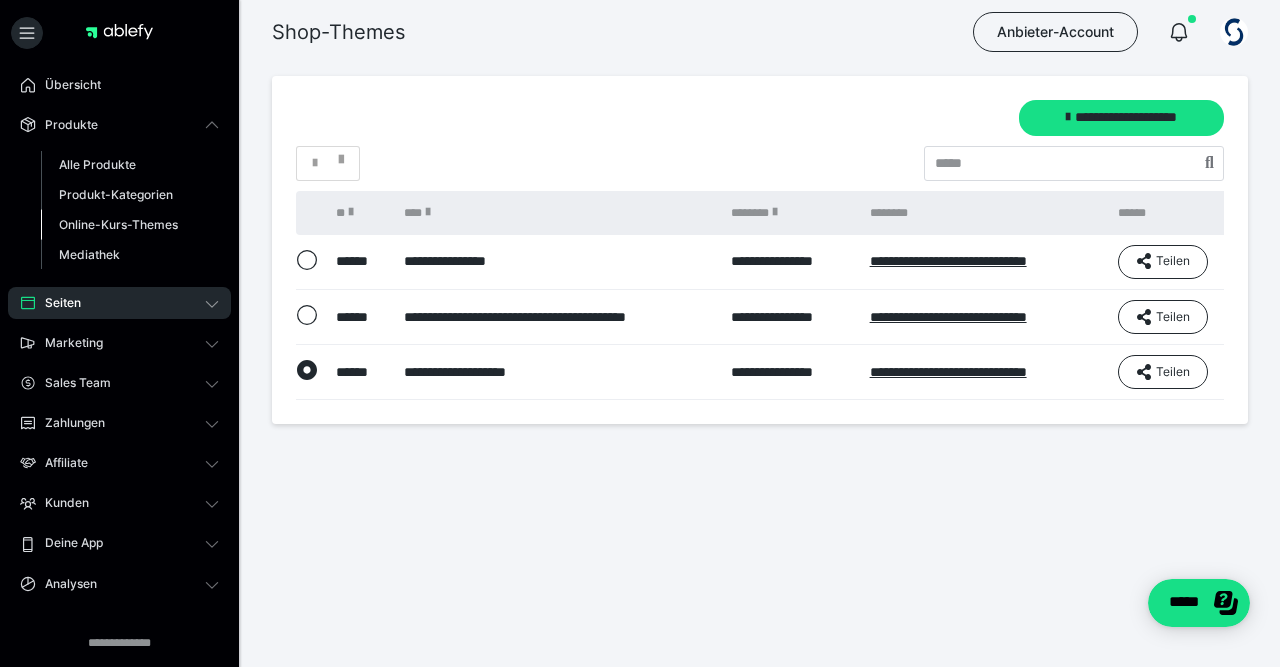 click on "Online-Kurs-Themes" at bounding box center (118, 224) 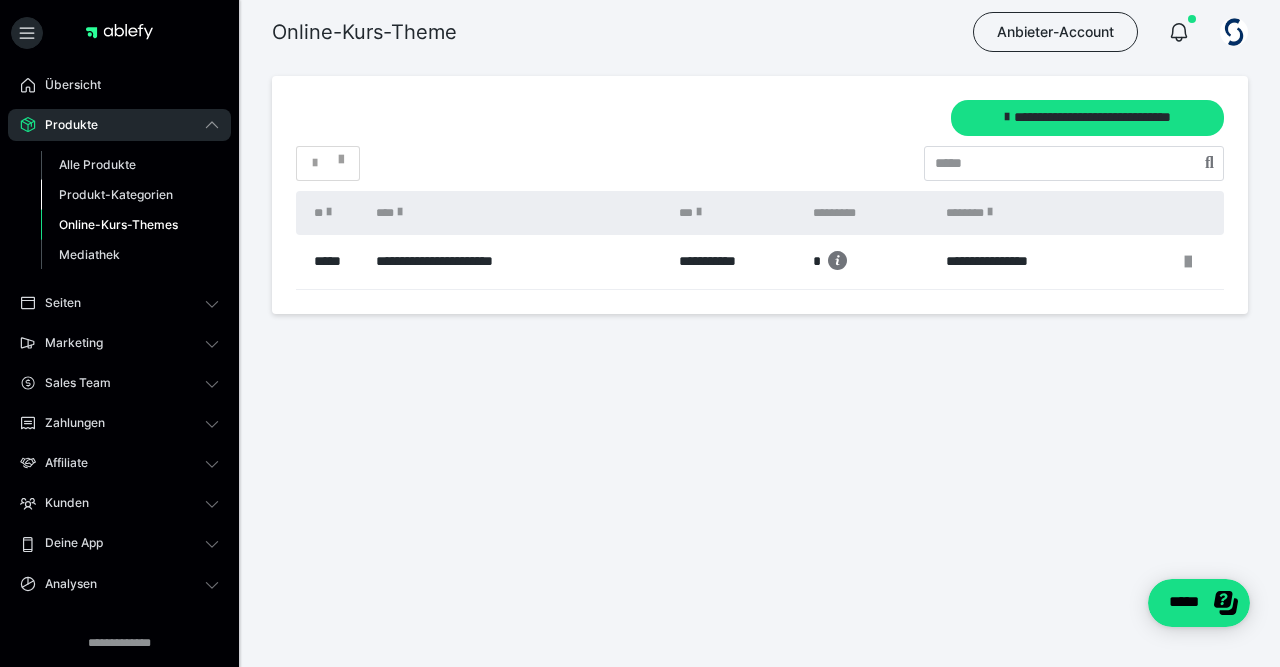 click on "Produkt-Kategorien" at bounding box center (116, 194) 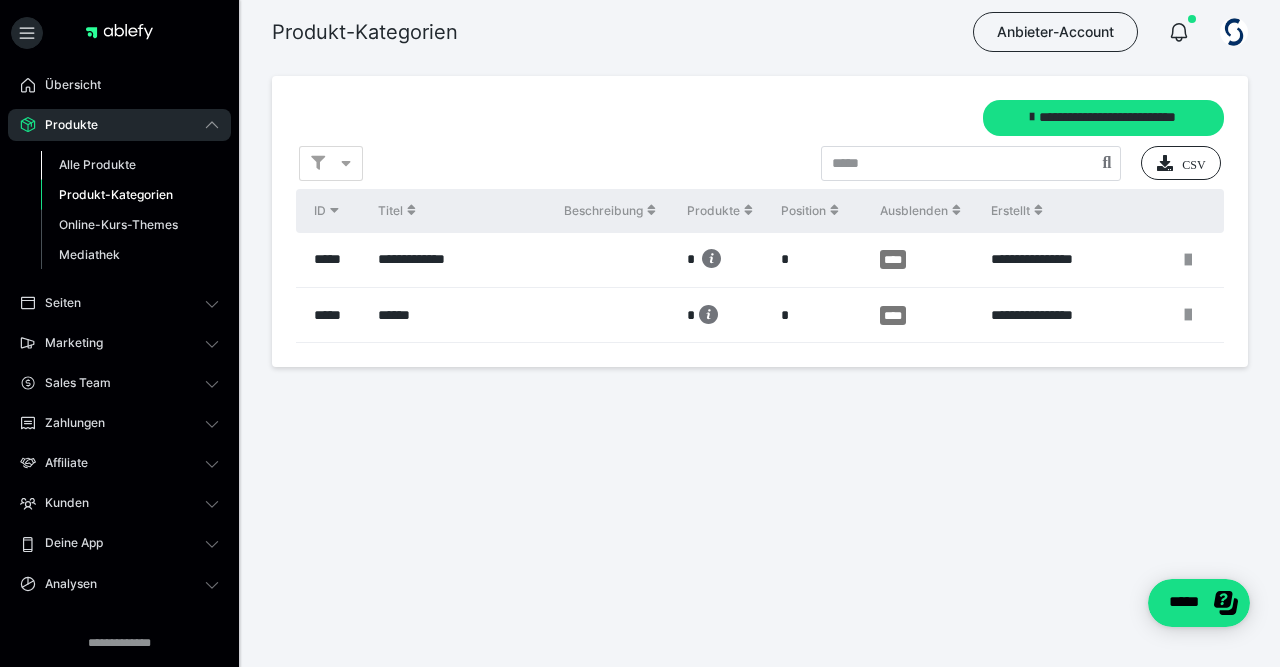 click on "Alle Produkte" at bounding box center (97, 164) 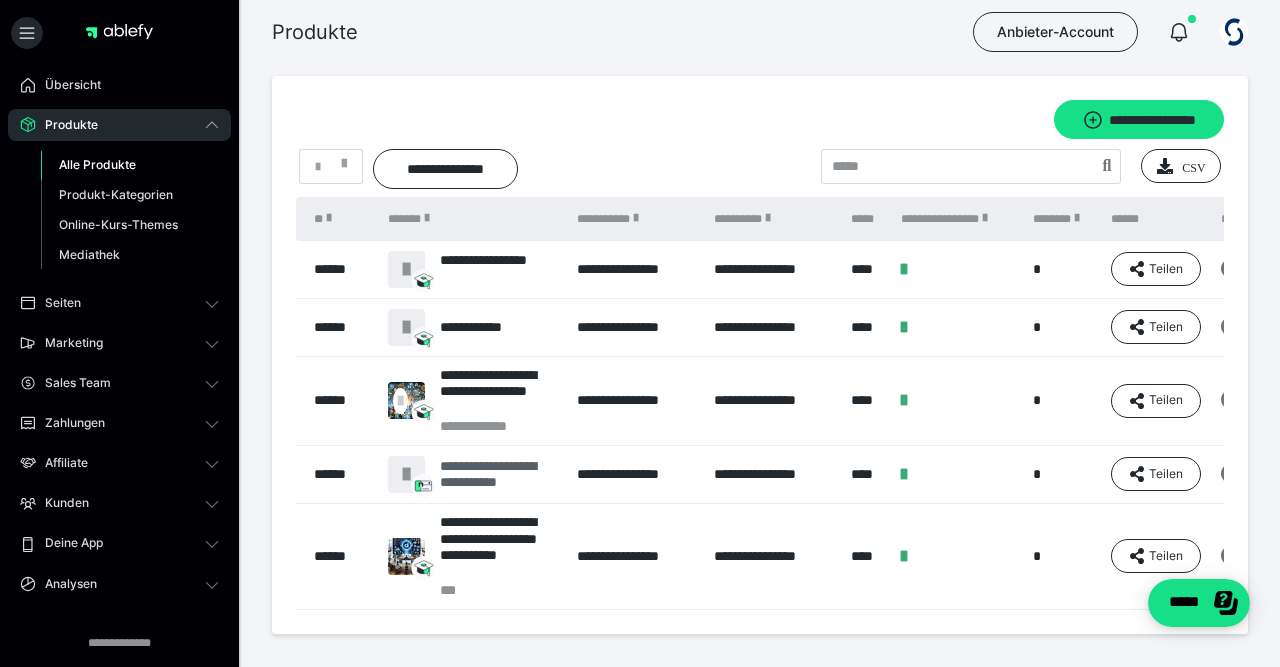click on "**********" at bounding box center (499, 475) 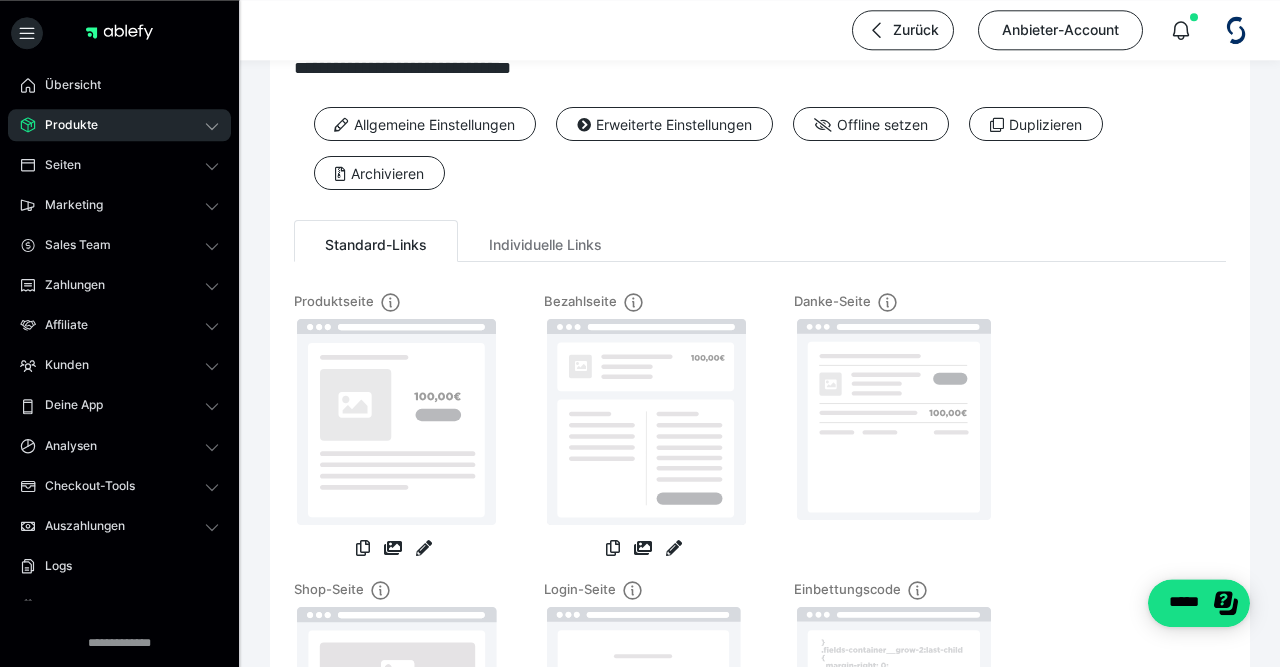 scroll, scrollTop: 104, scrollLeft: 0, axis: vertical 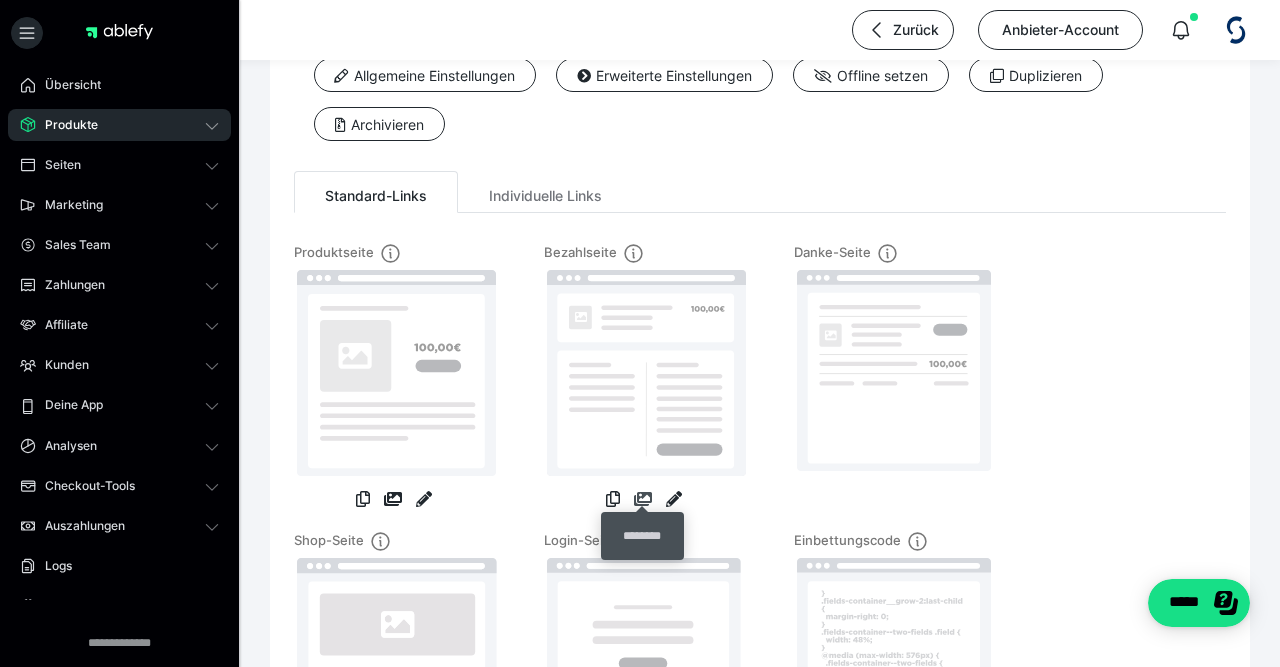 click at bounding box center [643, 499] 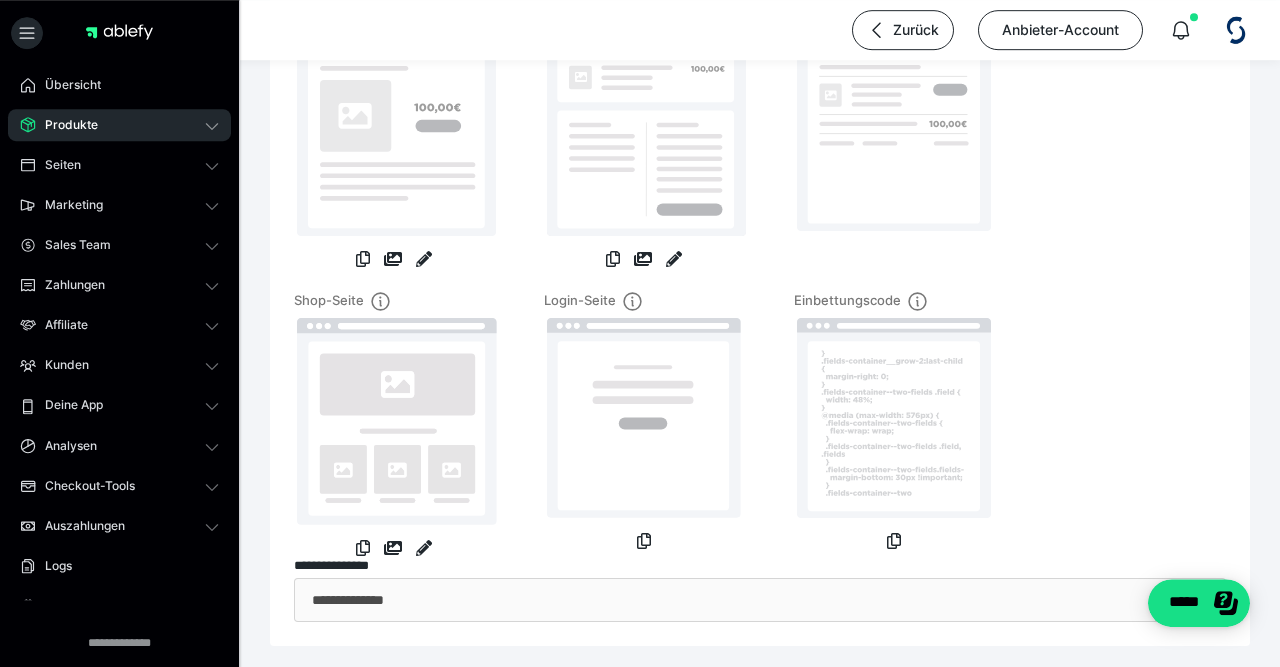 scroll, scrollTop: 341, scrollLeft: 0, axis: vertical 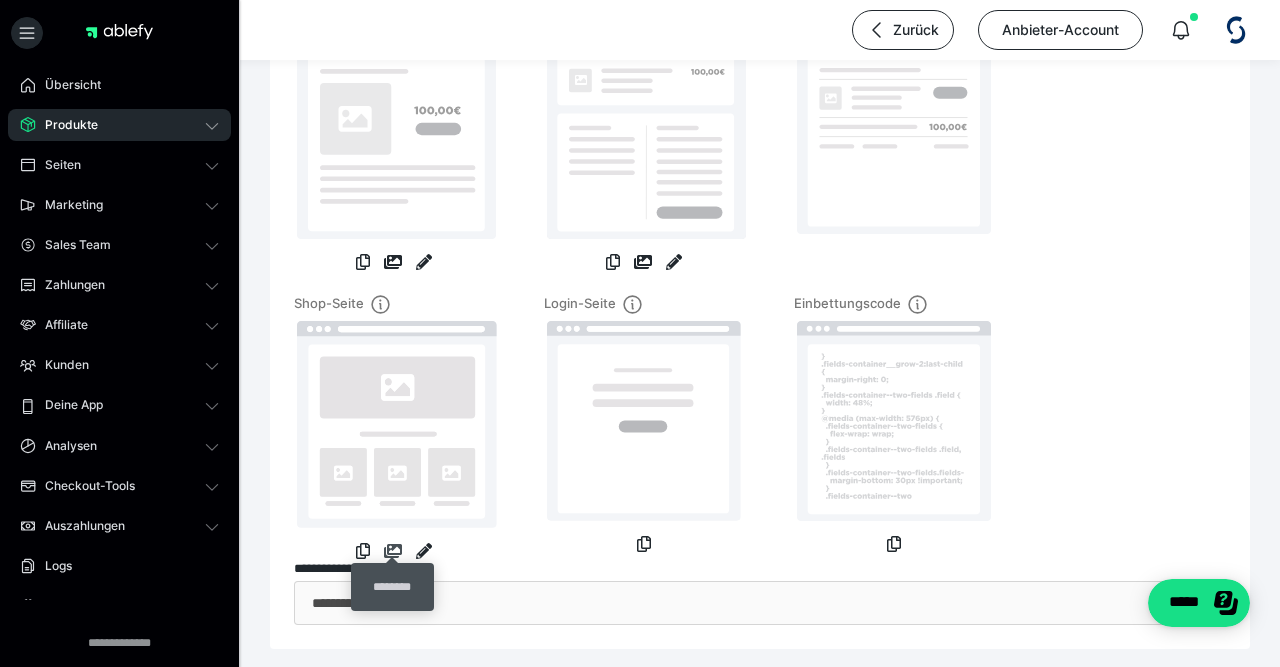 click at bounding box center [393, 551] 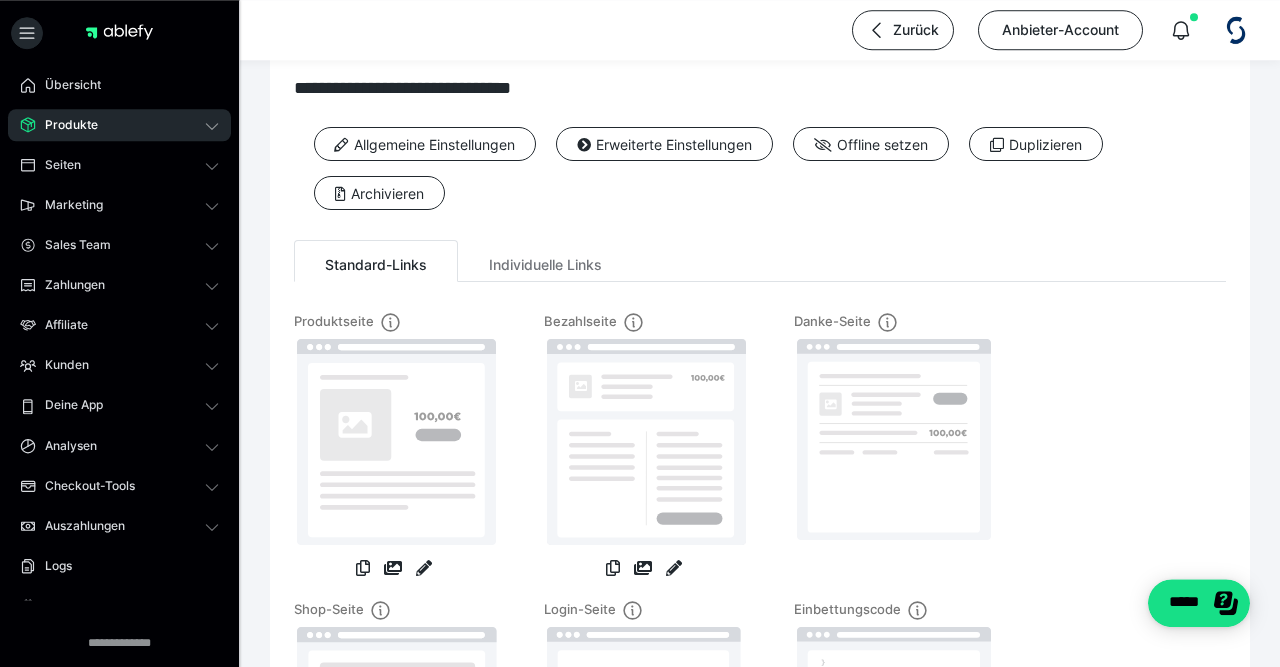 scroll, scrollTop: 29, scrollLeft: 0, axis: vertical 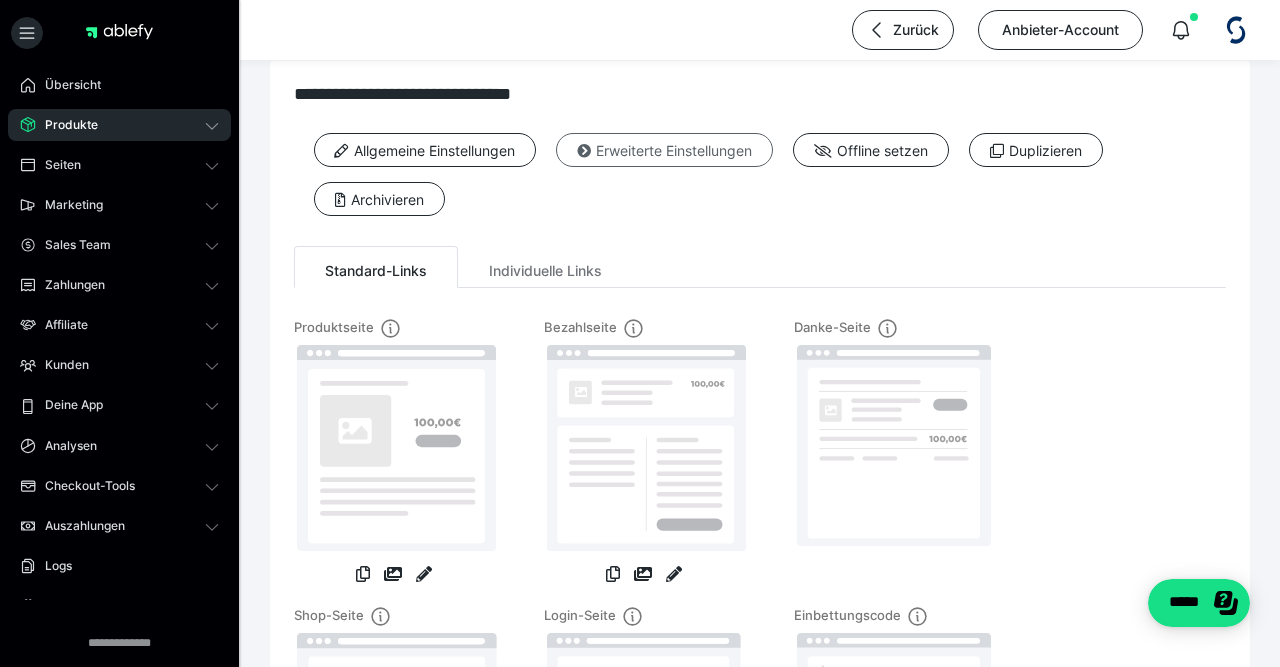 click on "Erweiterte Einstellungen" at bounding box center [664, 150] 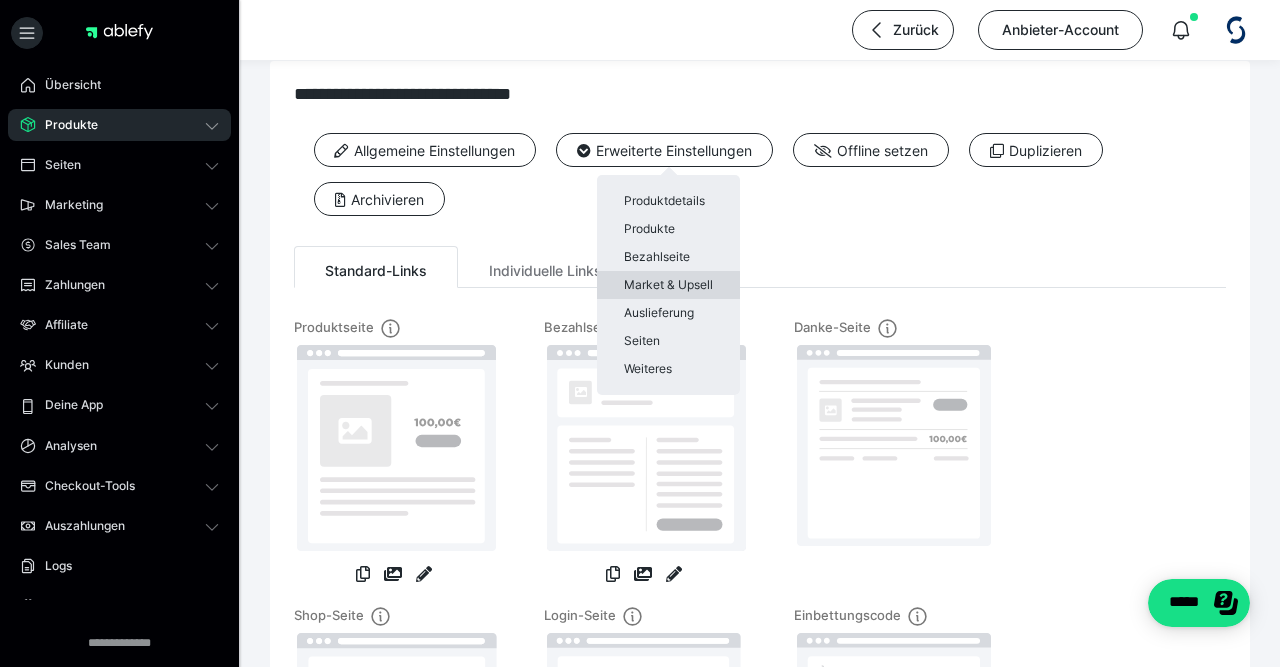 click on "Market & Upsell" at bounding box center [668, 285] 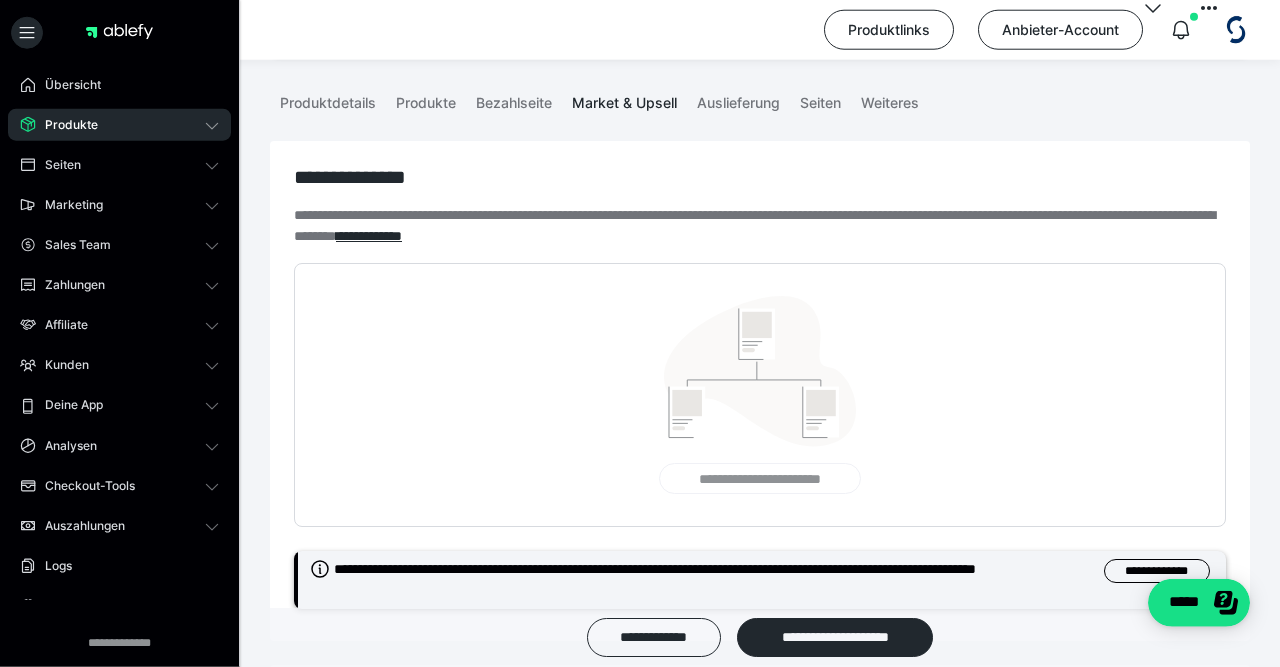 scroll, scrollTop: 104, scrollLeft: 0, axis: vertical 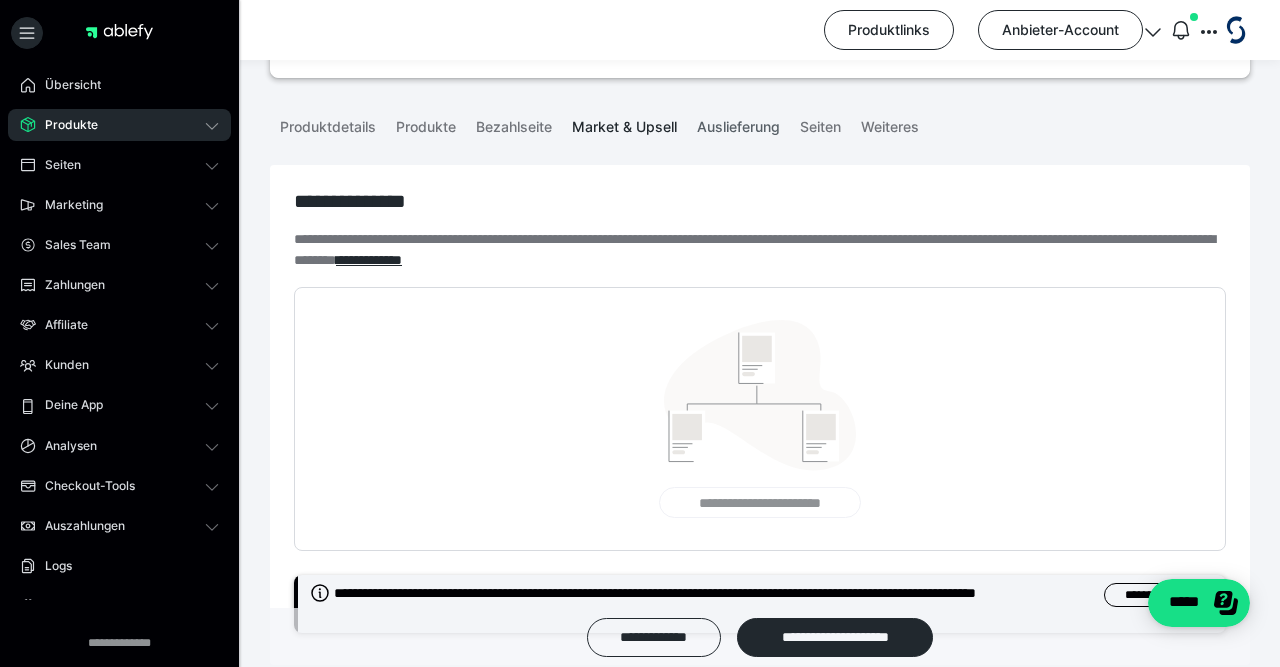 click on "Auslieferung" at bounding box center [738, 123] 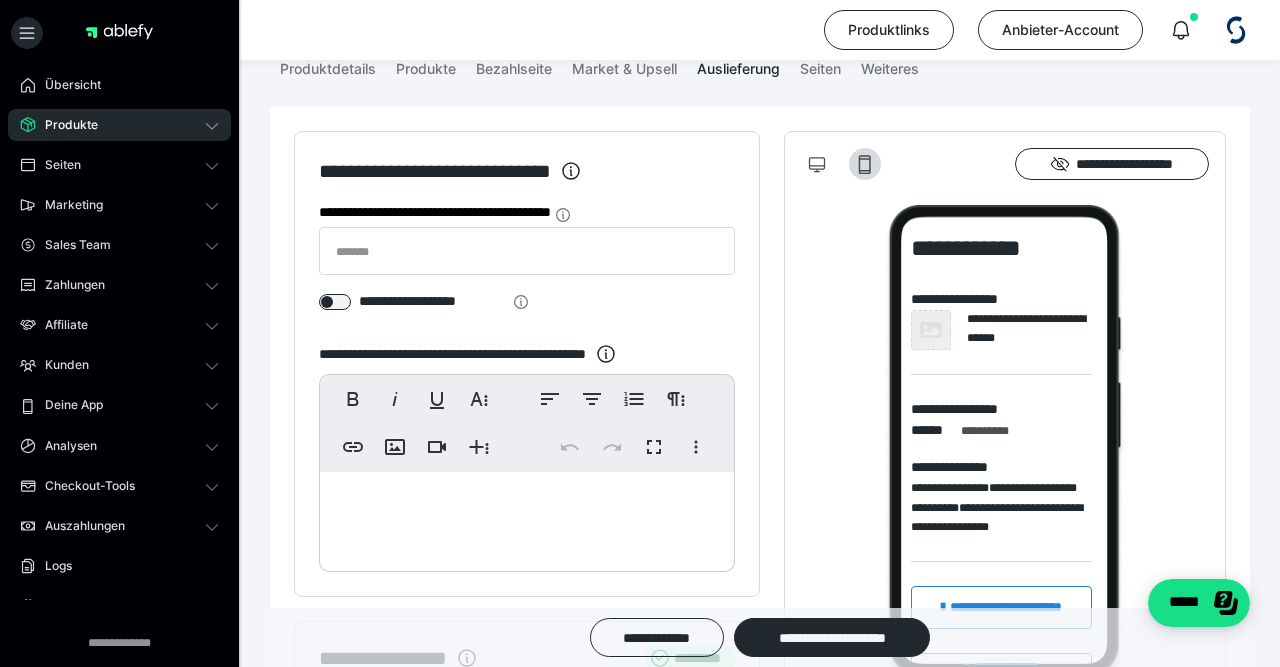 scroll, scrollTop: 0, scrollLeft: 0, axis: both 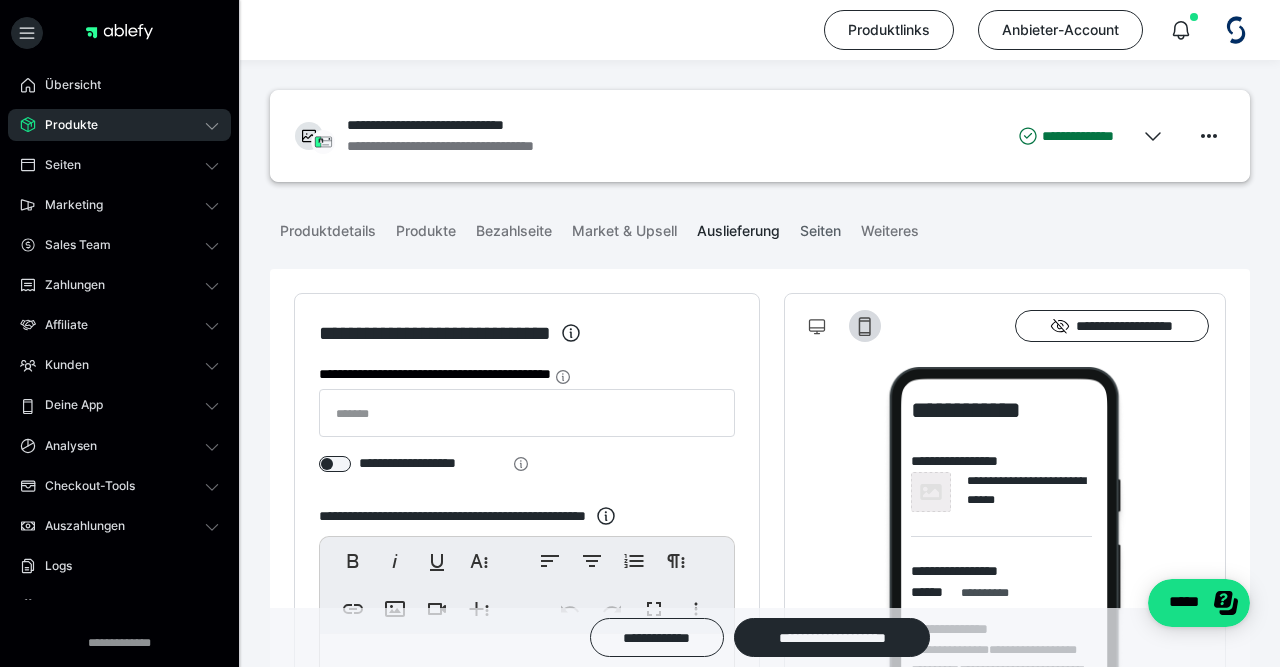 click on "Seiten" at bounding box center (820, 227) 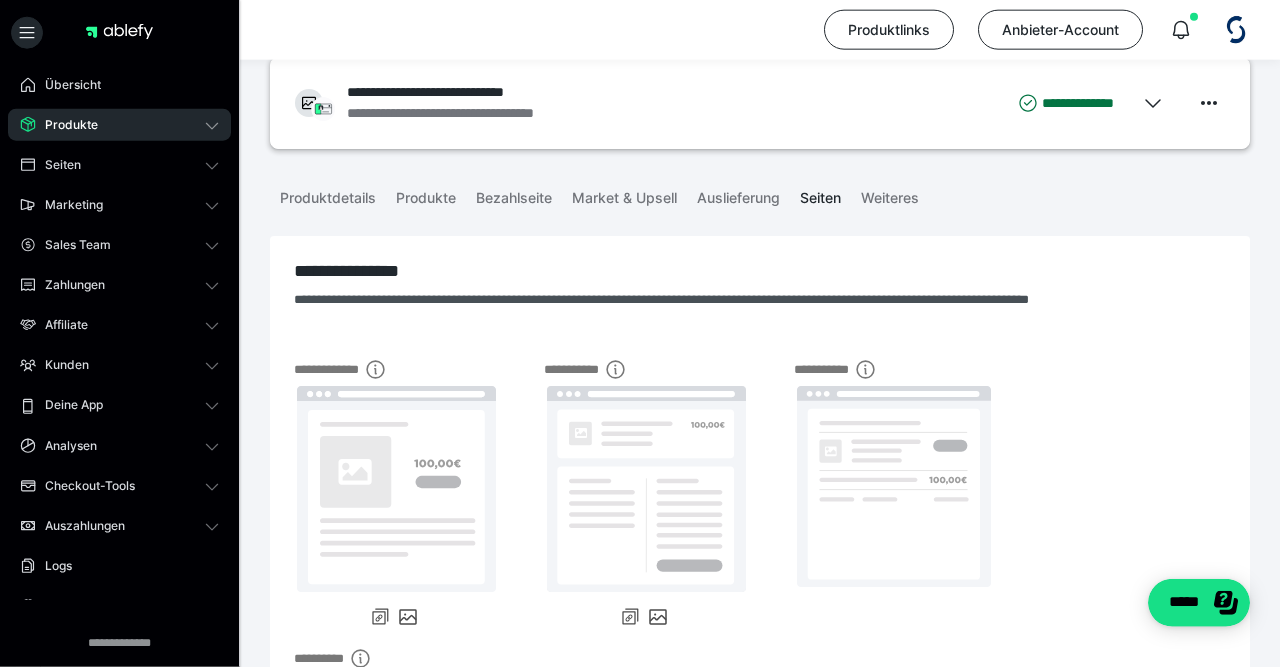 scroll, scrollTop: 0, scrollLeft: 0, axis: both 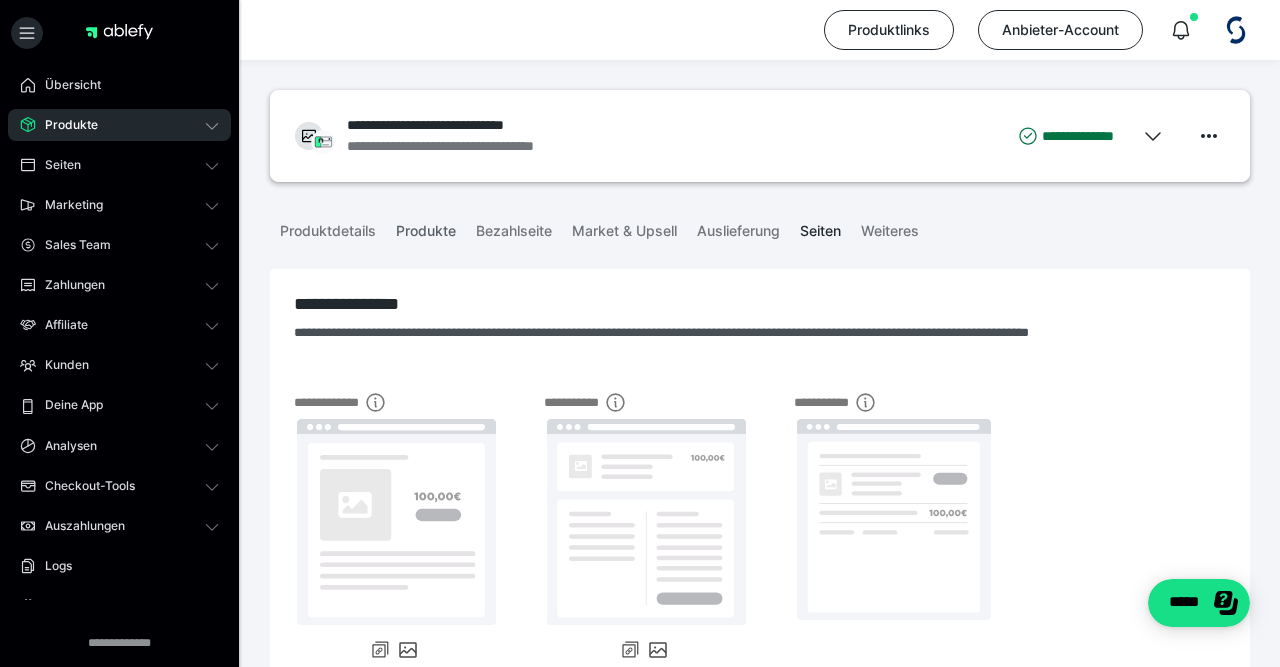 click on "Produkte" at bounding box center [426, 227] 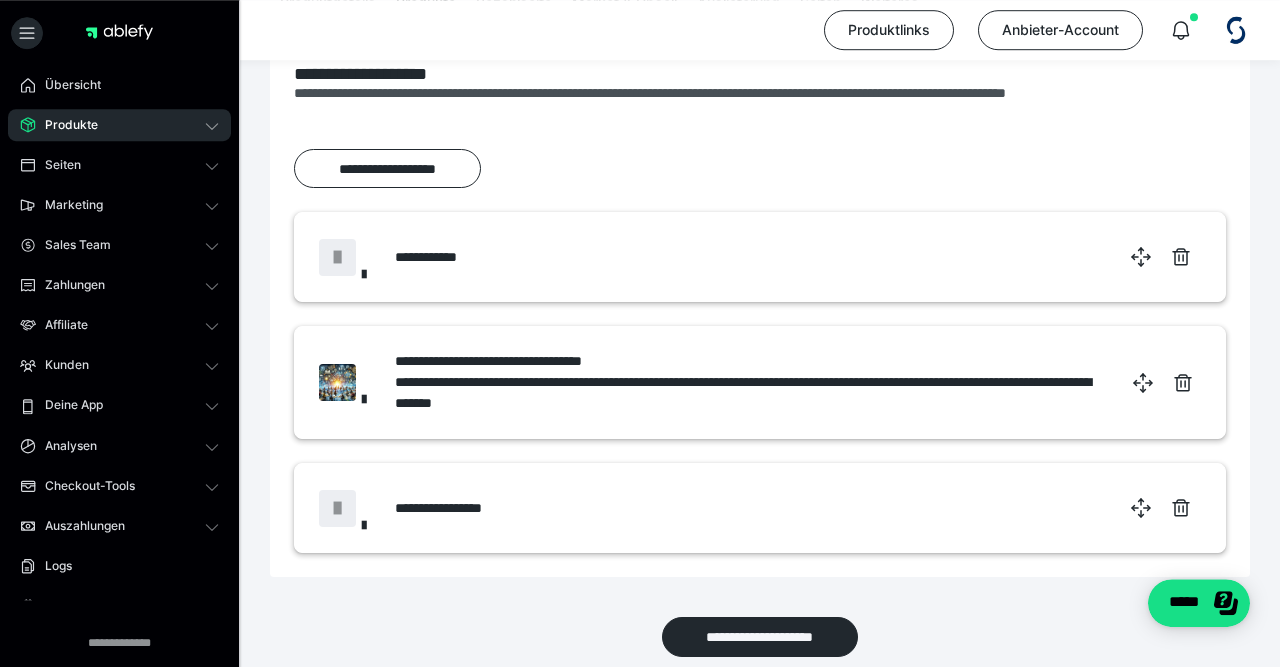 scroll, scrollTop: 312, scrollLeft: 0, axis: vertical 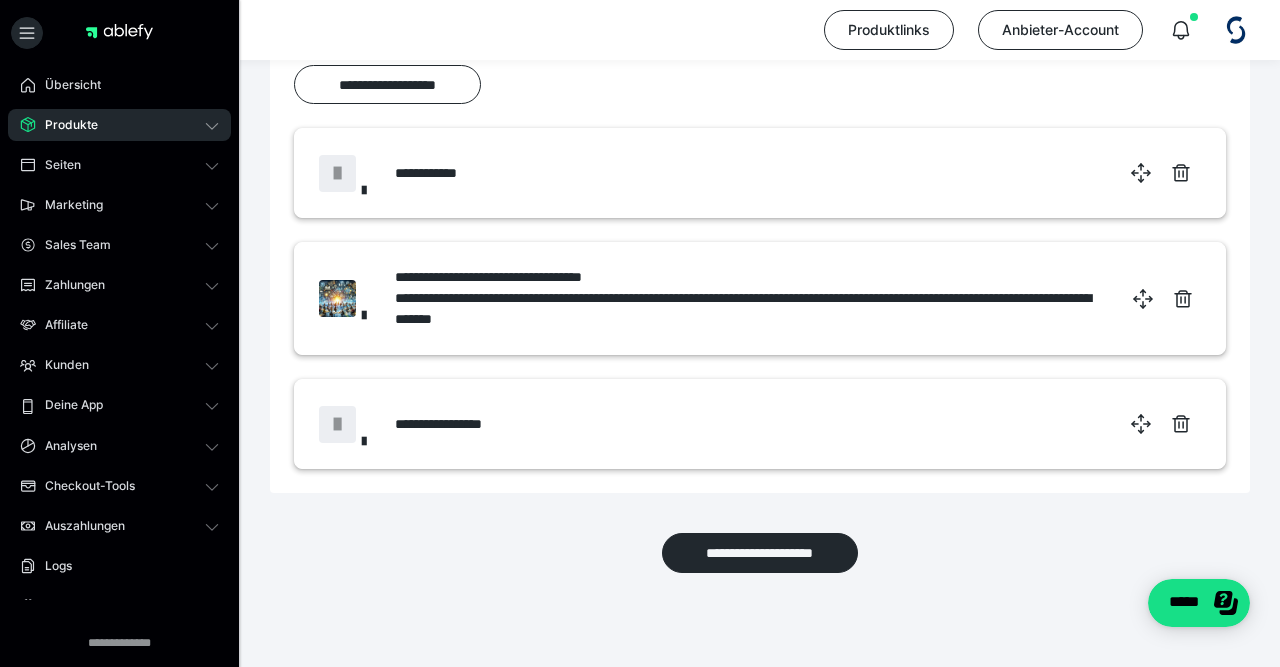 click at bounding box center [337, 424] 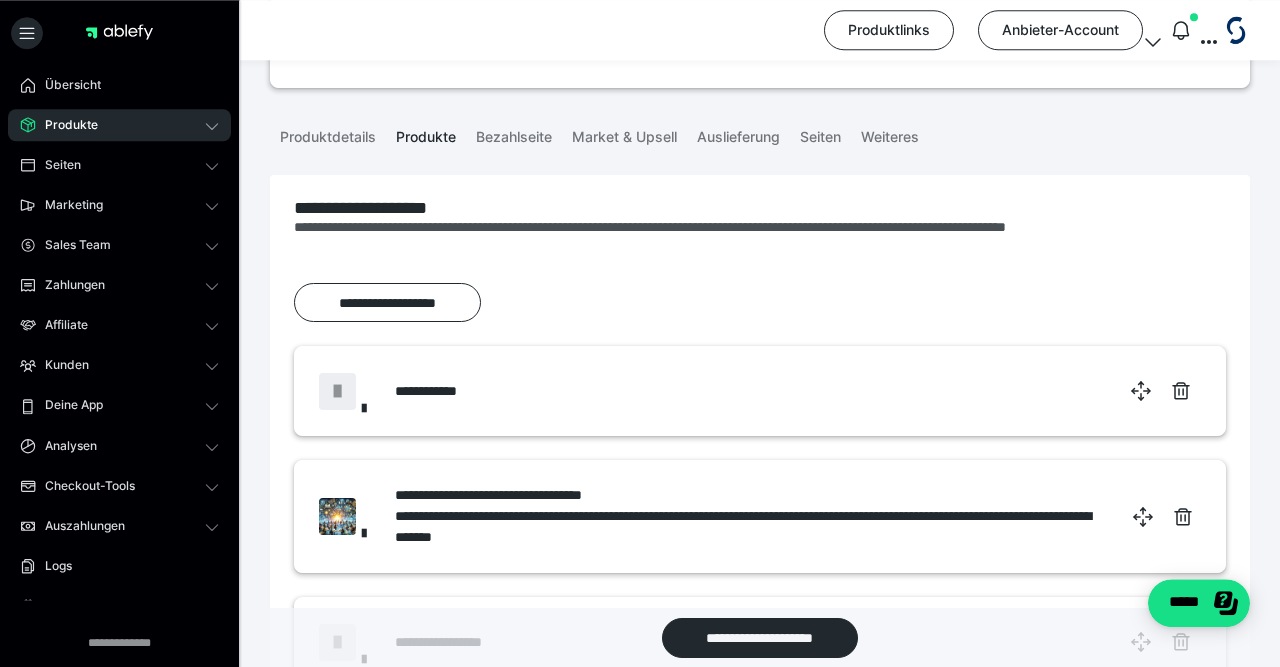scroll, scrollTop: 0, scrollLeft: 0, axis: both 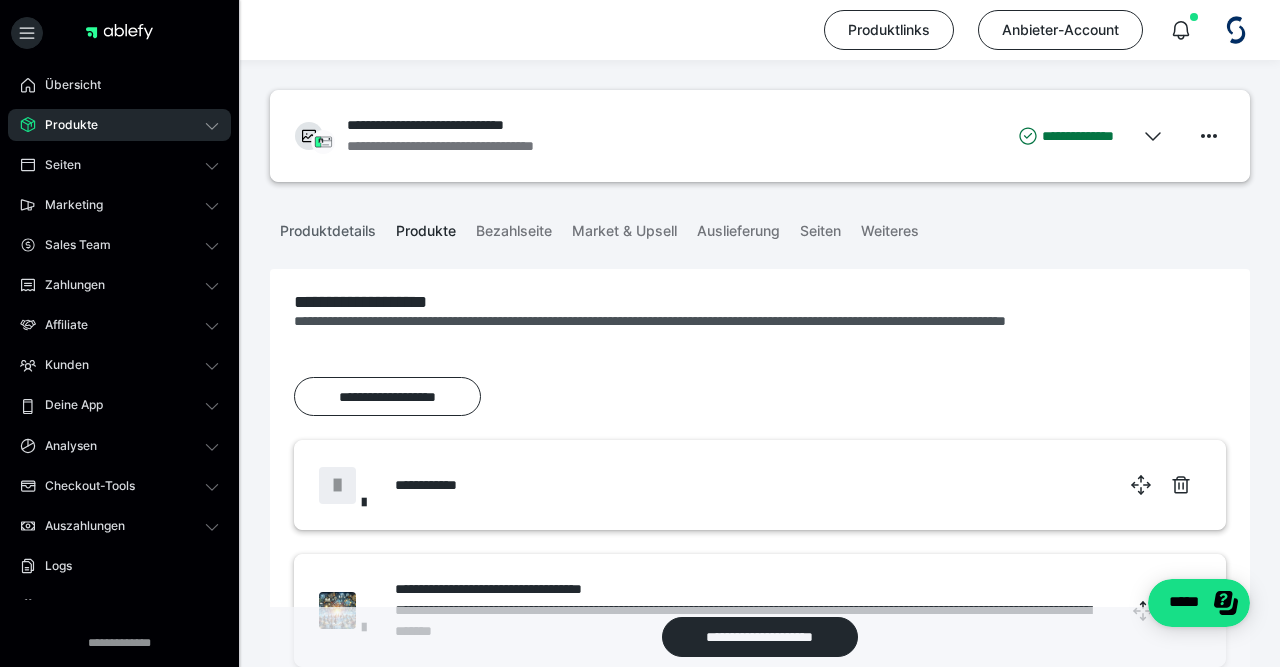 click on "Produktdetails" at bounding box center [328, 227] 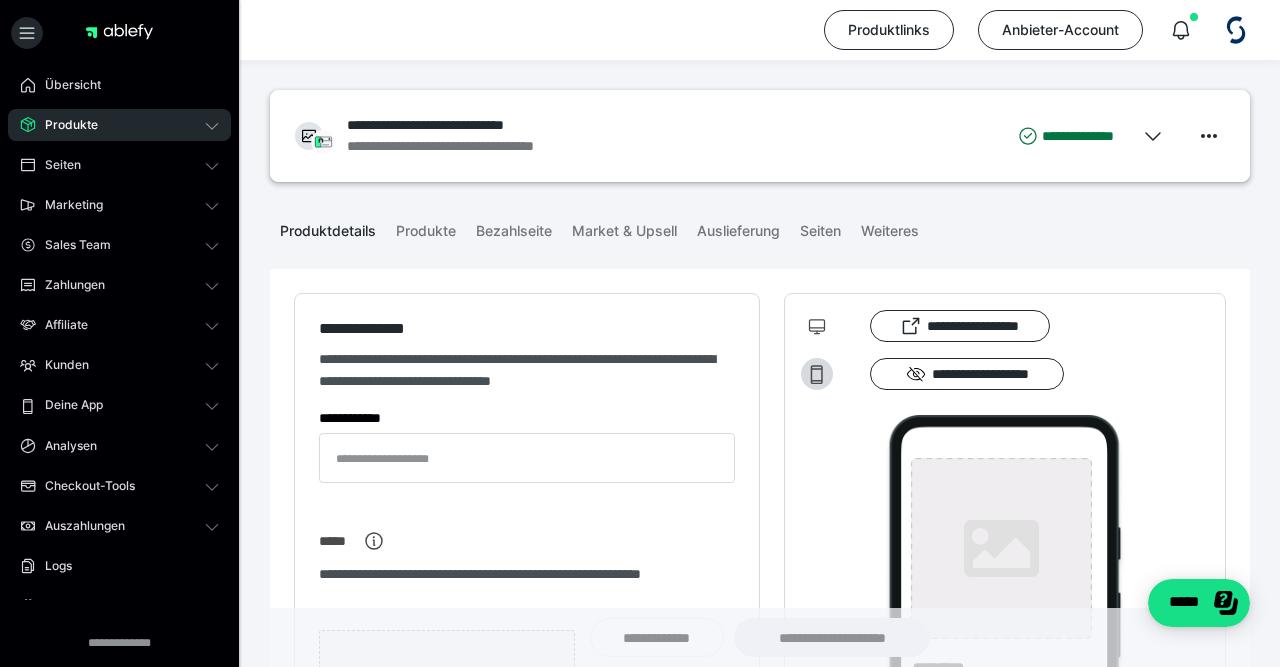 type on "**********" 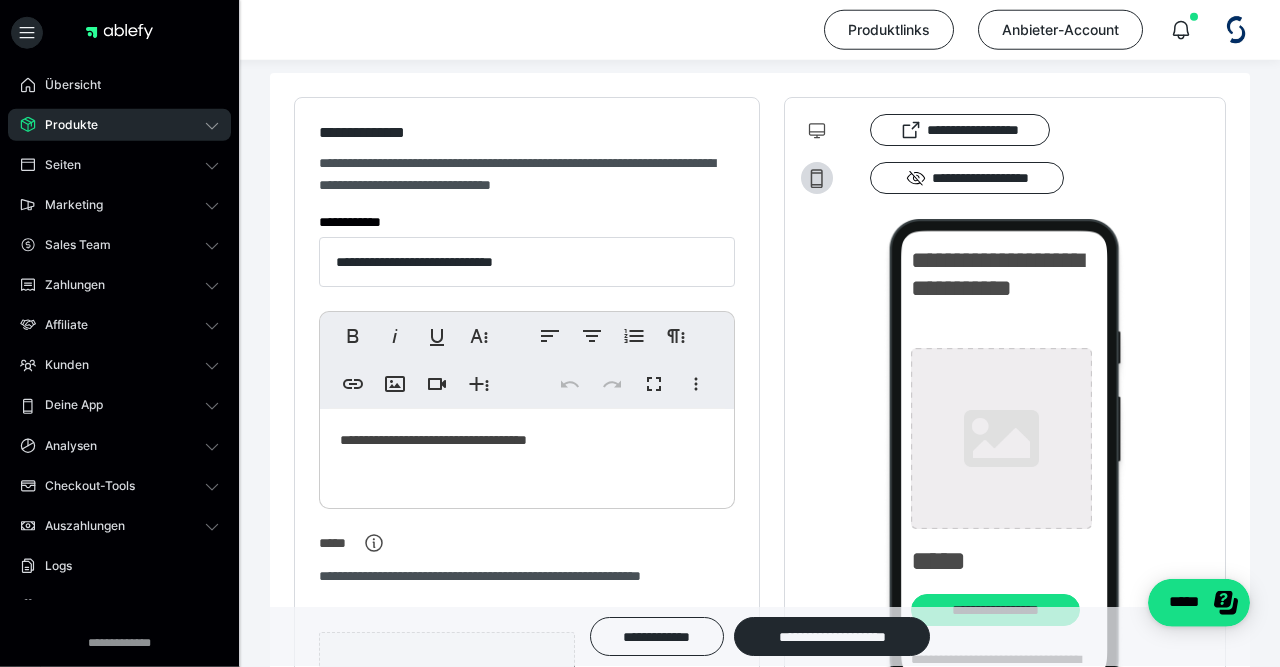 scroll, scrollTop: 208, scrollLeft: 0, axis: vertical 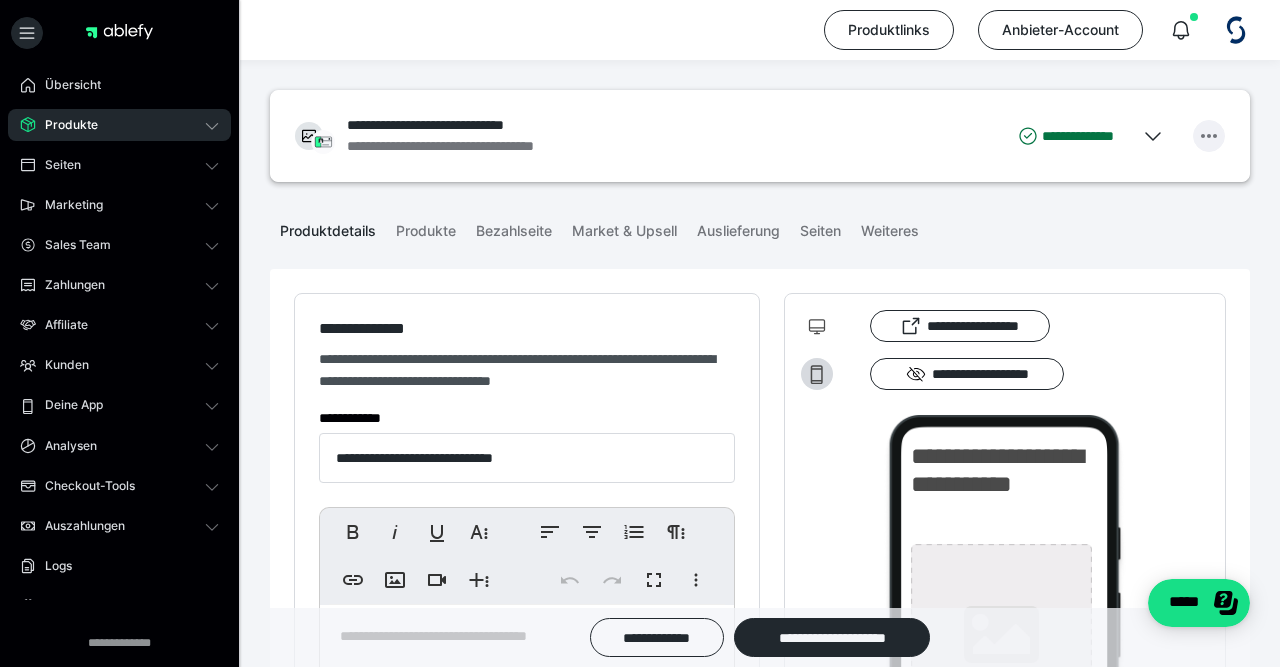 click 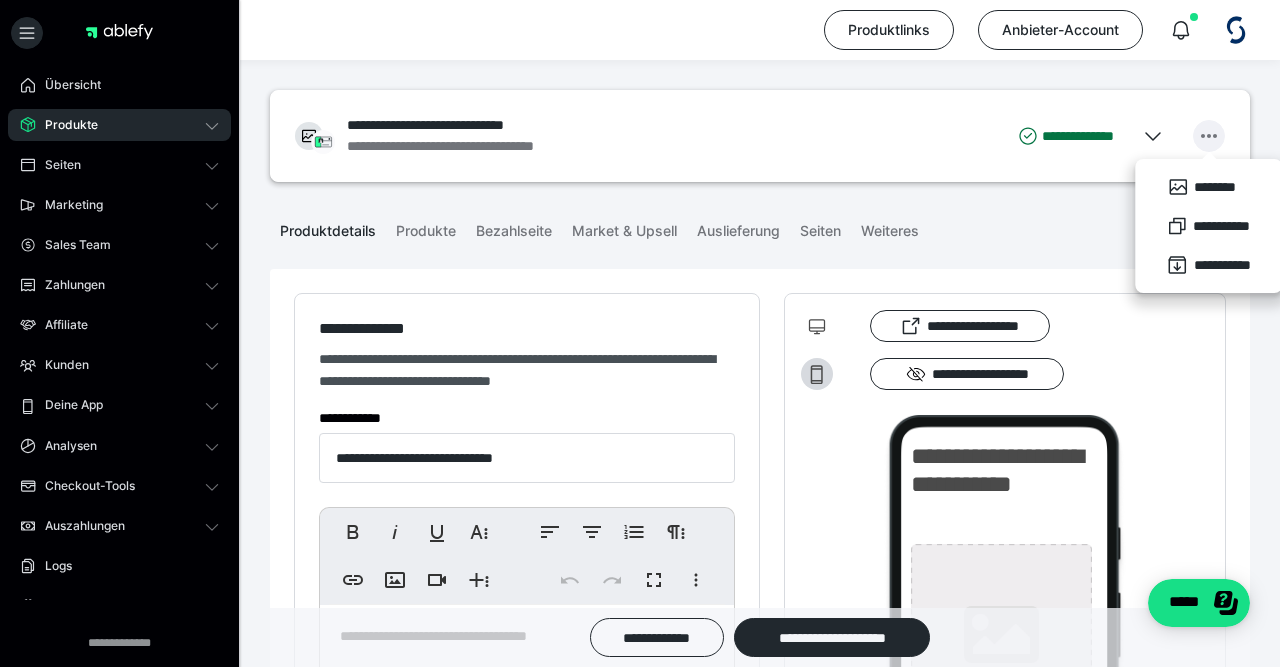 click 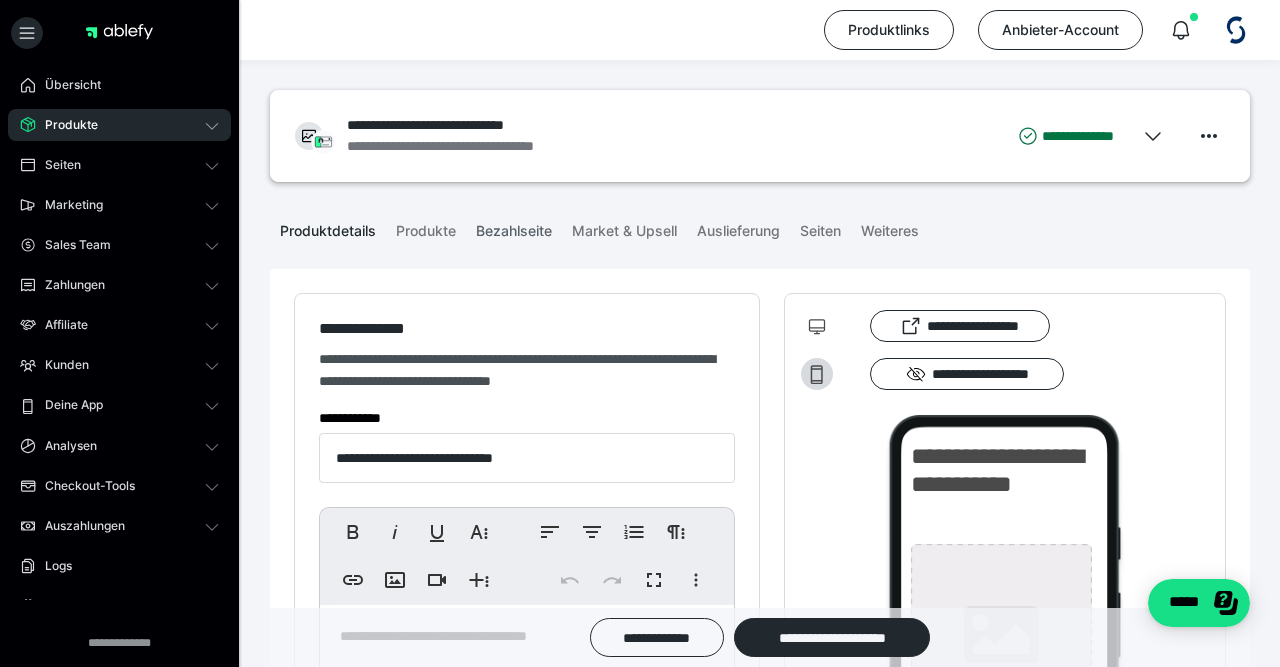 click on "Bezahlseite" at bounding box center [514, 227] 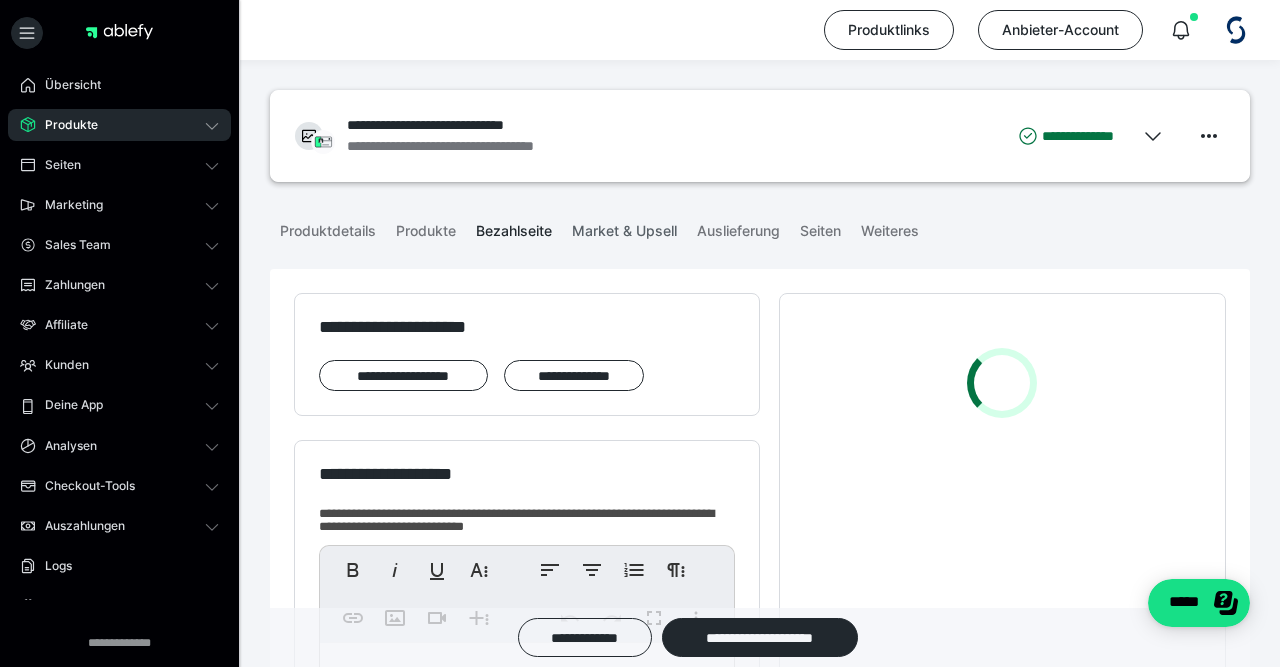 click on "Market & Upsell" at bounding box center [624, 227] 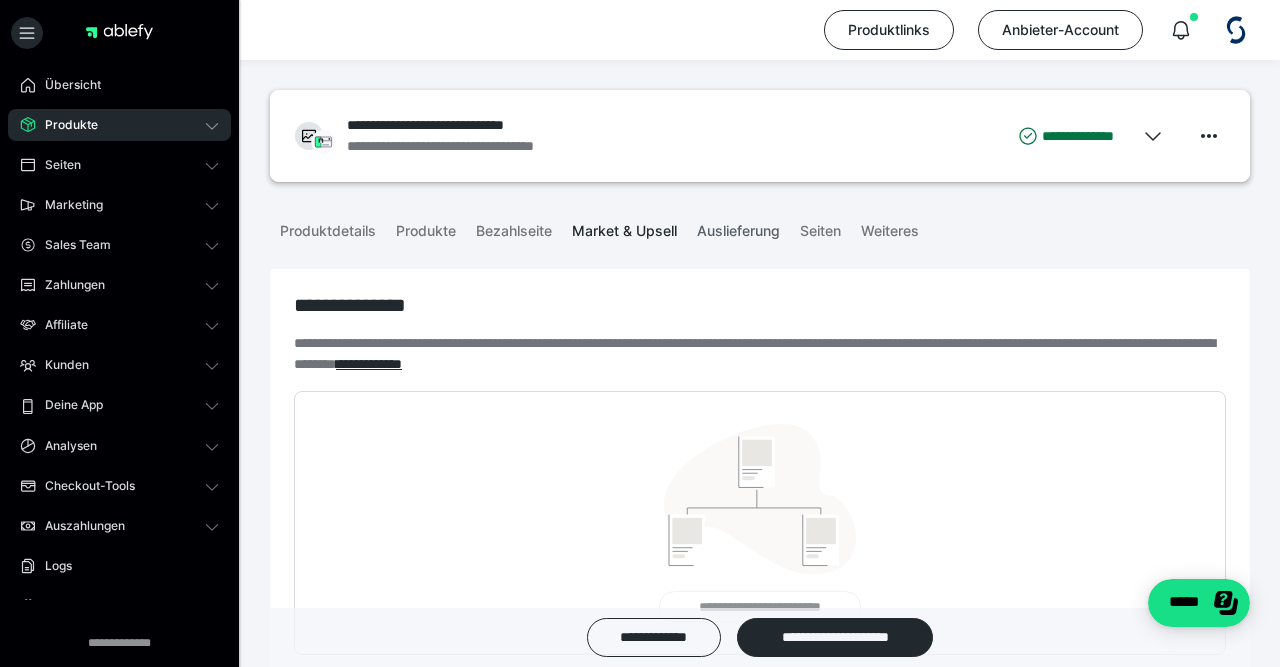 click on "Auslieferung" at bounding box center (738, 227) 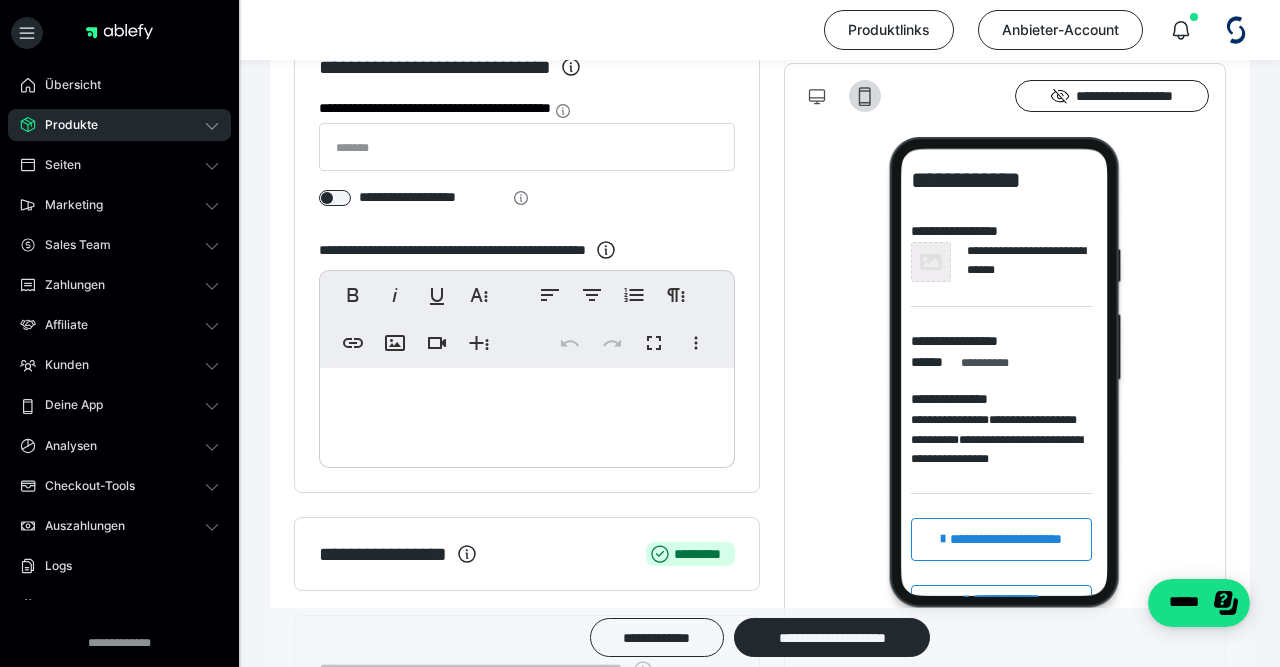 scroll, scrollTop: 0, scrollLeft: 0, axis: both 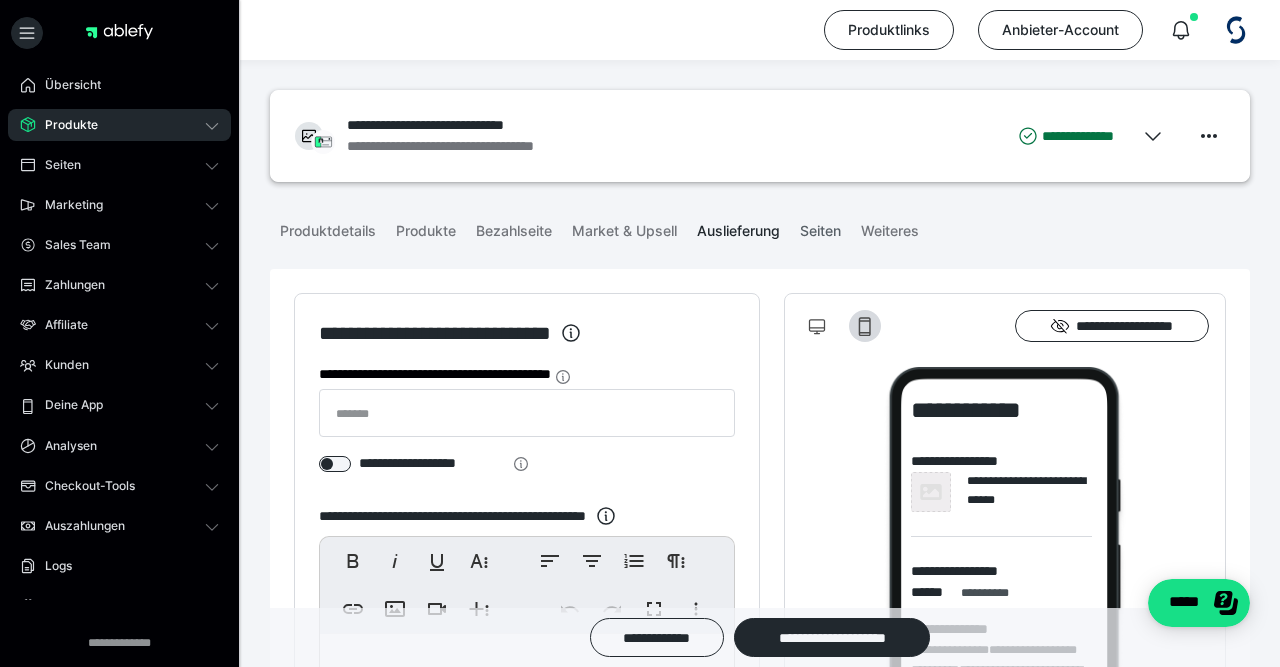 click on "Seiten" at bounding box center (820, 227) 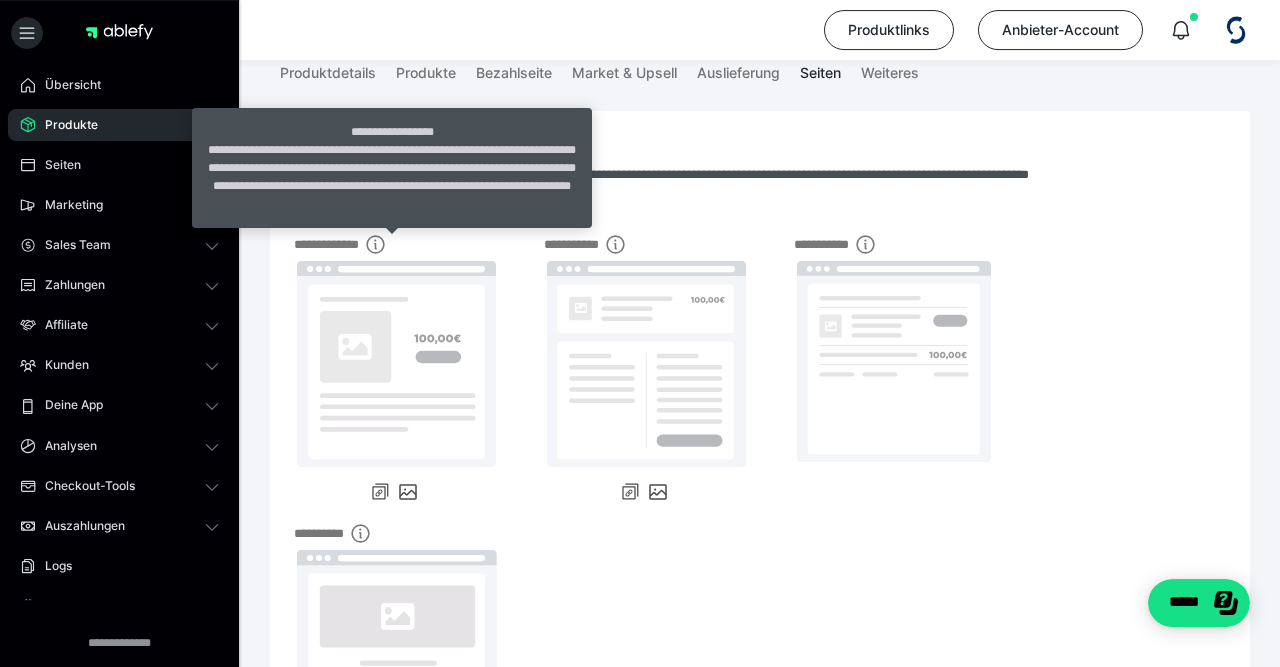 scroll, scrollTop: 198, scrollLeft: 0, axis: vertical 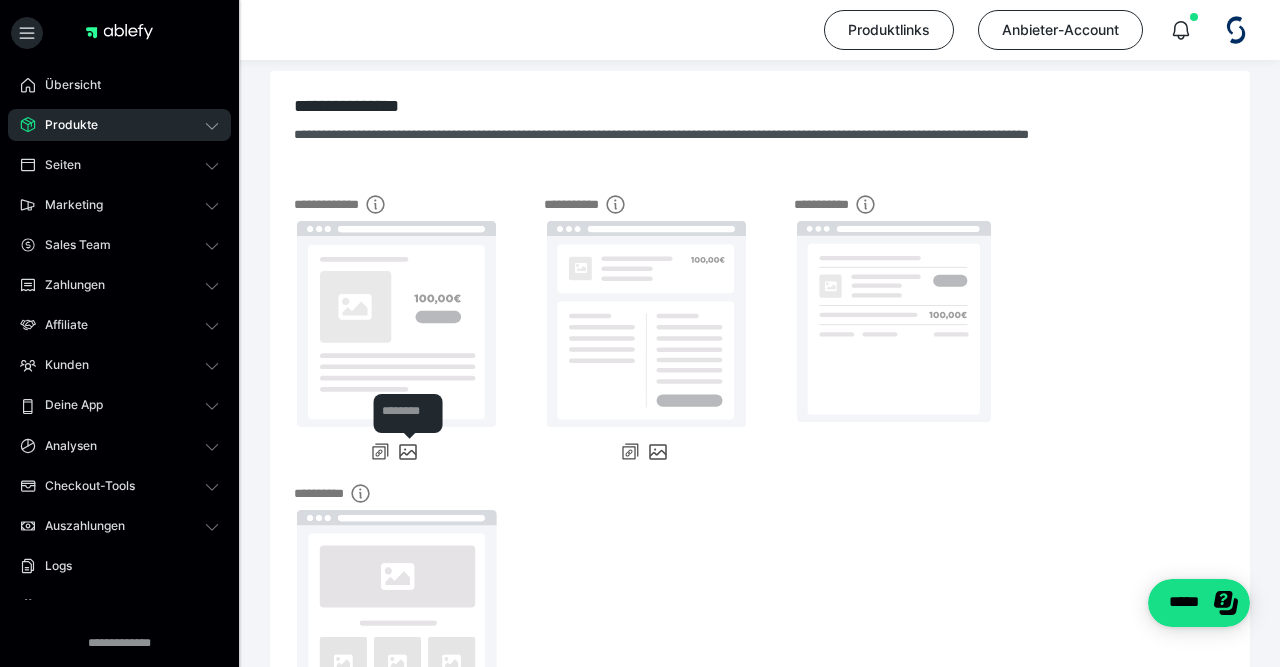 click 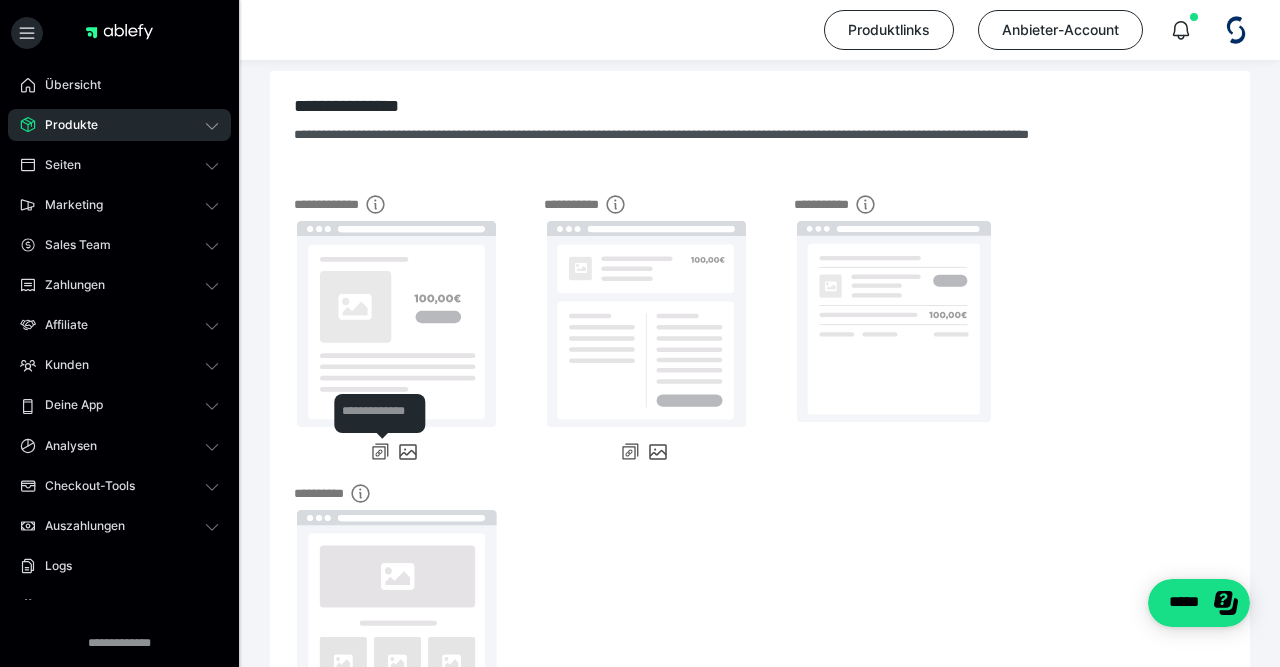 click 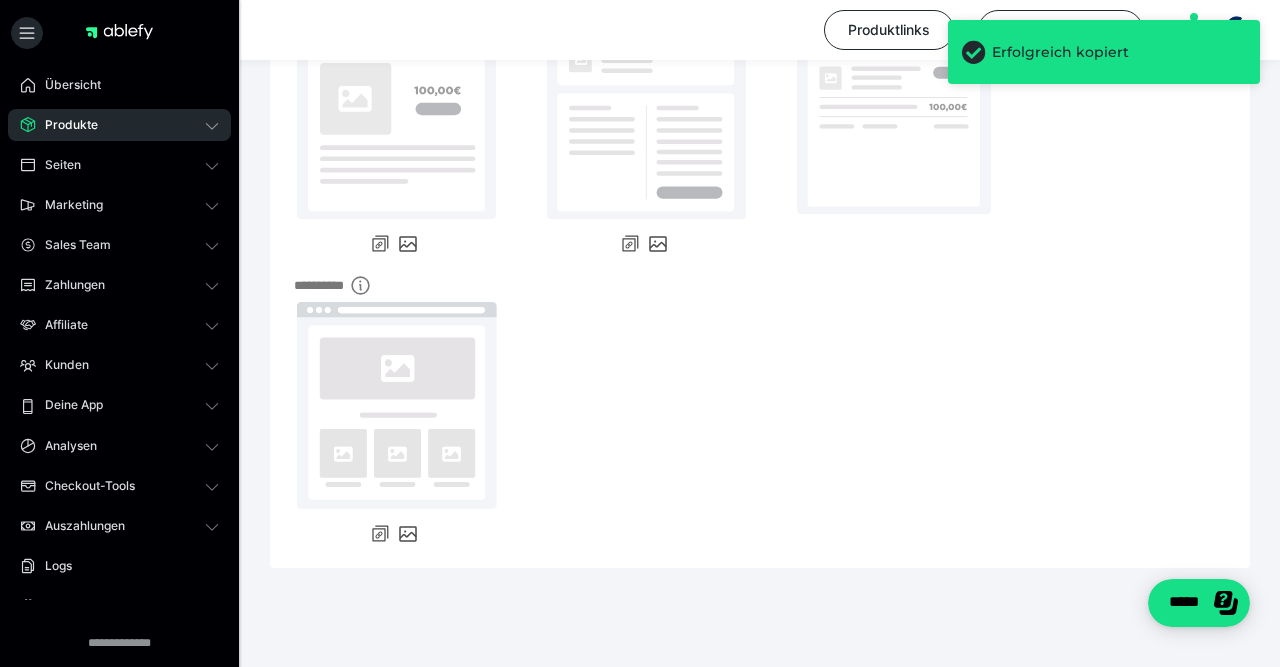 scroll, scrollTop: 0, scrollLeft: 0, axis: both 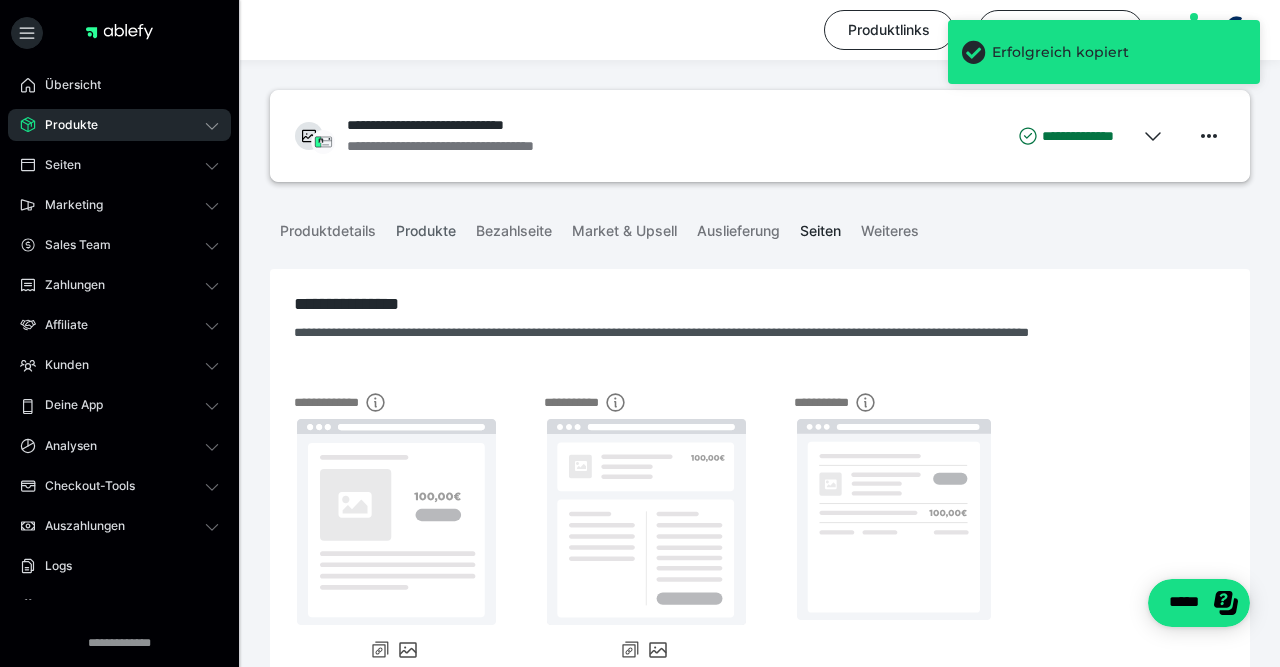 click on "Produkte" at bounding box center [426, 227] 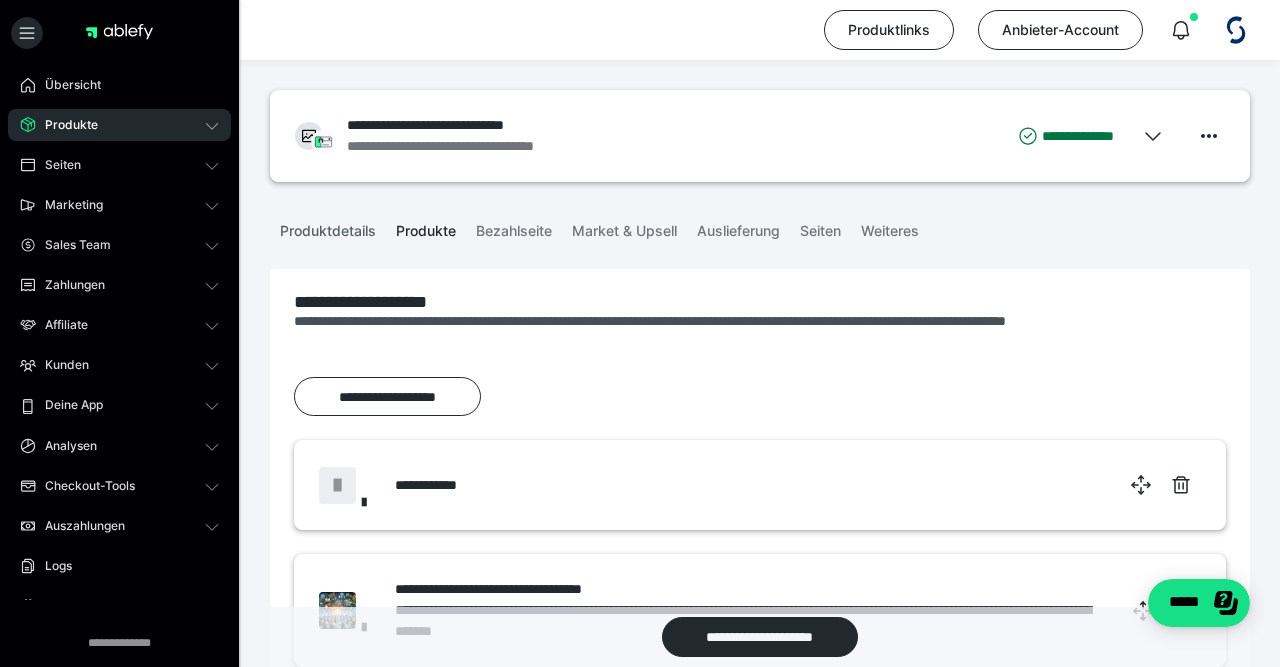 click on "Produktdetails" at bounding box center [328, 227] 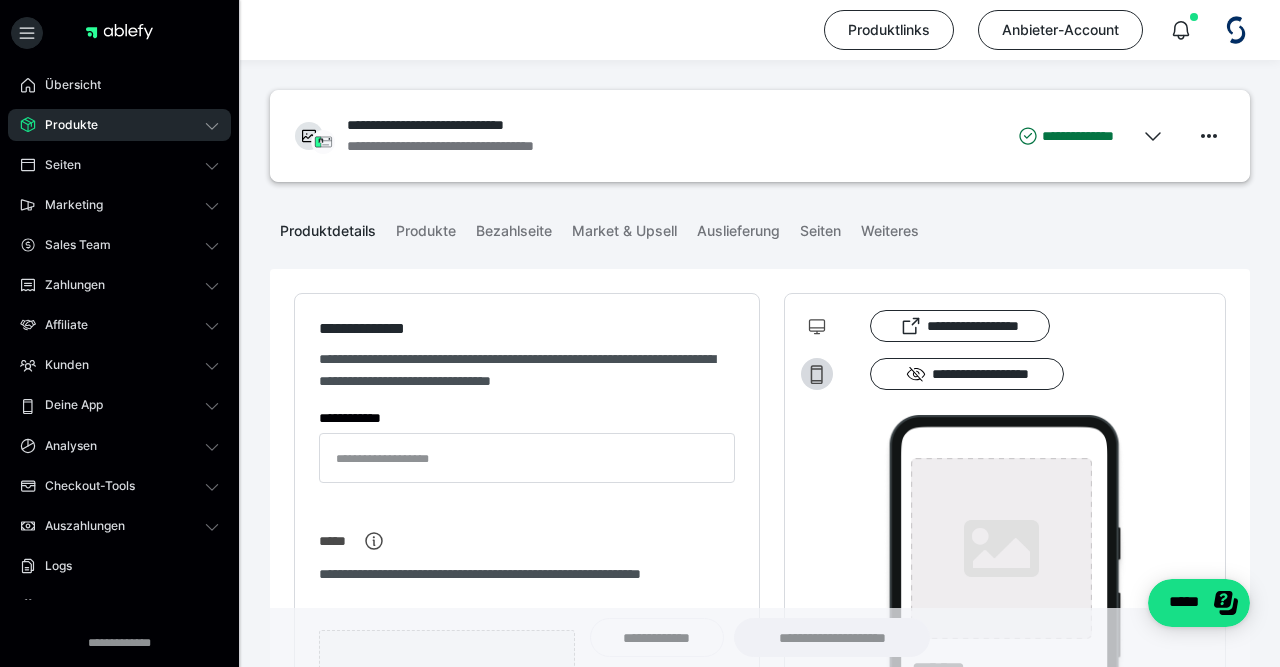 type on "**********" 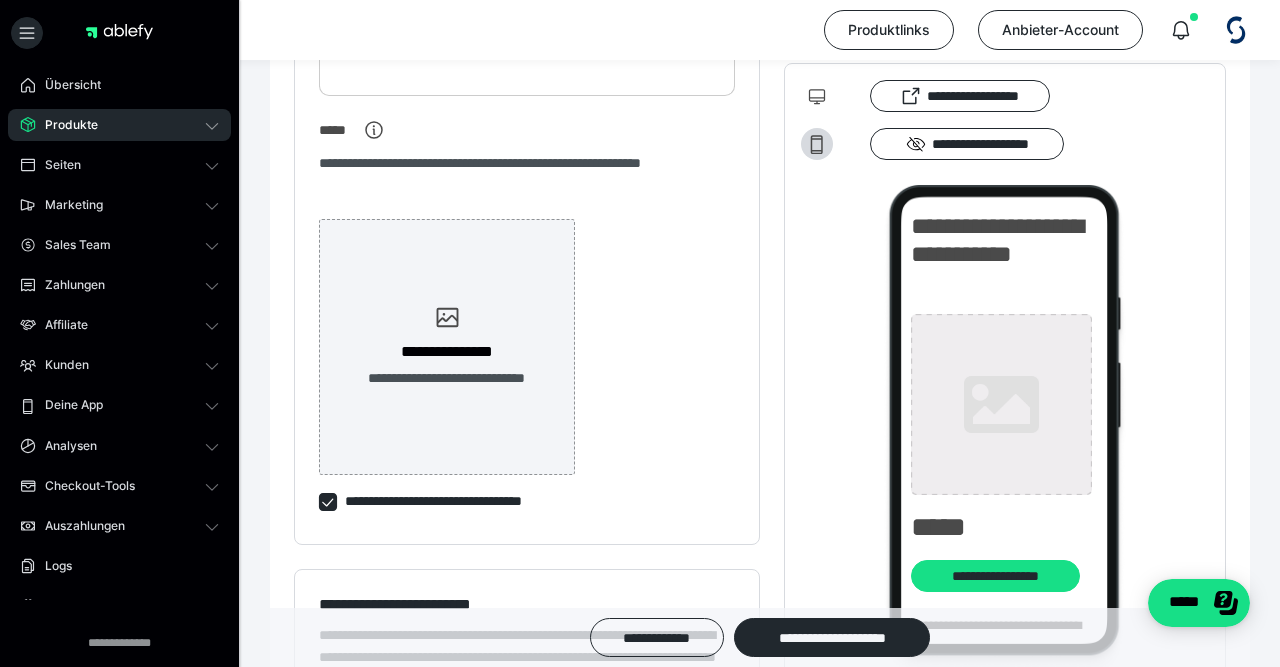 scroll, scrollTop: 89, scrollLeft: 0, axis: vertical 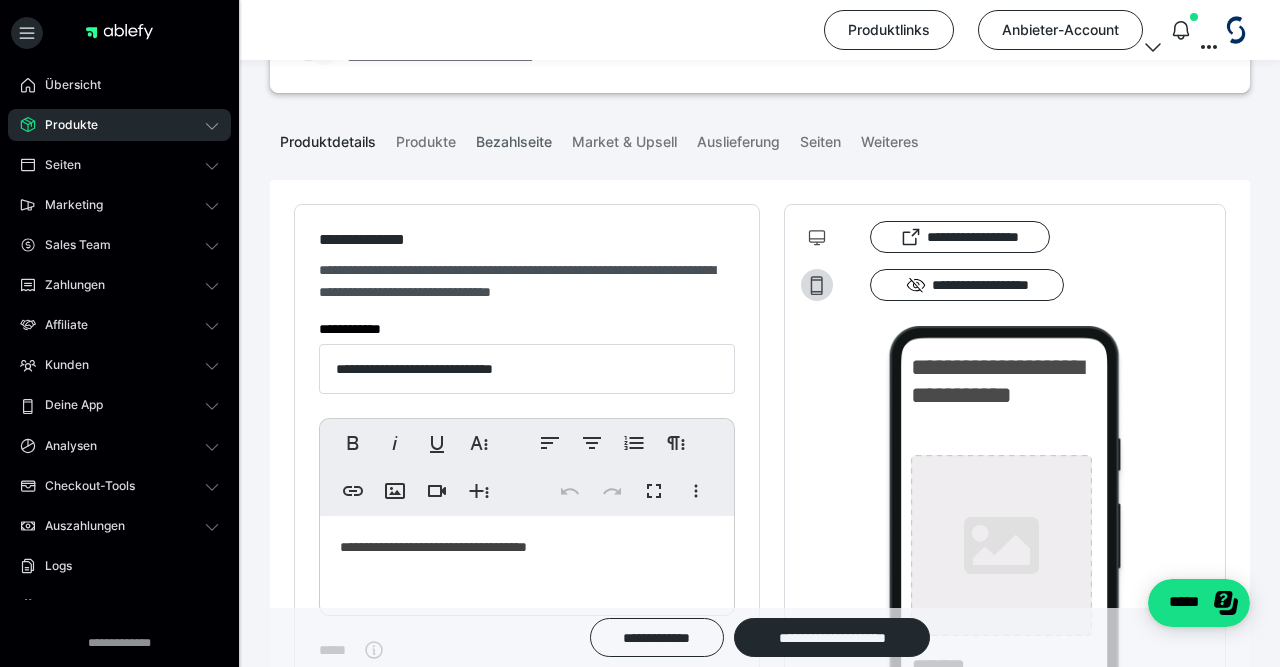 click on "Bezahlseite" at bounding box center [514, 138] 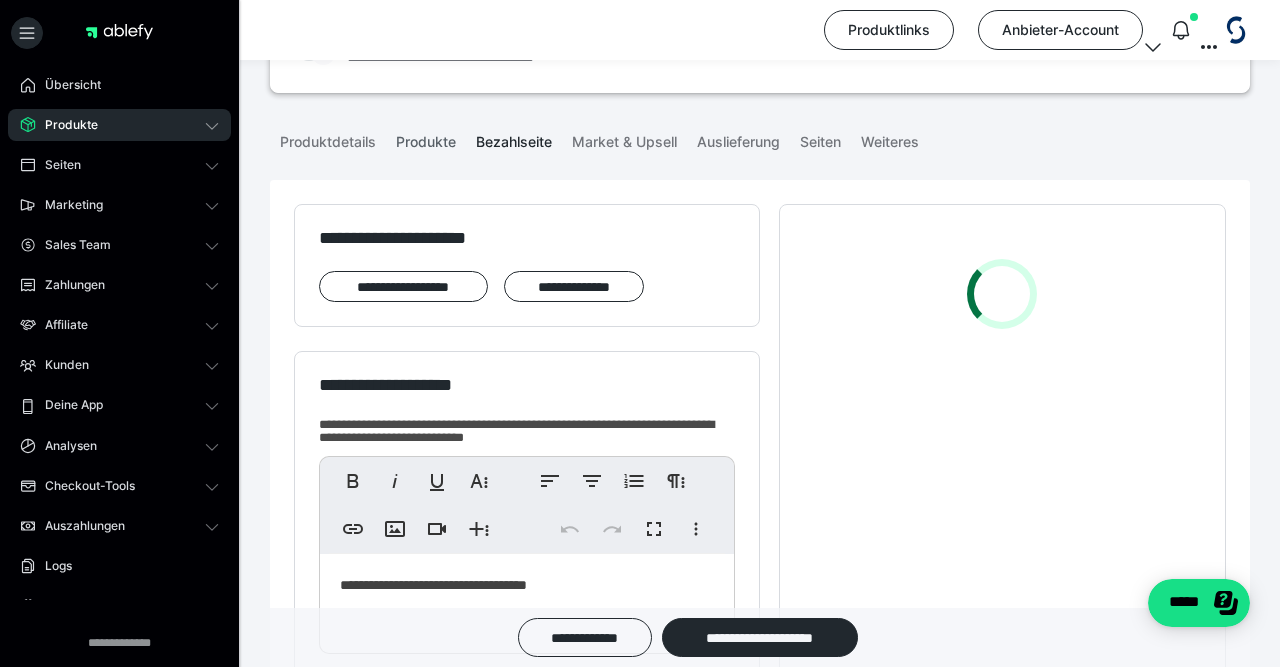 click on "Produkte" at bounding box center [426, 138] 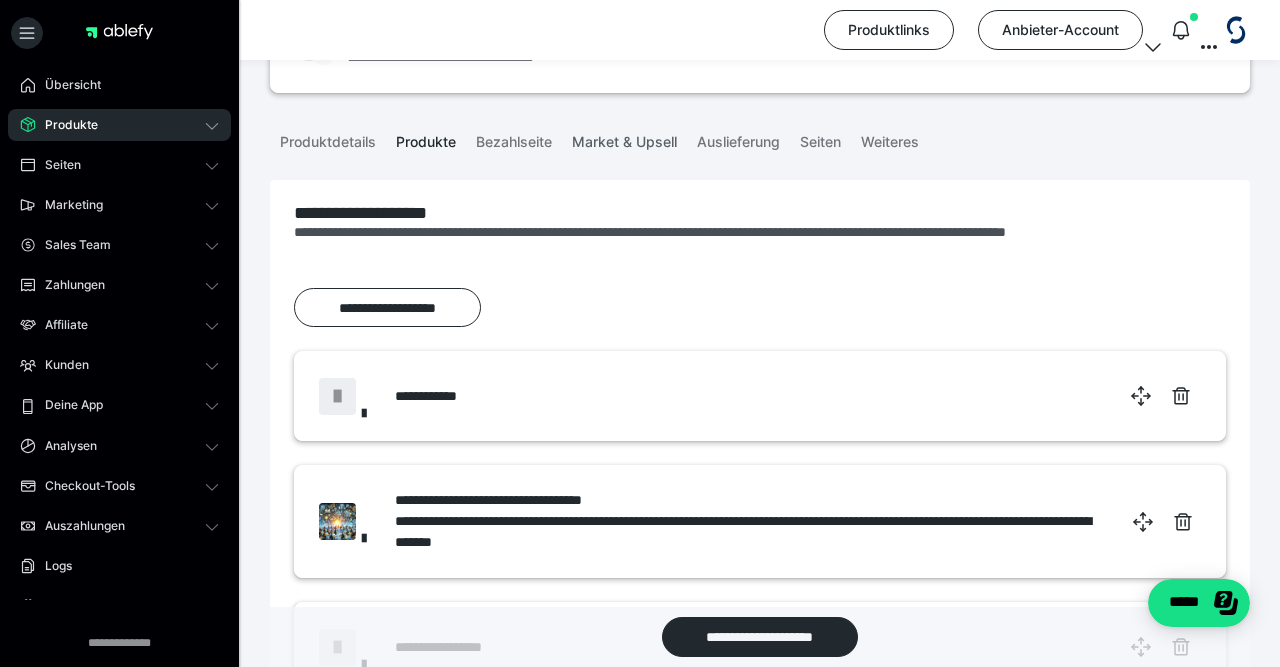 click on "Market & Upsell" at bounding box center [624, 138] 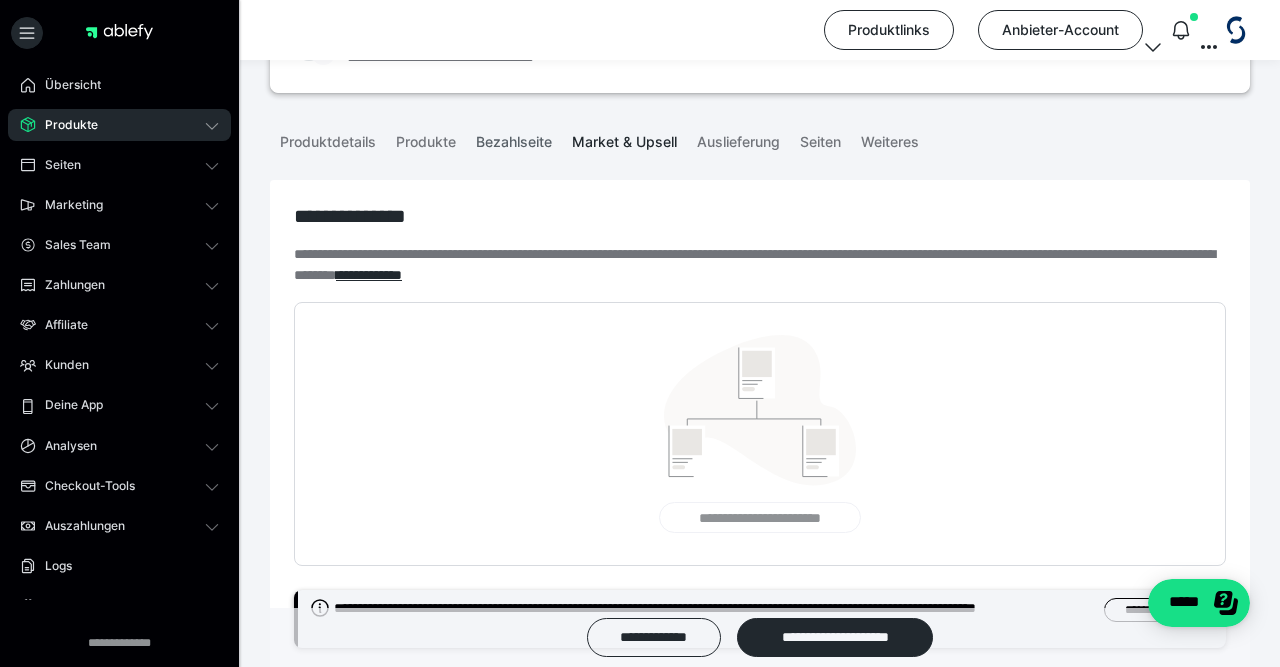 click on "Bezahlseite" at bounding box center (514, 138) 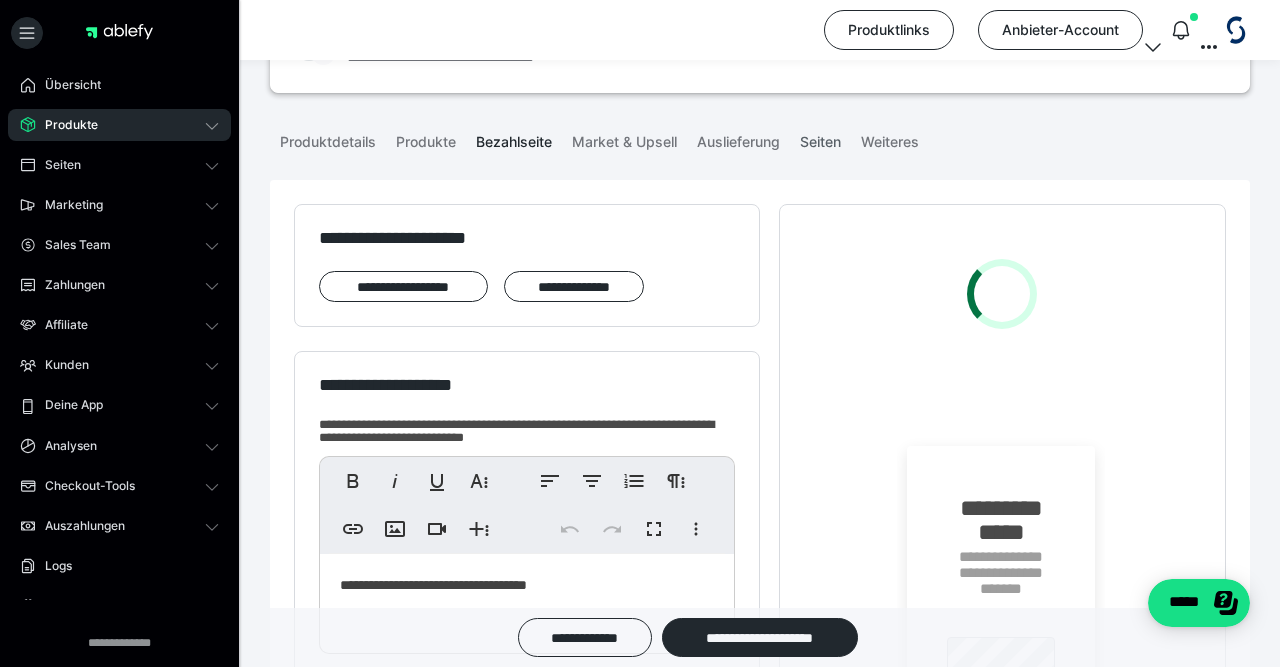 scroll, scrollTop: 0, scrollLeft: 0, axis: both 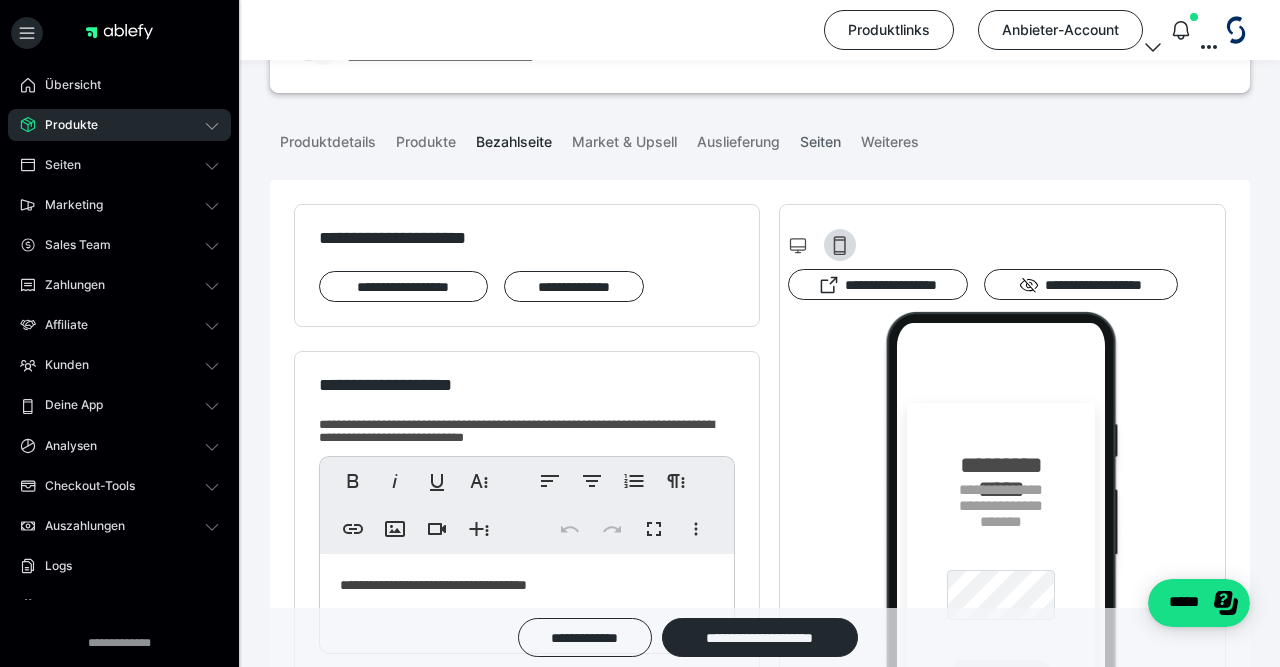 click on "Seiten" at bounding box center [820, 138] 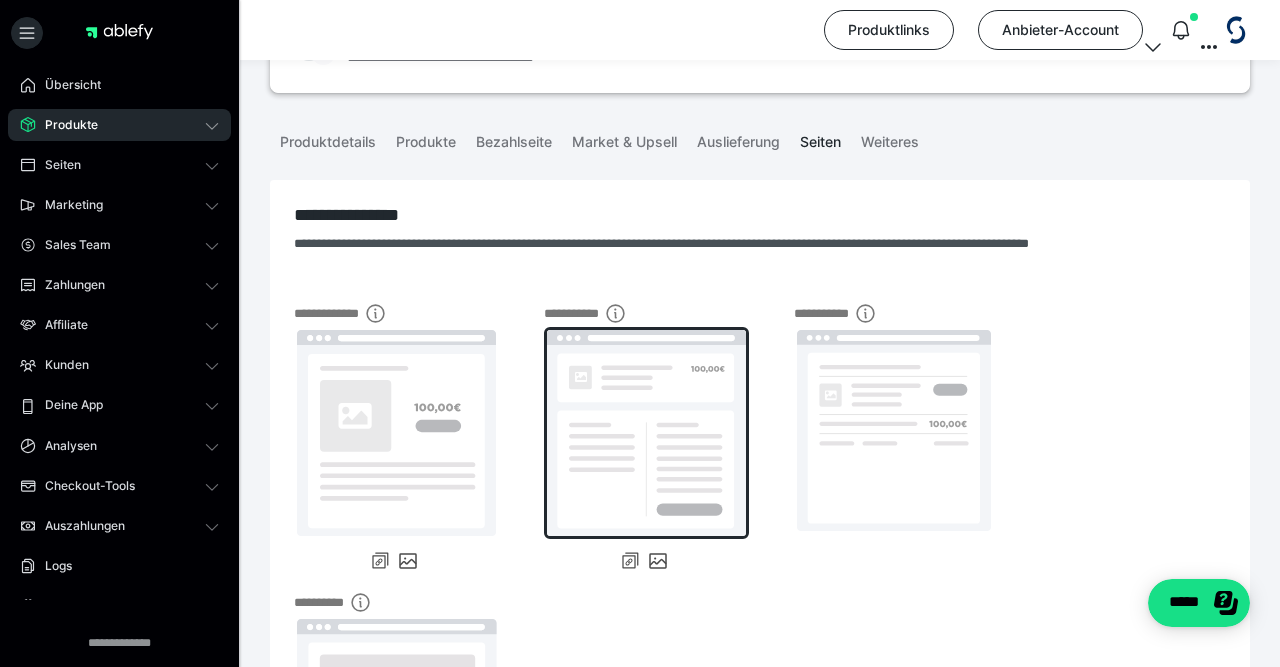 scroll, scrollTop: 406, scrollLeft: 0, axis: vertical 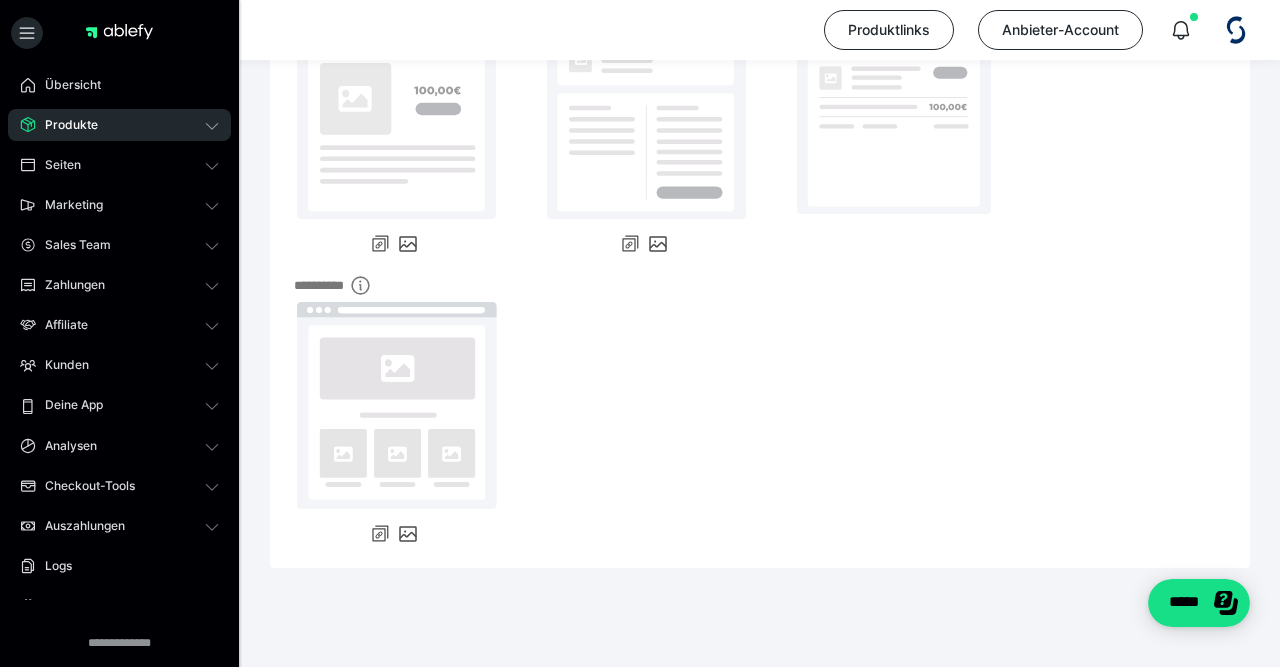 click on "Produkte" at bounding box center [119, 125] 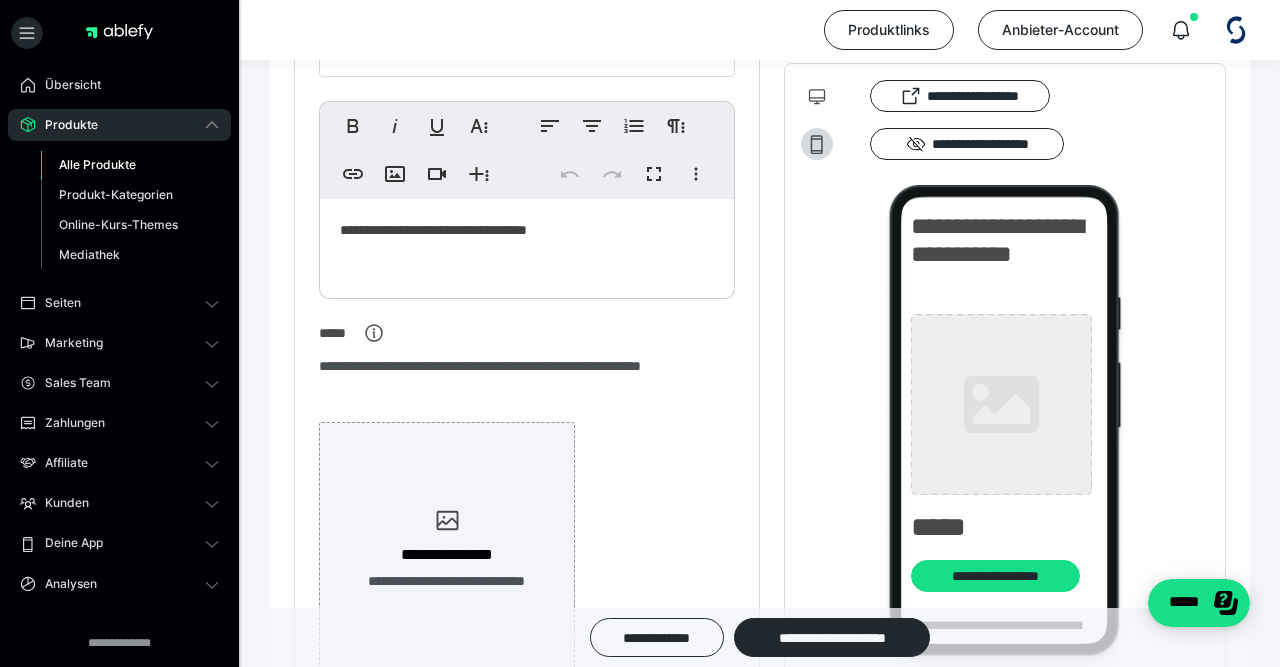 click on "Alle Produkte" at bounding box center [97, 164] 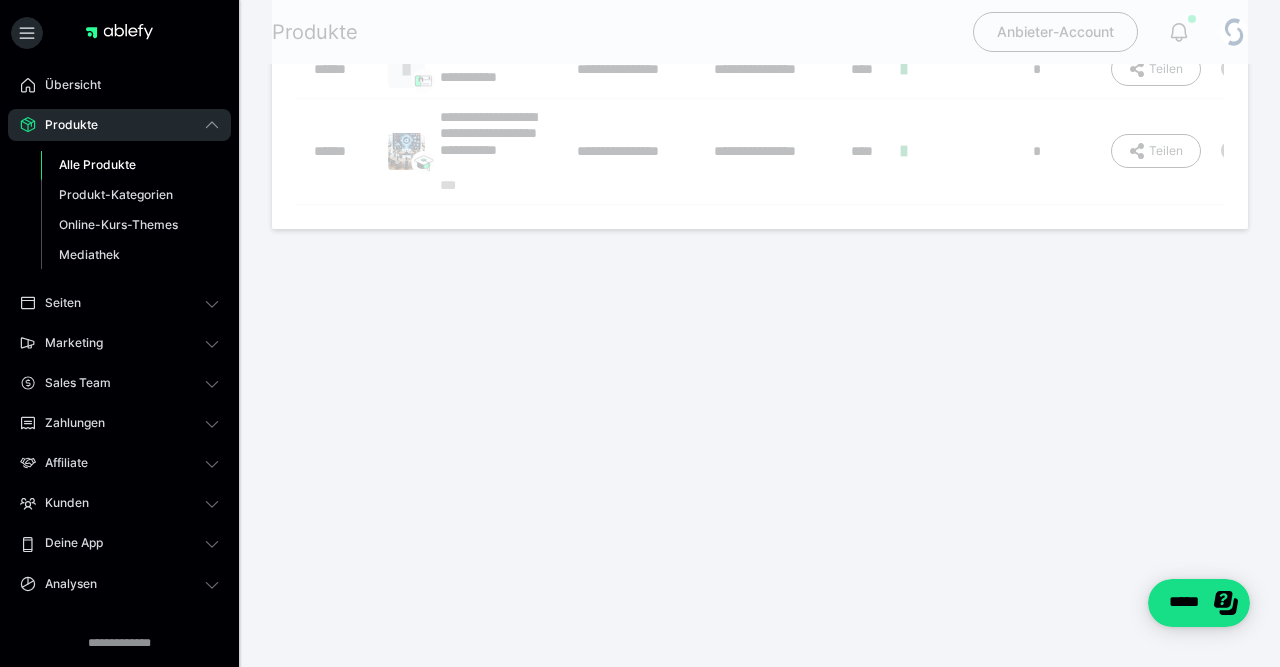 scroll, scrollTop: 0, scrollLeft: 0, axis: both 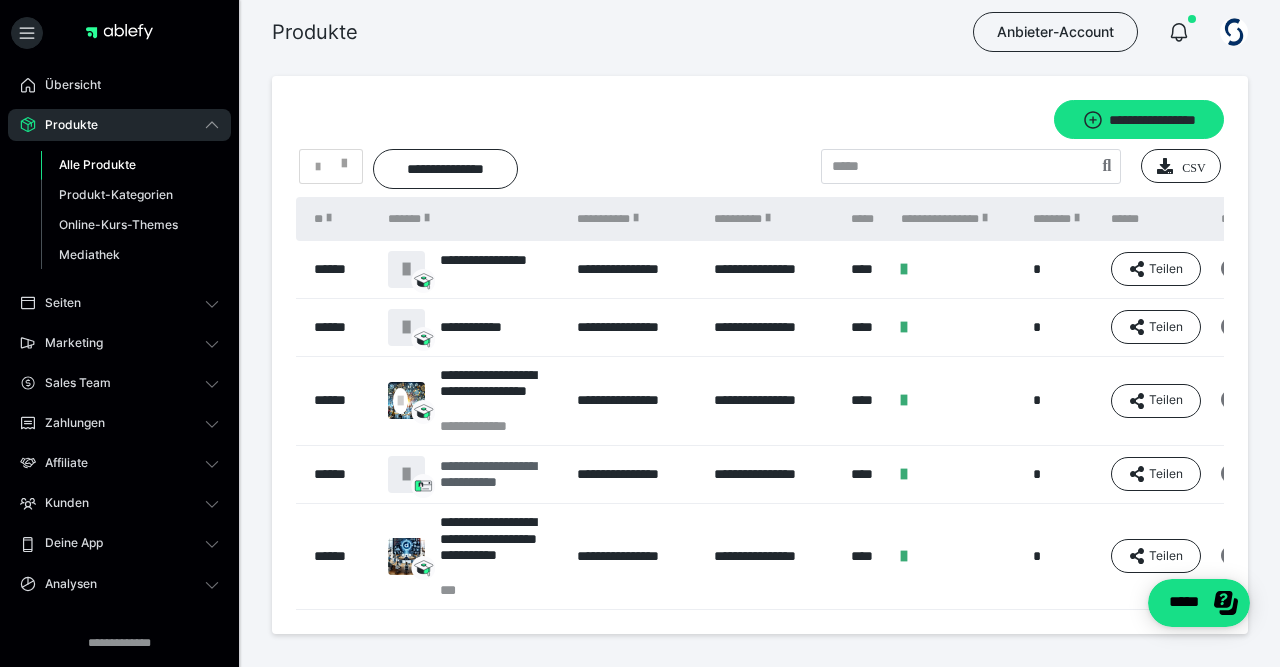 click on "**********" at bounding box center (499, 475) 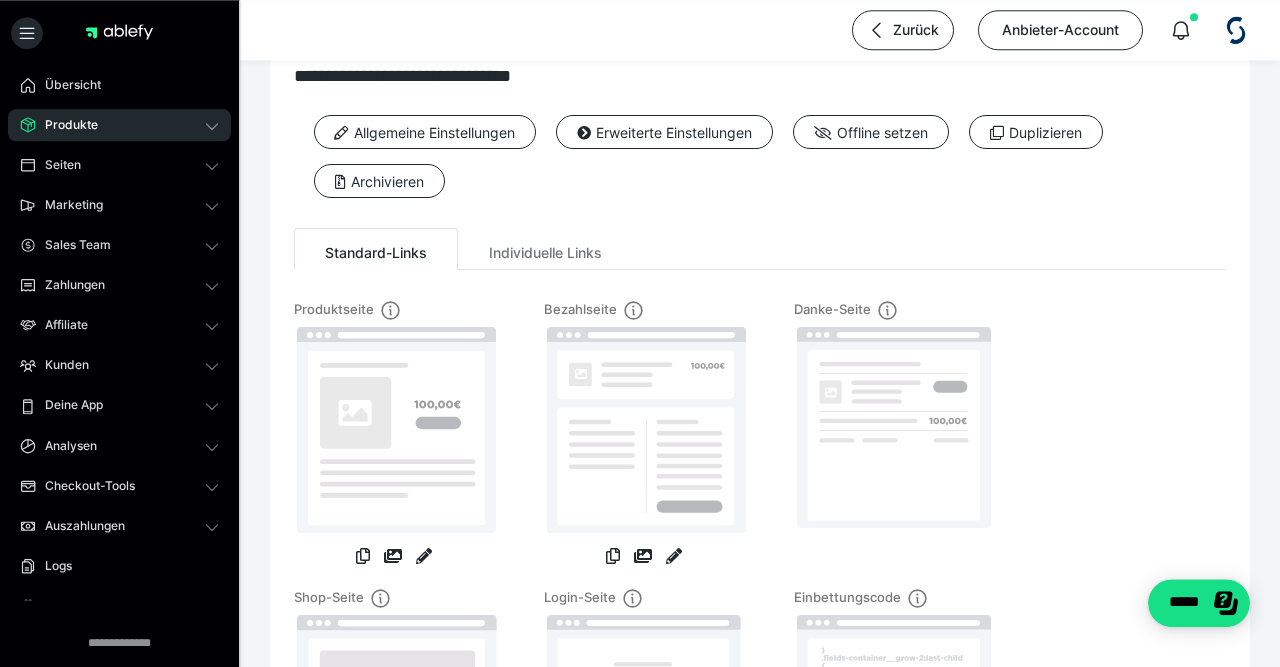 scroll, scrollTop: 445, scrollLeft: 0, axis: vertical 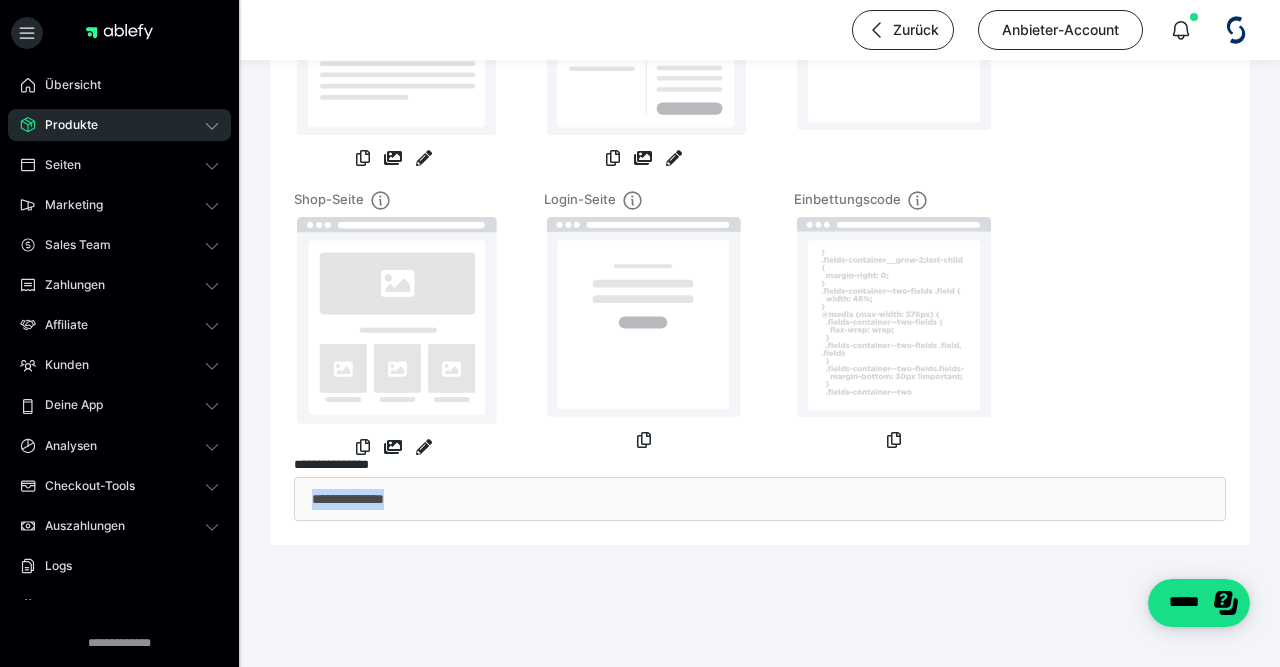 drag, startPoint x: 471, startPoint y: 497, endPoint x: 305, endPoint y: 494, distance: 166.0271 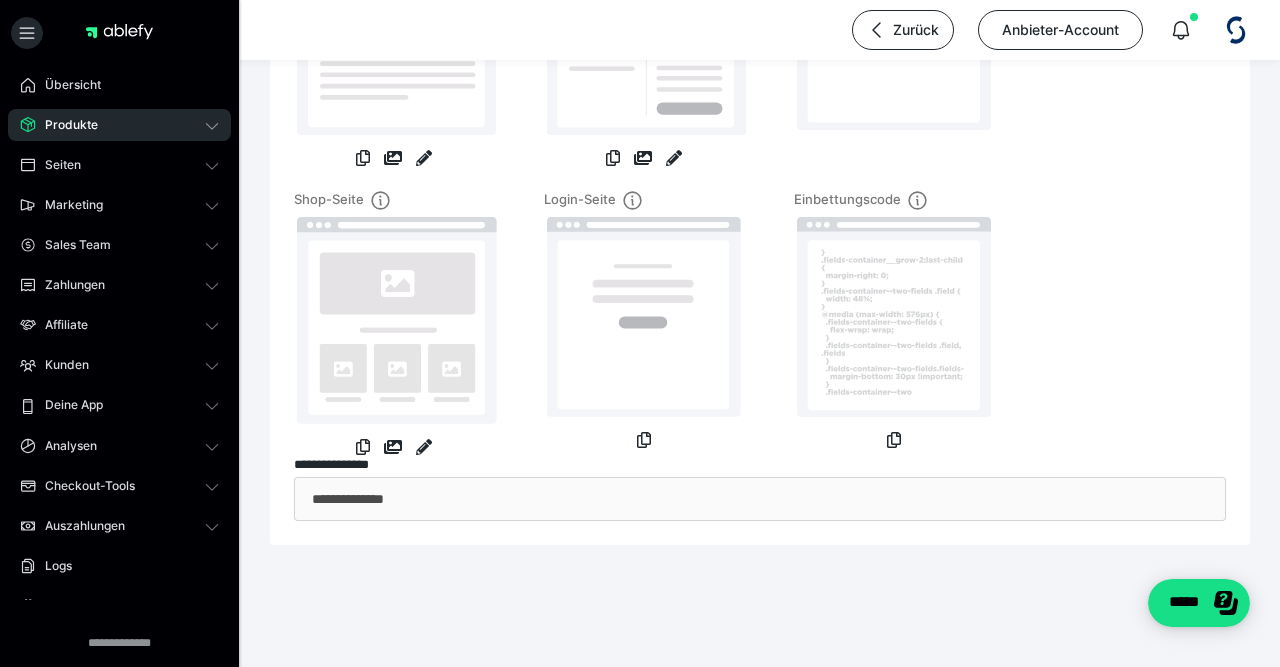 click on "Produktseite  Bezahlseite Danke-Seite Shop-Seite Login-Seite Einbettungscode" at bounding box center (760, 180) 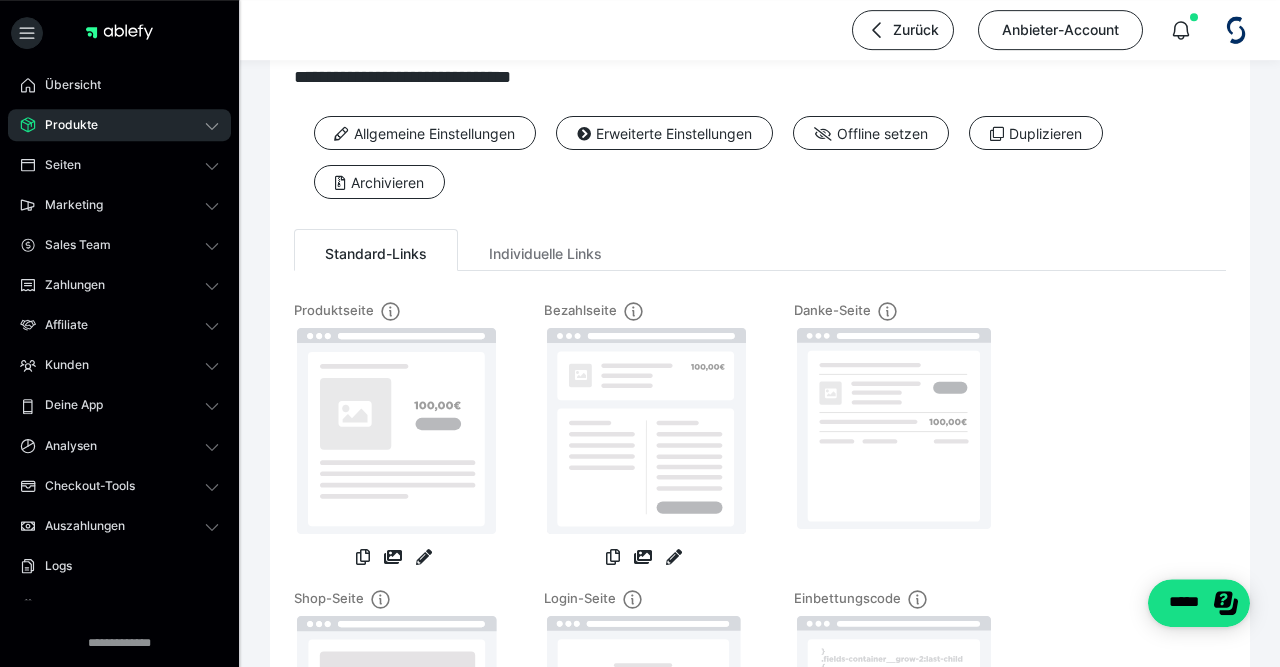 scroll, scrollTop: 0, scrollLeft: 0, axis: both 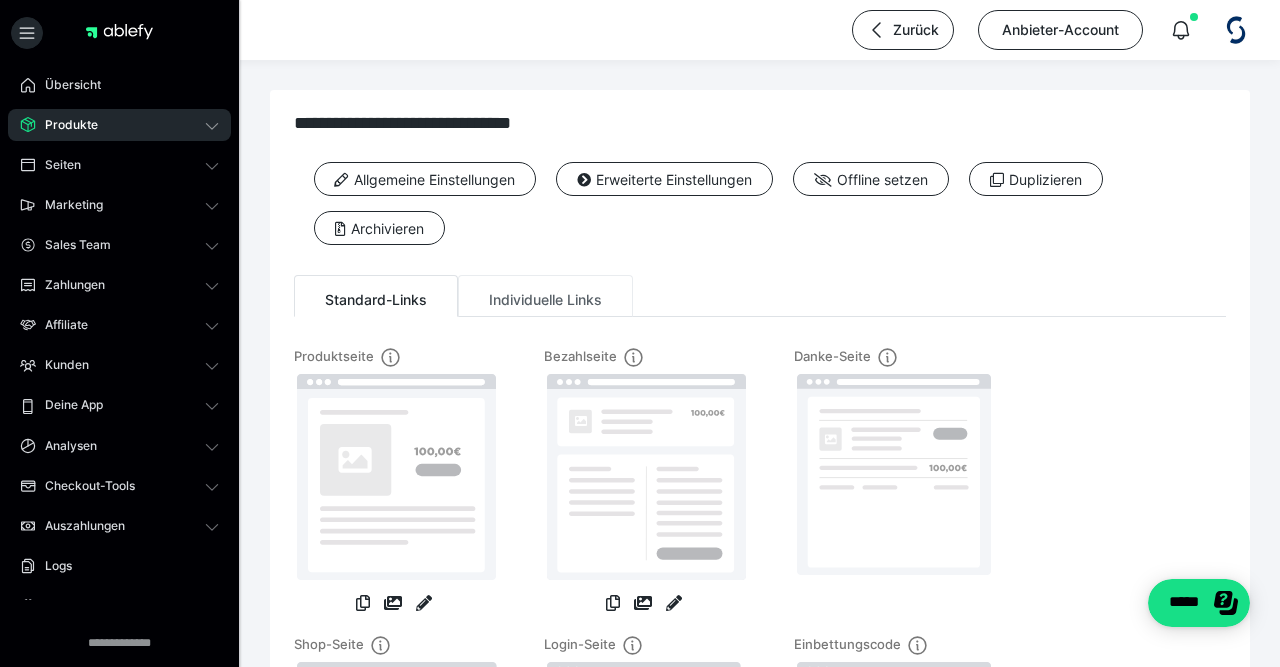 click on "Individuelle Links" at bounding box center [545, 296] 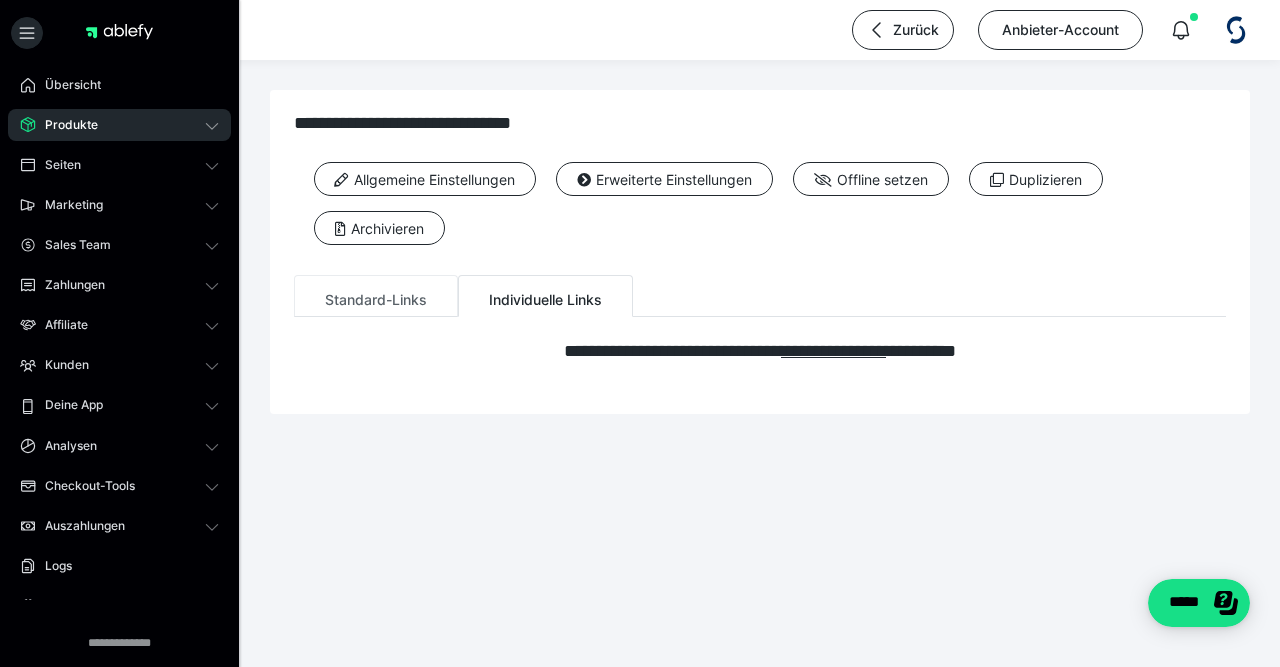 click on "Standard-Links" at bounding box center (376, 296) 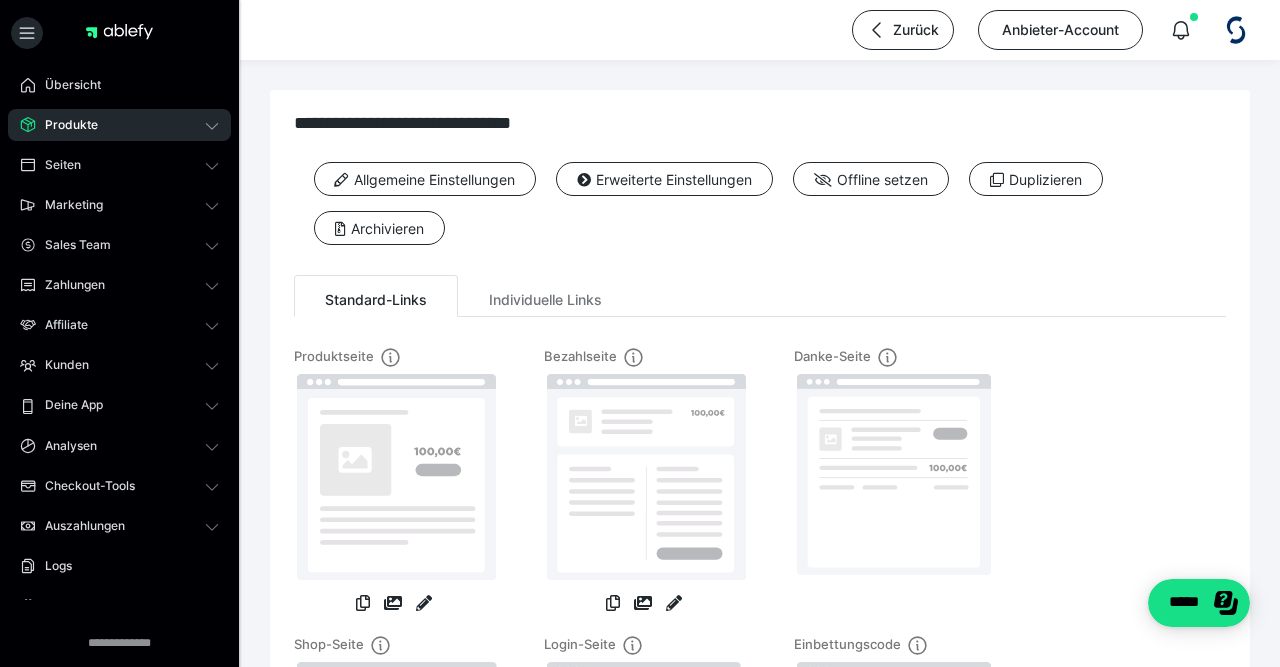 scroll, scrollTop: 0, scrollLeft: 0, axis: both 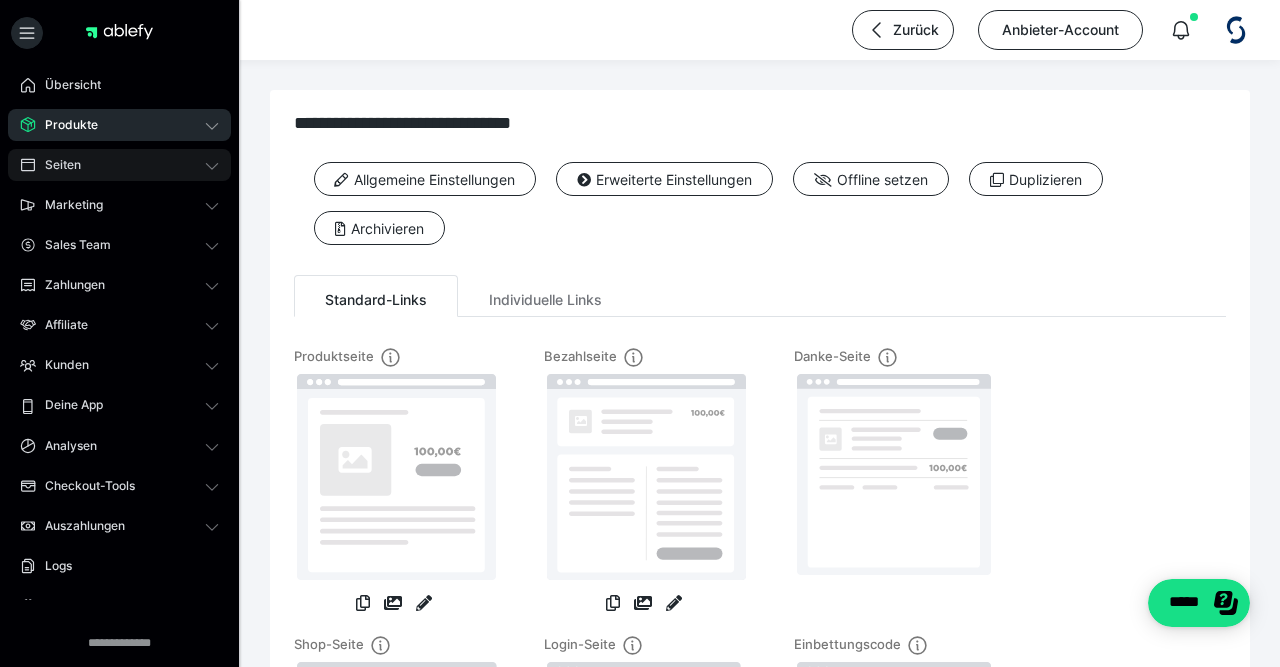 click on "Seiten" at bounding box center (119, 165) 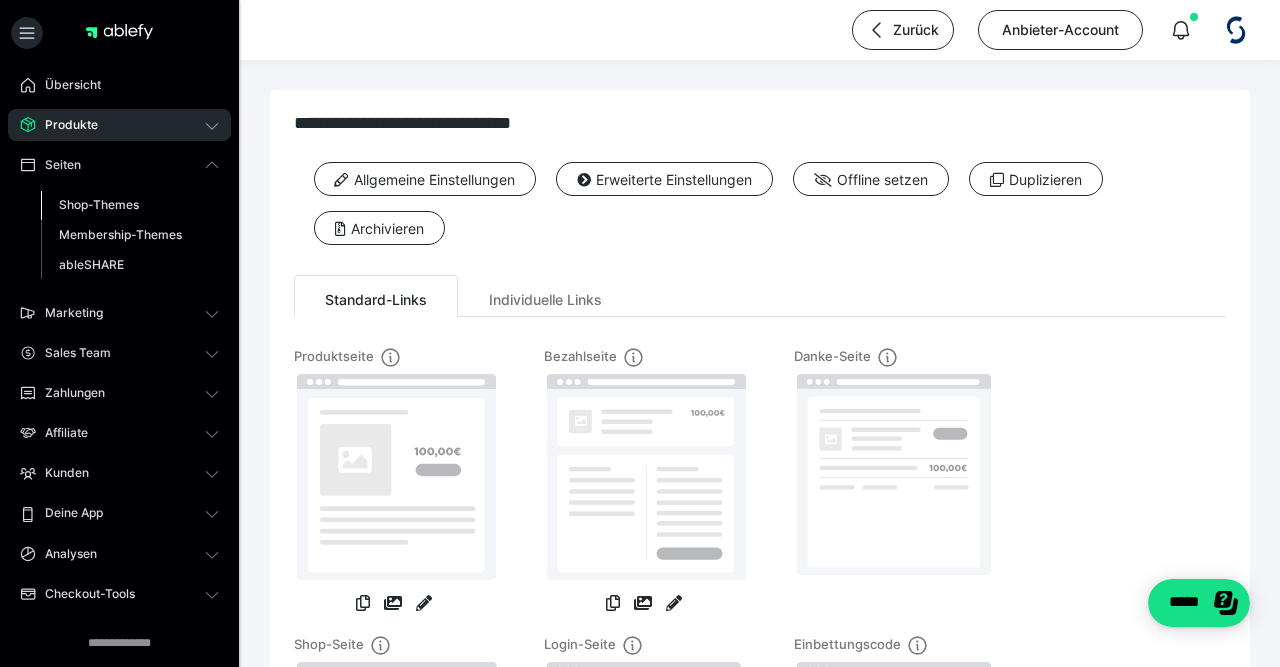 click on "Shop-Themes" at bounding box center (99, 204) 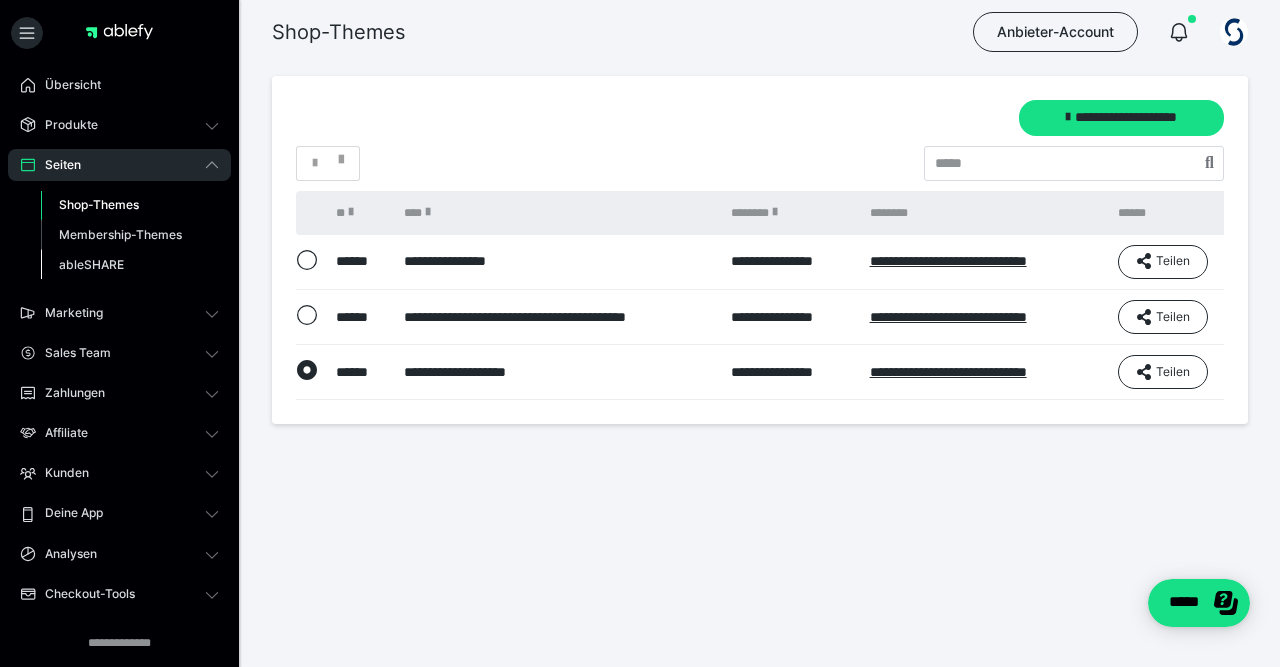 click on "ableSHARE" at bounding box center [130, 265] 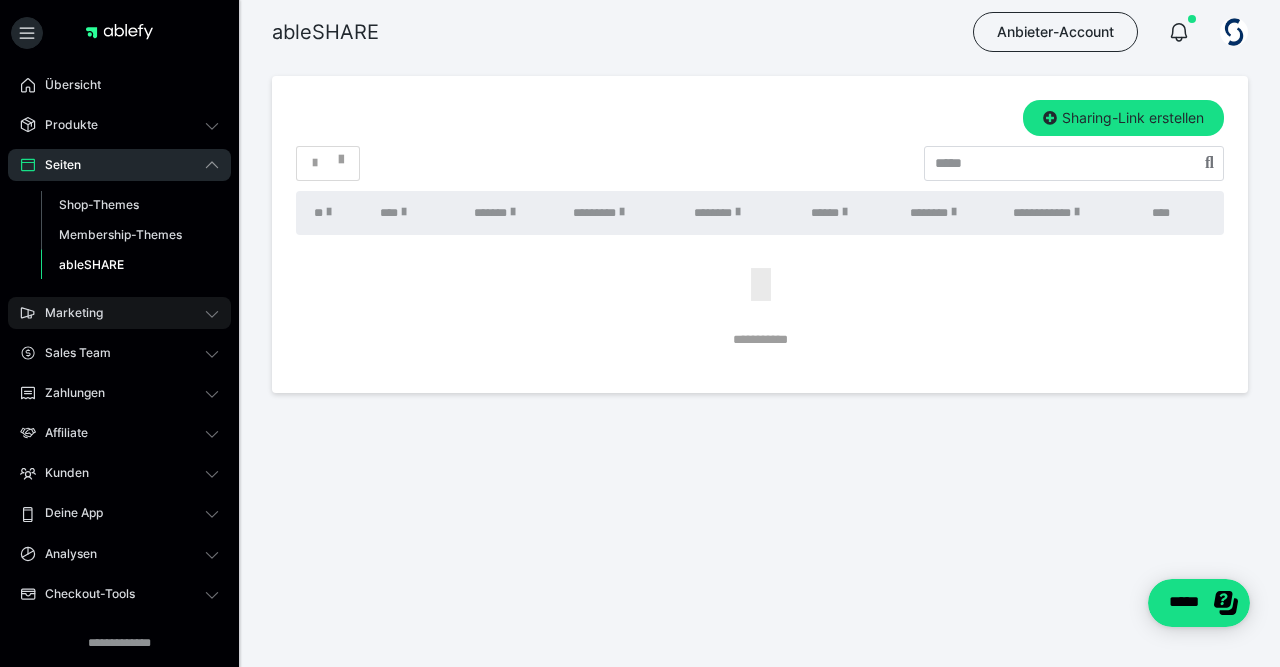 click on "Marketing" at bounding box center (67, 313) 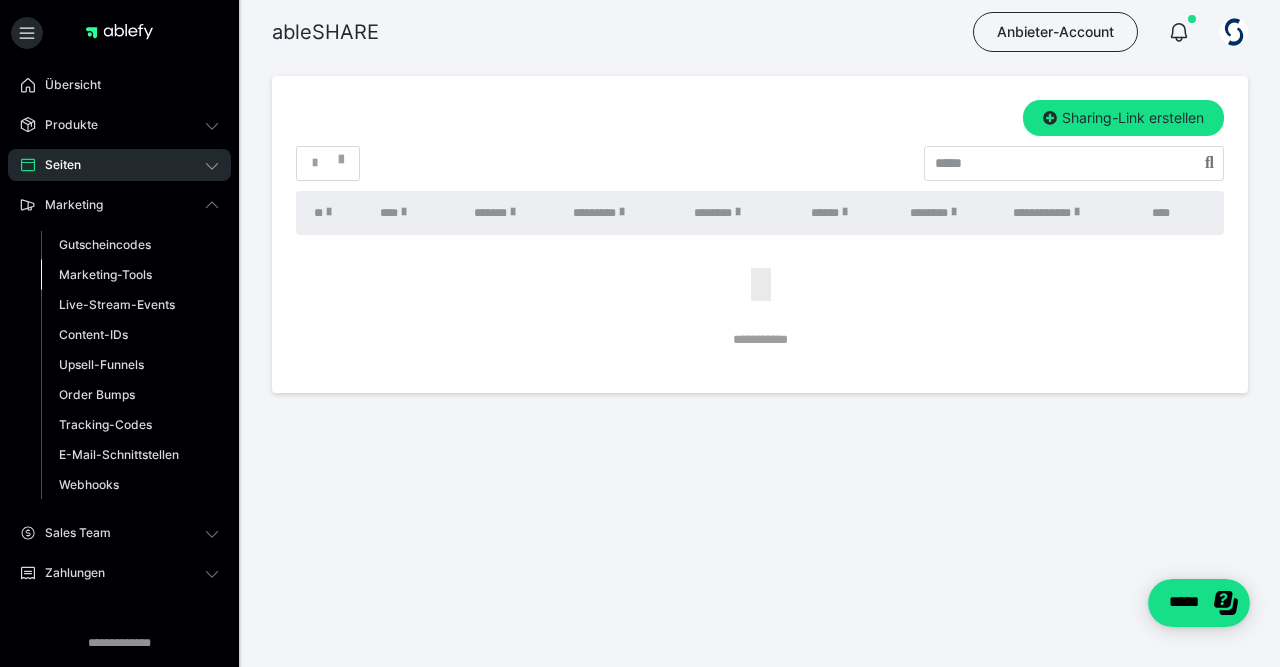 click on "Marketing-Tools" at bounding box center (105, 274) 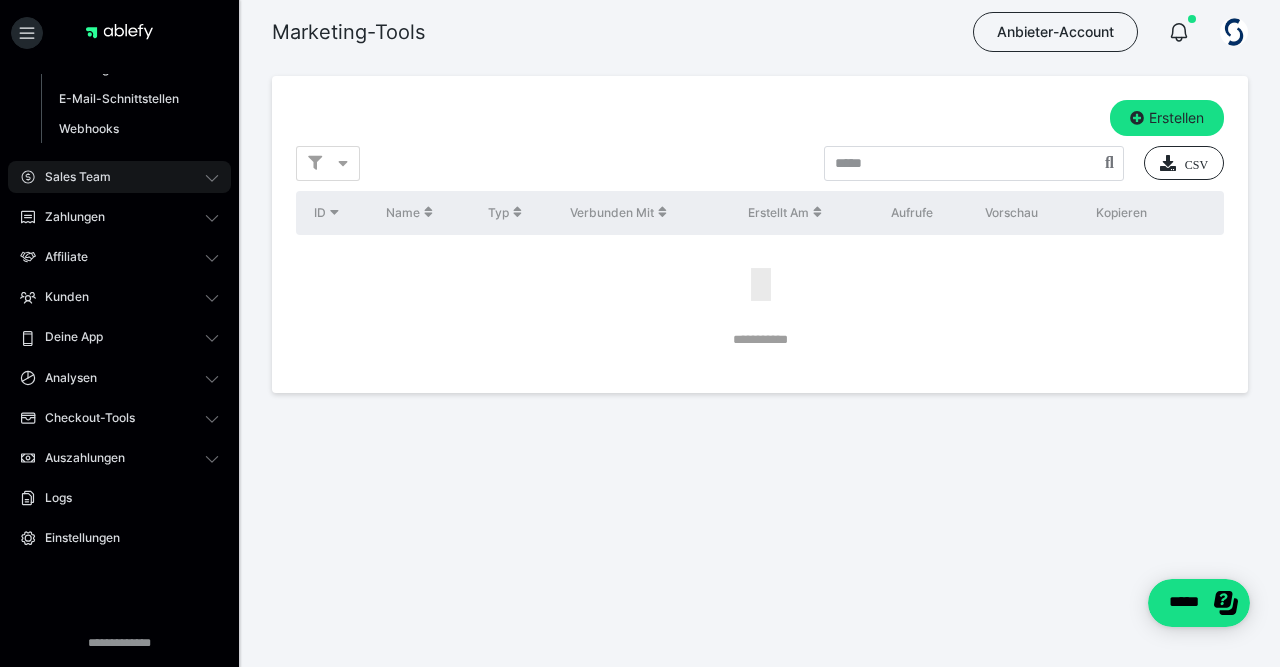 scroll, scrollTop: 0, scrollLeft: 0, axis: both 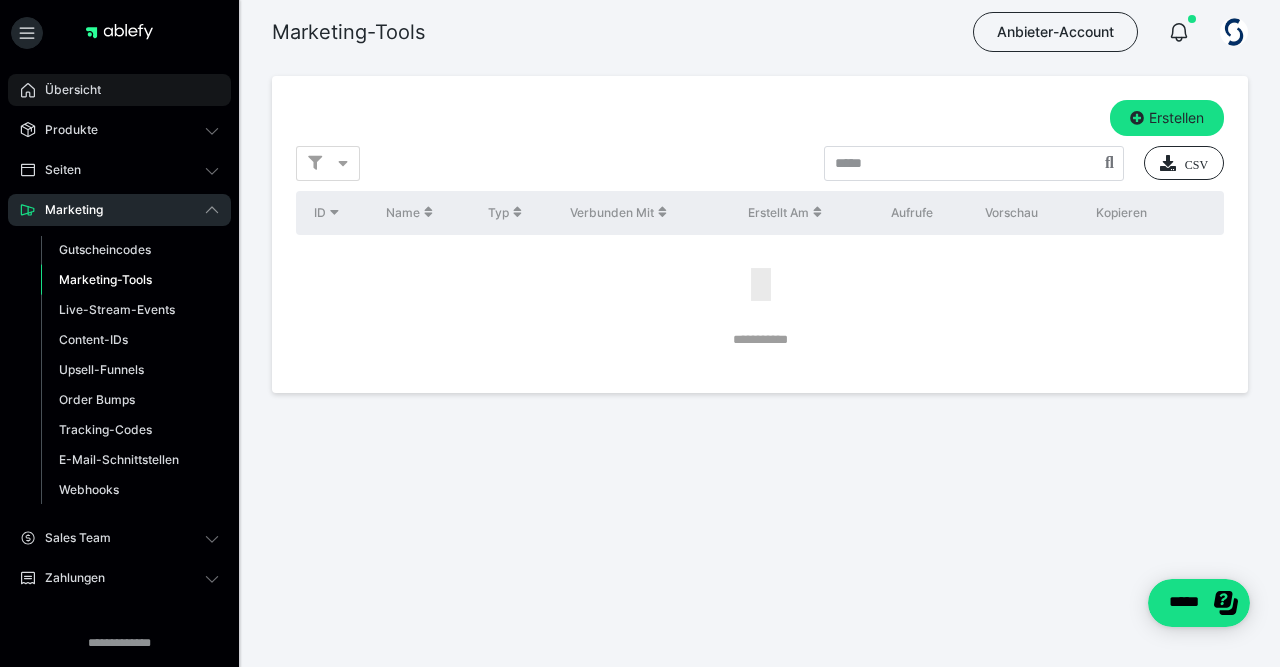 click on "Übersicht" at bounding box center (119, 90) 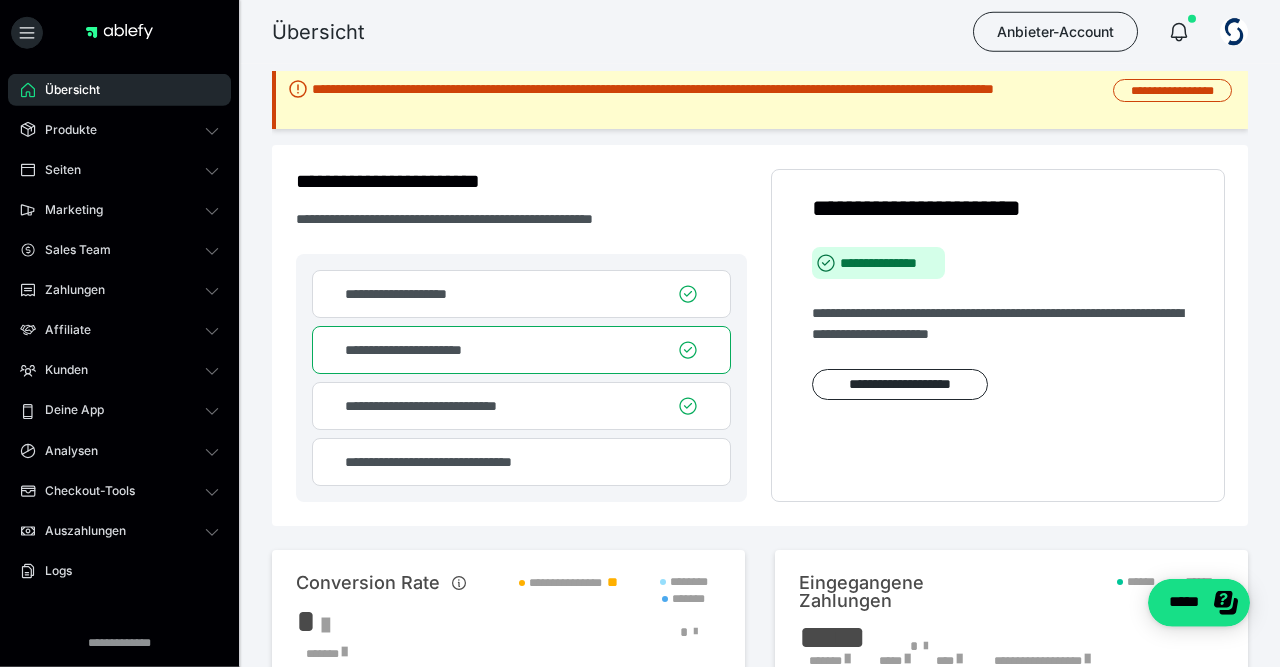 scroll, scrollTop: 0, scrollLeft: 0, axis: both 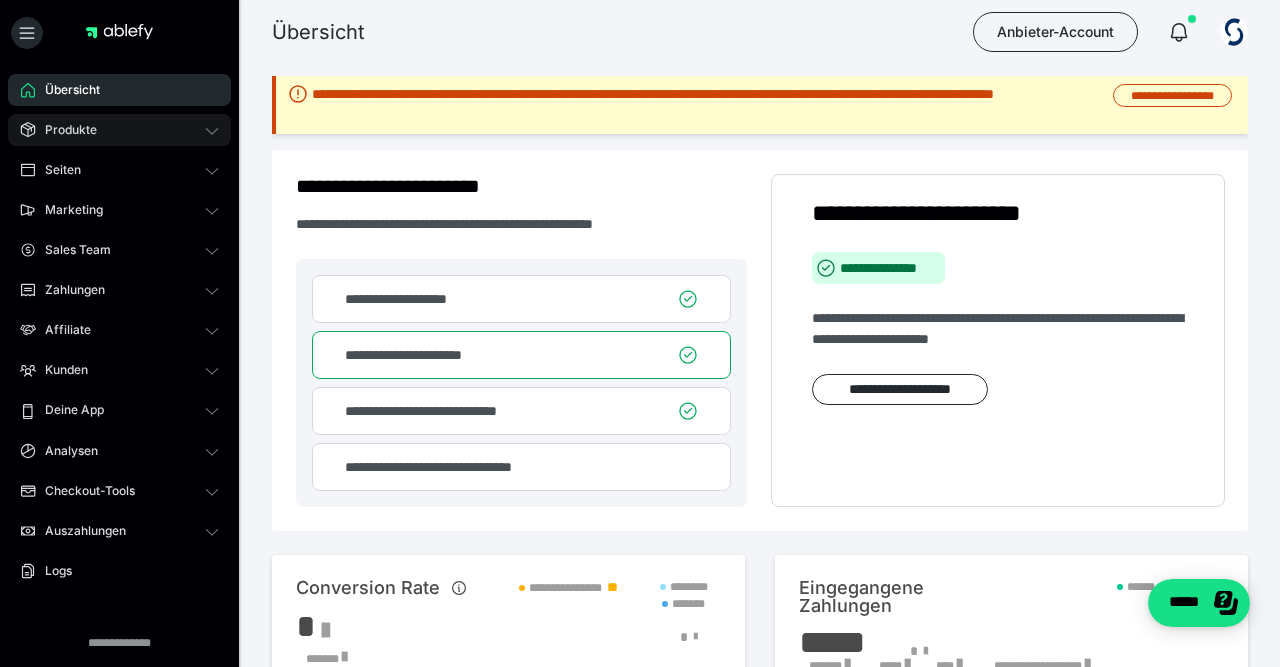 click on "Produkte" at bounding box center (64, 130) 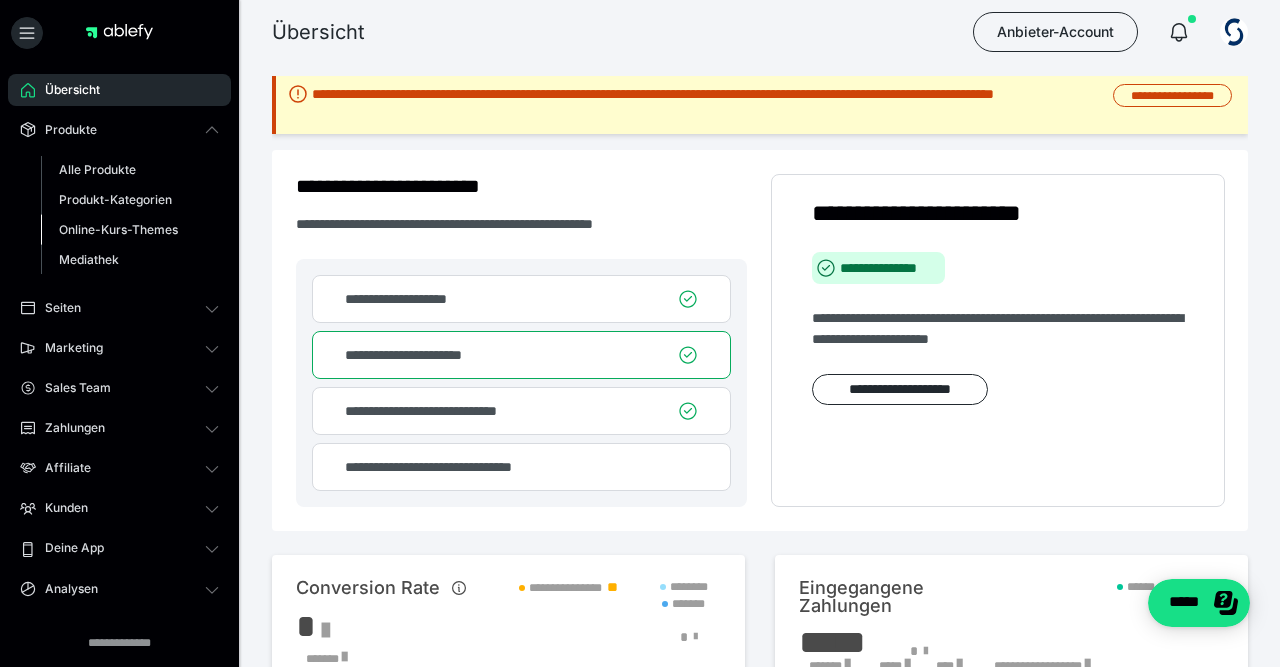 click on "Online-Kurs-Themes" at bounding box center [118, 229] 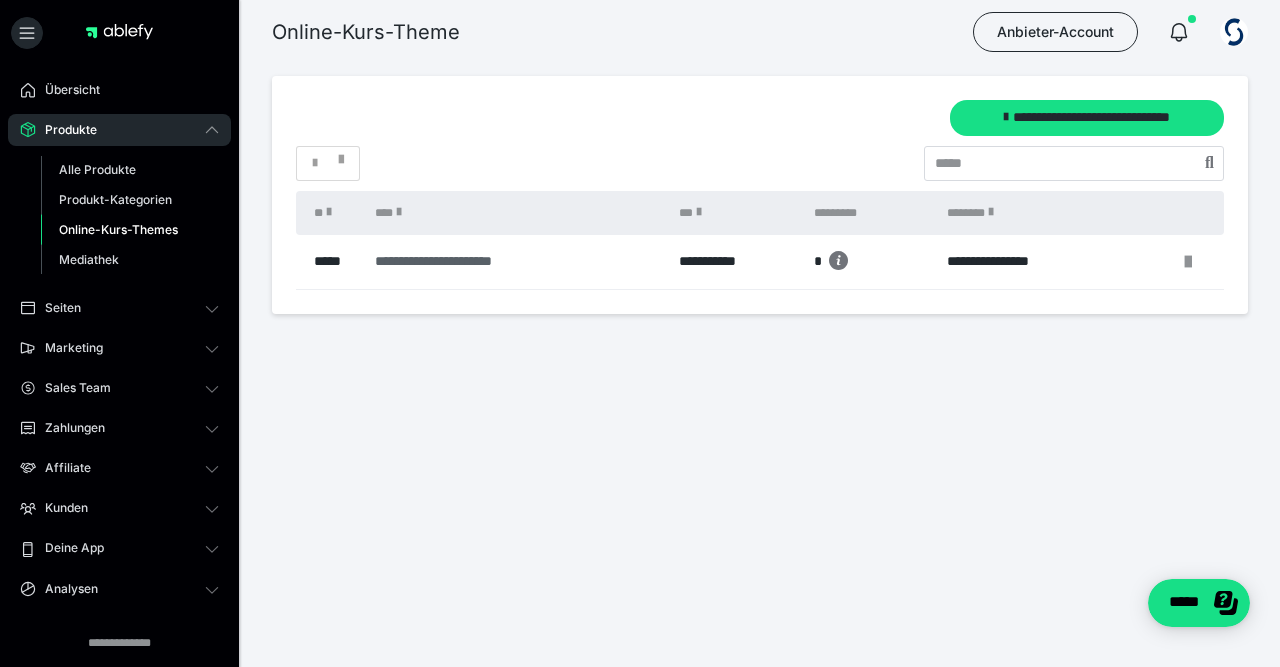 click on "**********" at bounding box center [511, 261] 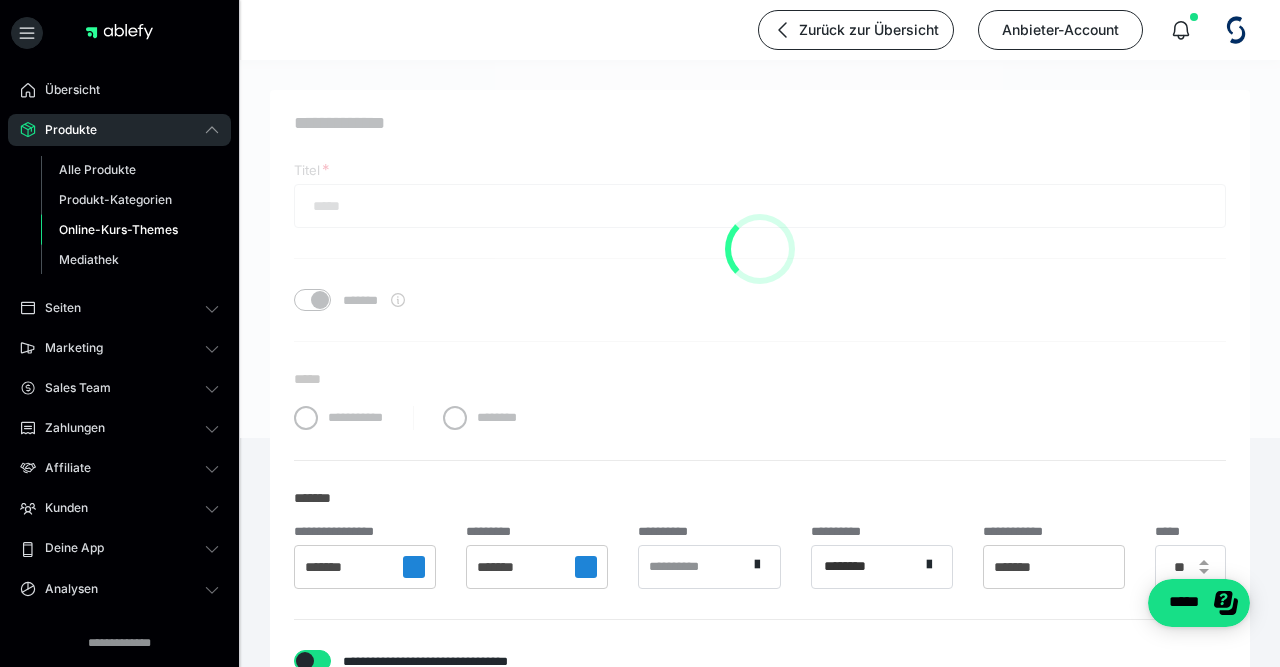 type on "**********" 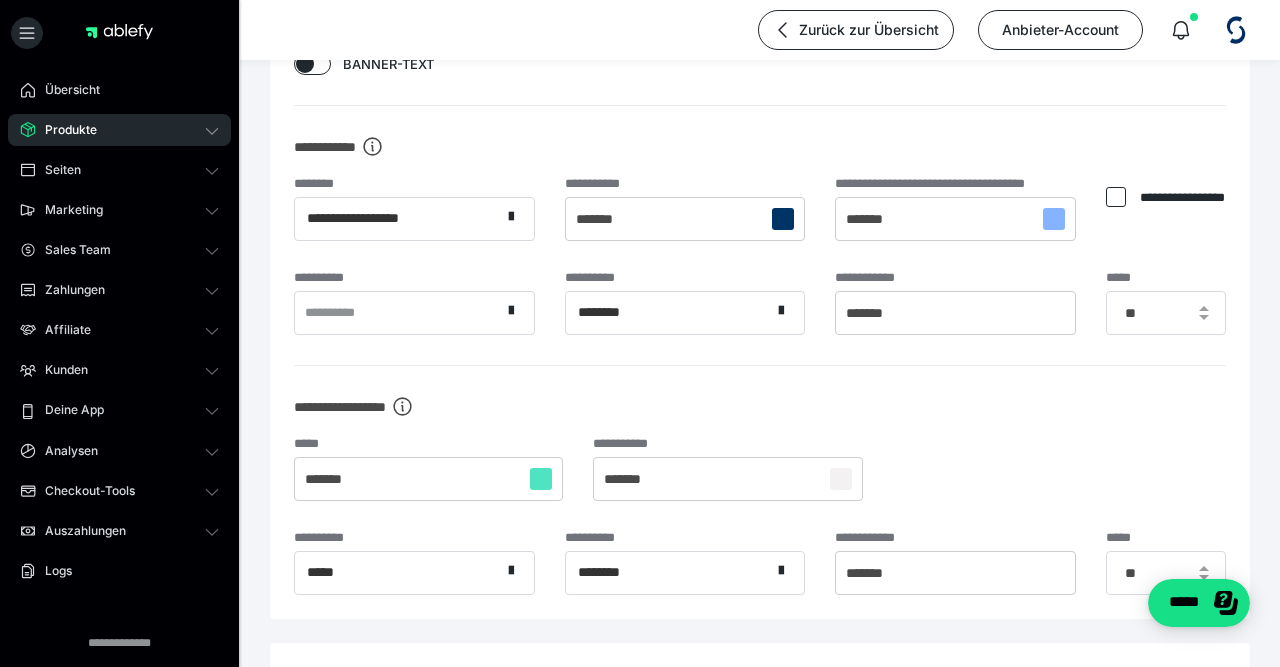 scroll, scrollTop: 2602, scrollLeft: 0, axis: vertical 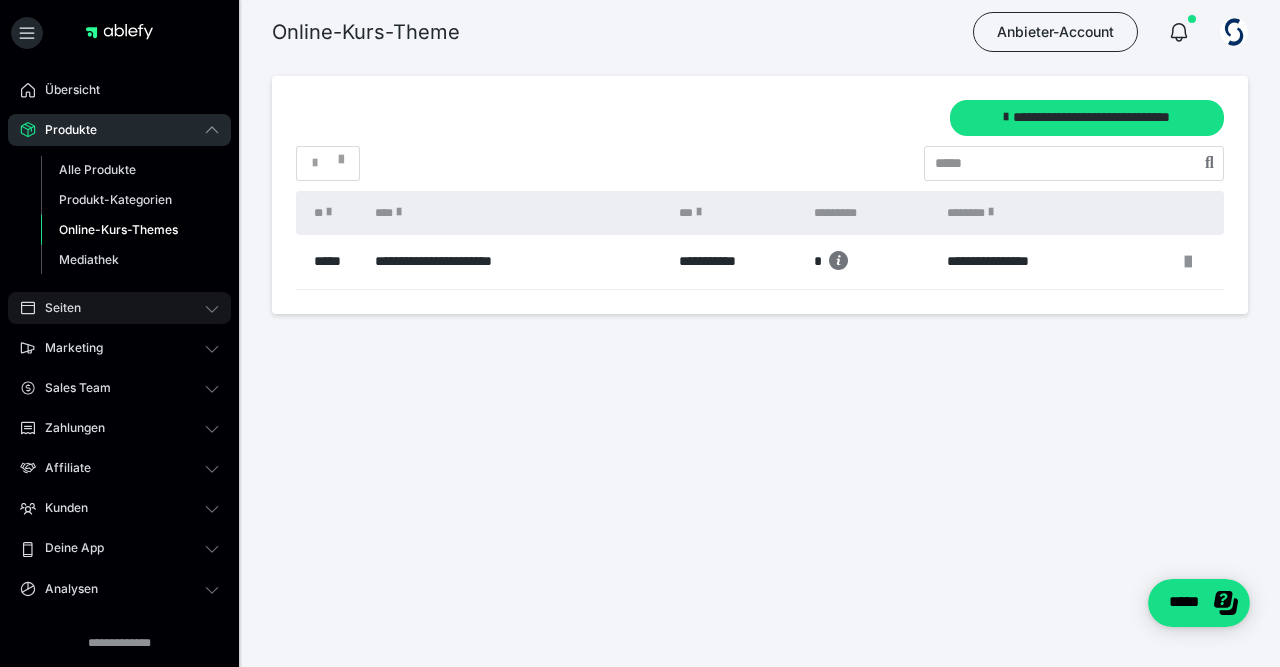 click on "Seiten" at bounding box center (119, 308) 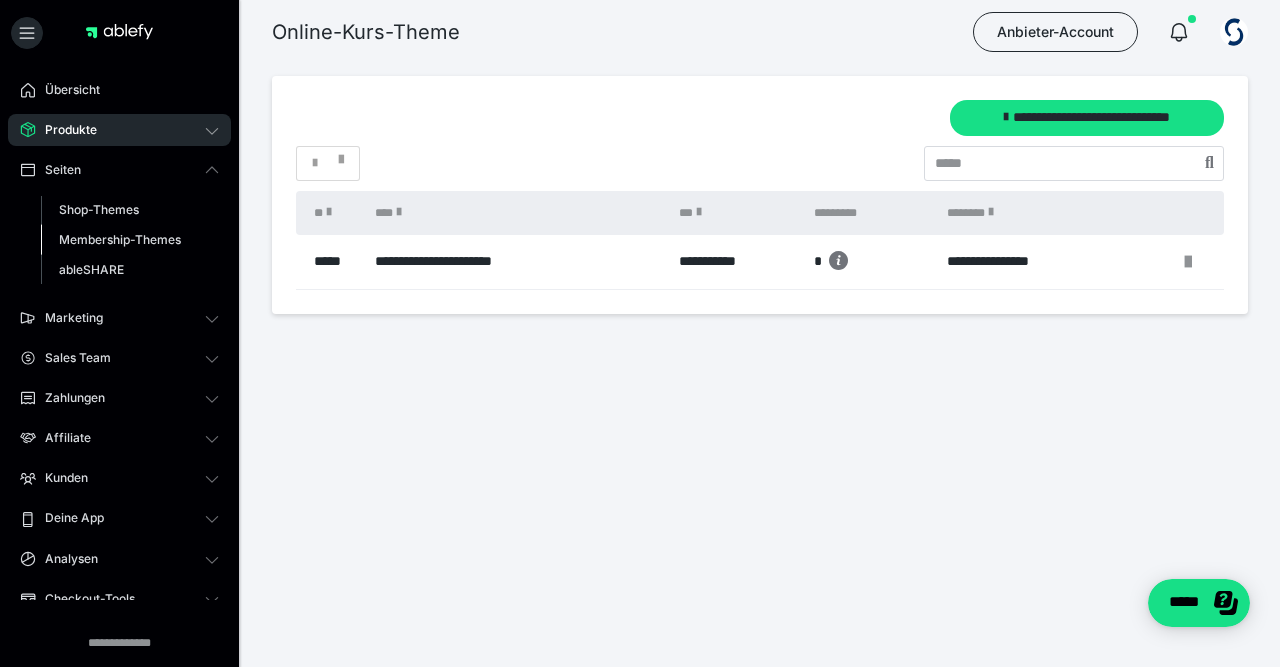 click on "Membership-Themes" at bounding box center (120, 239) 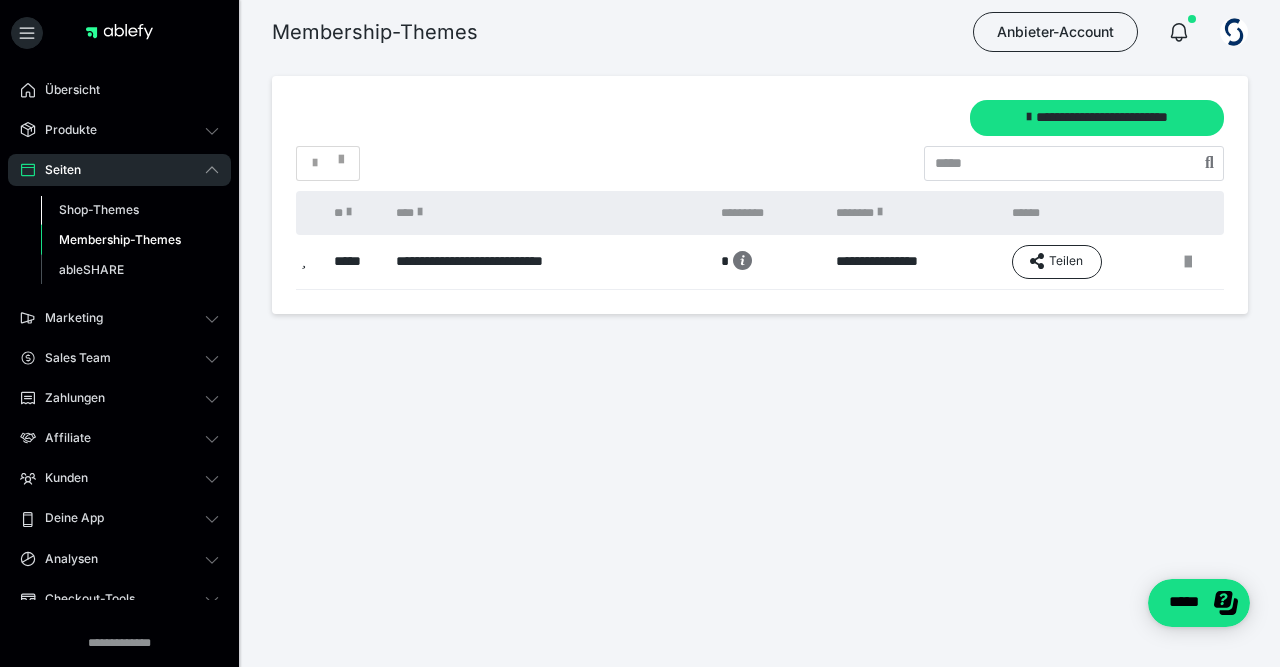 click on "Shop-Themes" at bounding box center [130, 210] 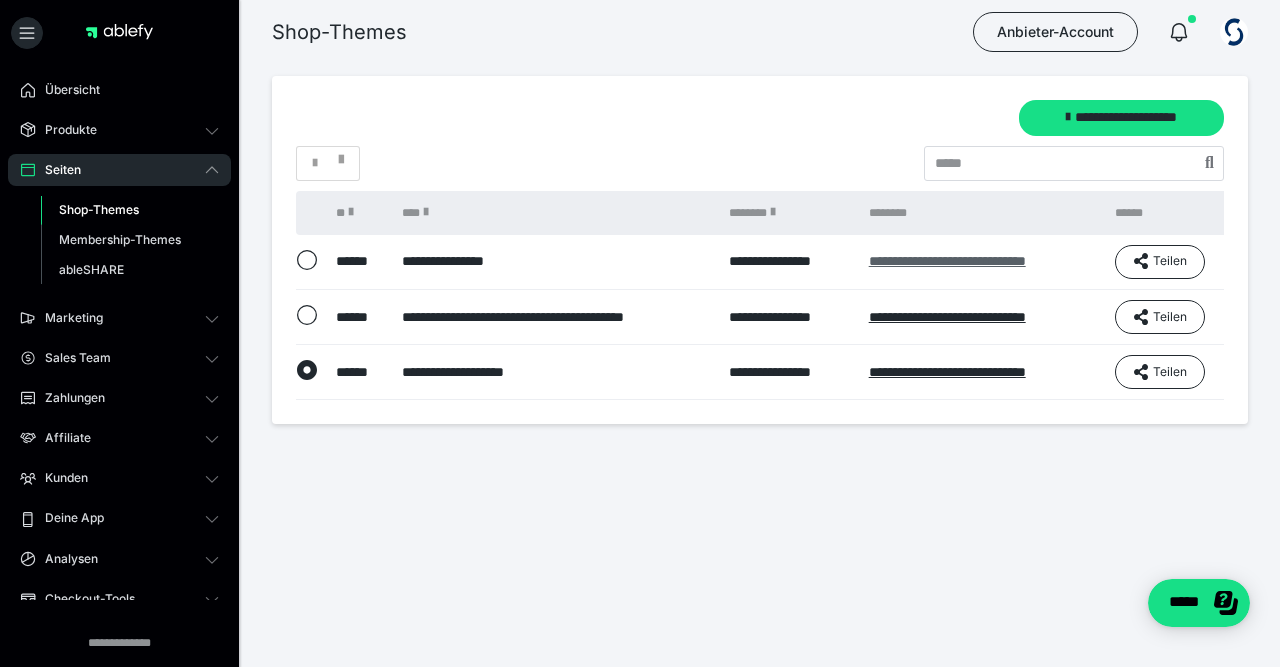 click on "**********" at bounding box center [947, 261] 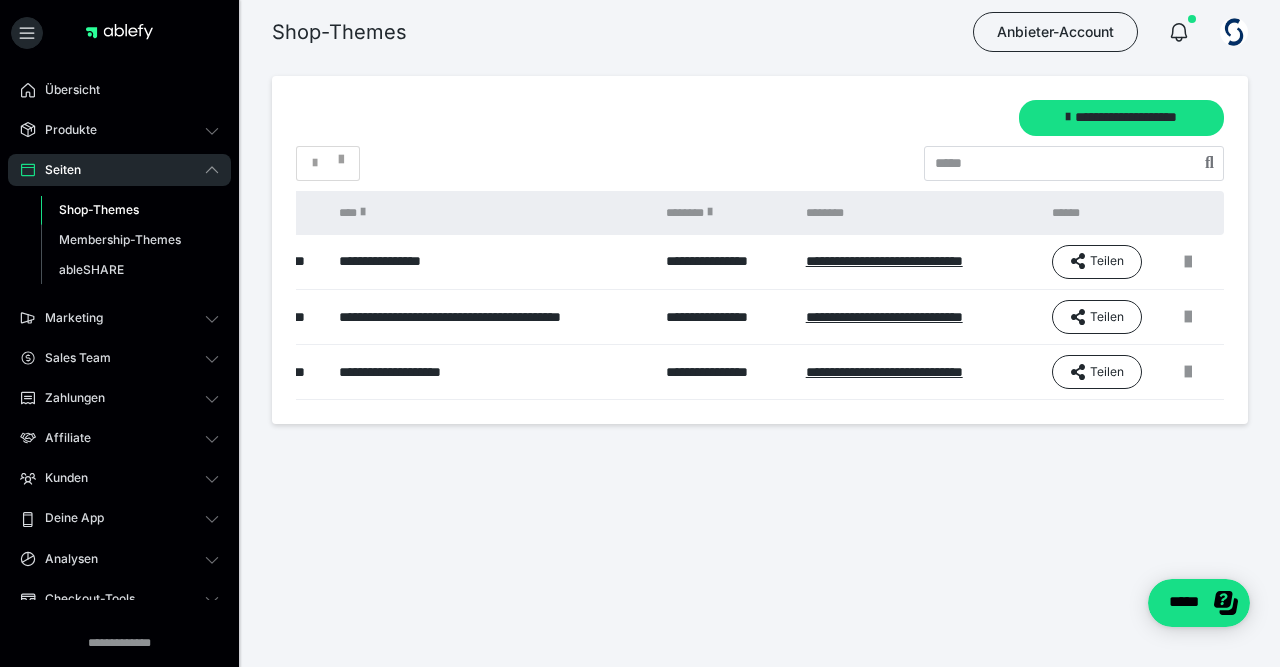scroll, scrollTop: 0, scrollLeft: 0, axis: both 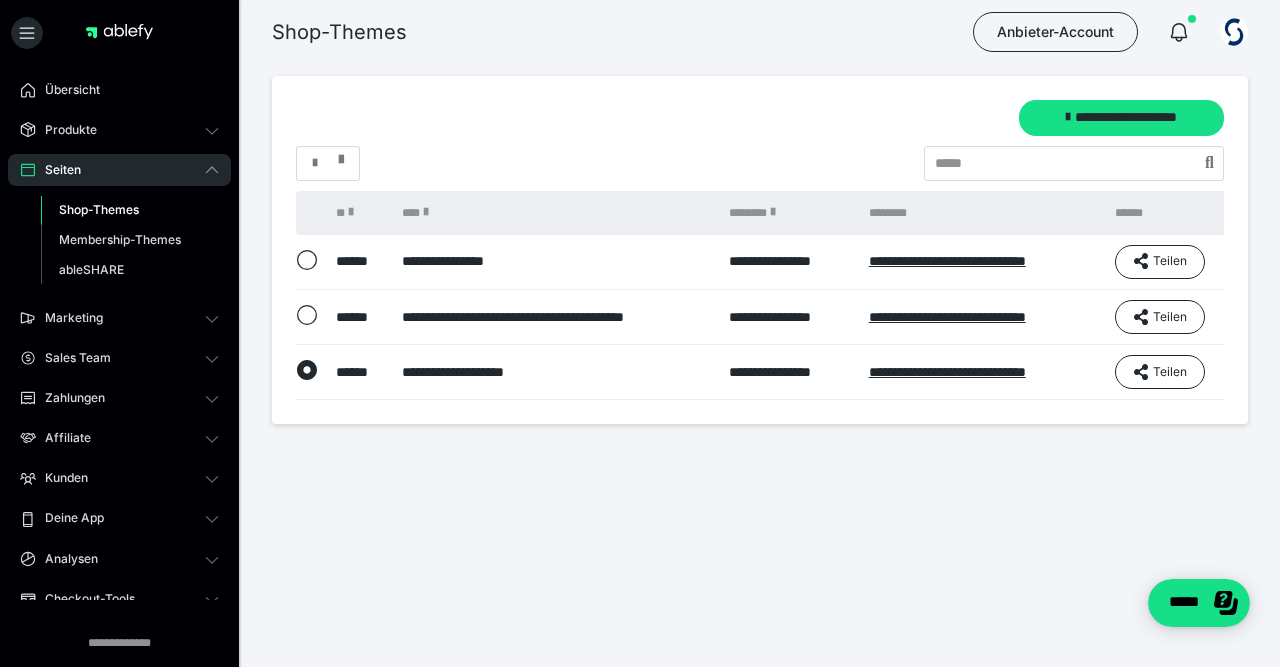 click at bounding box center (328, 163) 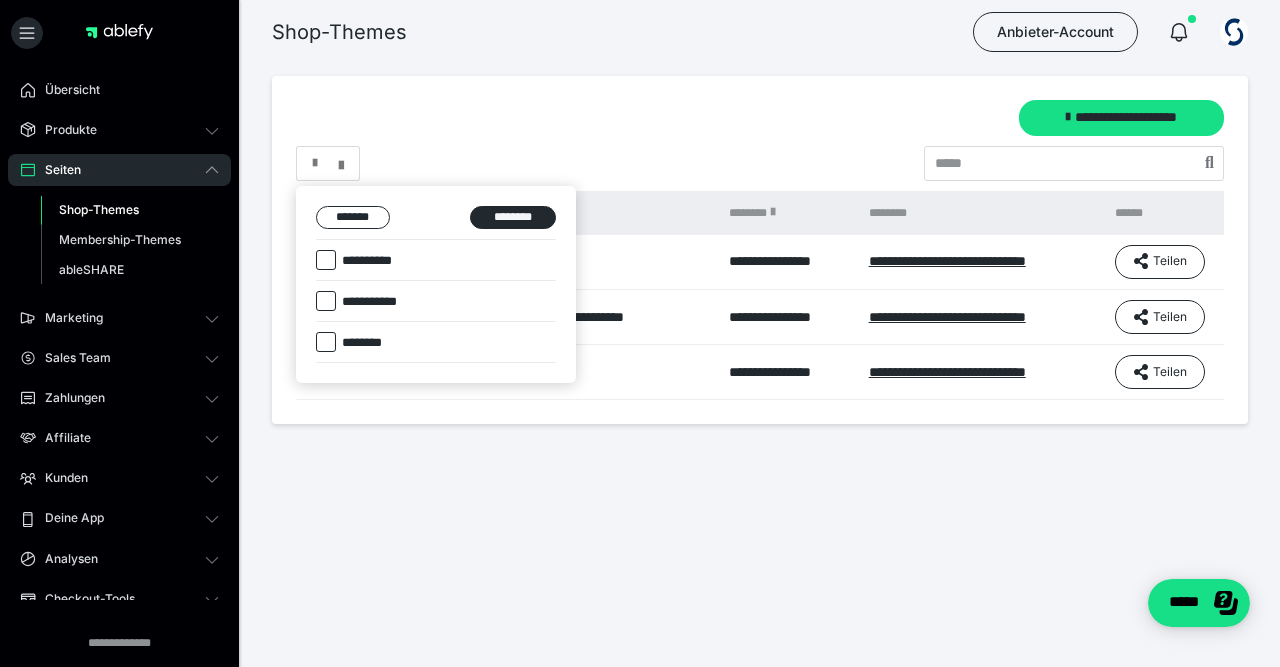 click at bounding box center (640, 333) 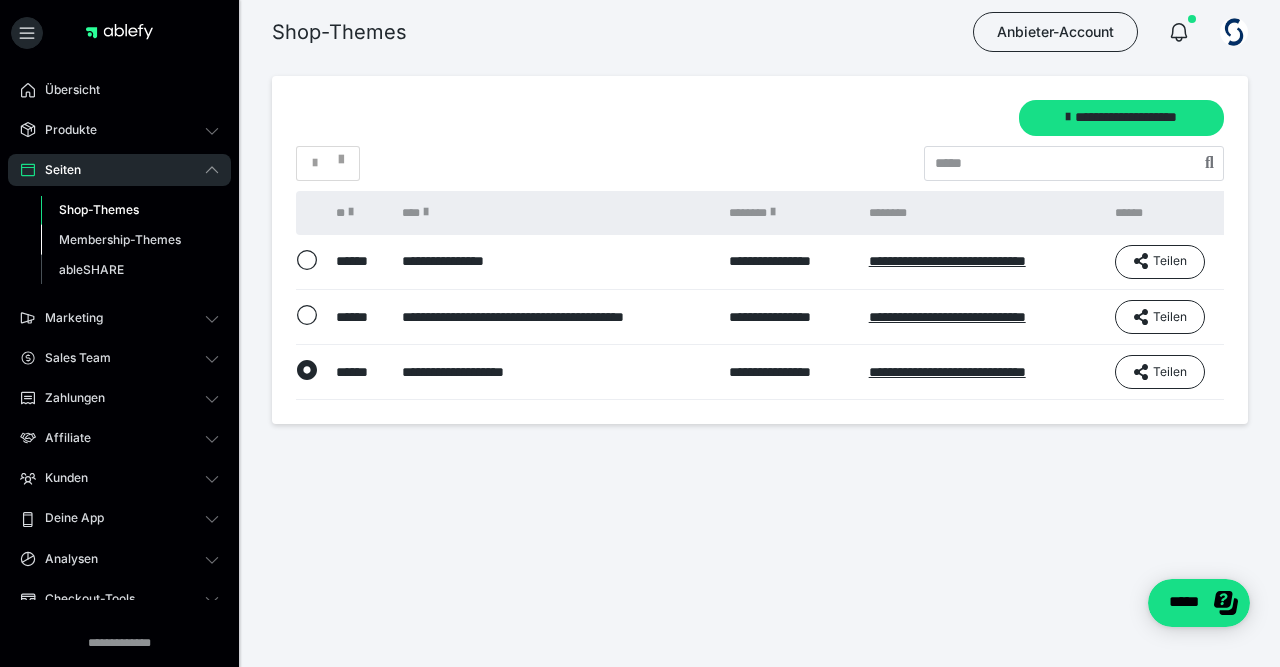 click on "Membership-Themes" at bounding box center (130, 240) 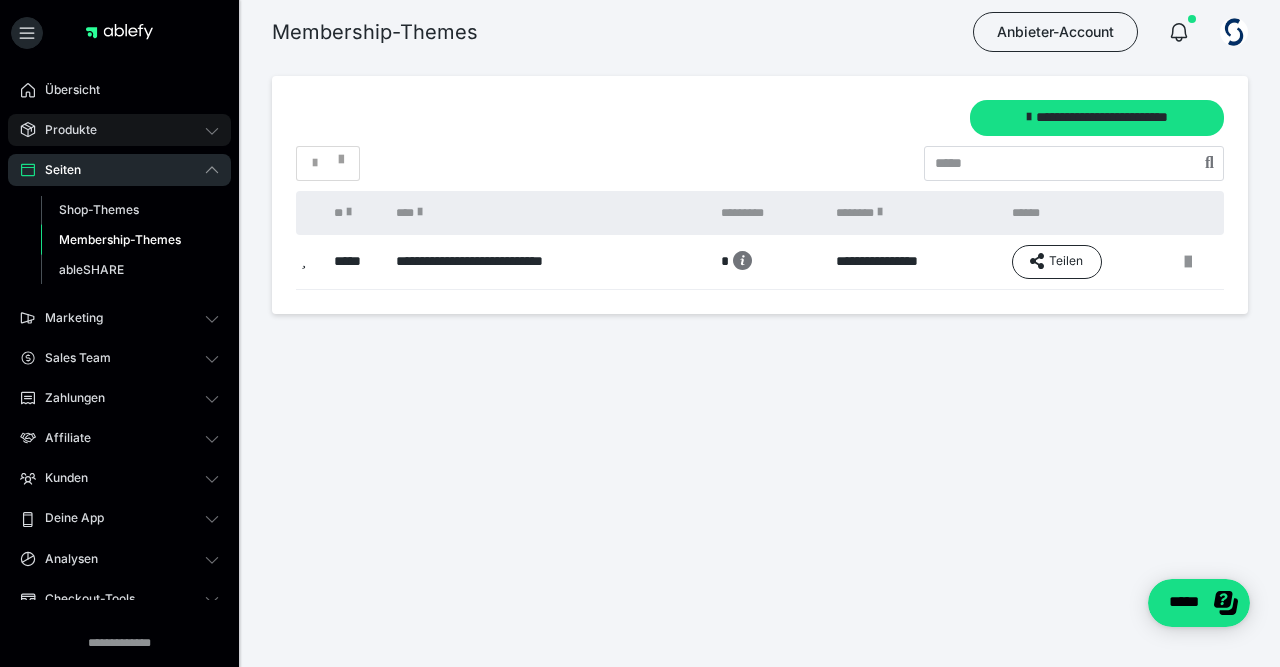click on "Produkte" at bounding box center [119, 130] 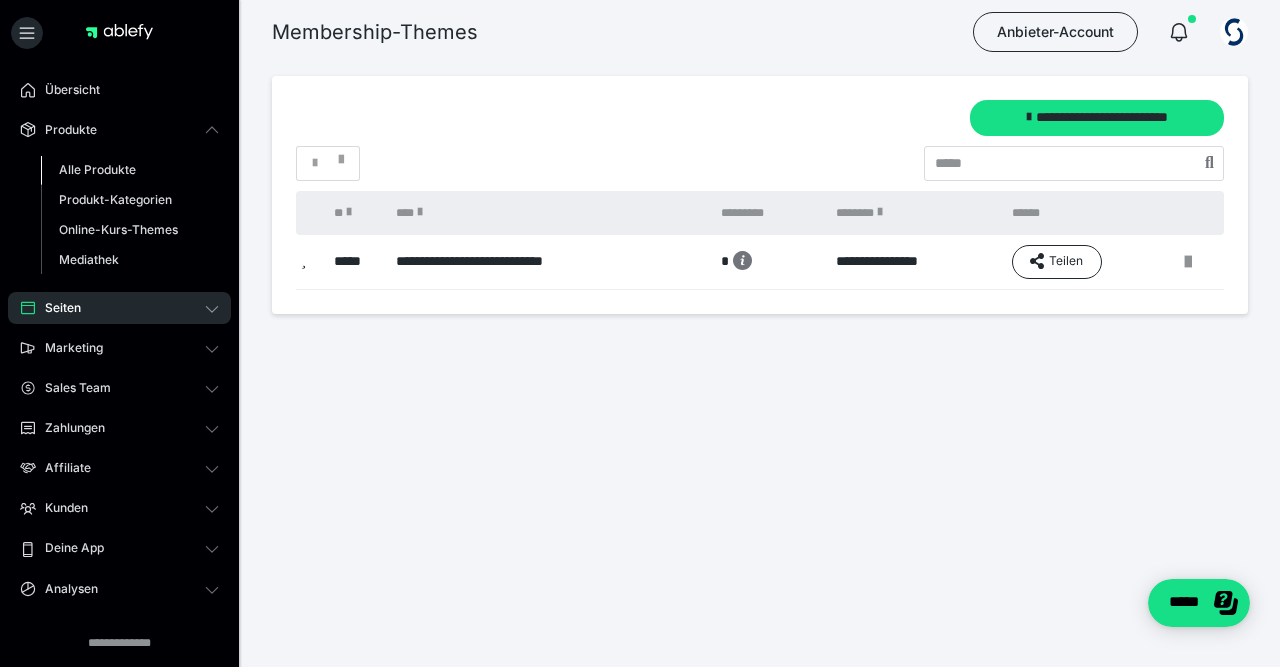 click on "Alle Produkte" at bounding box center [130, 170] 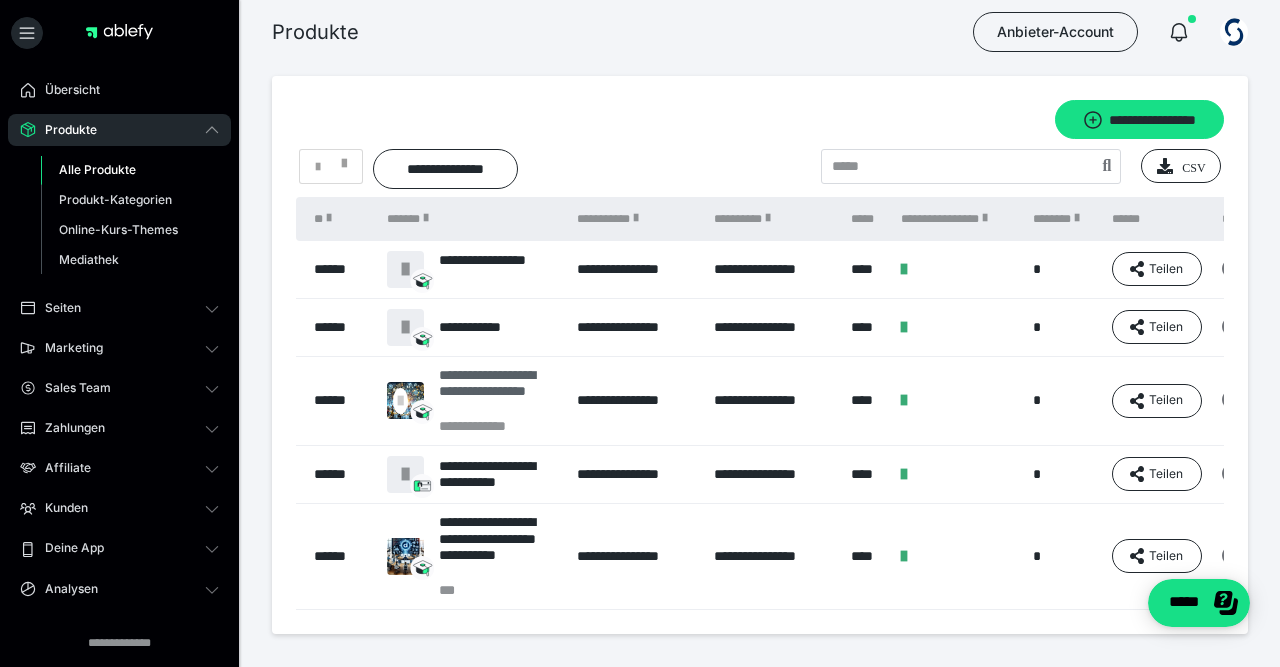 click on "**********" at bounding box center (498, 392) 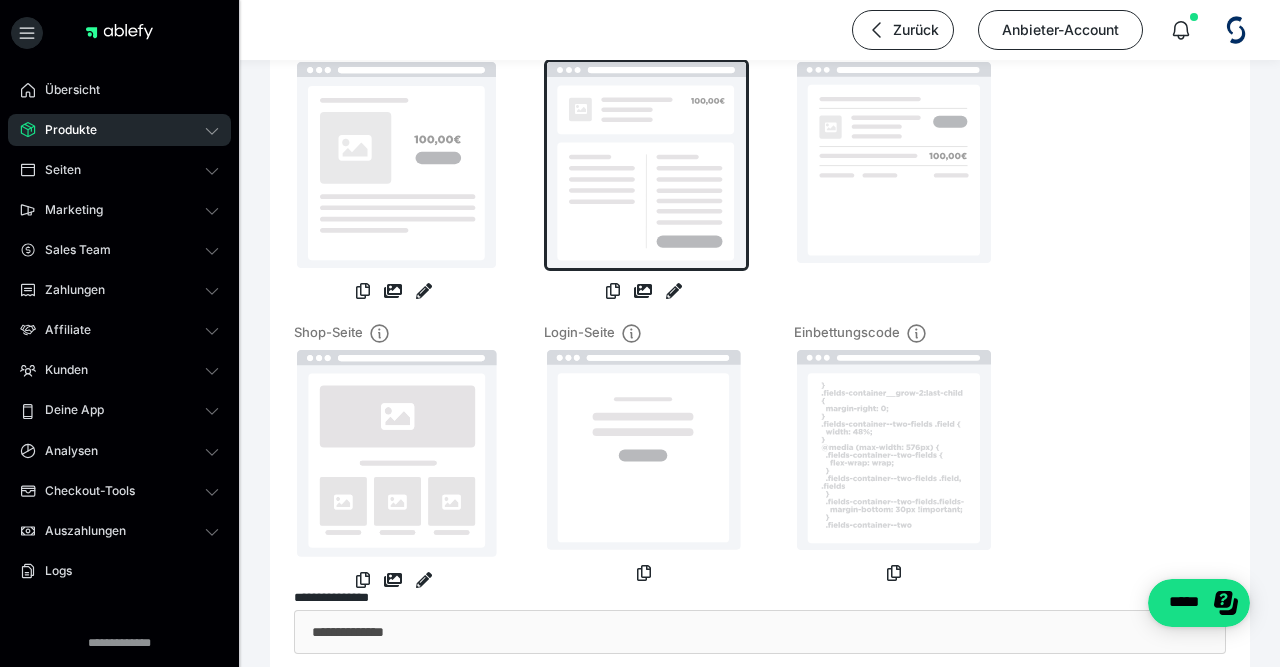 scroll, scrollTop: 104, scrollLeft: 0, axis: vertical 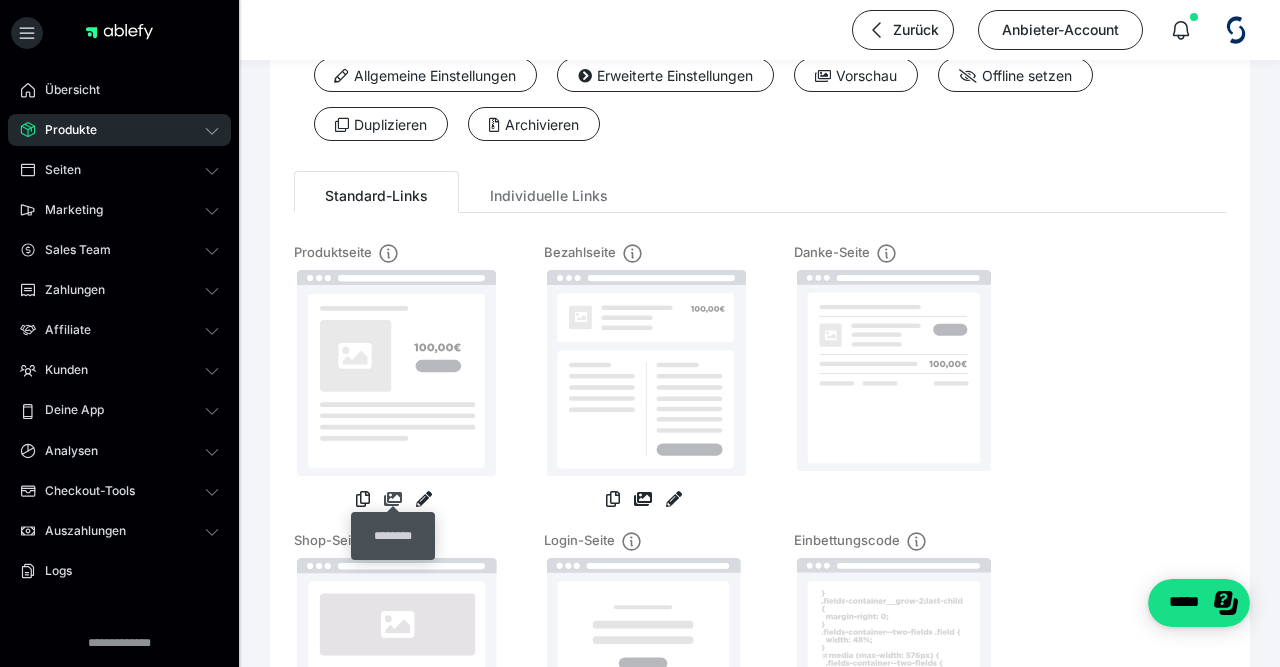 click at bounding box center [393, 499] 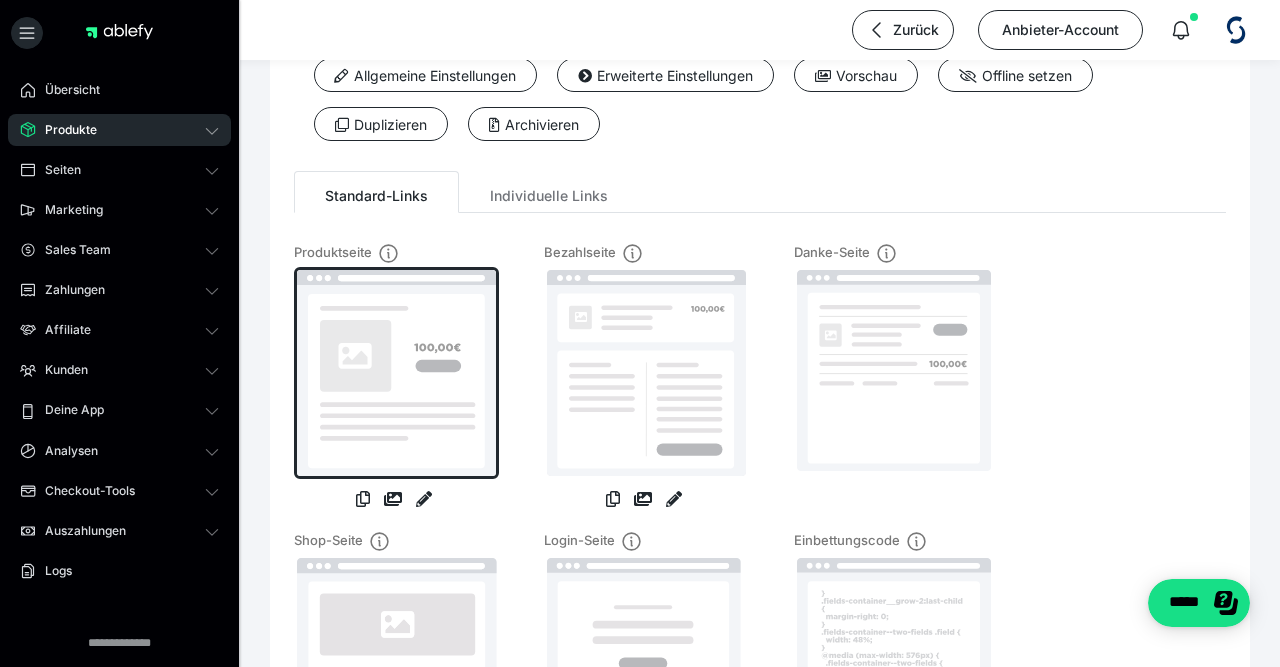 click at bounding box center [396, 373] 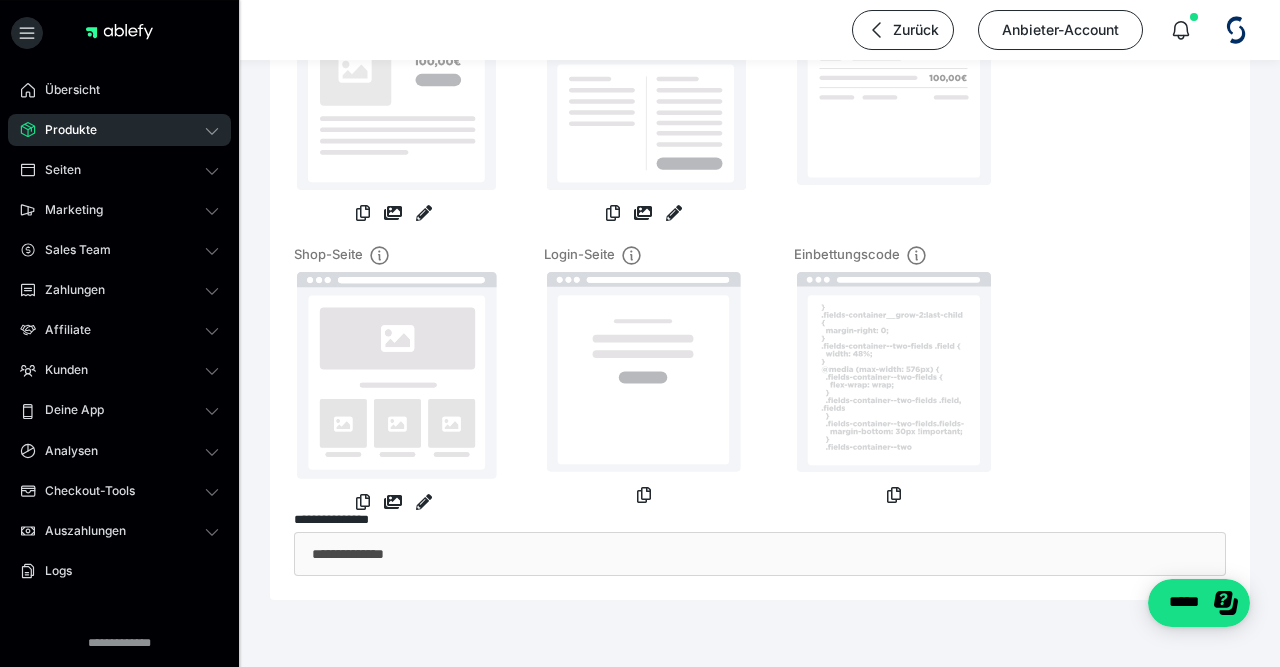 scroll, scrollTop: 416, scrollLeft: 0, axis: vertical 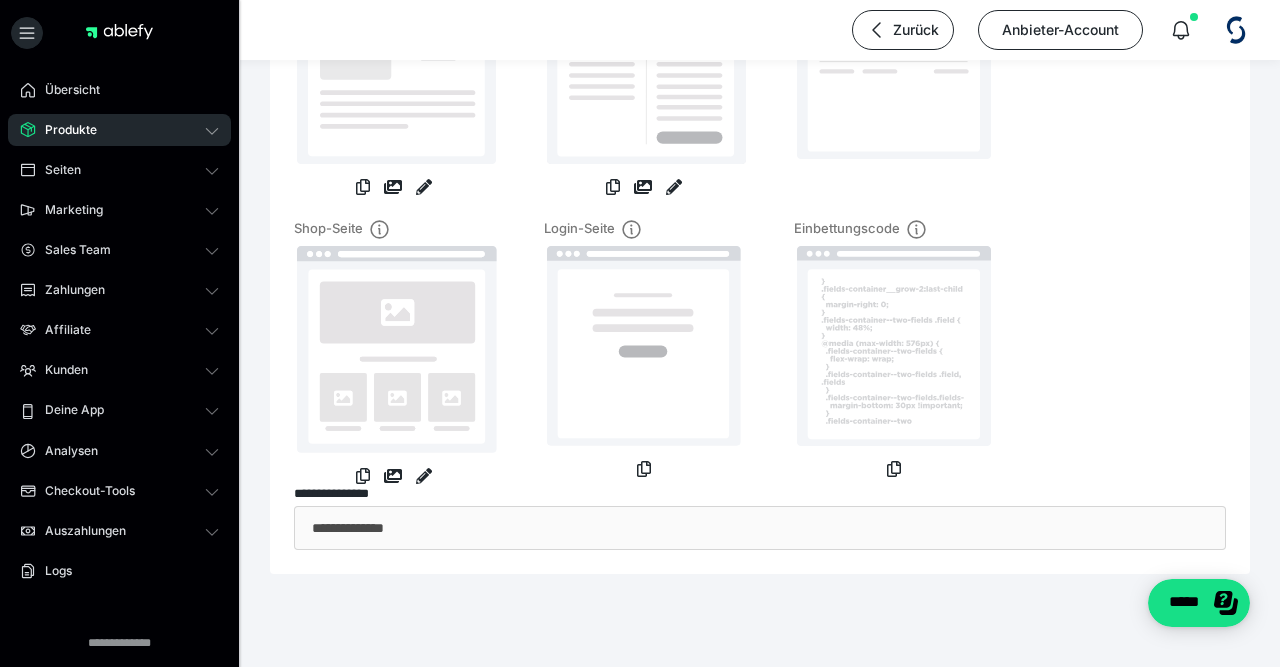 click on "Login-Seite" at bounding box center (644, 353) 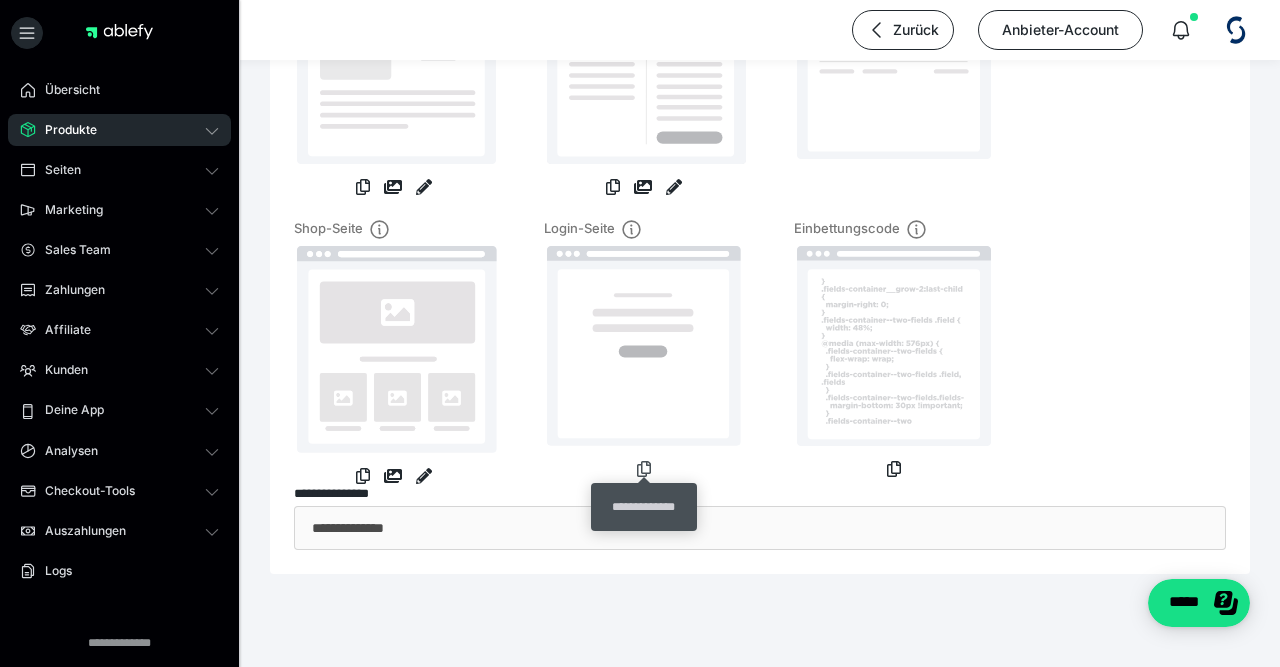 click at bounding box center [644, 469] 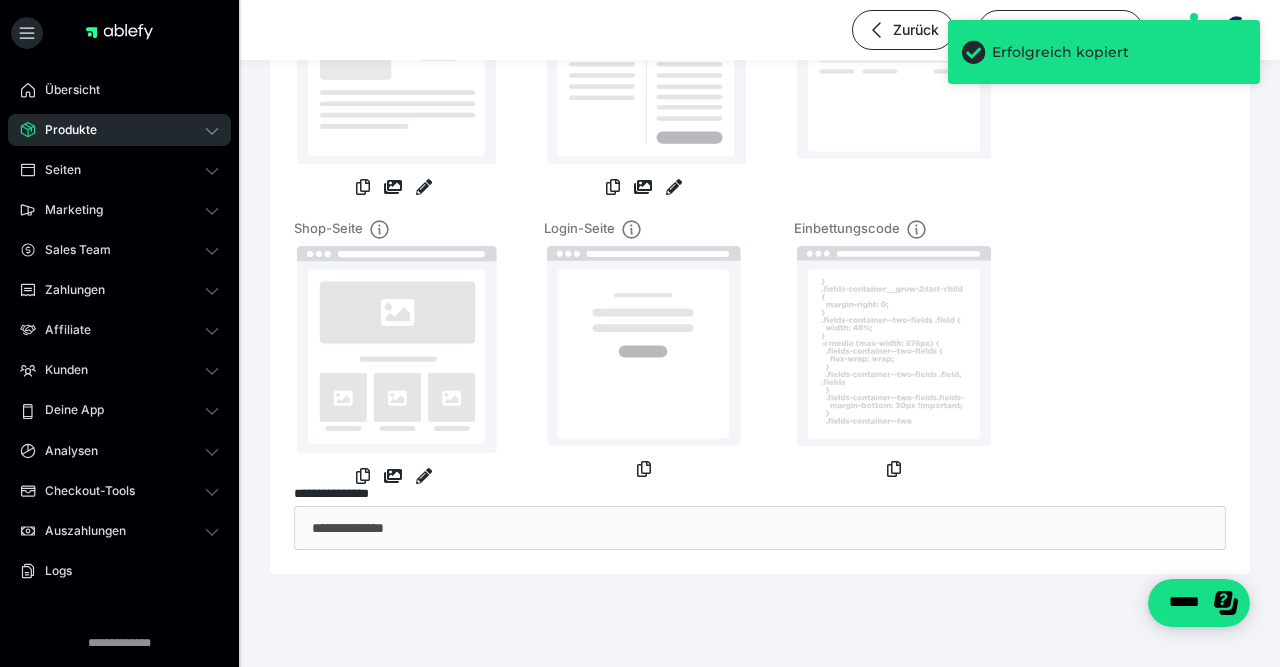 click on "Produkte" at bounding box center [119, 130] 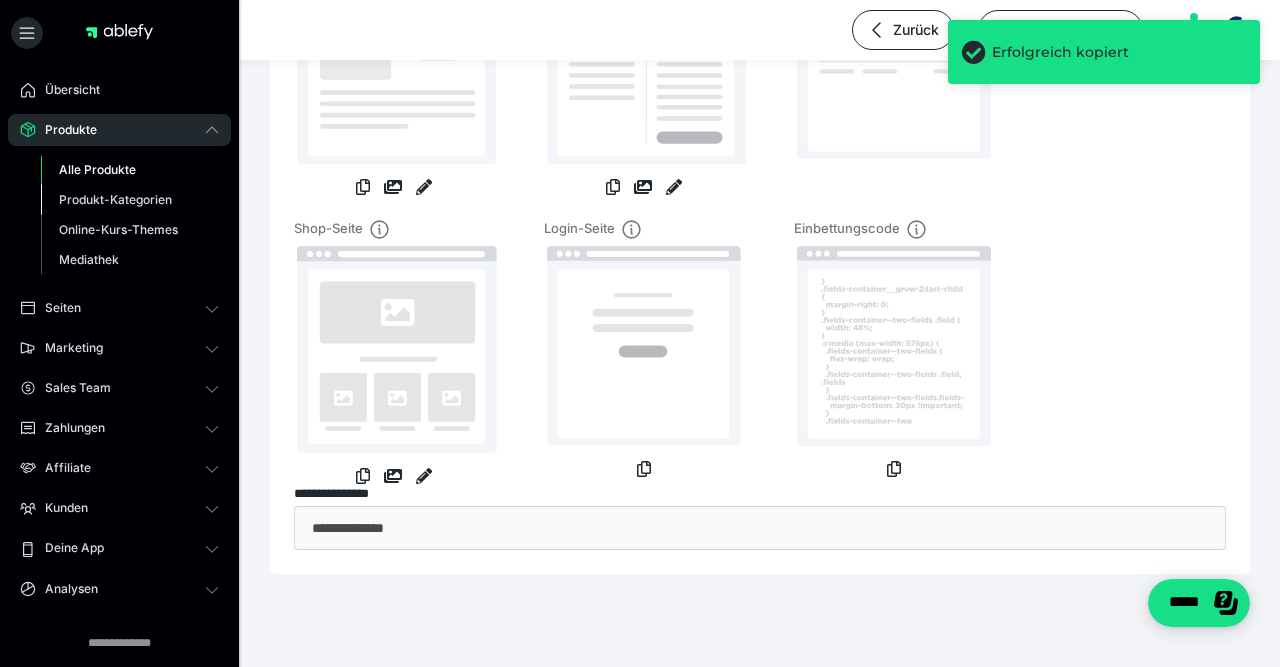 click on "Produkt-Kategorien" at bounding box center (130, 200) 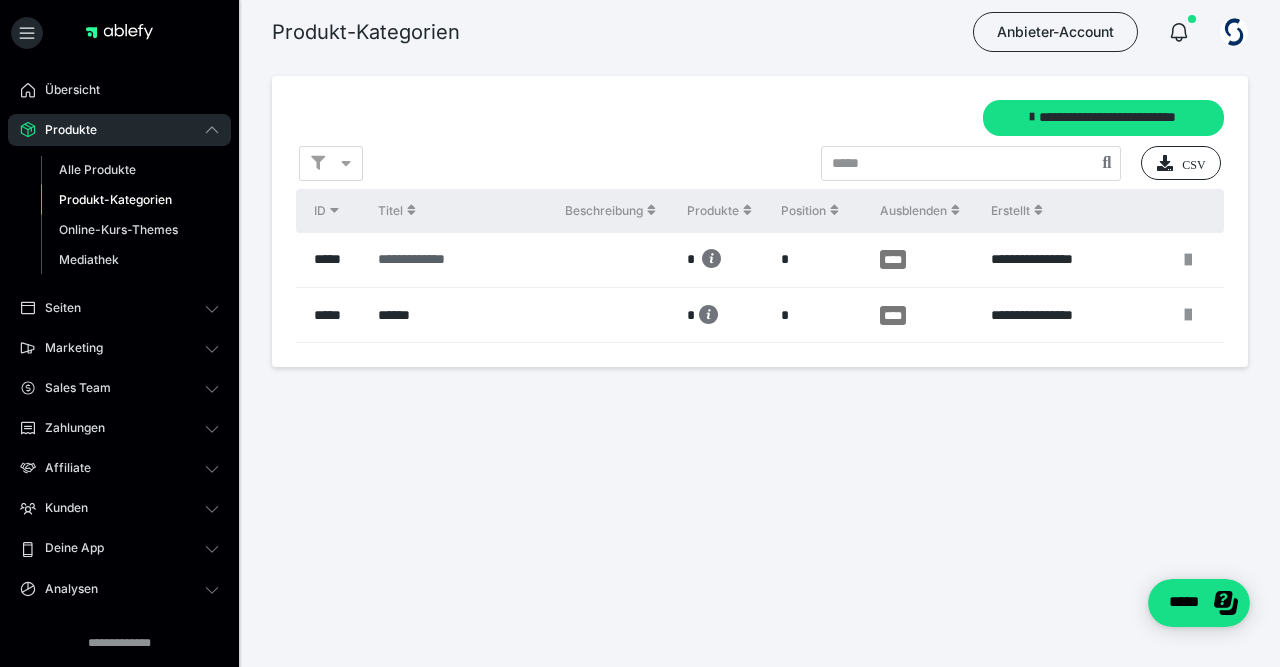click on "**********" at bounding box center [378, 259] 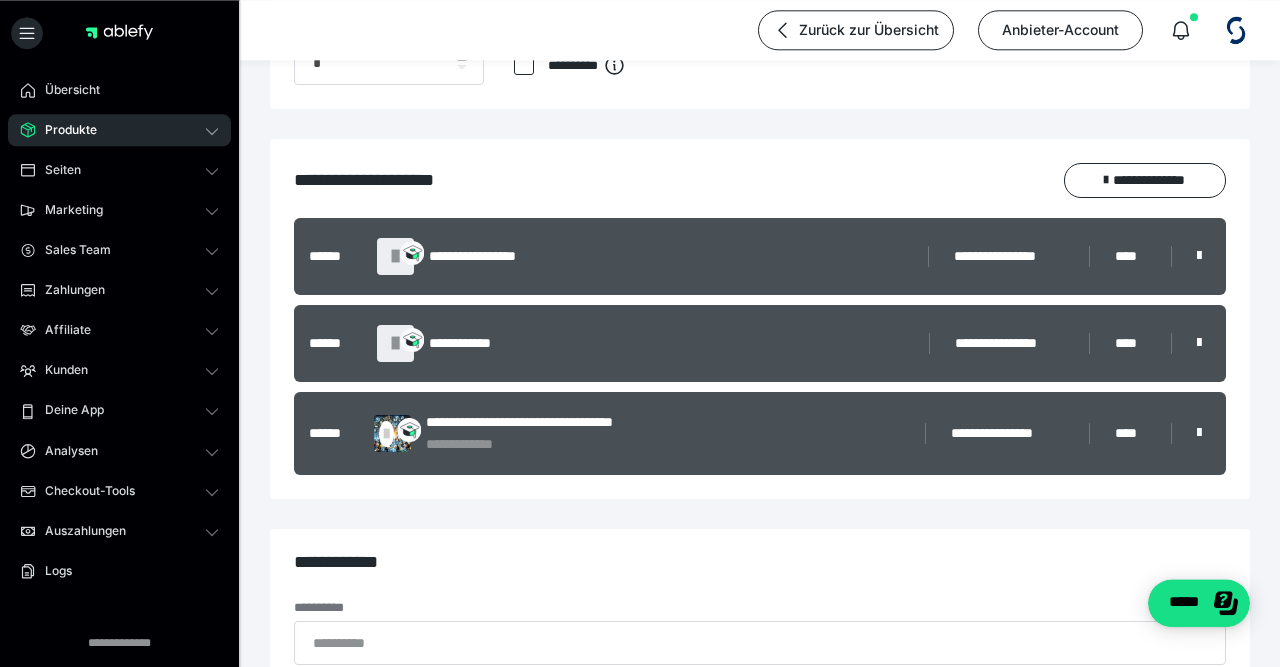 scroll, scrollTop: 416, scrollLeft: 0, axis: vertical 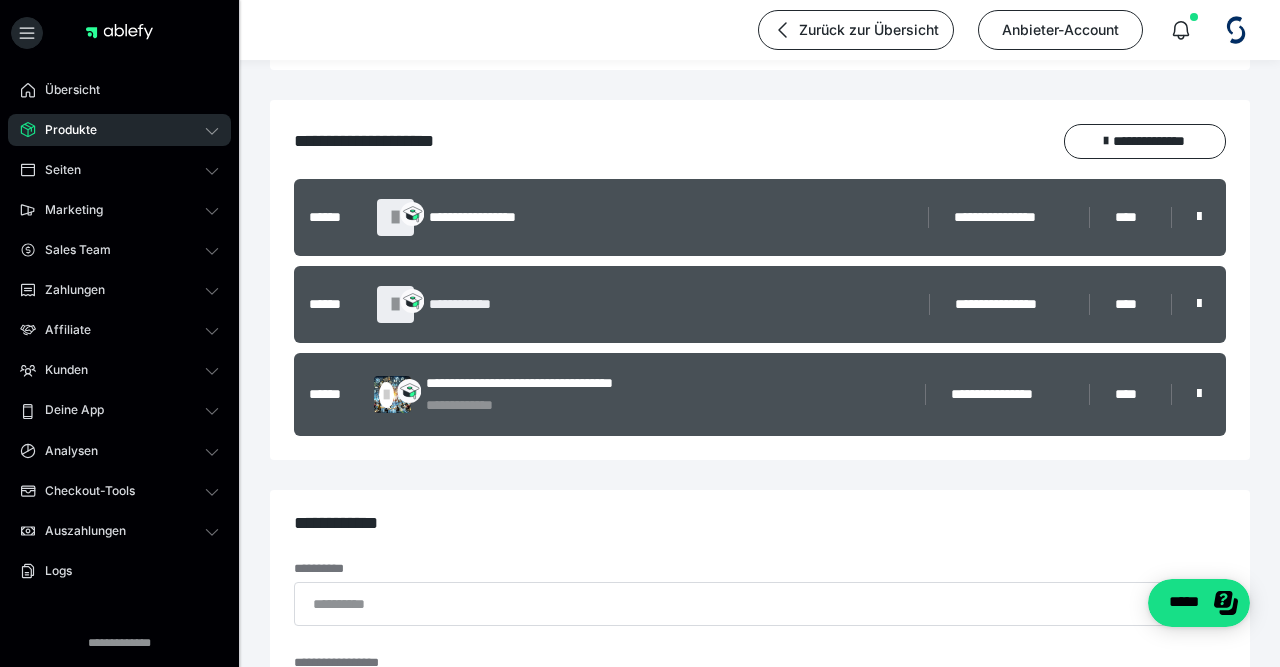 click on "**********" at bounding box center [466, 304] 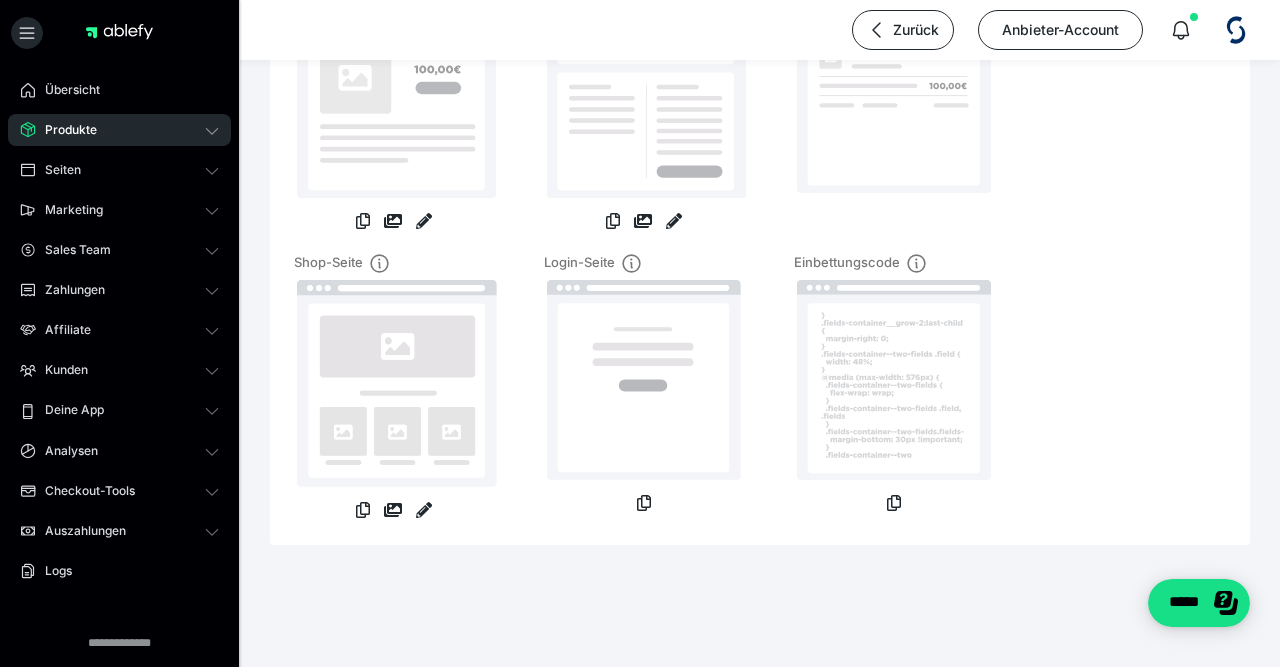 scroll, scrollTop: 0, scrollLeft: 0, axis: both 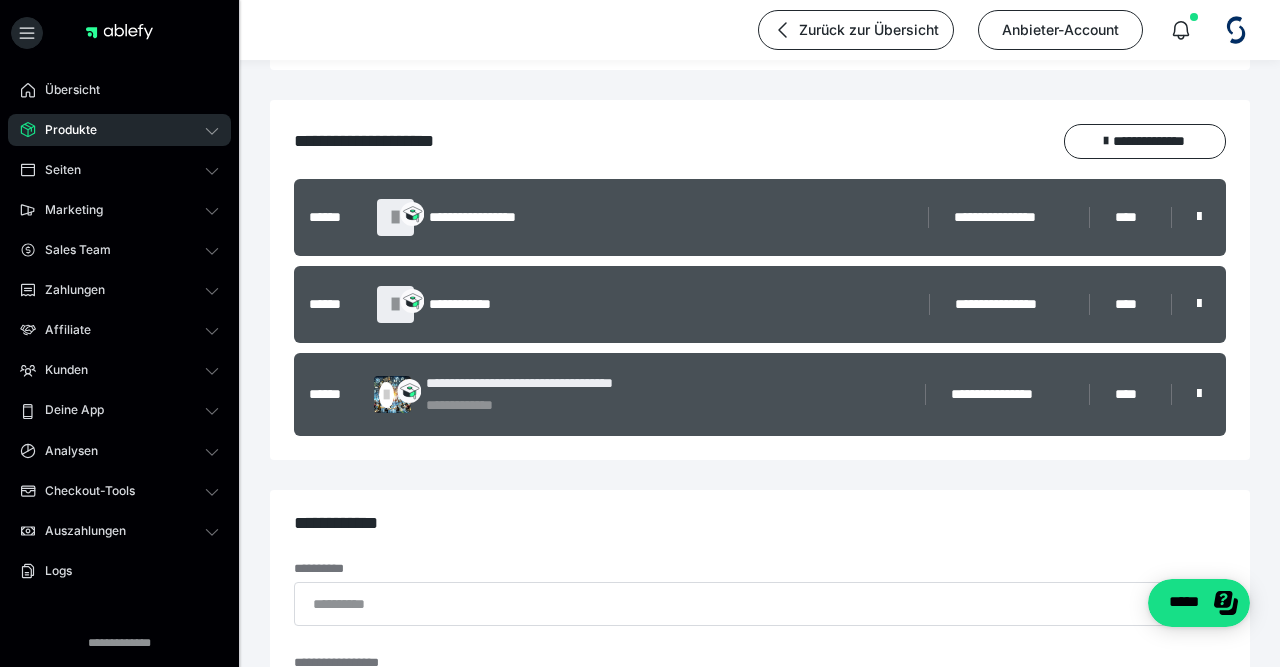 click on "**********" at bounding box center [558, 383] 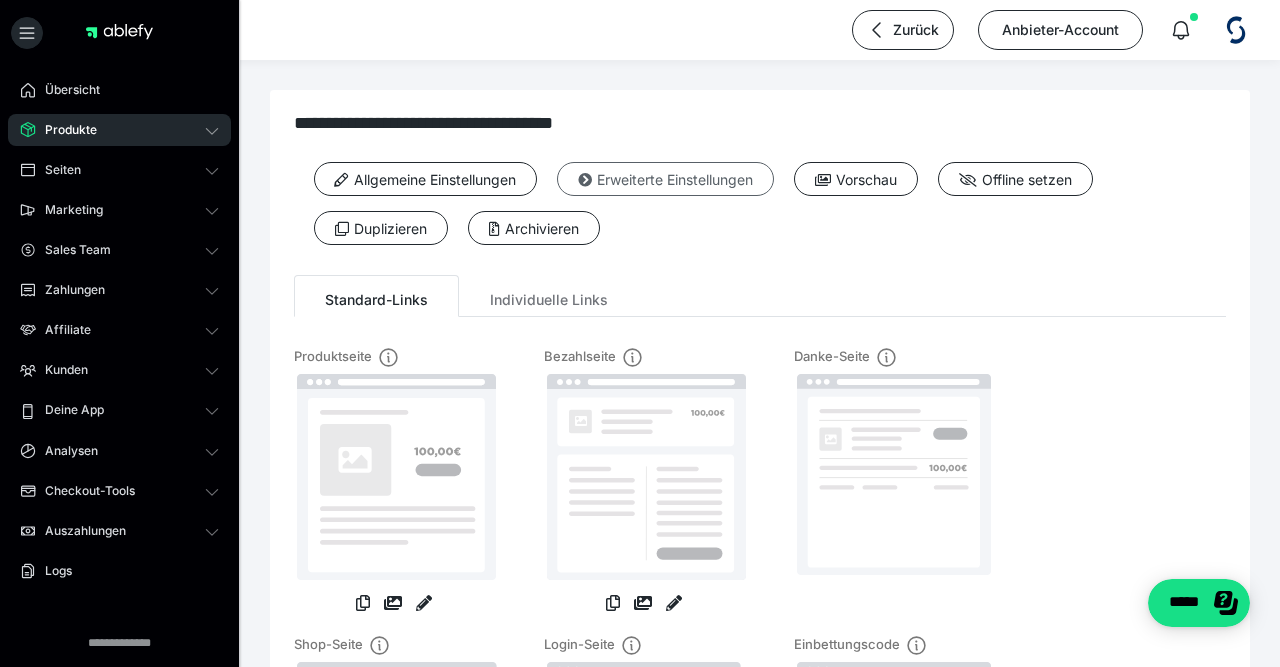 click on "Erweiterte Einstellungen" at bounding box center [665, 179] 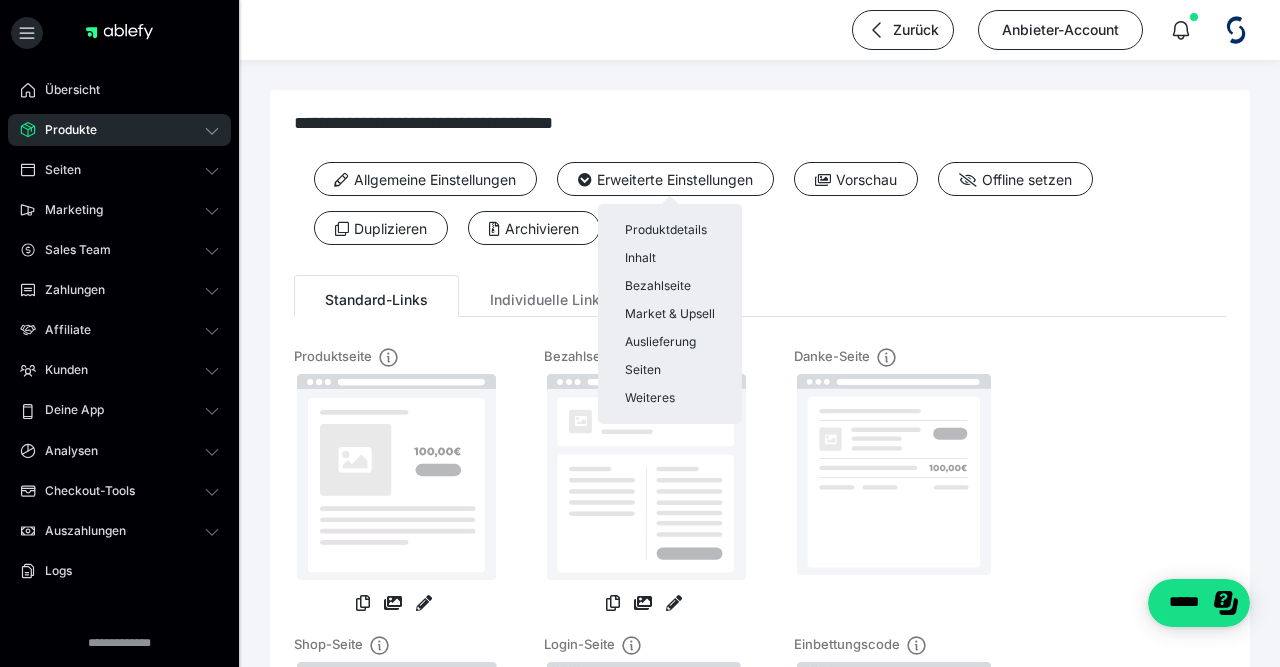 click at bounding box center [640, 333] 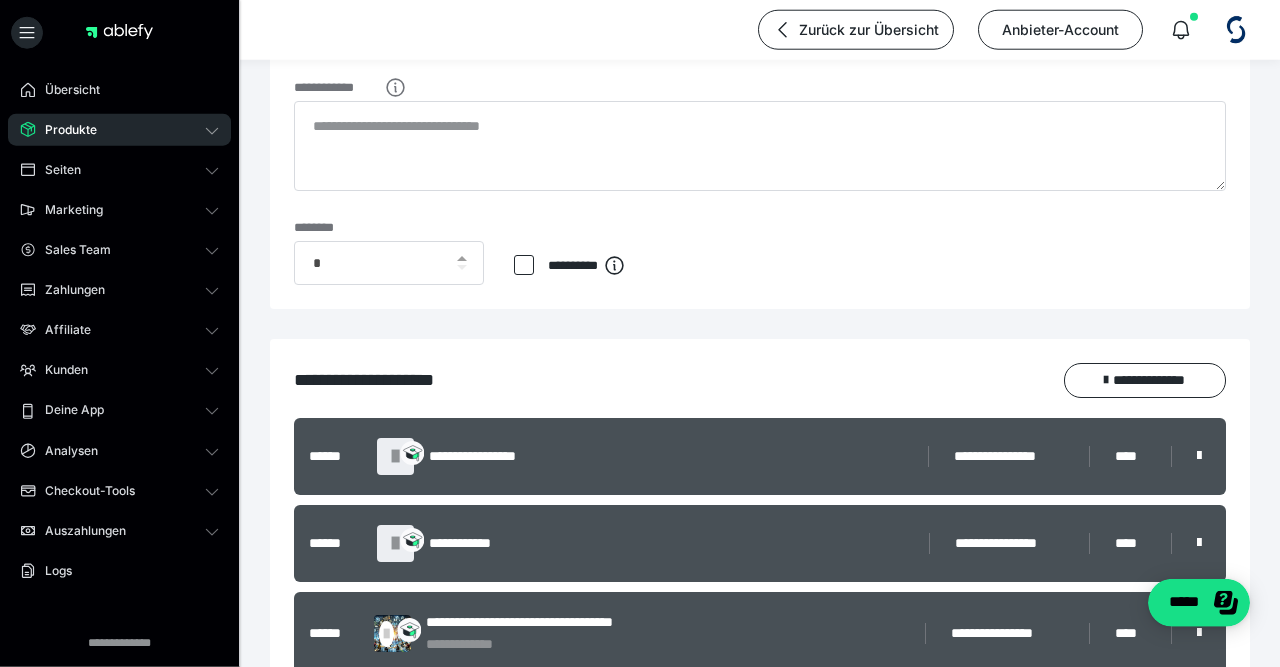 scroll, scrollTop: 312, scrollLeft: 0, axis: vertical 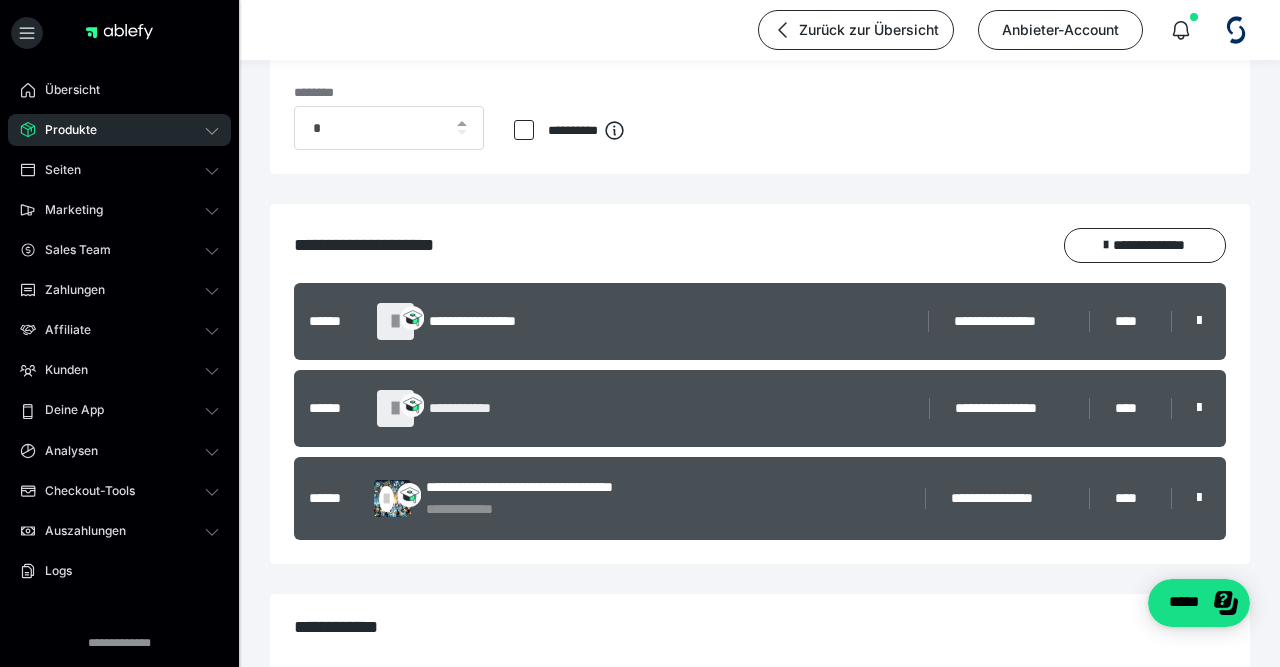 click on "**********" at bounding box center (466, 408) 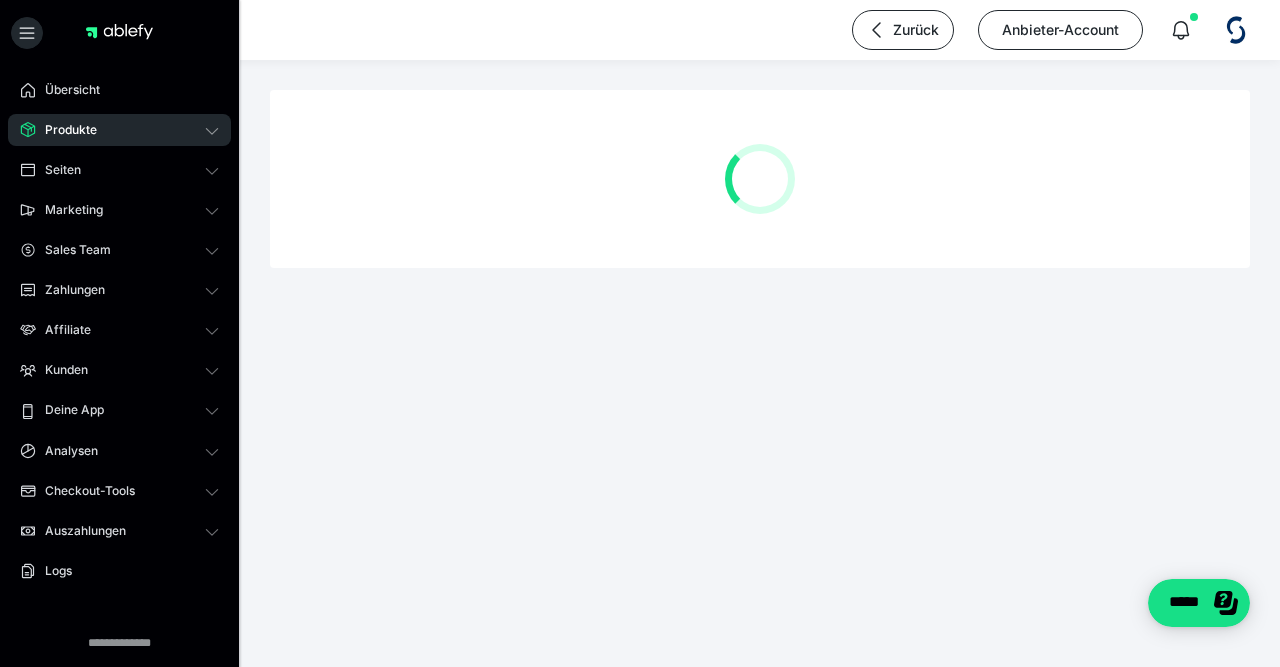 scroll, scrollTop: 0, scrollLeft: 0, axis: both 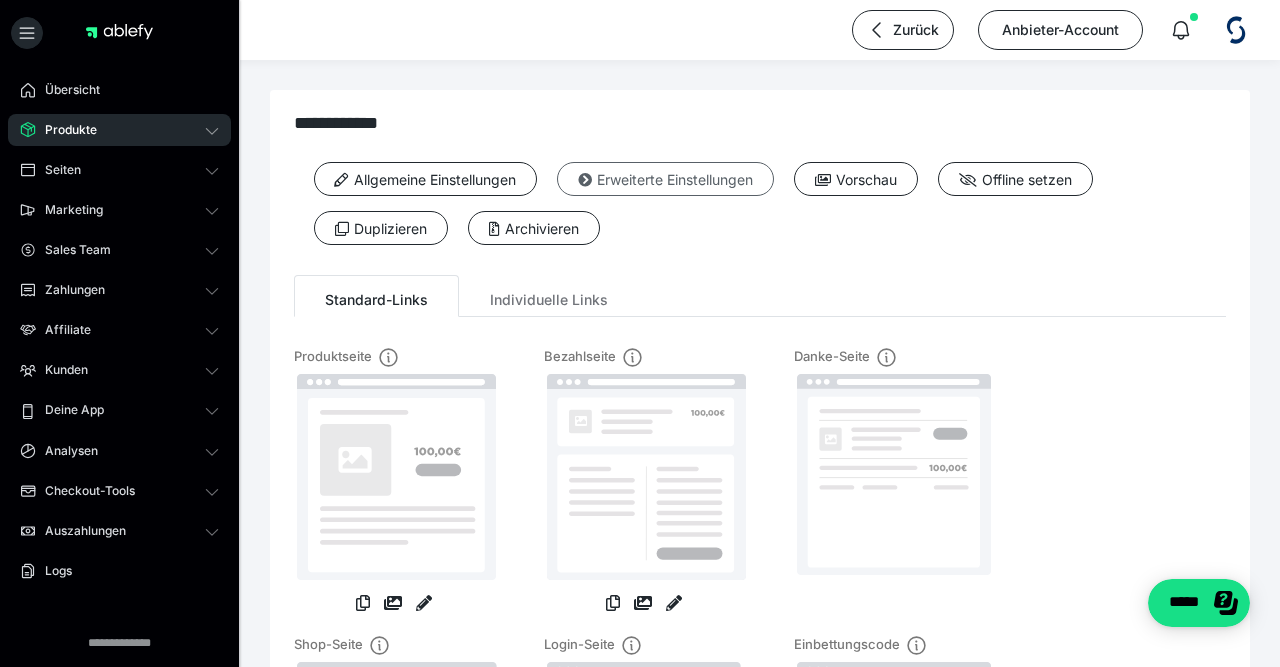 click on "Erweiterte Einstellungen" at bounding box center (665, 179) 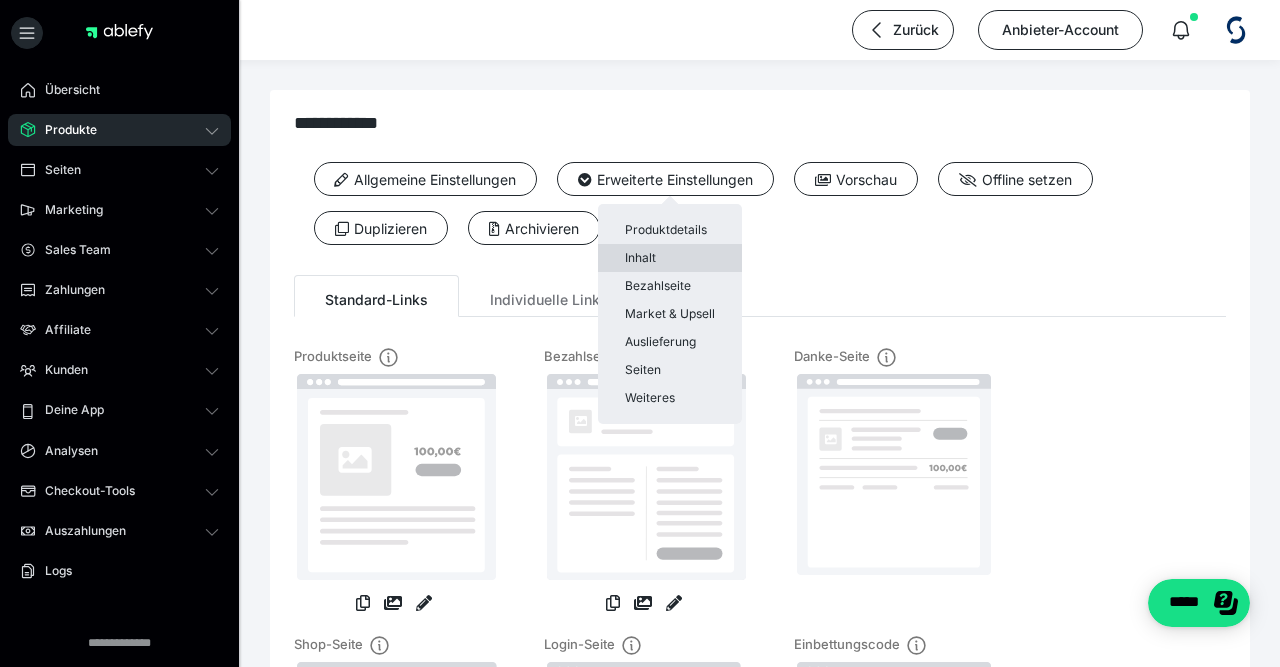 click on "Inhalt" at bounding box center [670, 258] 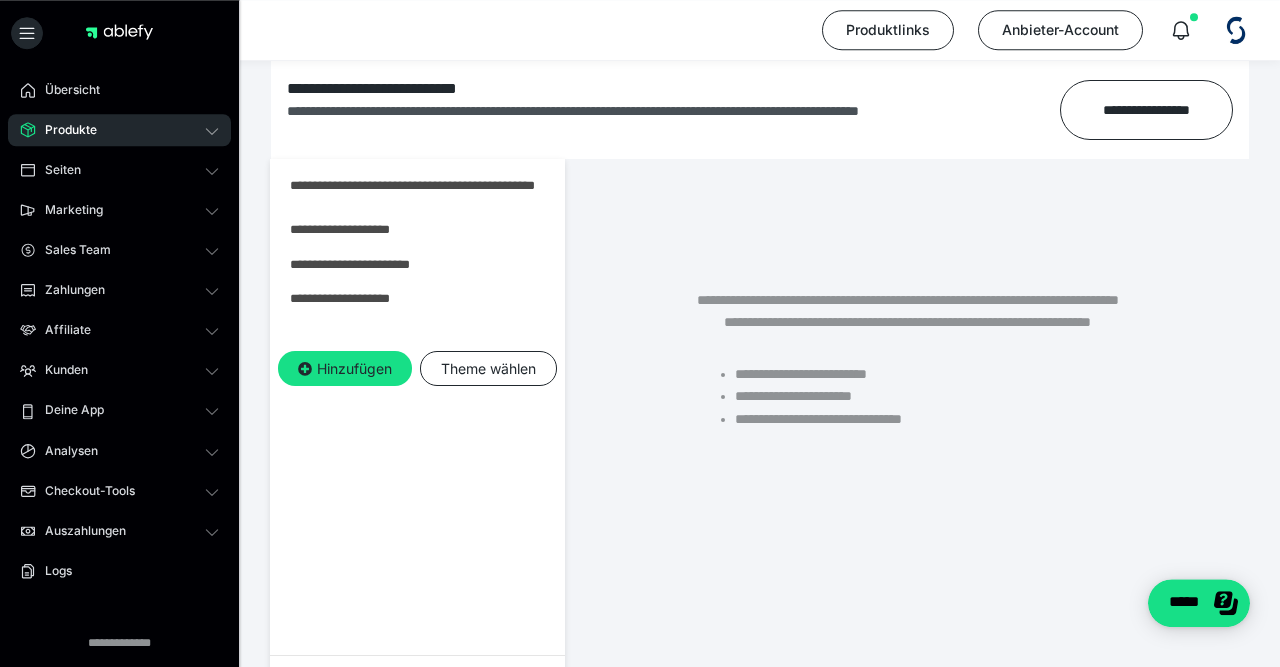 scroll, scrollTop: 208, scrollLeft: 0, axis: vertical 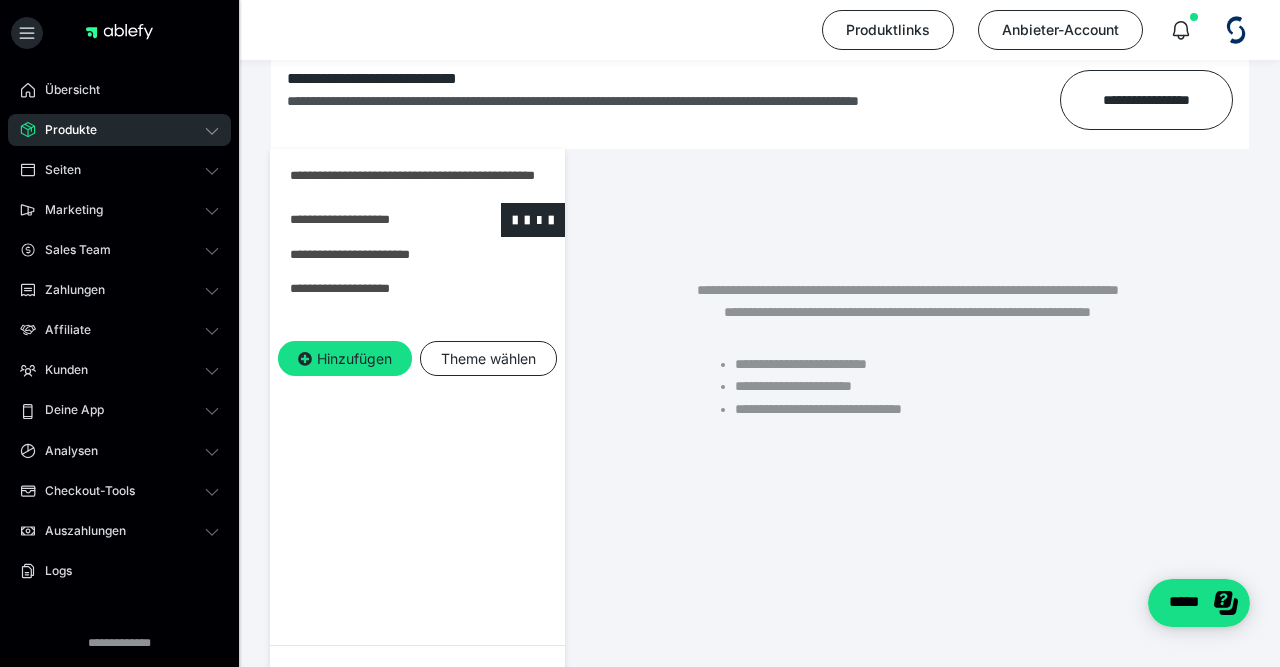 click at bounding box center (365, 220) 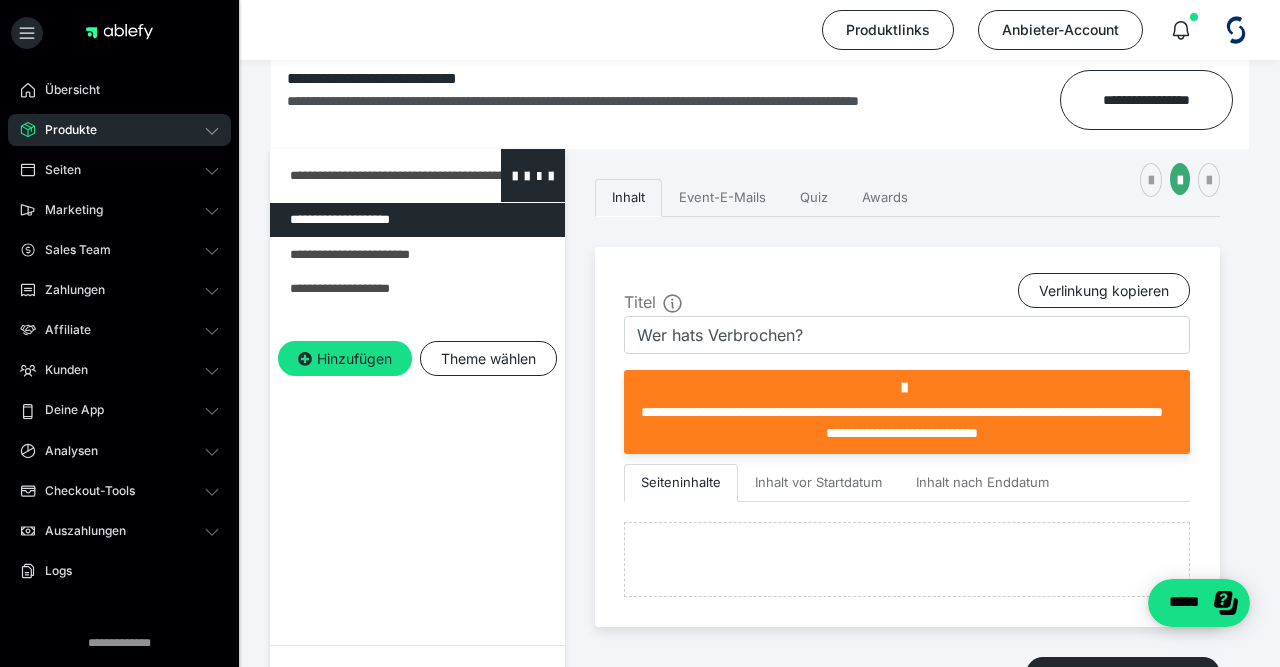 click at bounding box center [365, 175] 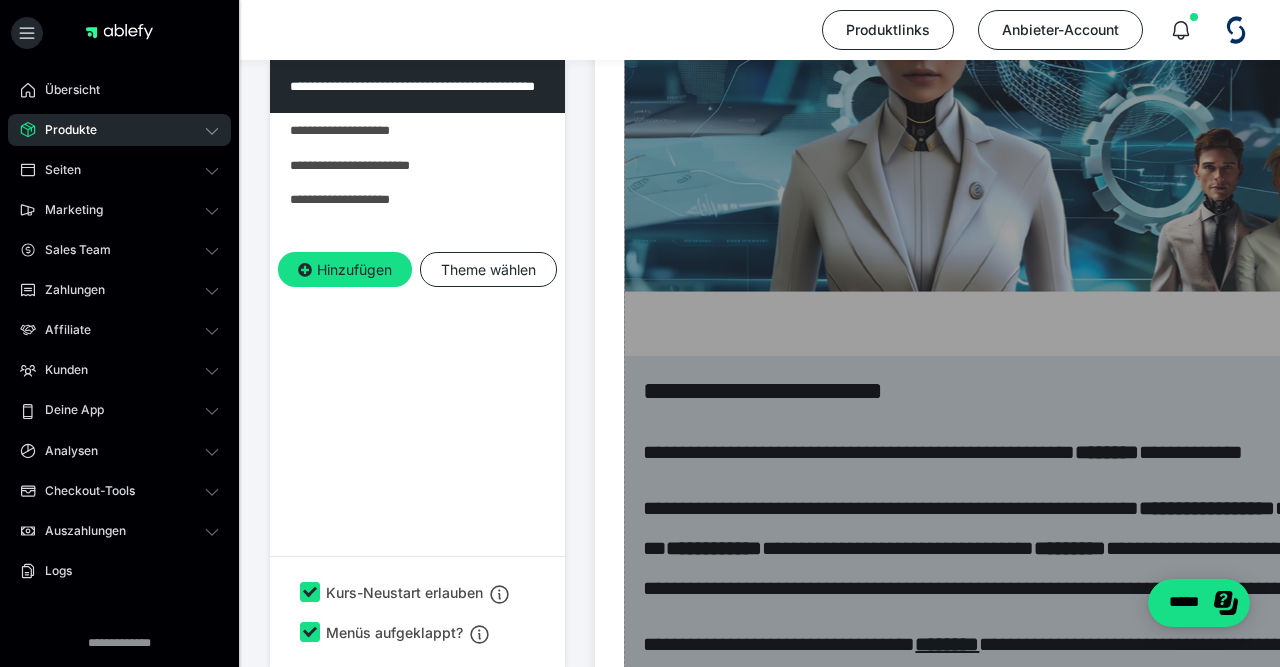 scroll, scrollTop: 2392, scrollLeft: 0, axis: vertical 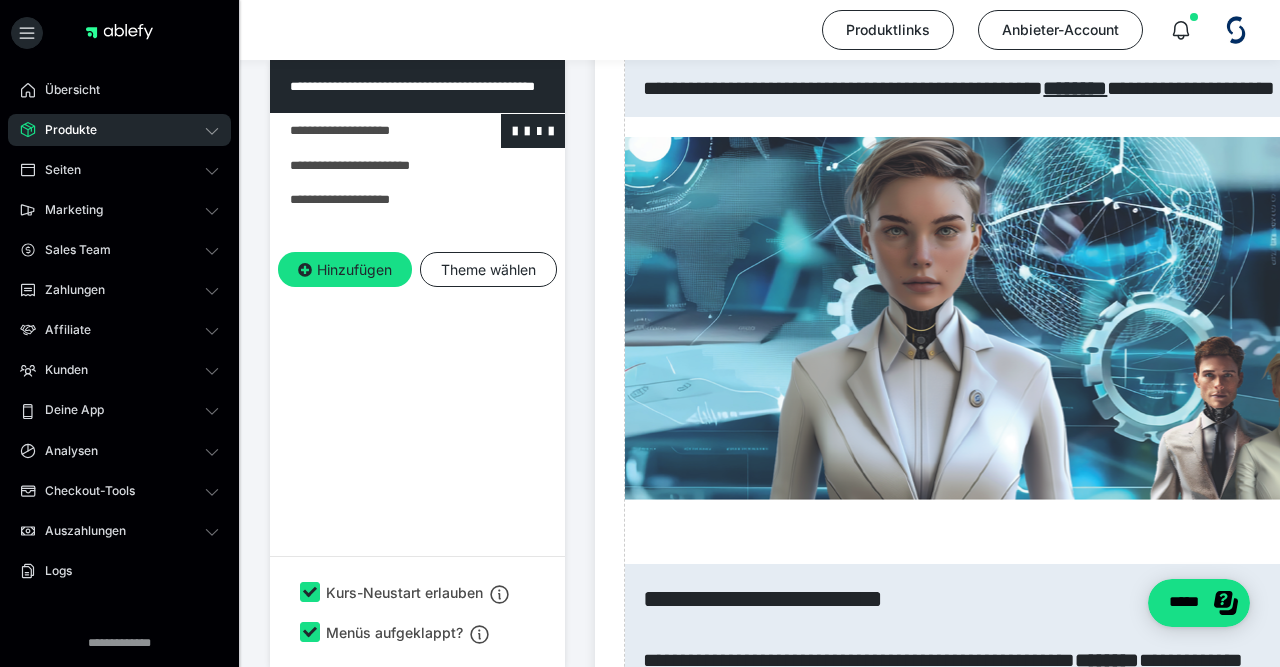click at bounding box center [365, 131] 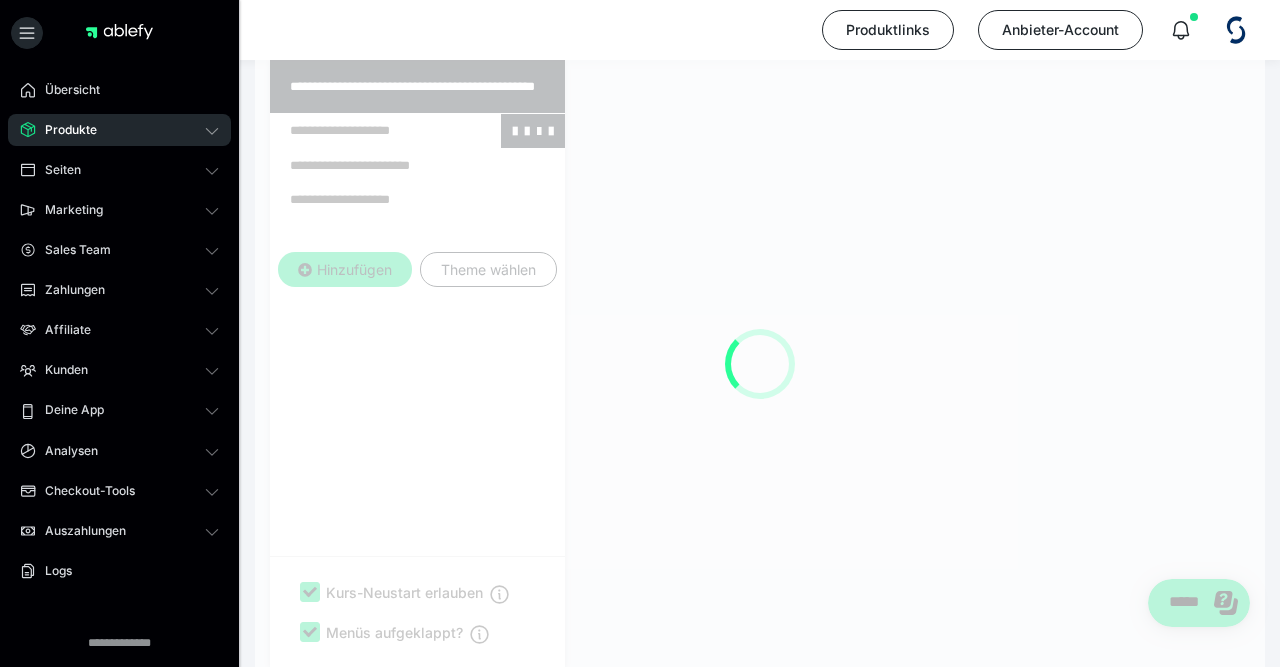 scroll, scrollTop: 296, scrollLeft: 0, axis: vertical 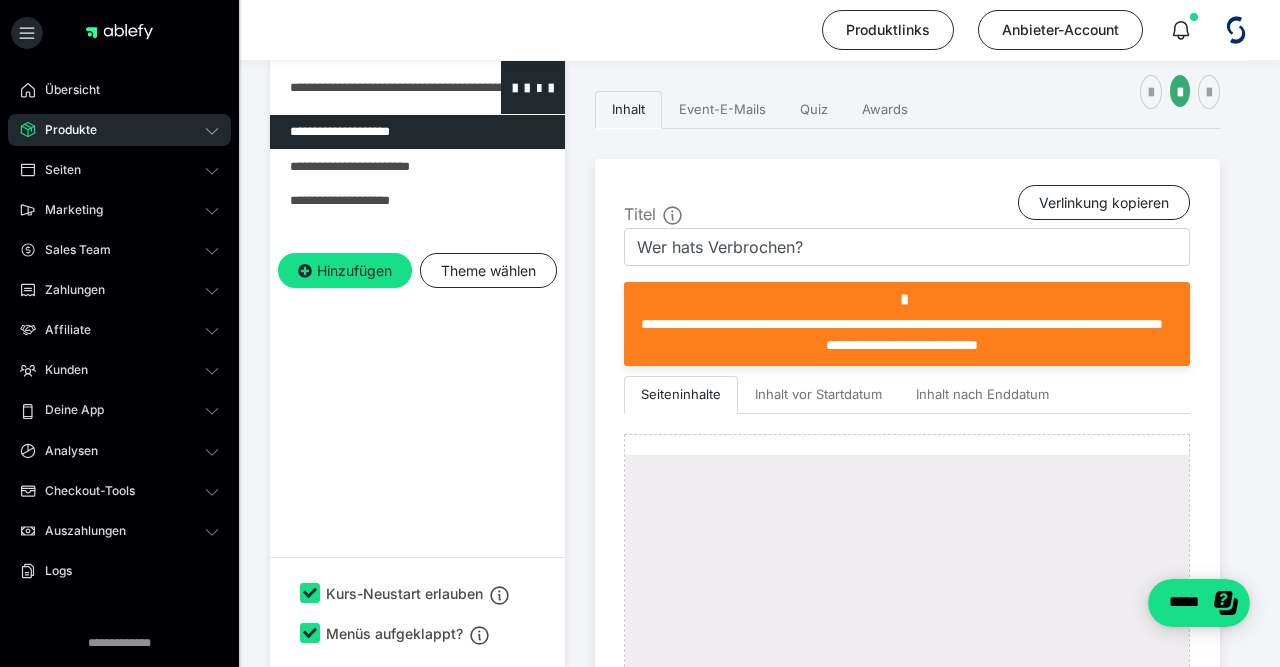 click at bounding box center [365, 87] 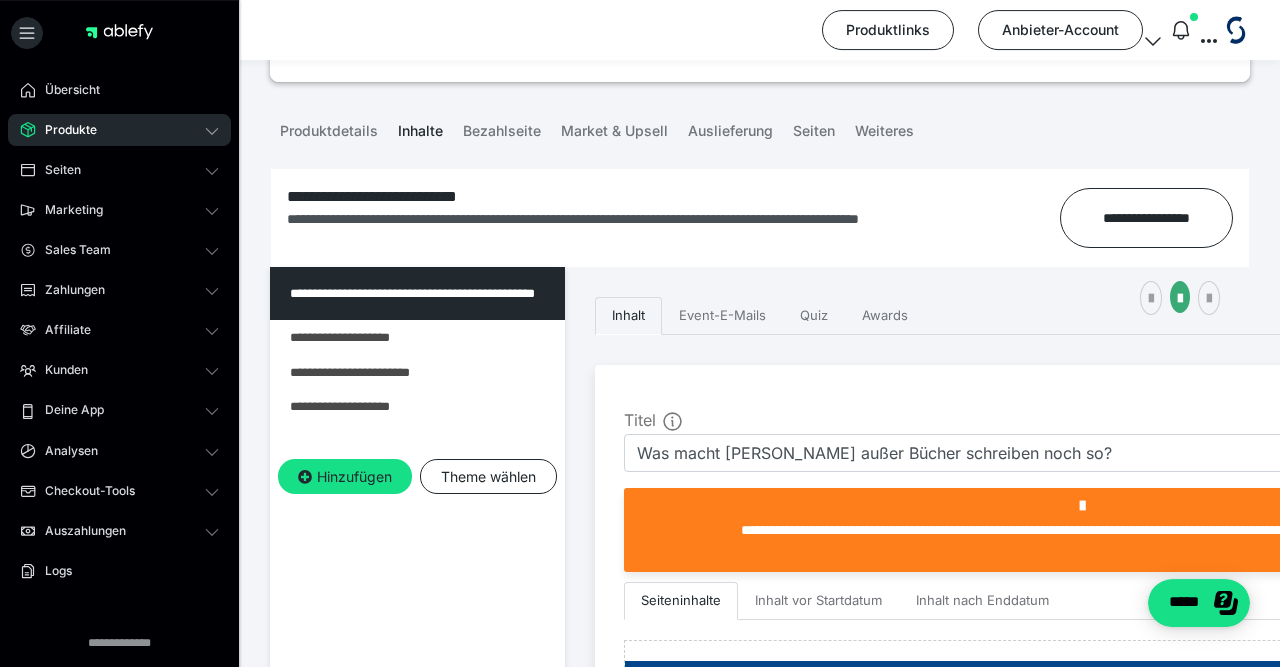 scroll, scrollTop: 88, scrollLeft: 0, axis: vertical 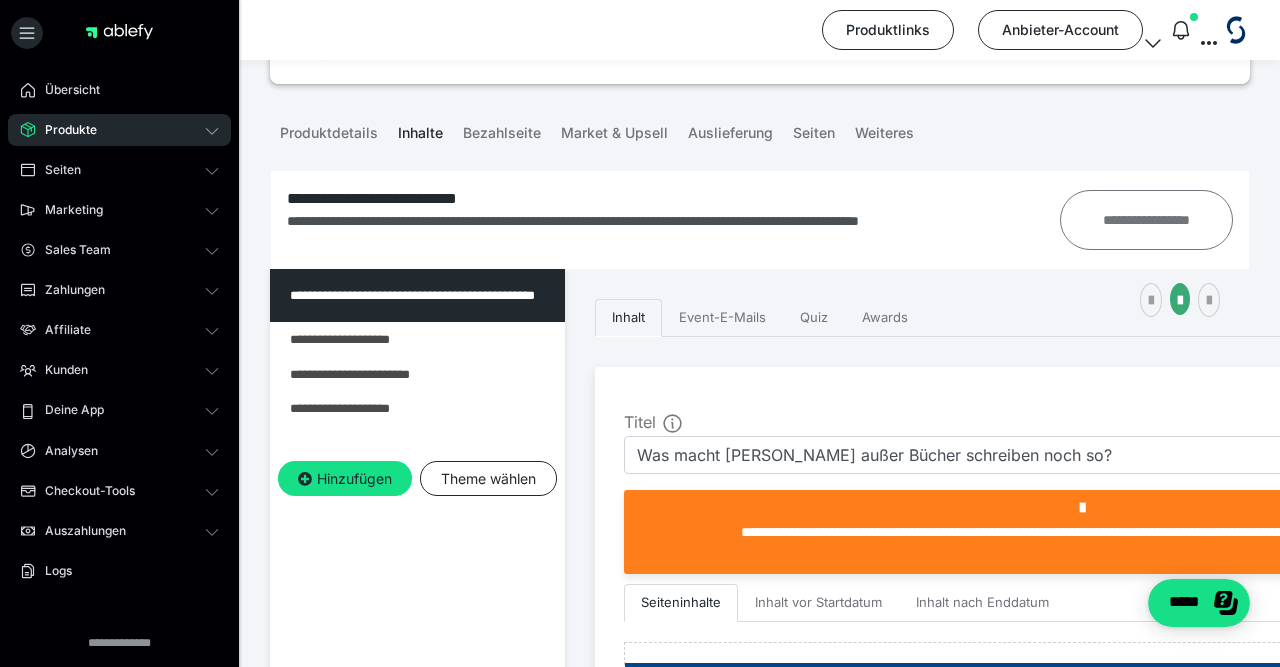 click on "**********" at bounding box center (1146, 219) 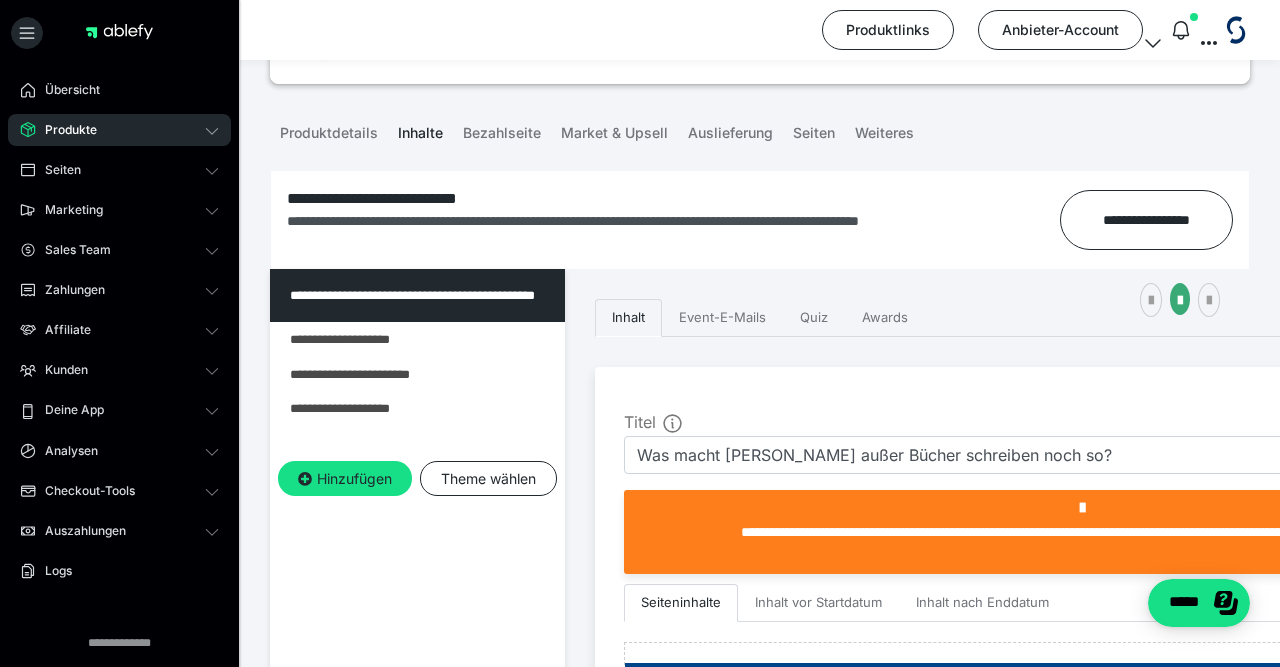 click on "Produkte" at bounding box center [119, 130] 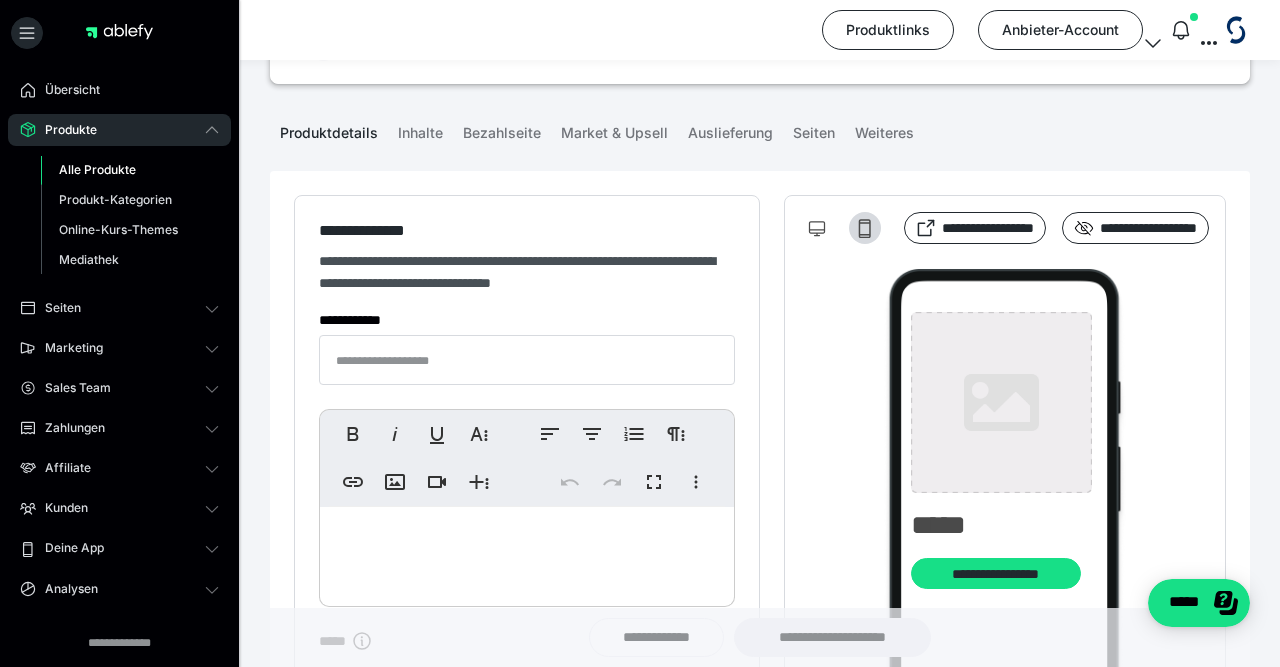 type on "**********" 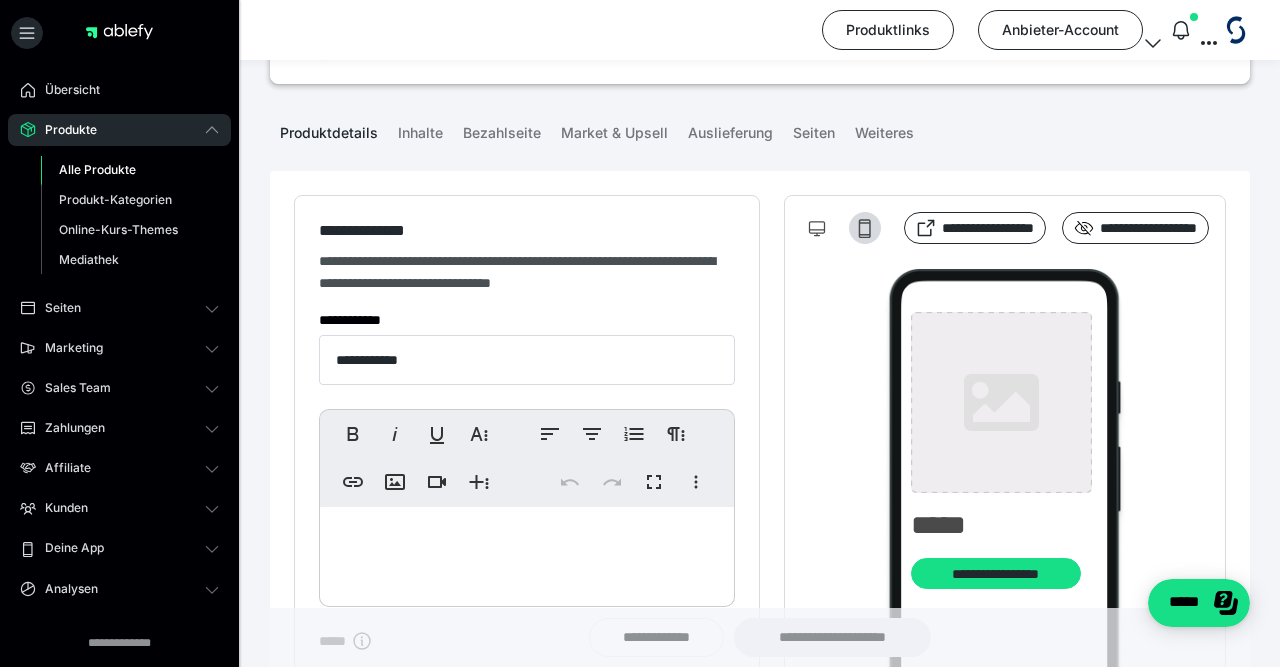 type on "**********" 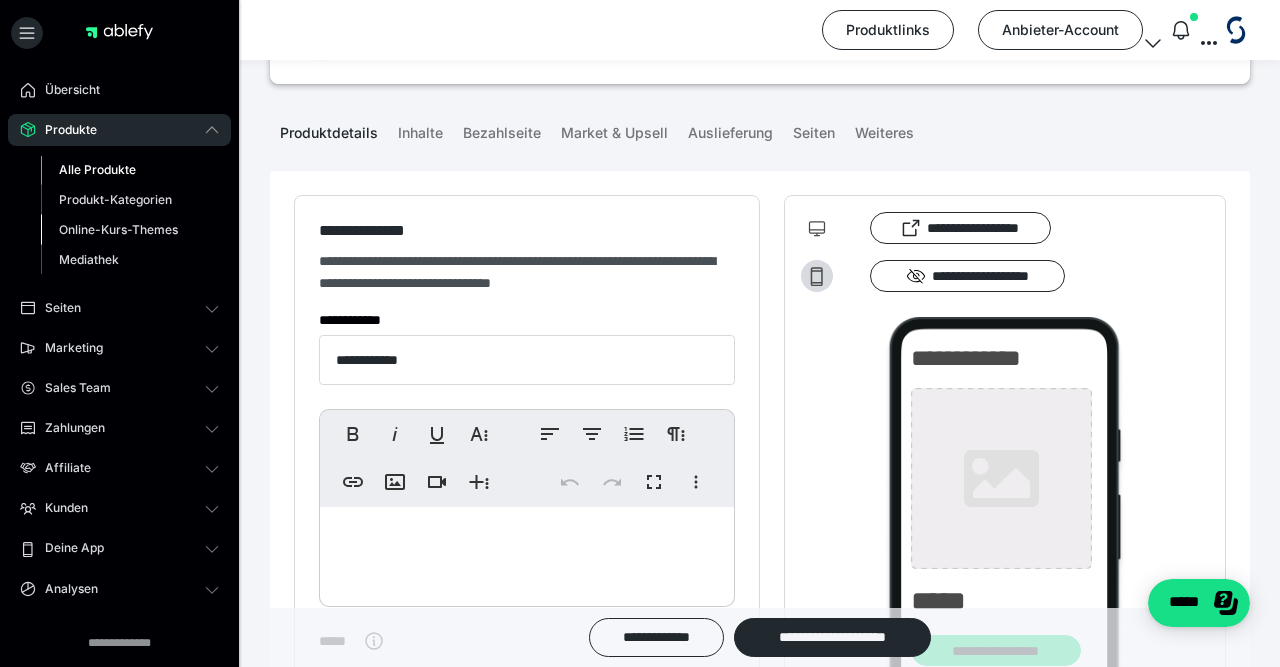 click on "Online-Kurs-Themes" at bounding box center (118, 229) 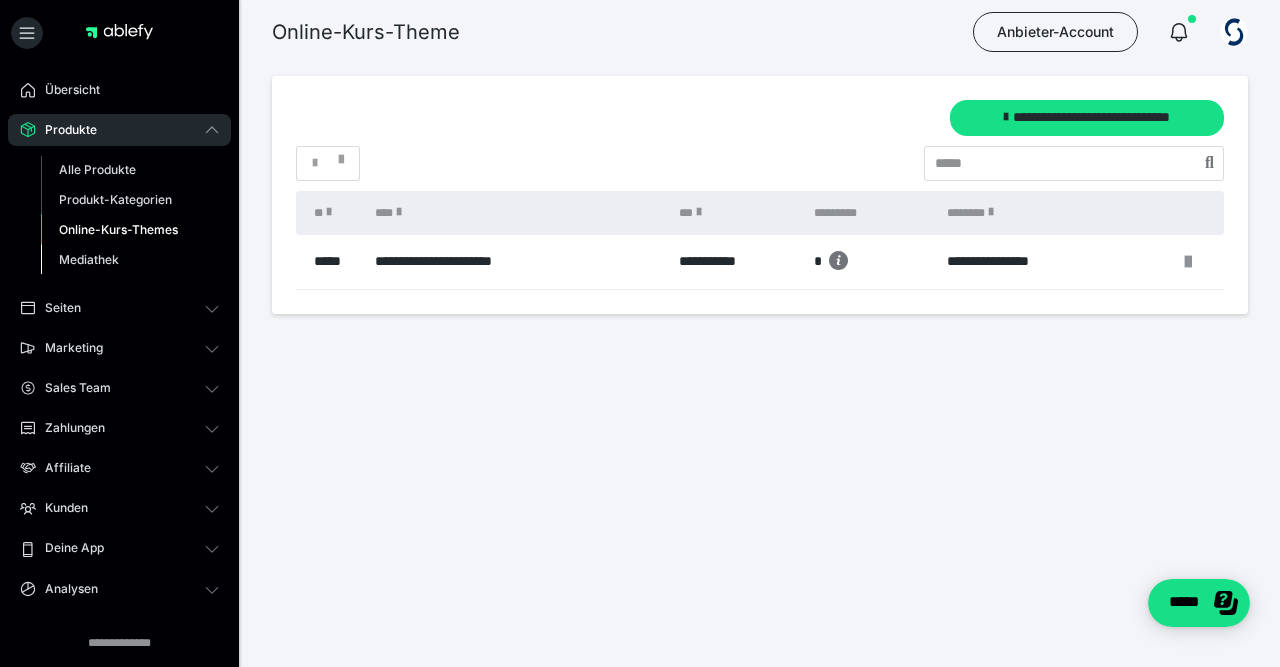 click on "Mediathek" at bounding box center [89, 259] 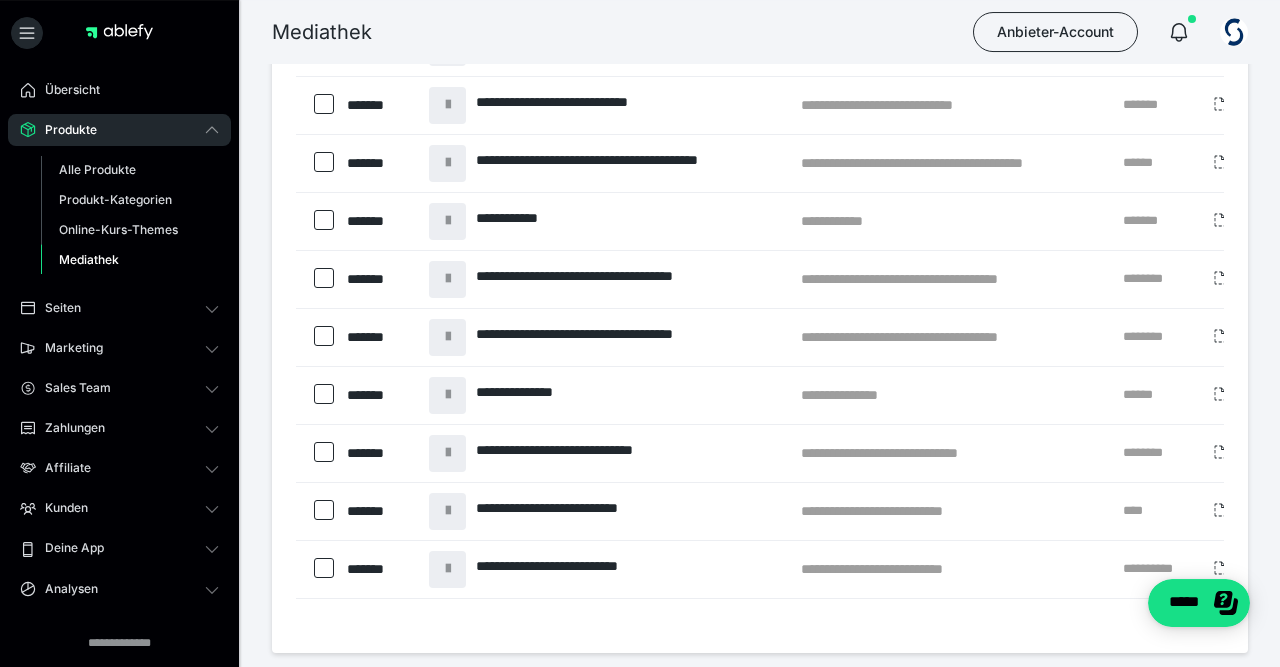 scroll, scrollTop: 0, scrollLeft: 0, axis: both 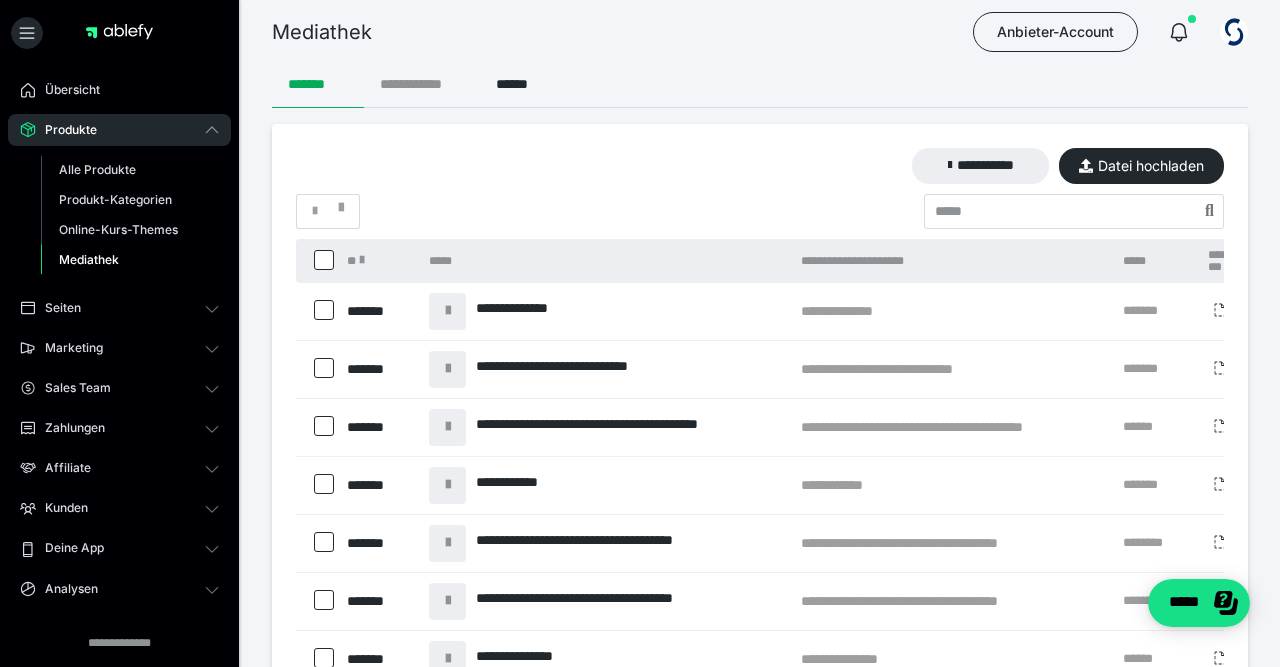 click on "**********" at bounding box center [422, 84] 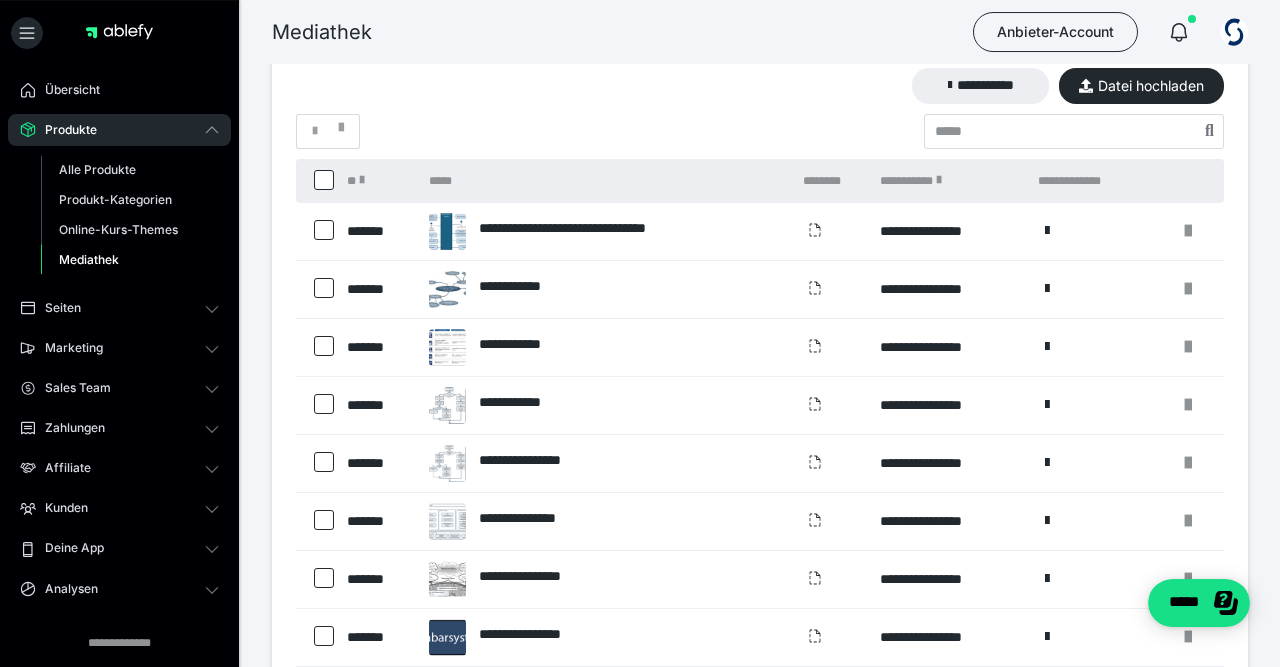scroll, scrollTop: 0, scrollLeft: 0, axis: both 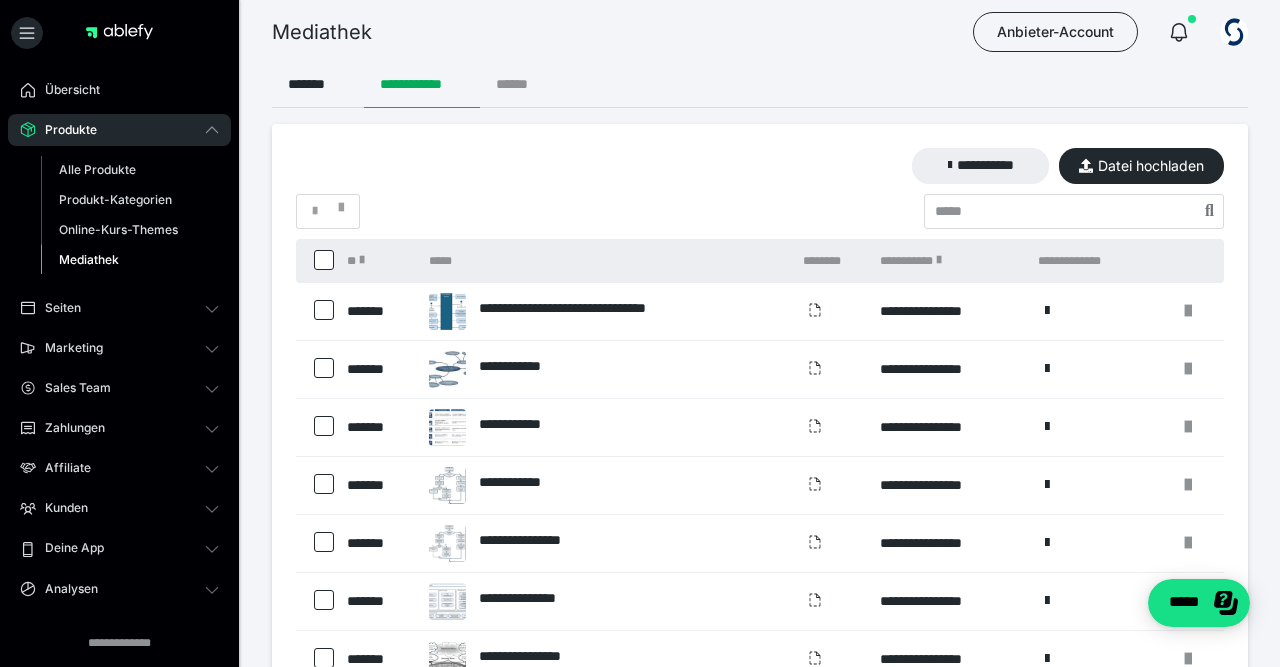 click on "******" at bounding box center (520, 84) 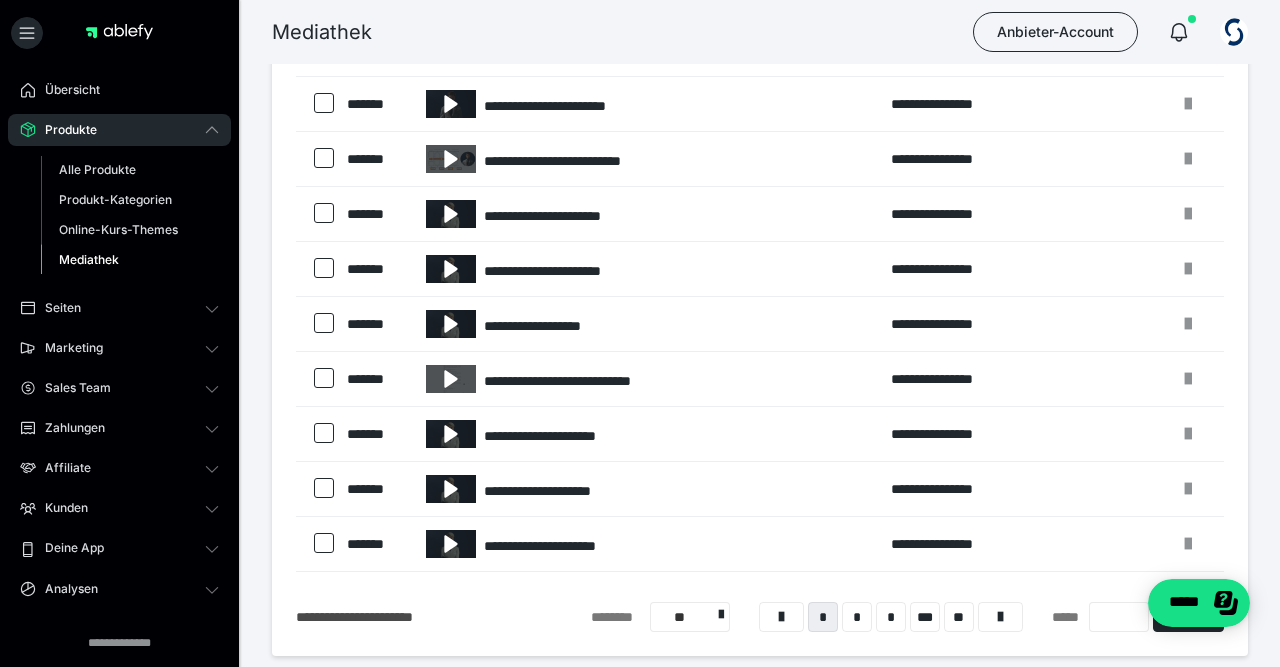 scroll, scrollTop: 365, scrollLeft: 0, axis: vertical 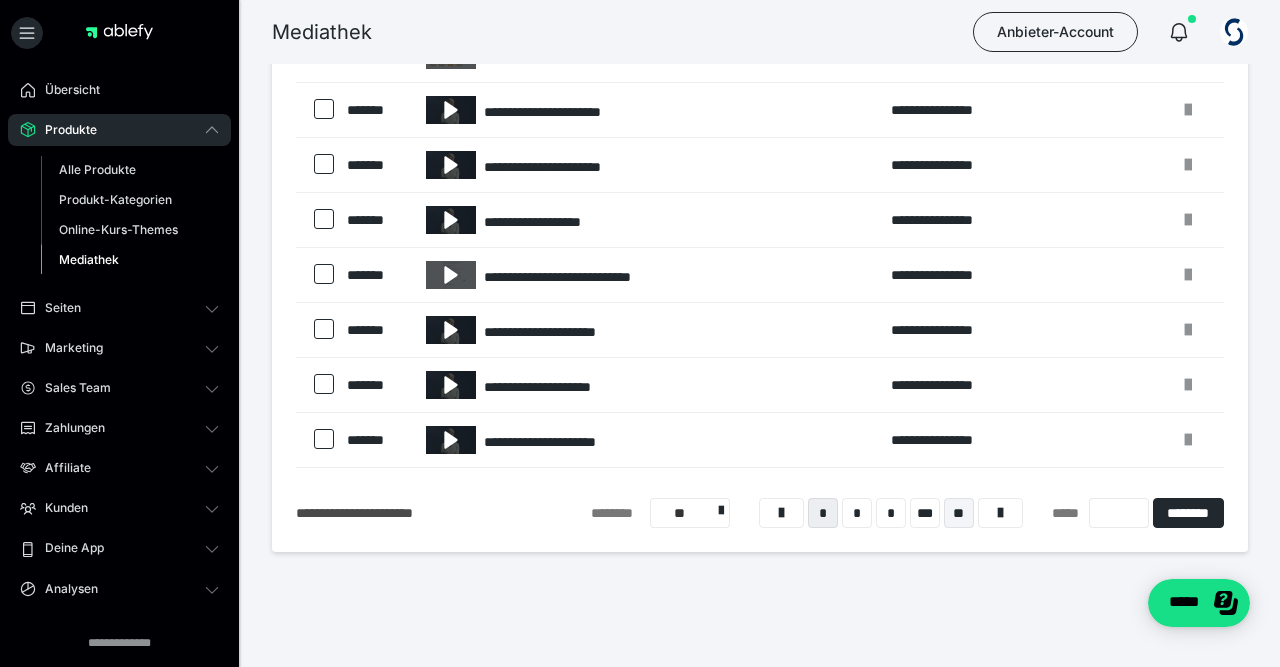 click on "**" at bounding box center [959, 513] 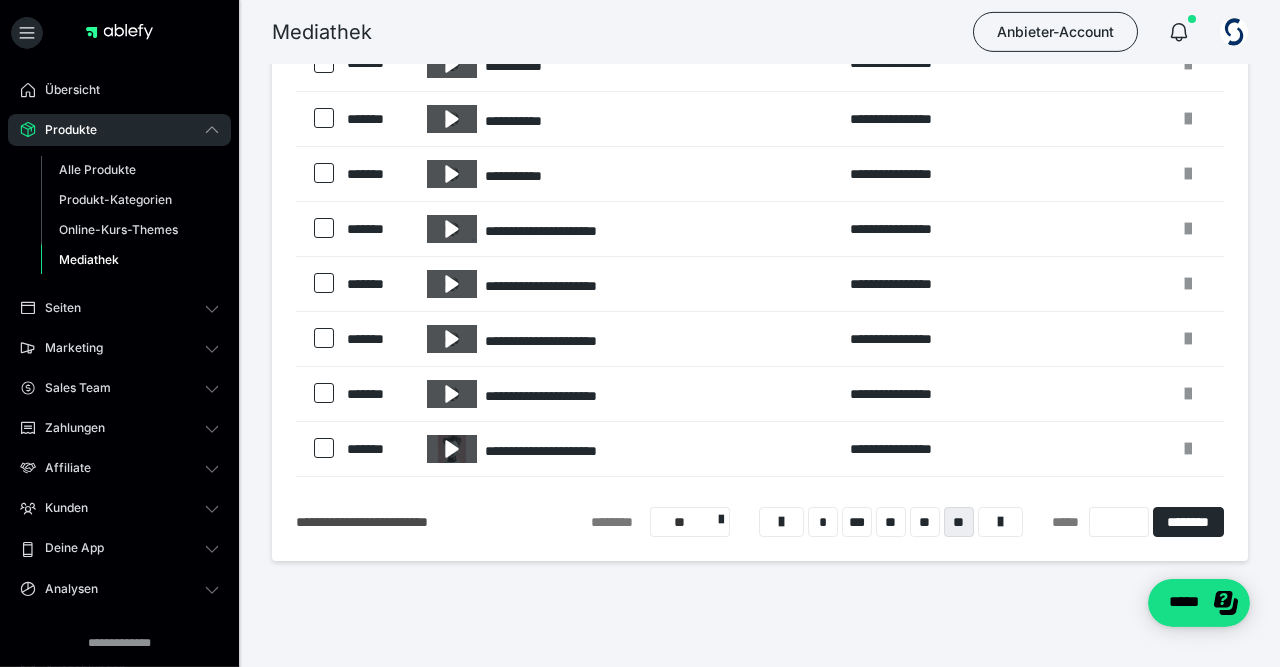 scroll, scrollTop: 255, scrollLeft: 0, axis: vertical 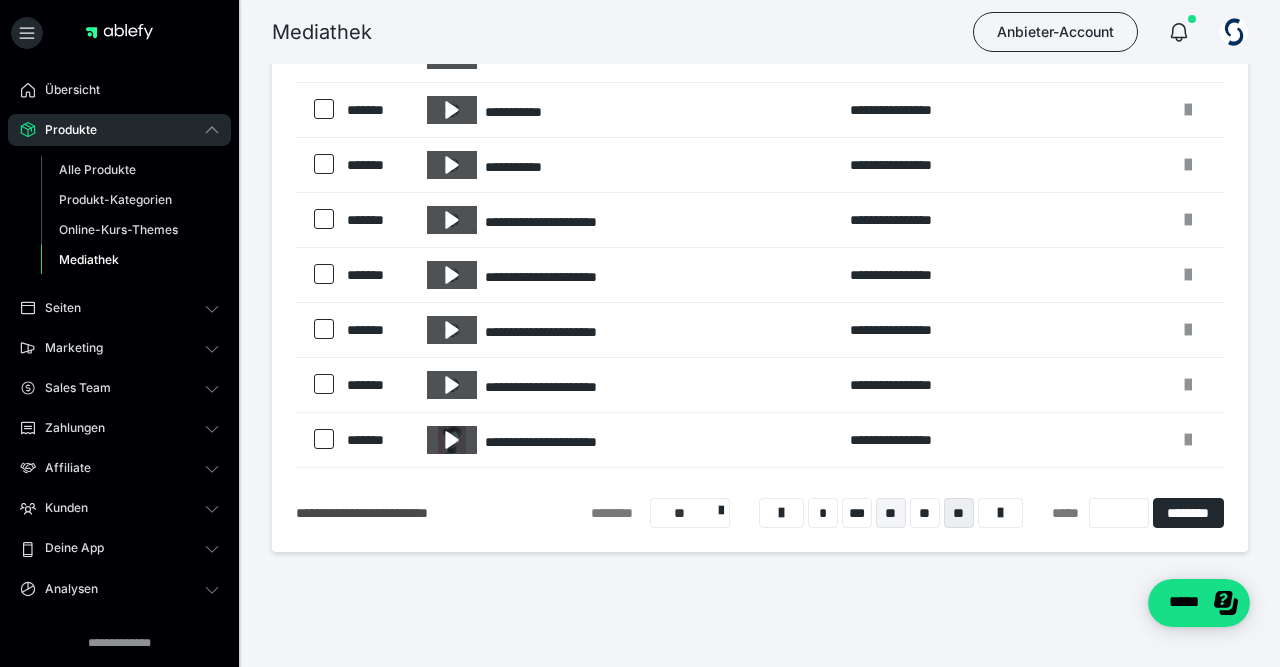 click on "**" at bounding box center [891, 513] 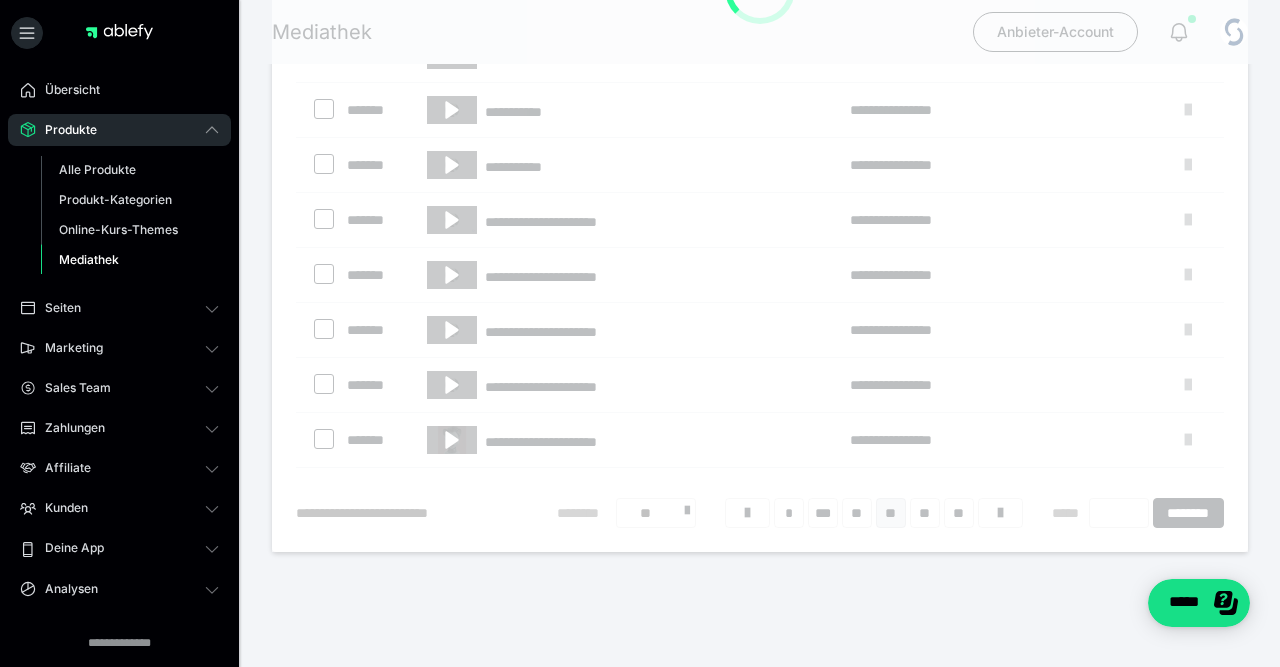 scroll, scrollTop: 64, scrollLeft: 0, axis: vertical 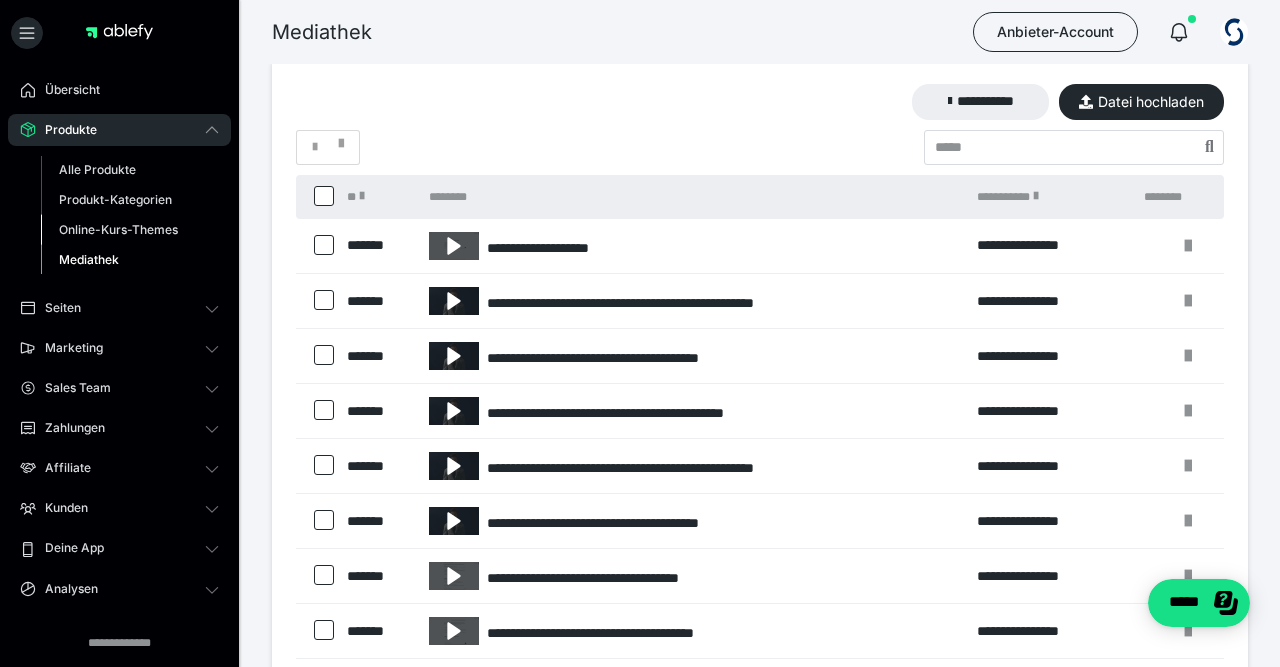 click on "Online-Kurs-Themes" at bounding box center [118, 229] 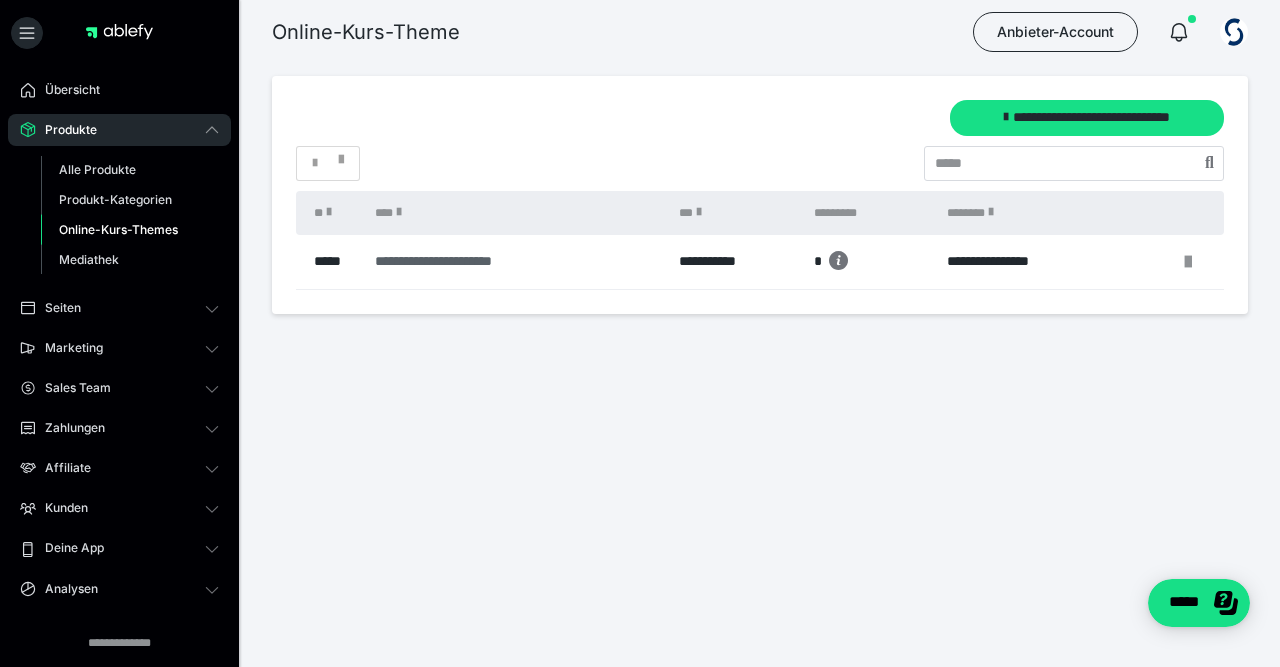 click on "**********" at bounding box center [511, 261] 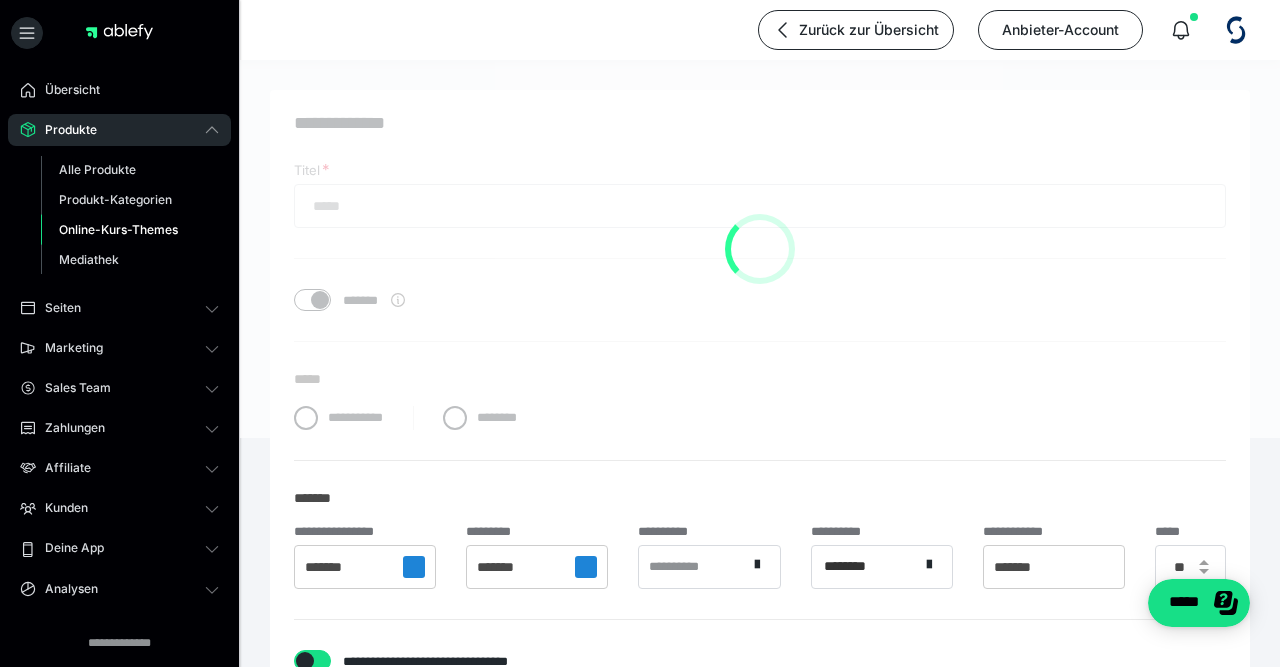 type on "**********" 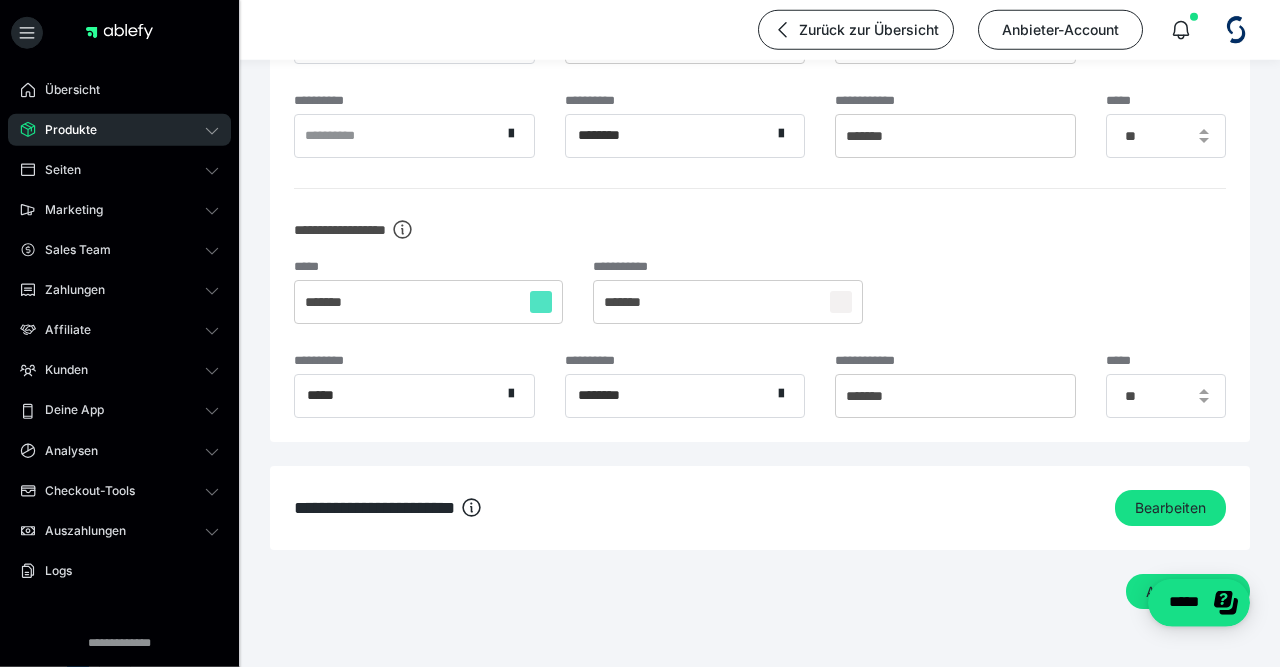 scroll, scrollTop: 2602, scrollLeft: 0, axis: vertical 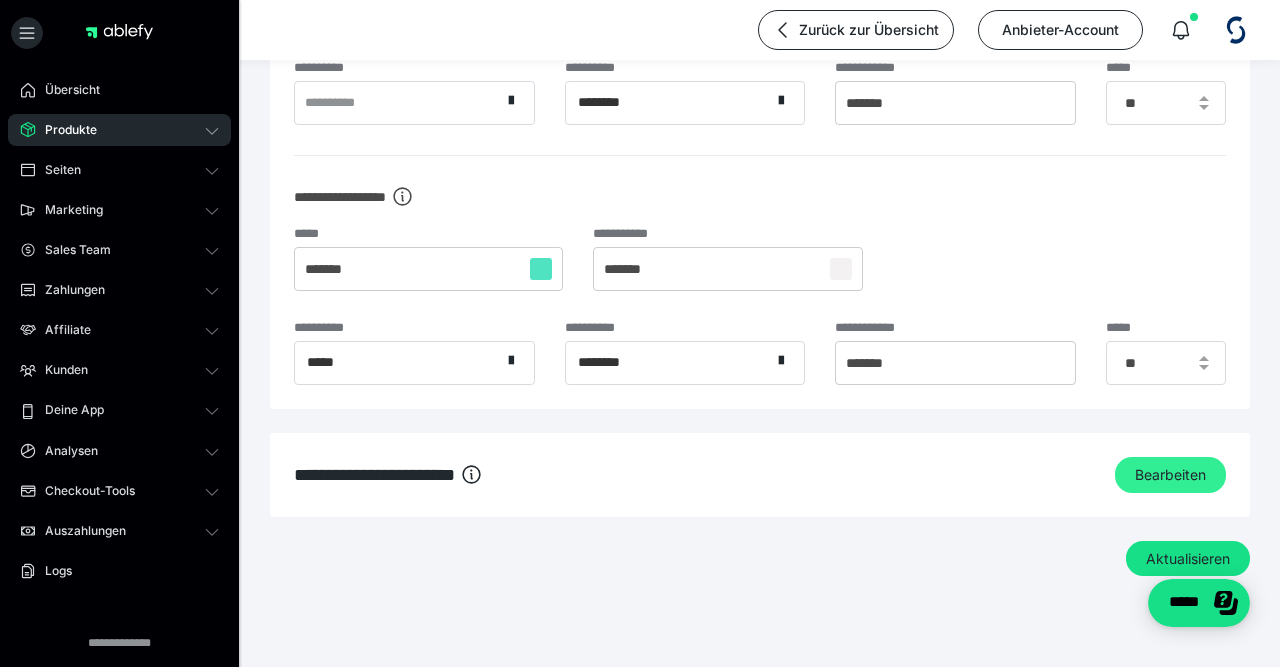 click on "Bearbeiten" at bounding box center [1170, 475] 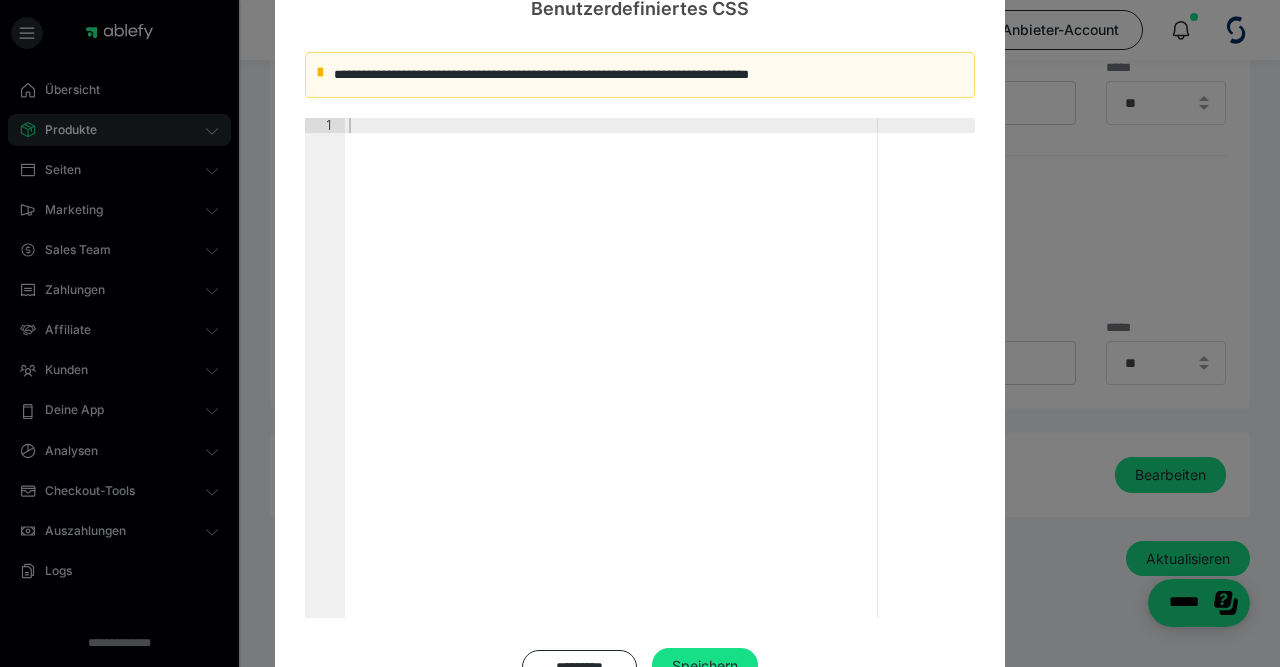 scroll, scrollTop: 0, scrollLeft: 0, axis: both 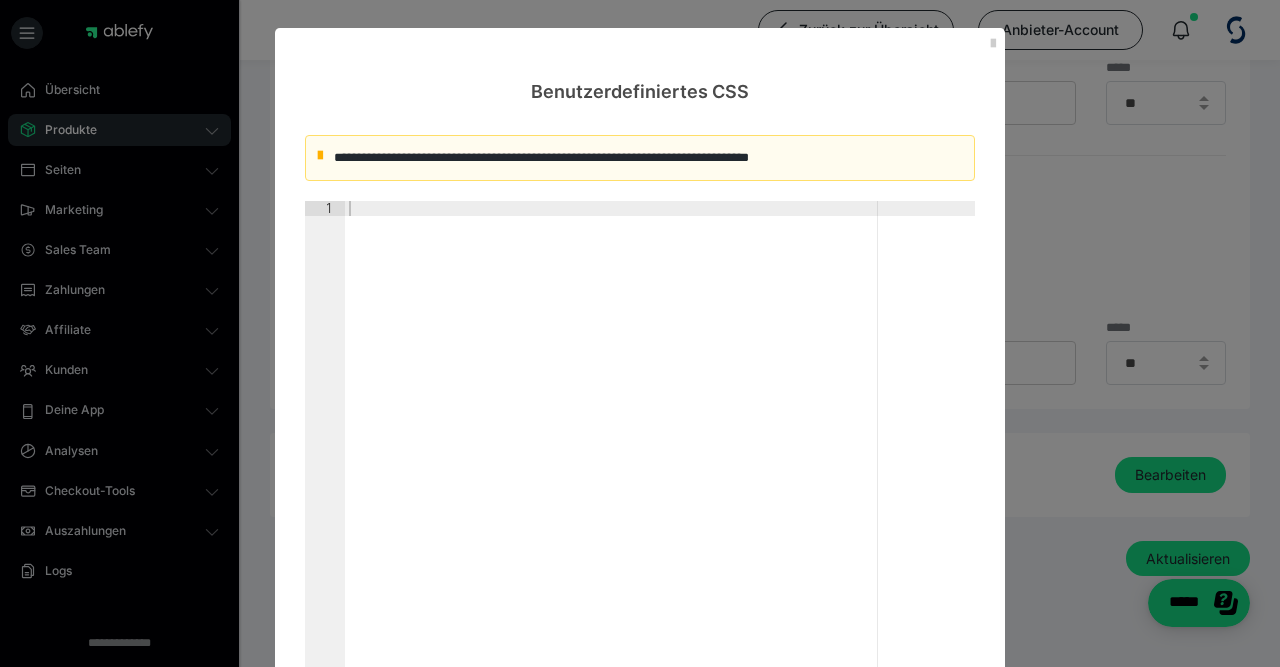 type 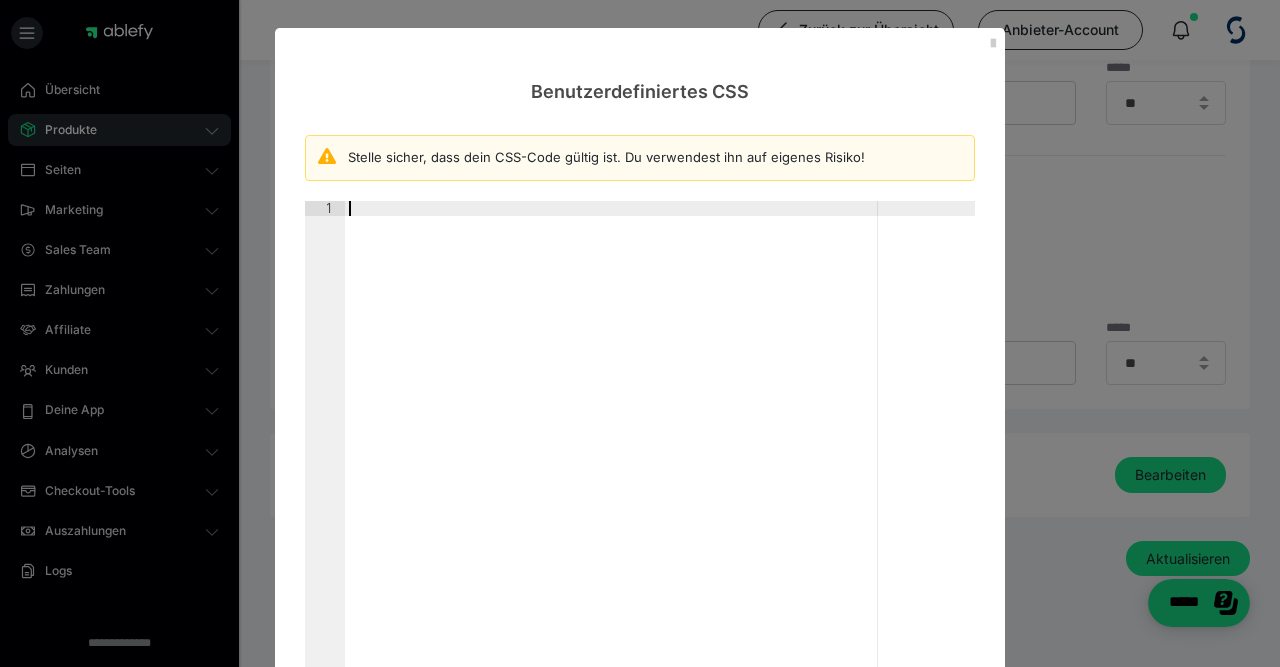 drag, startPoint x: 686, startPoint y: 388, endPoint x: 283, endPoint y: 185, distance: 451.2405 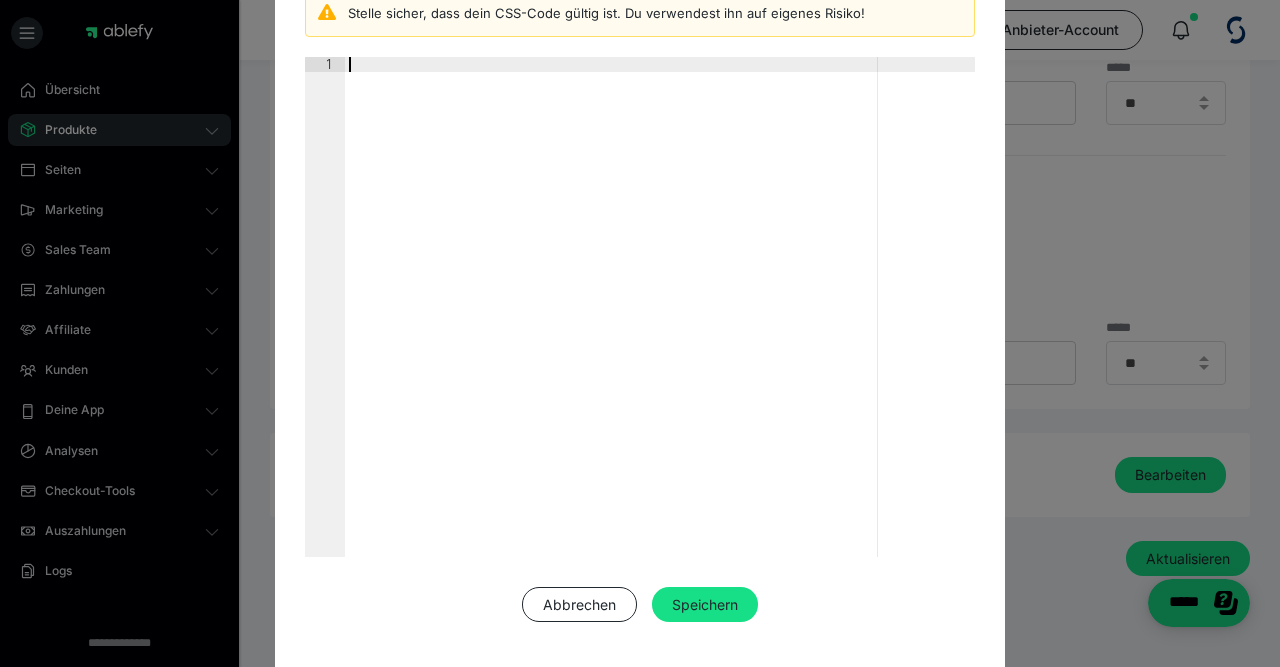 scroll, scrollTop: 176, scrollLeft: 0, axis: vertical 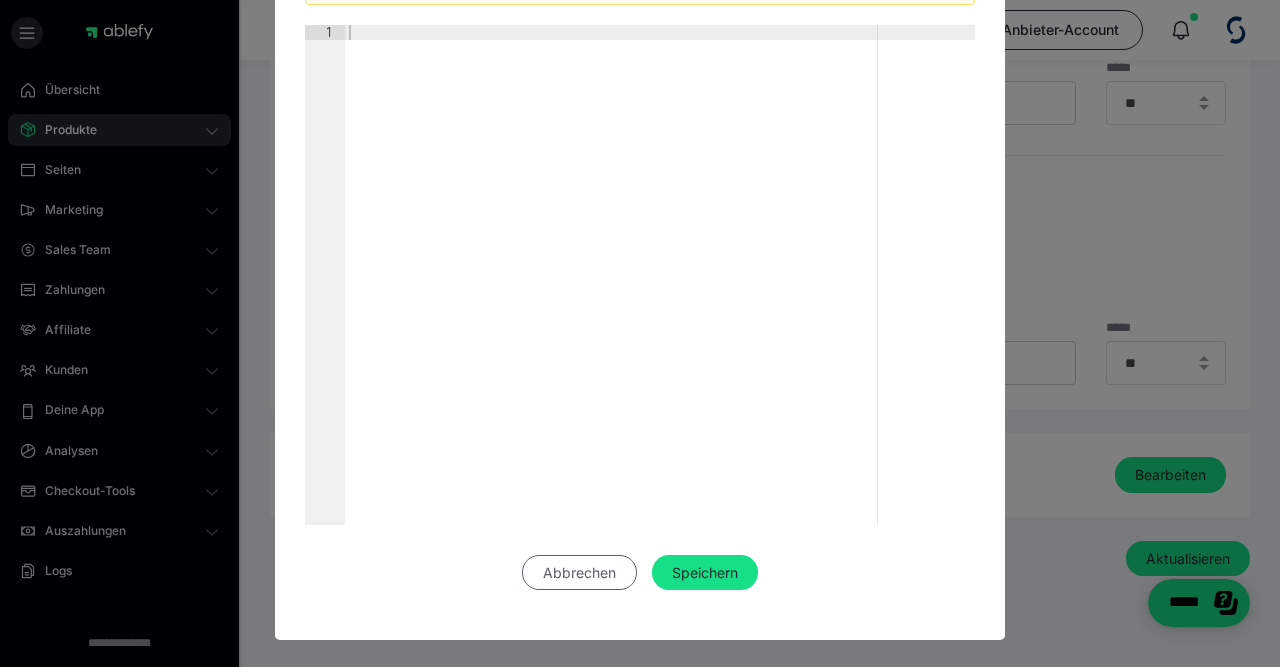 click on "Abbrechen" at bounding box center (579, 573) 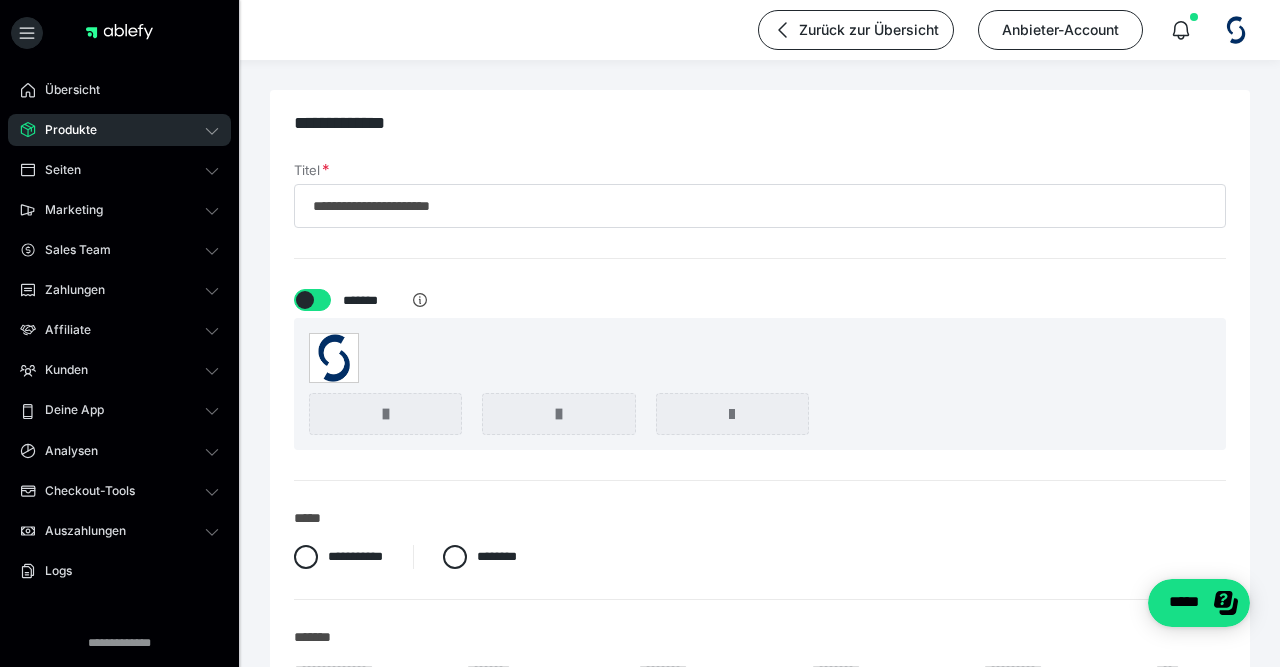 scroll, scrollTop: 208, scrollLeft: 0, axis: vertical 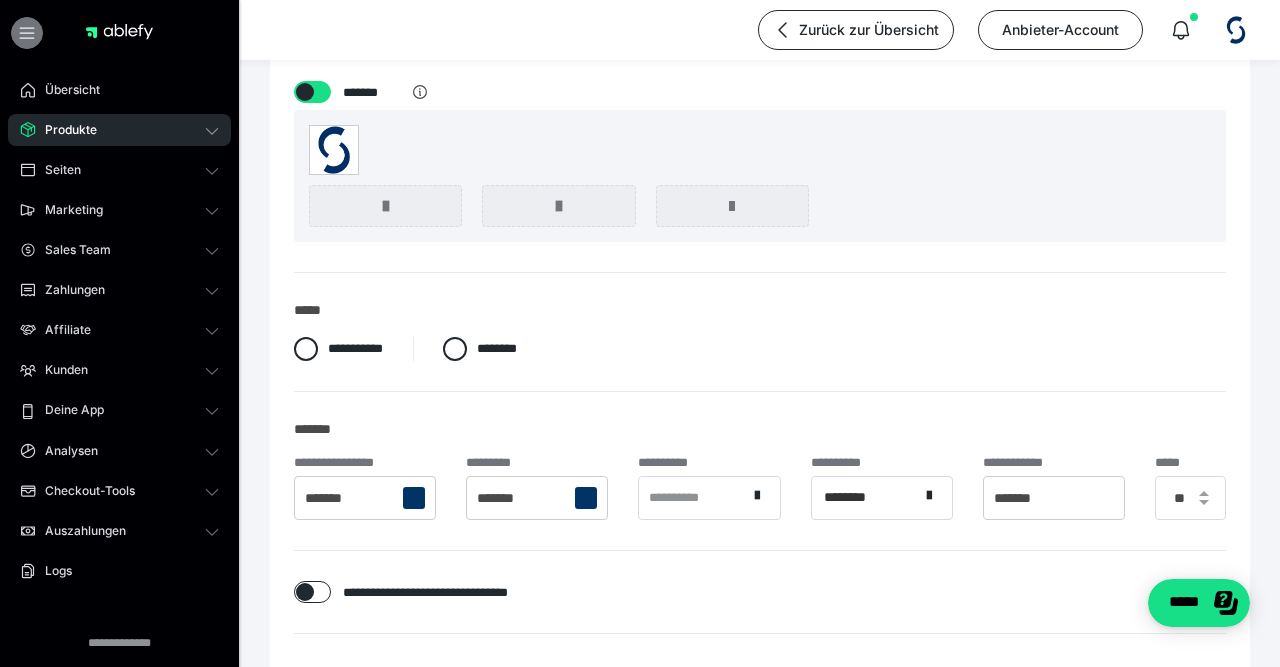click 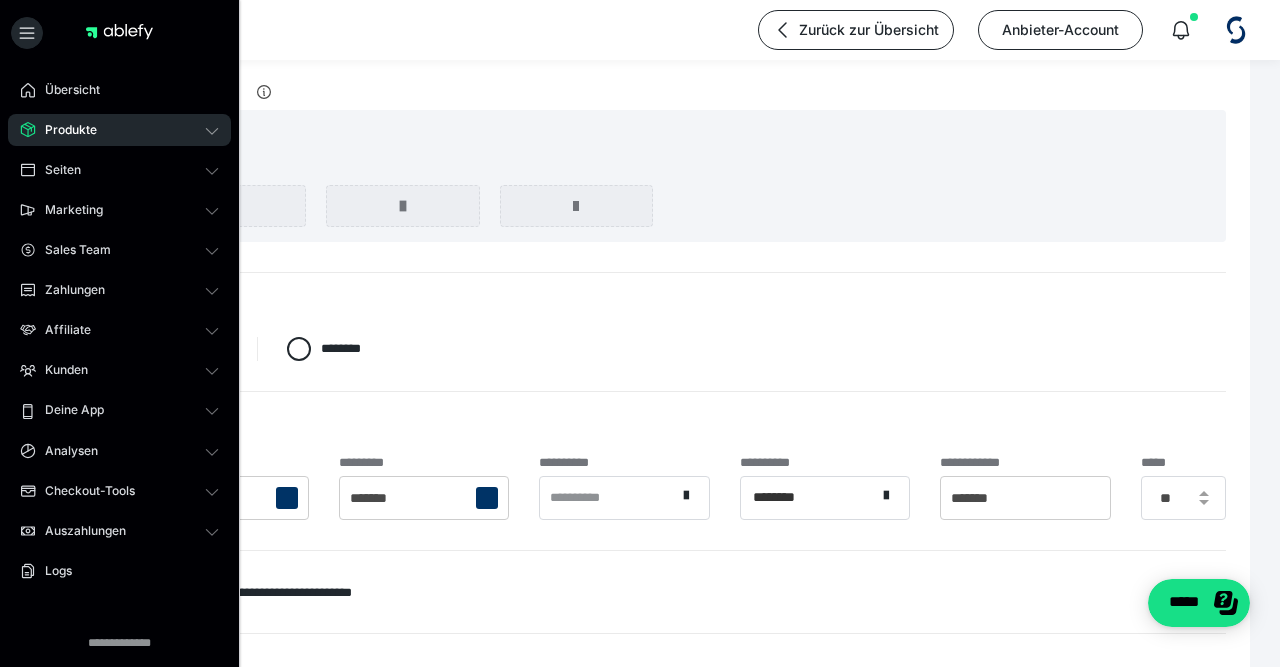 click on "Produkte" at bounding box center (119, 130) 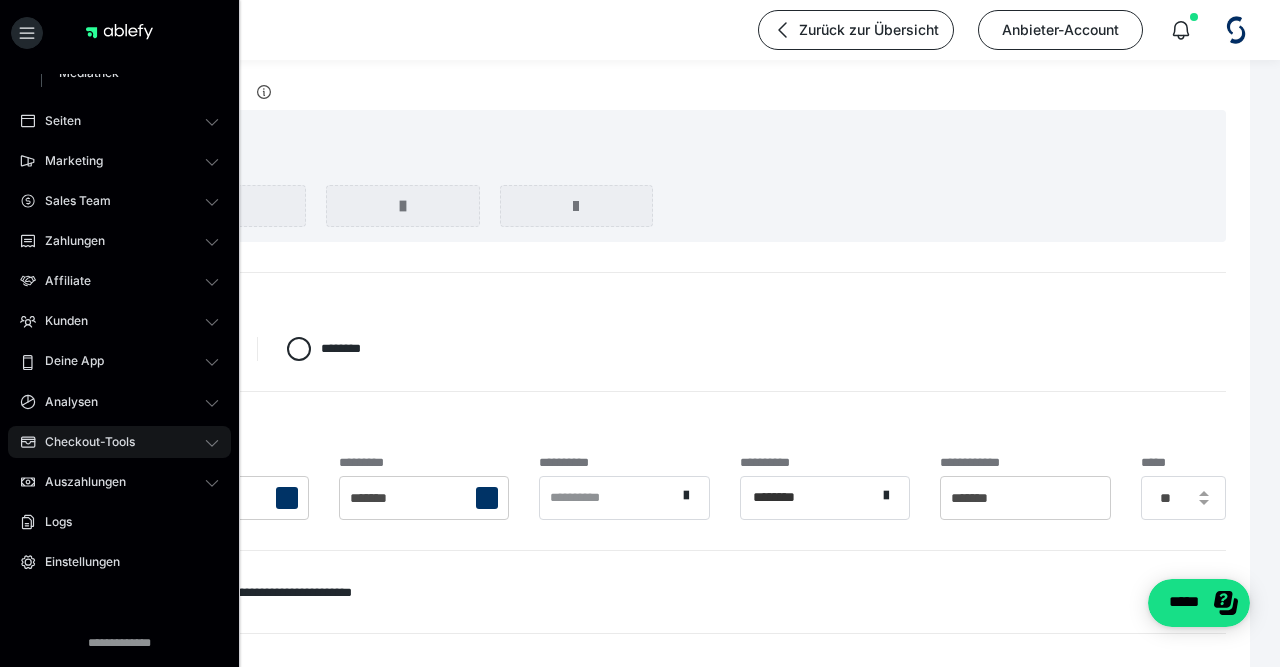 scroll, scrollTop: 211, scrollLeft: 0, axis: vertical 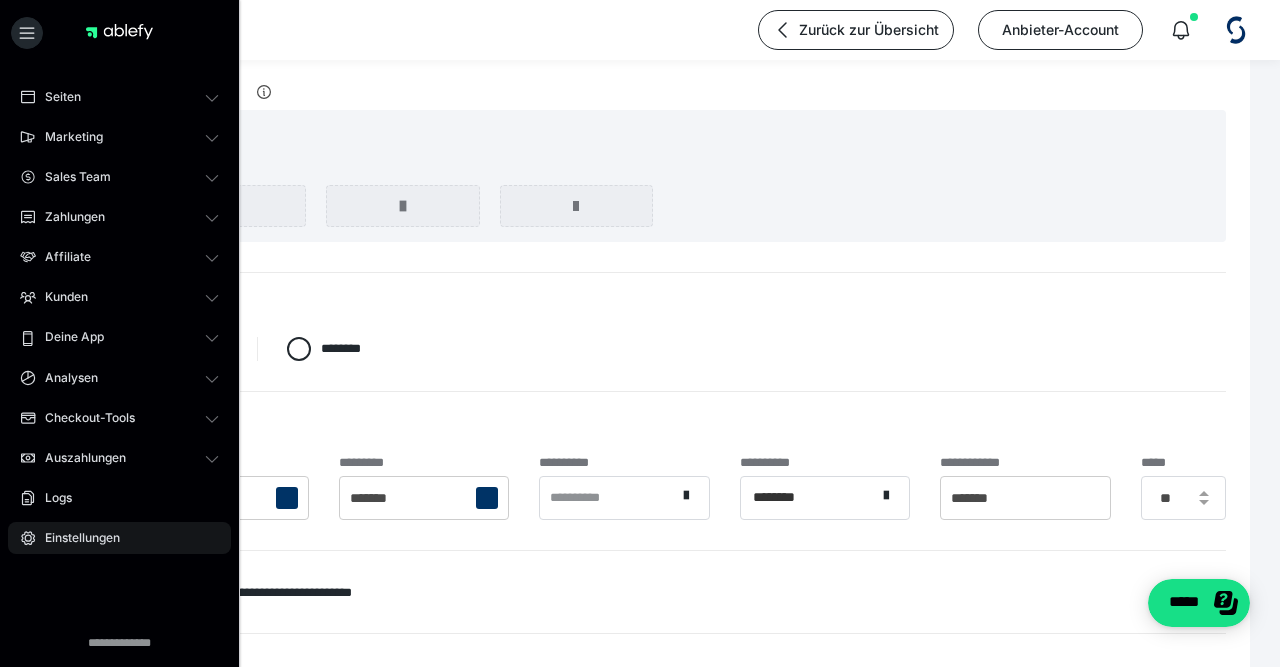 click on "Einstellungen" at bounding box center (75, 538) 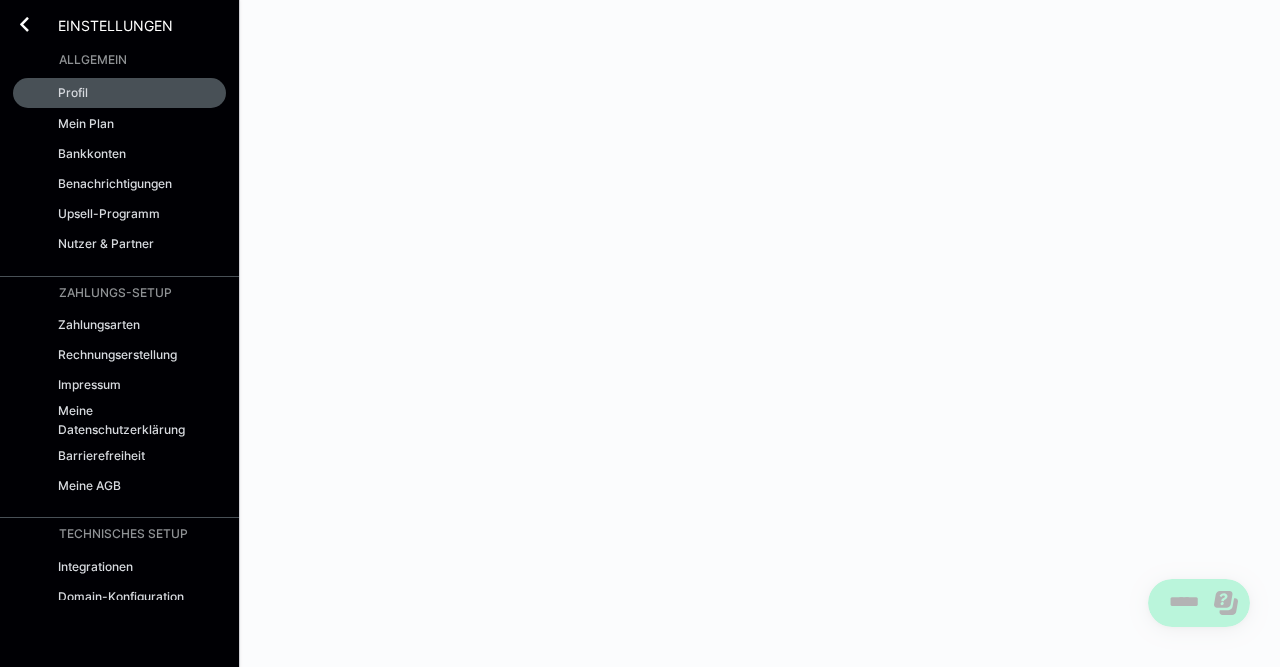 scroll, scrollTop: 0, scrollLeft: 0, axis: both 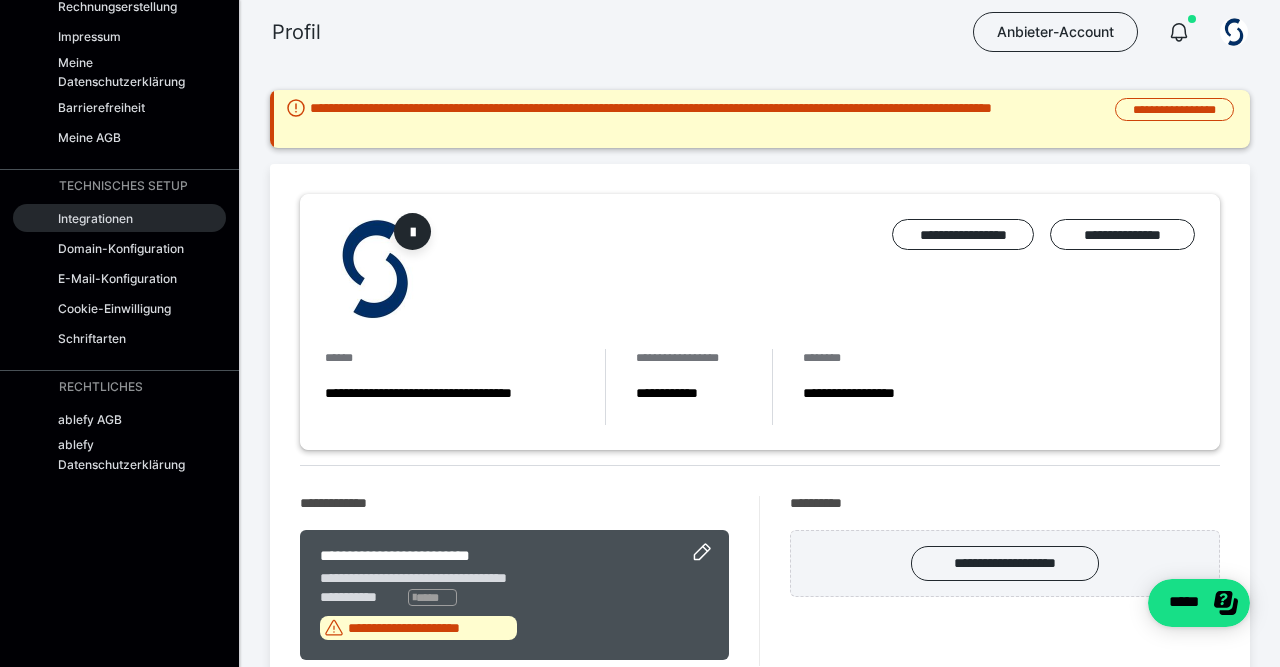 click on "Integrationen" at bounding box center (119, 218) 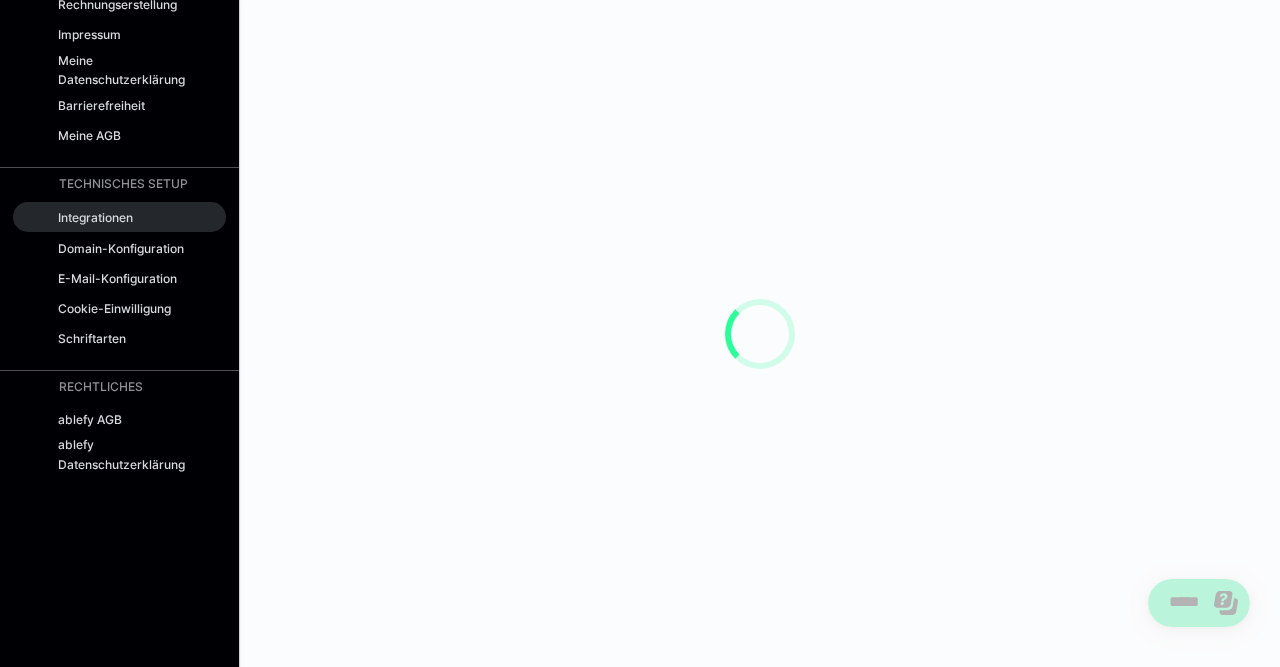 scroll, scrollTop: 346, scrollLeft: 0, axis: vertical 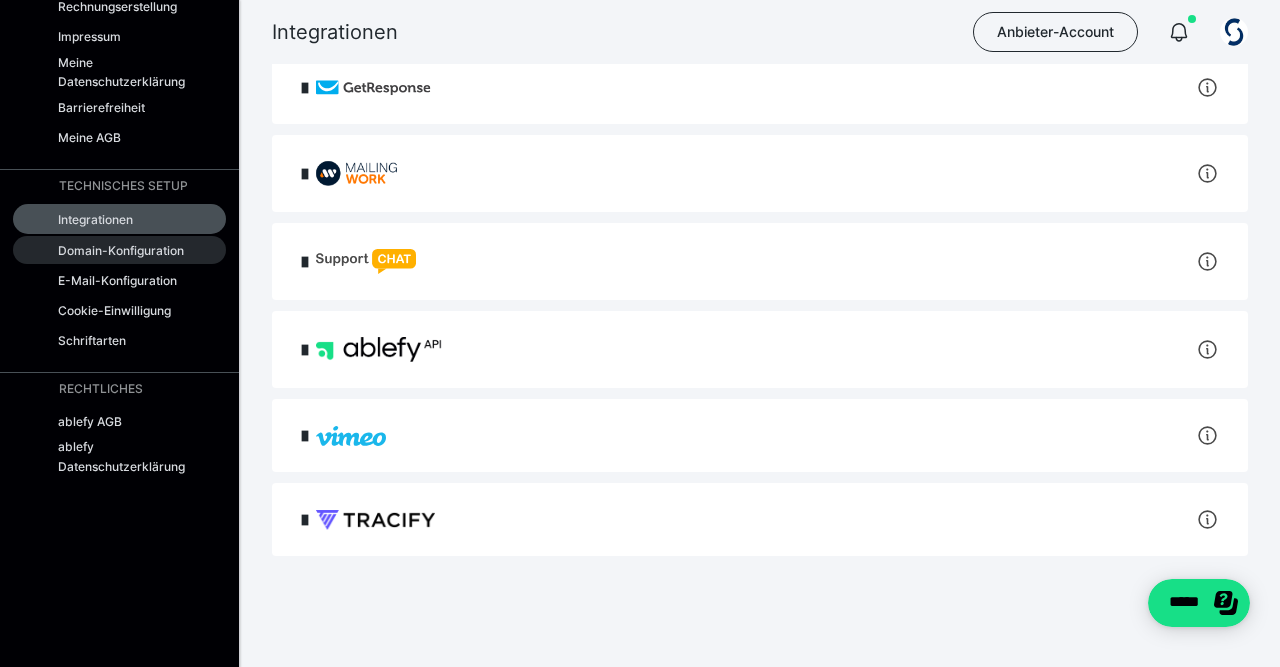 click on "Domain-Konfiguration" at bounding box center [121, 250] 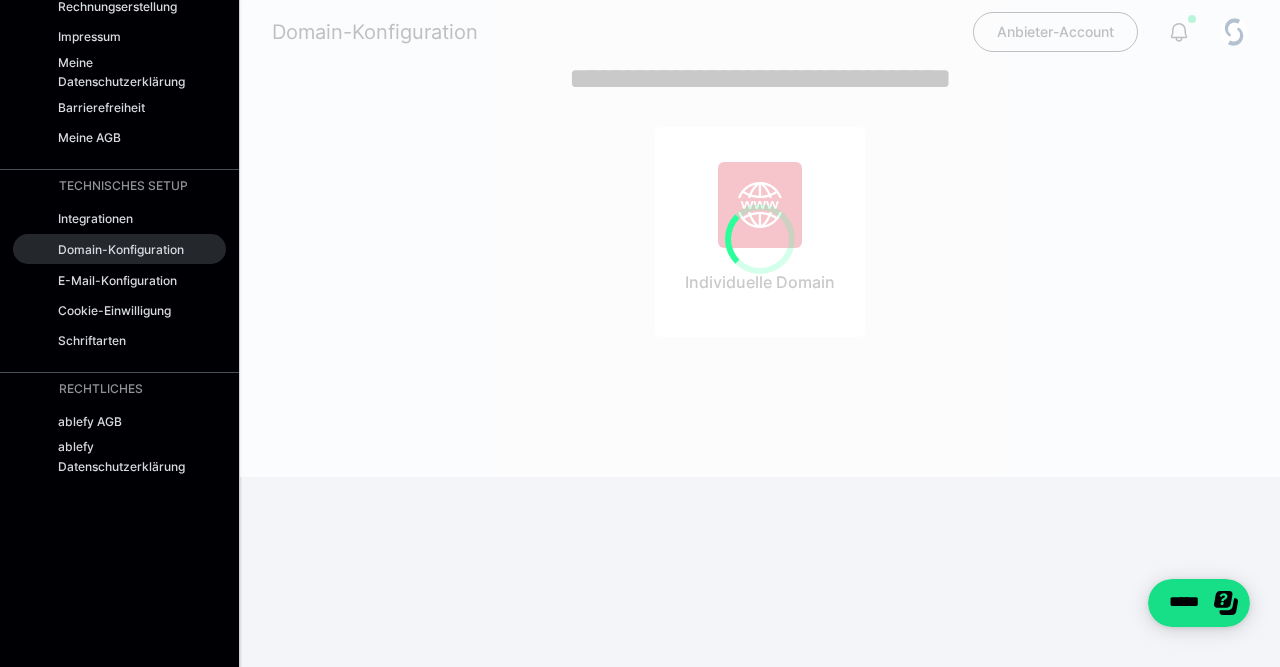 scroll, scrollTop: 0, scrollLeft: 0, axis: both 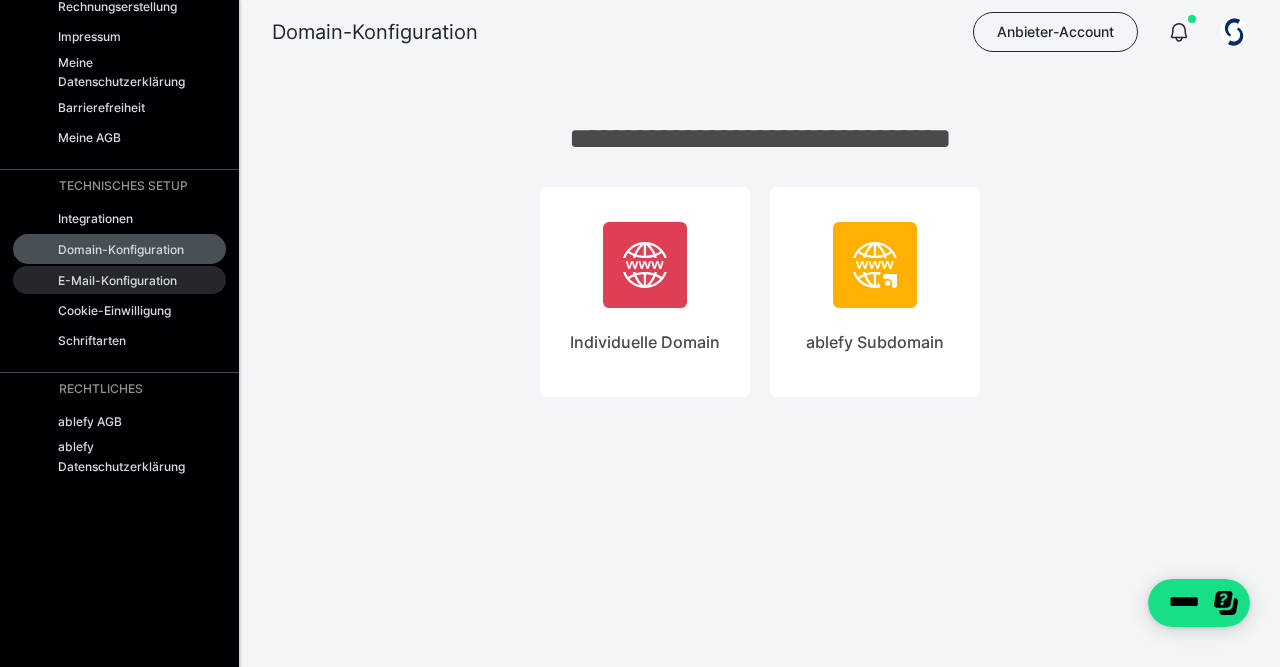 click on "E-Mail-Konfiguration" at bounding box center [117, 280] 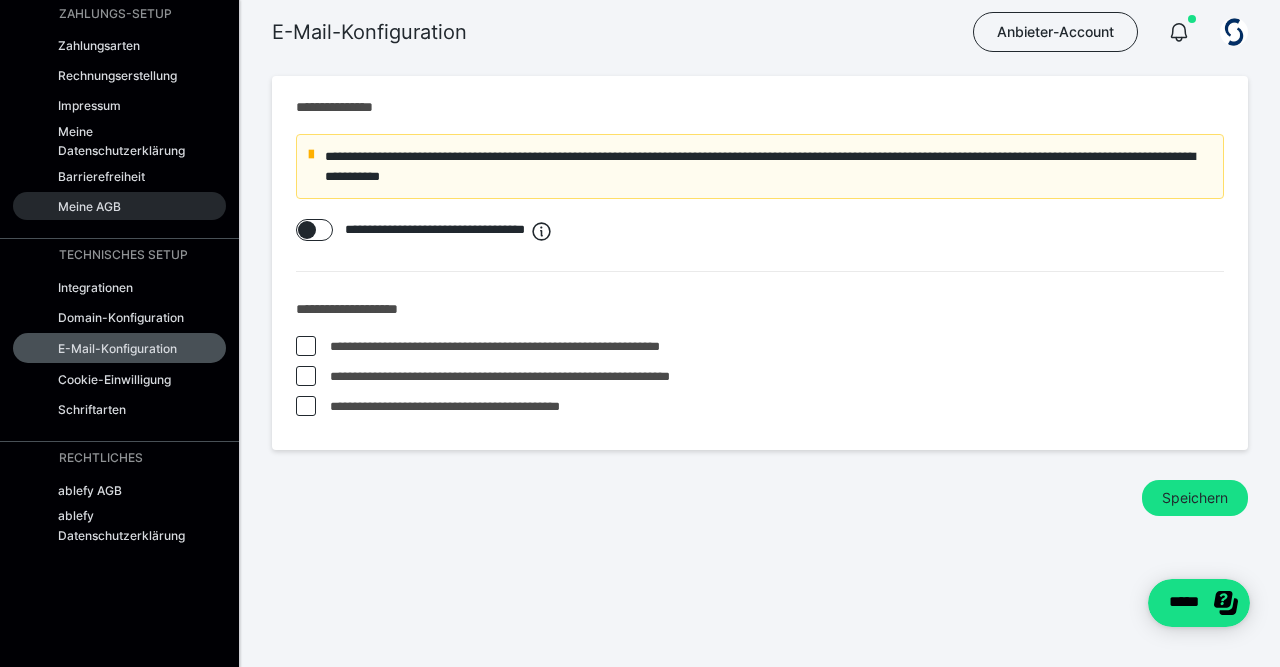 scroll, scrollTop: 230, scrollLeft: 0, axis: vertical 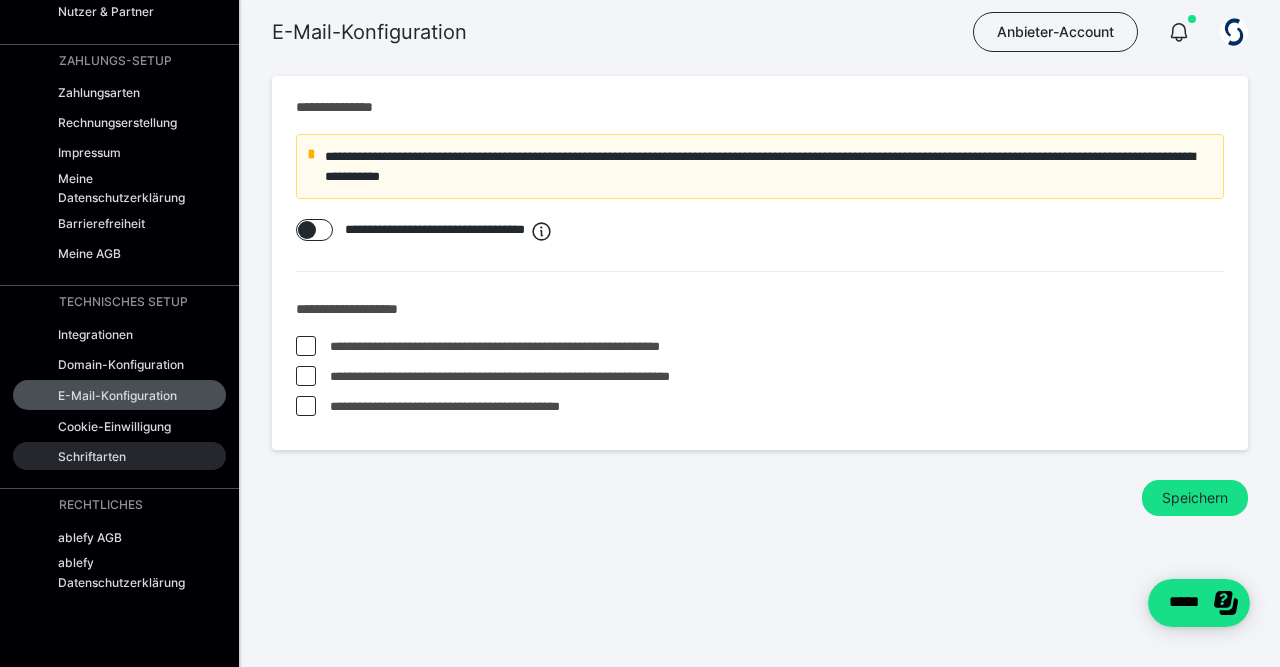 click on "Schriftarten" at bounding box center (119, 456) 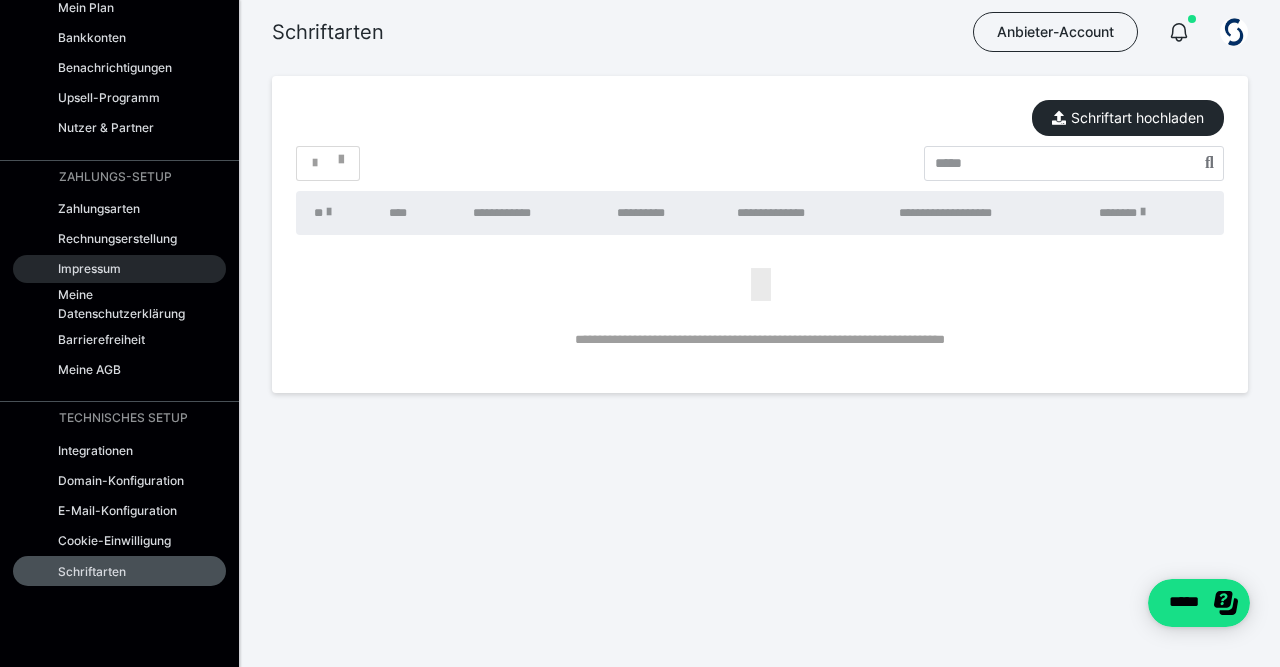 scroll, scrollTop: 0, scrollLeft: 0, axis: both 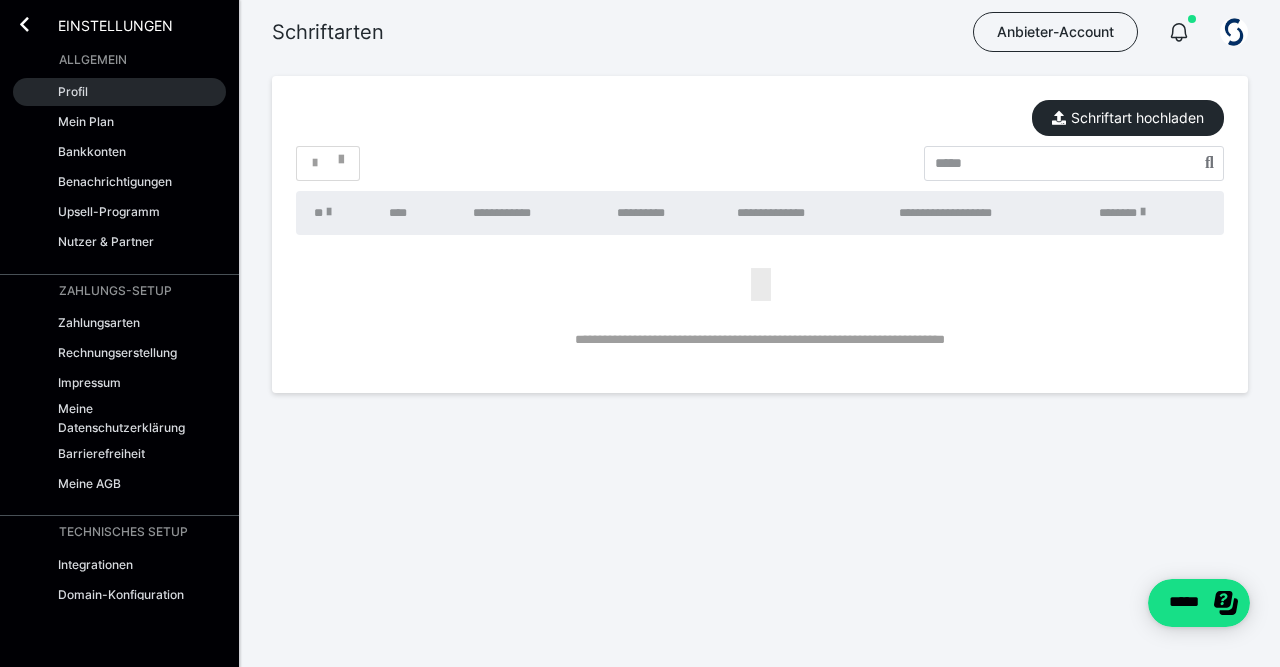 click on "Profil" at bounding box center (73, 91) 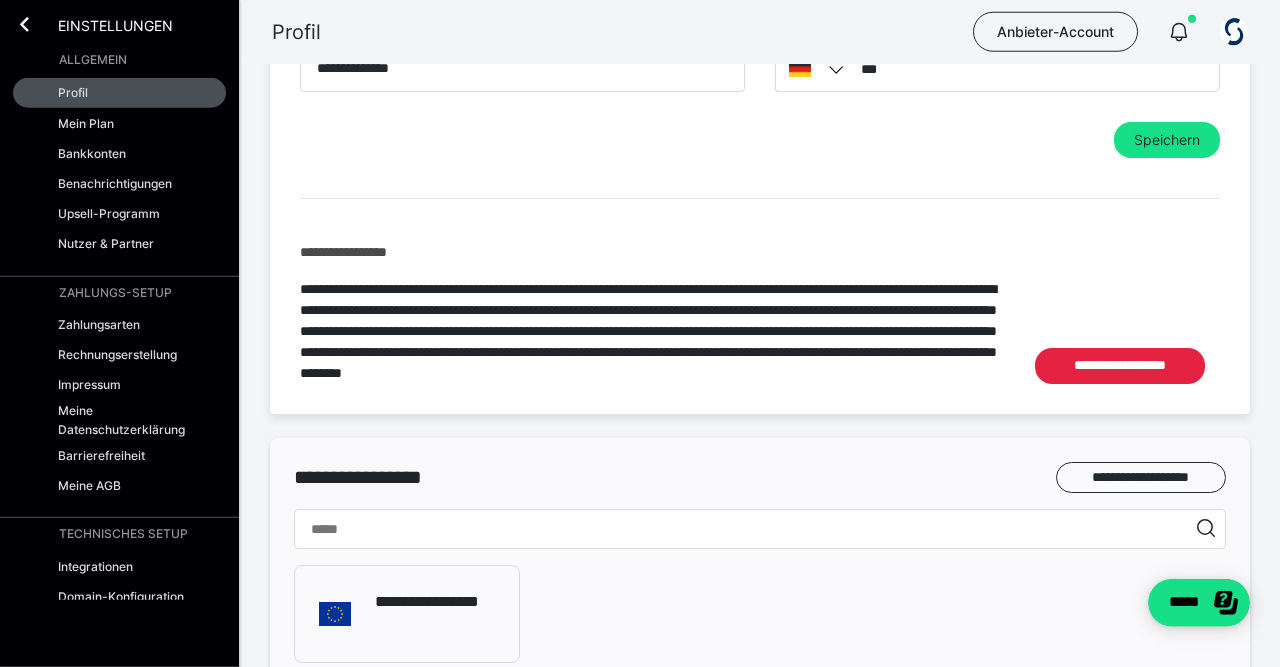 scroll, scrollTop: 1211, scrollLeft: 0, axis: vertical 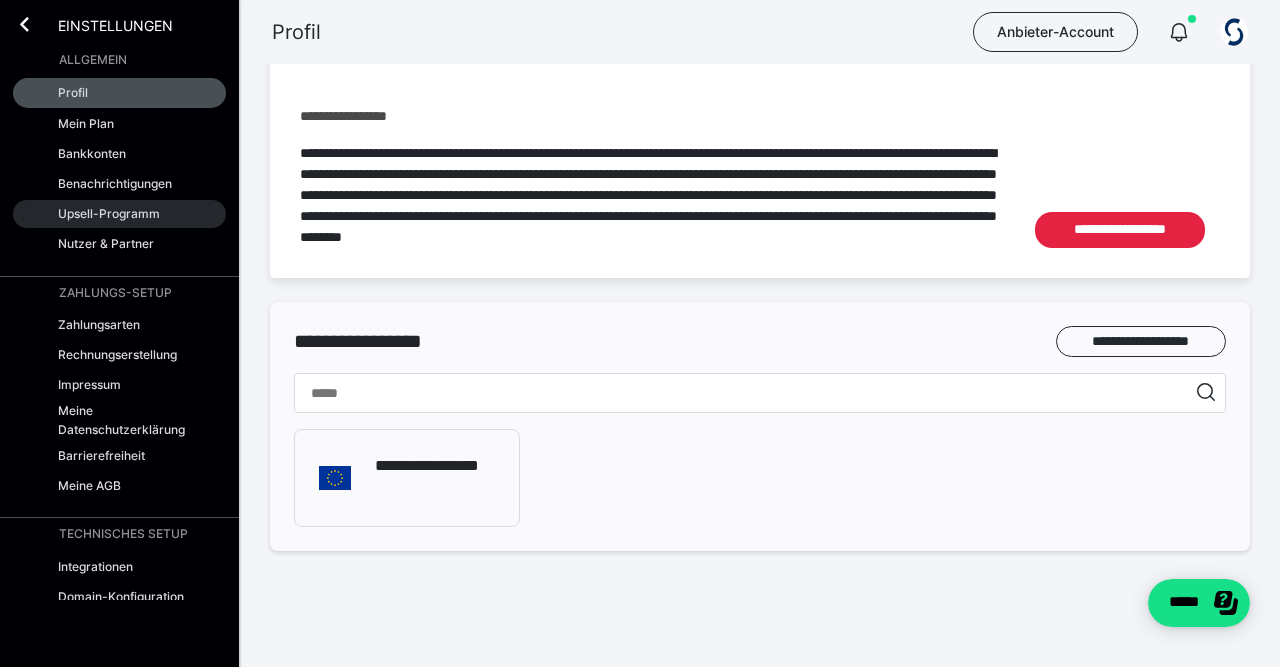 click on "Upsell-Programm" at bounding box center [109, 213] 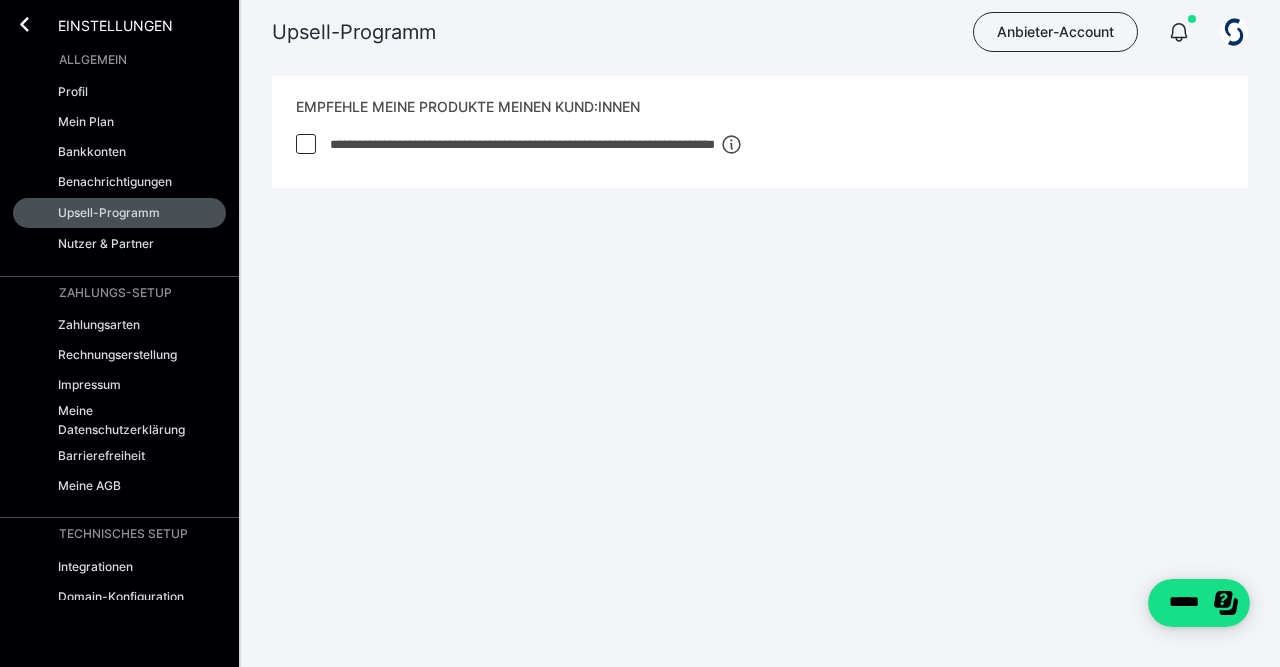 click on "Einstellungen" at bounding box center [119, 22] 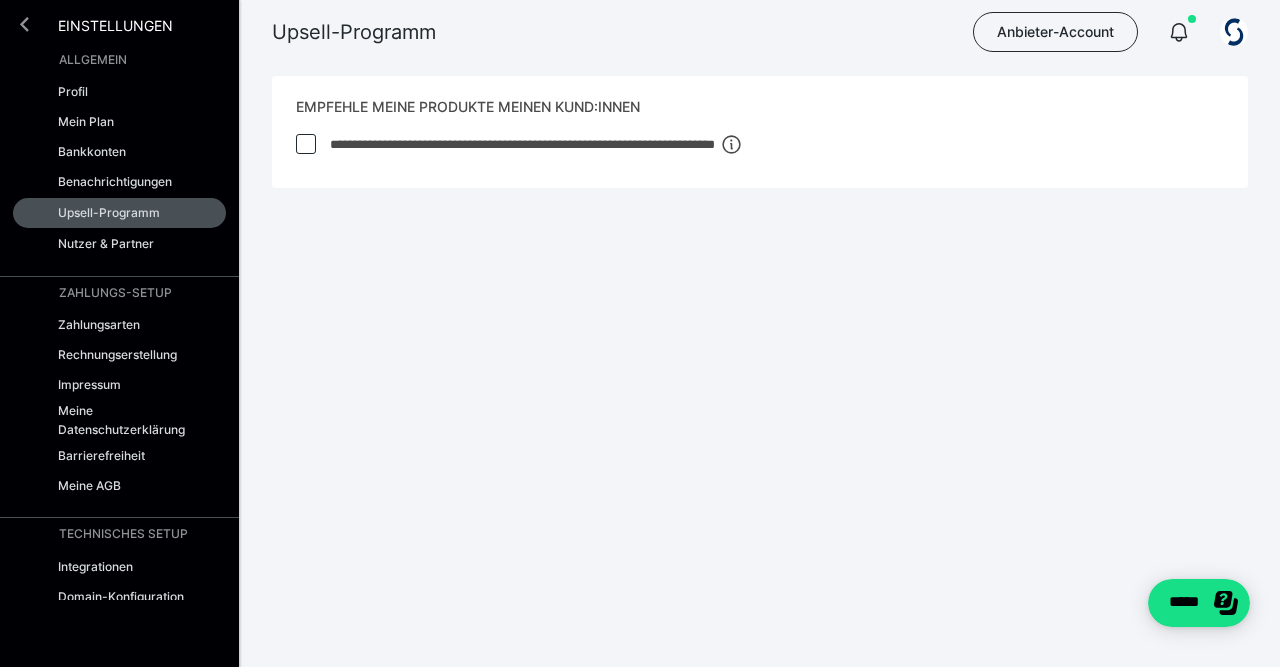 click at bounding box center [24, 24] 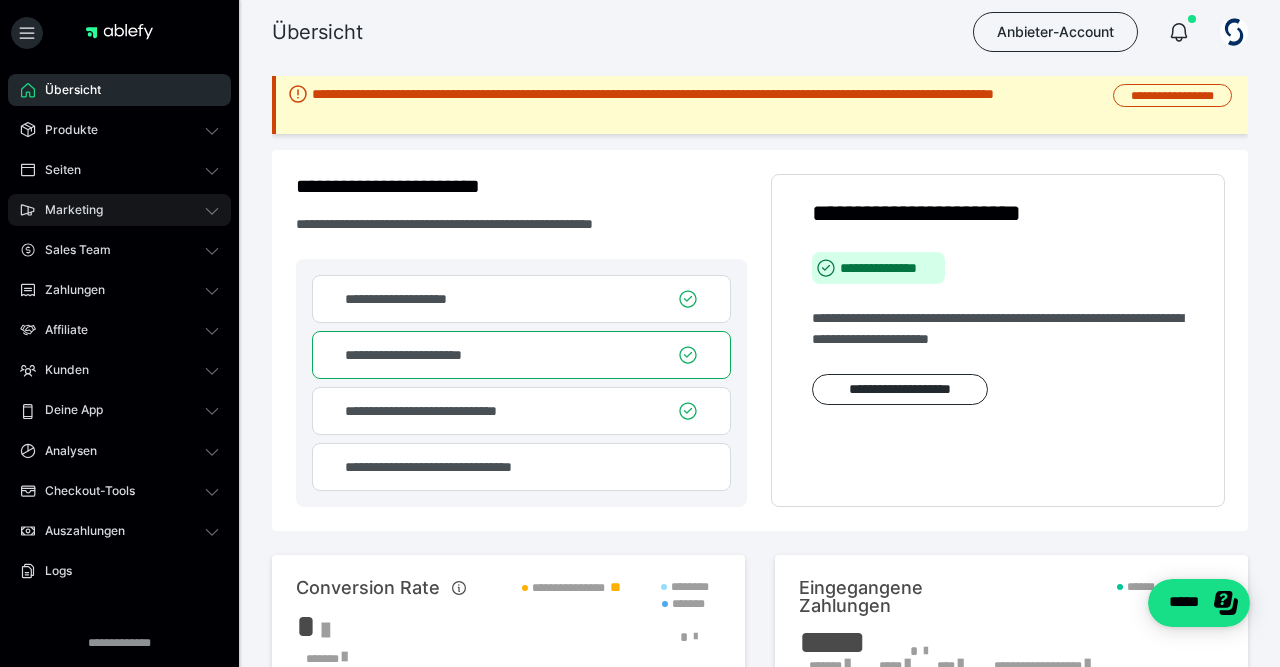click on "Marketing" at bounding box center [119, 210] 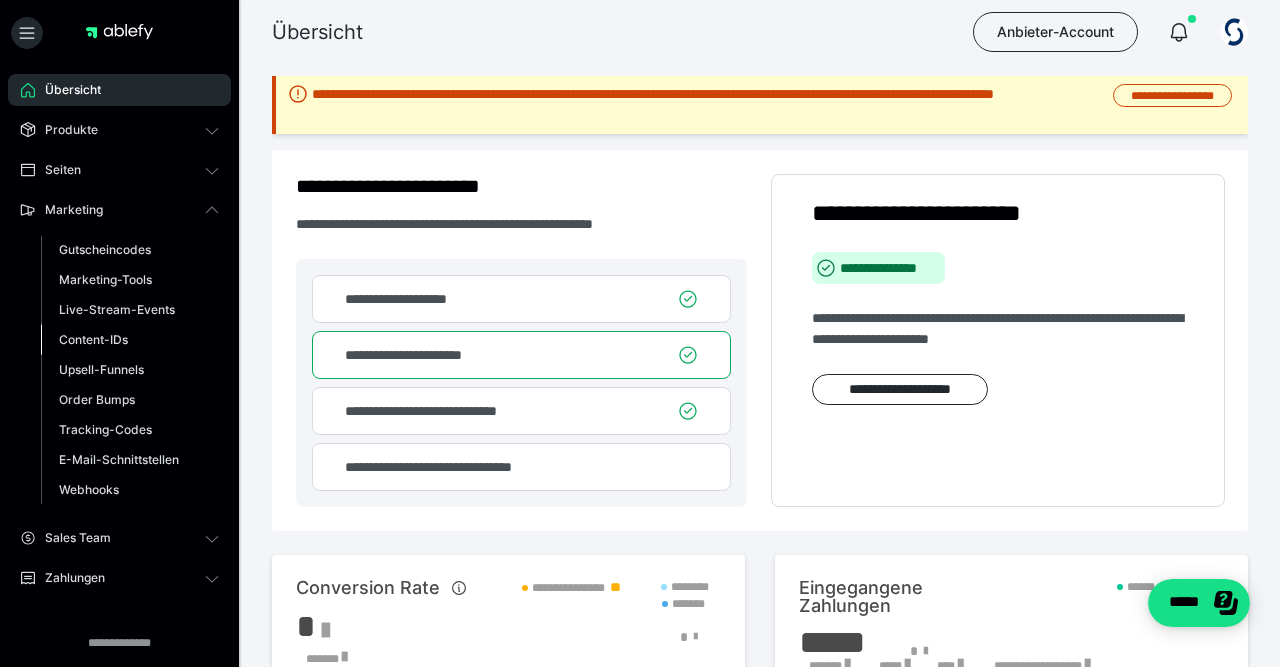 click on "Content-IDs" at bounding box center [93, 339] 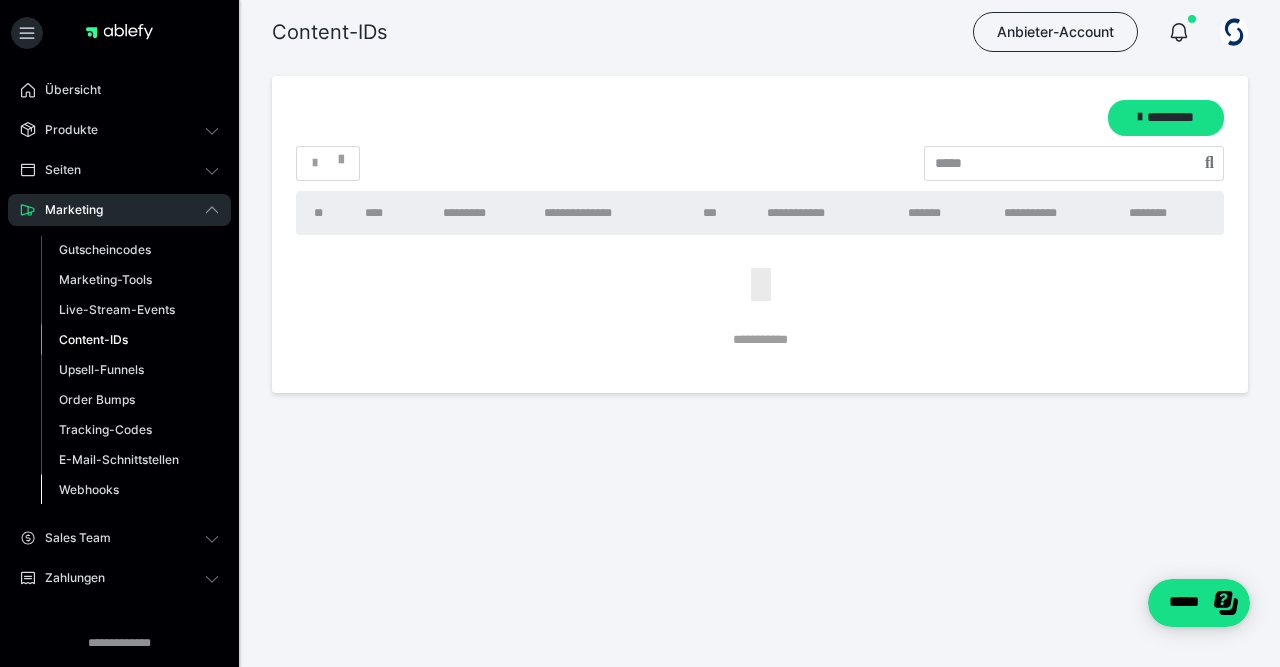 click on "Webhooks" at bounding box center [130, 490] 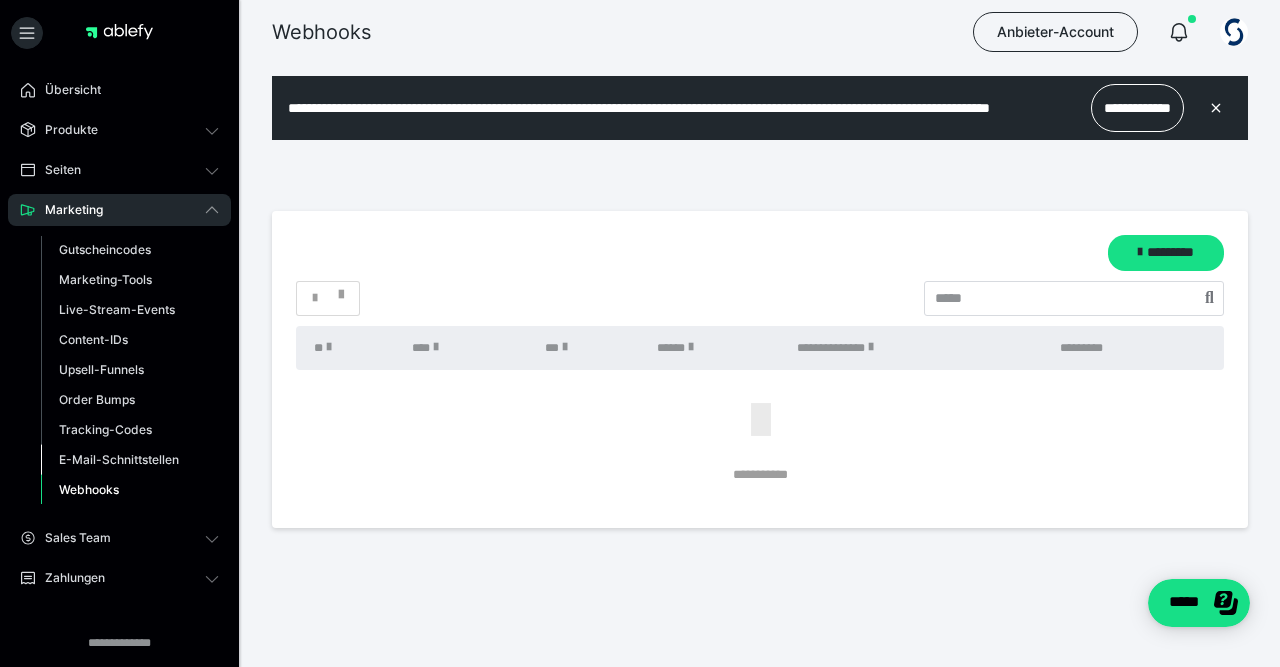 scroll, scrollTop: 0, scrollLeft: 0, axis: both 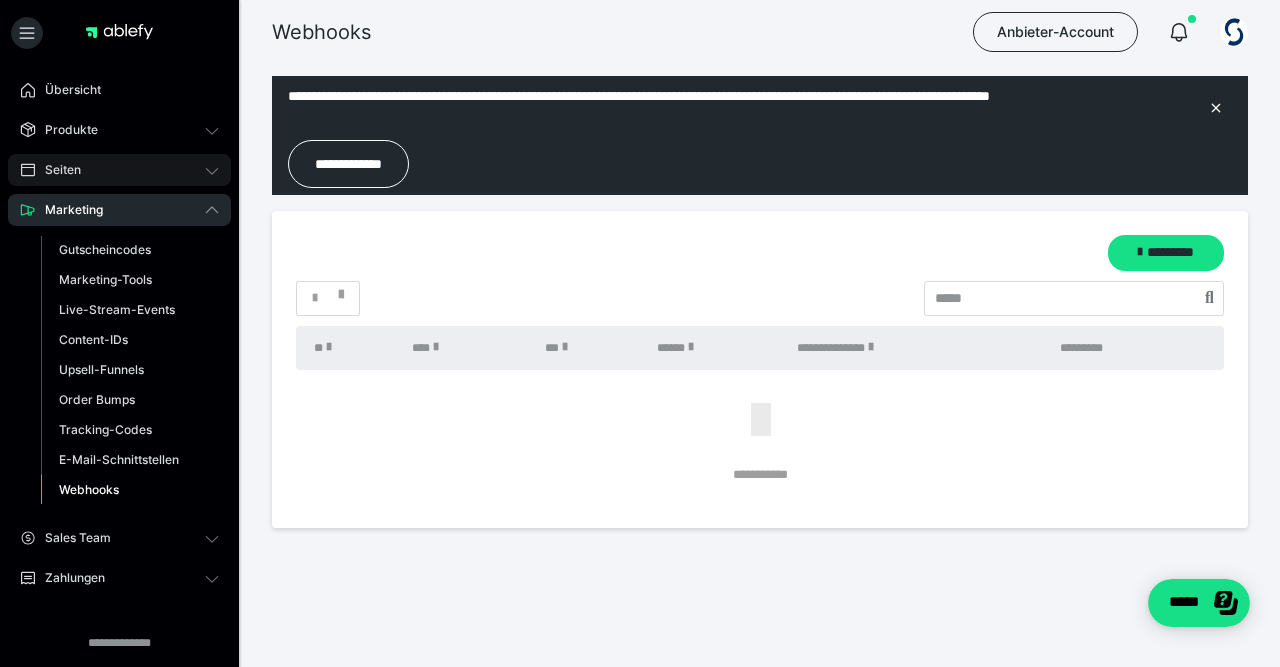 click on "Seiten" at bounding box center (119, 170) 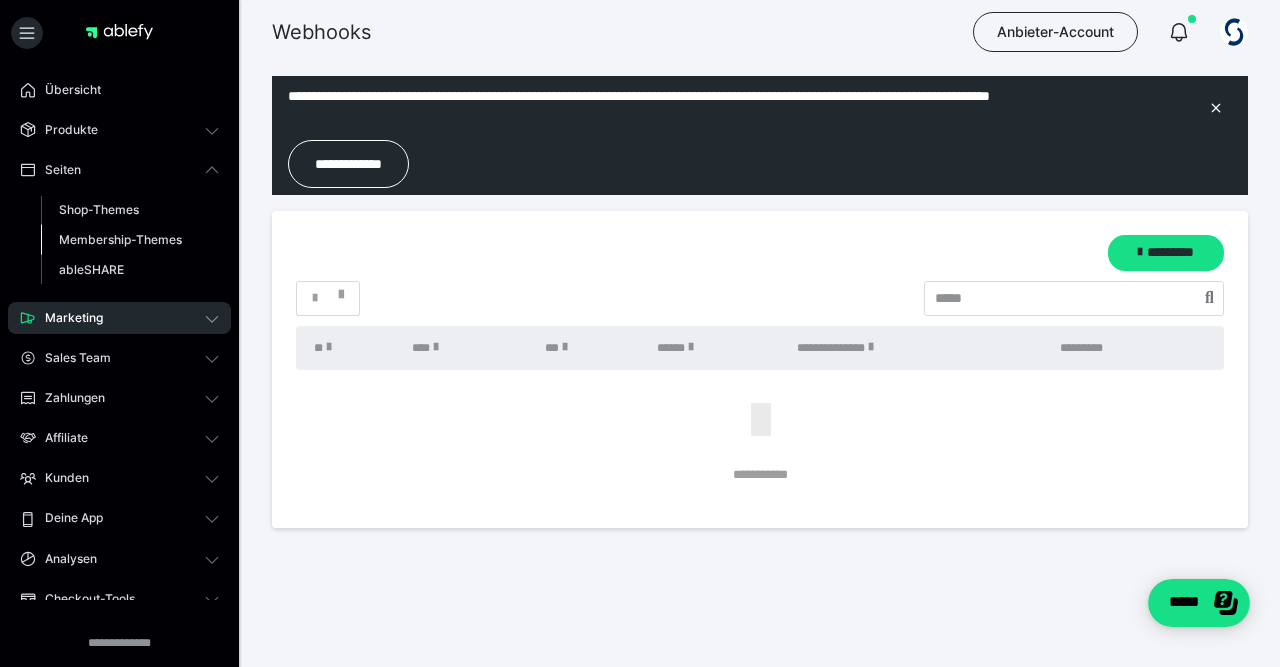 click on "Membership-Themes" at bounding box center (130, 240) 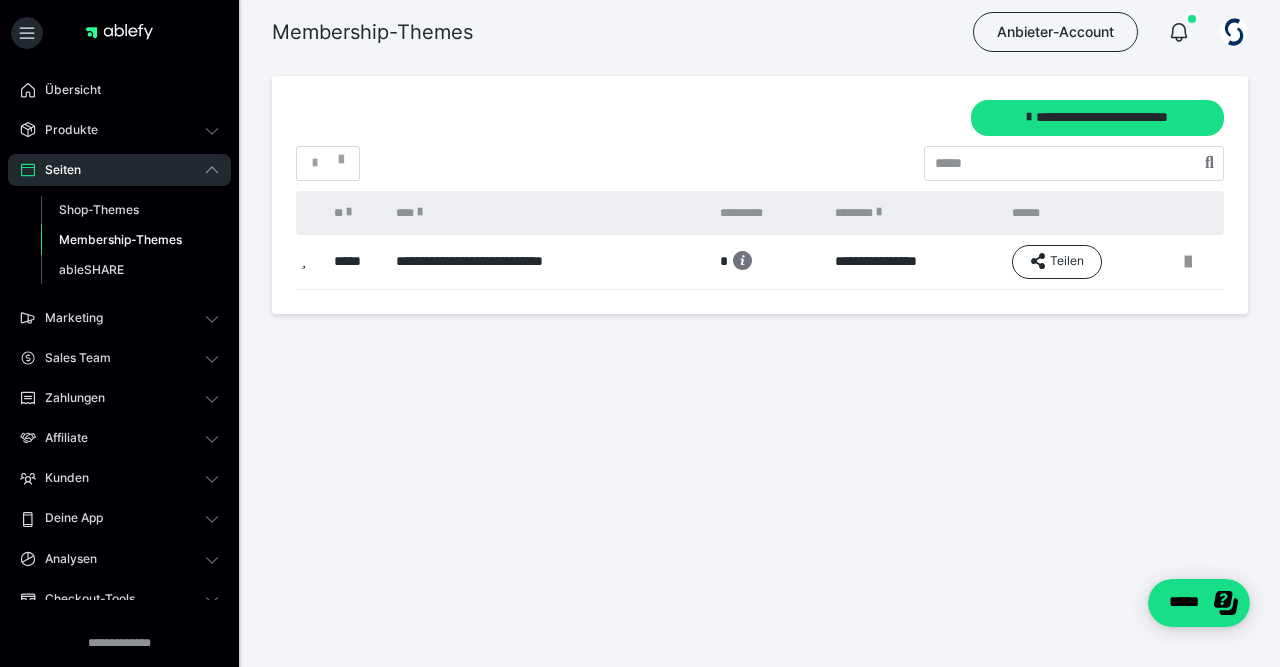 click on "**********" at bounding box center (548, 262) 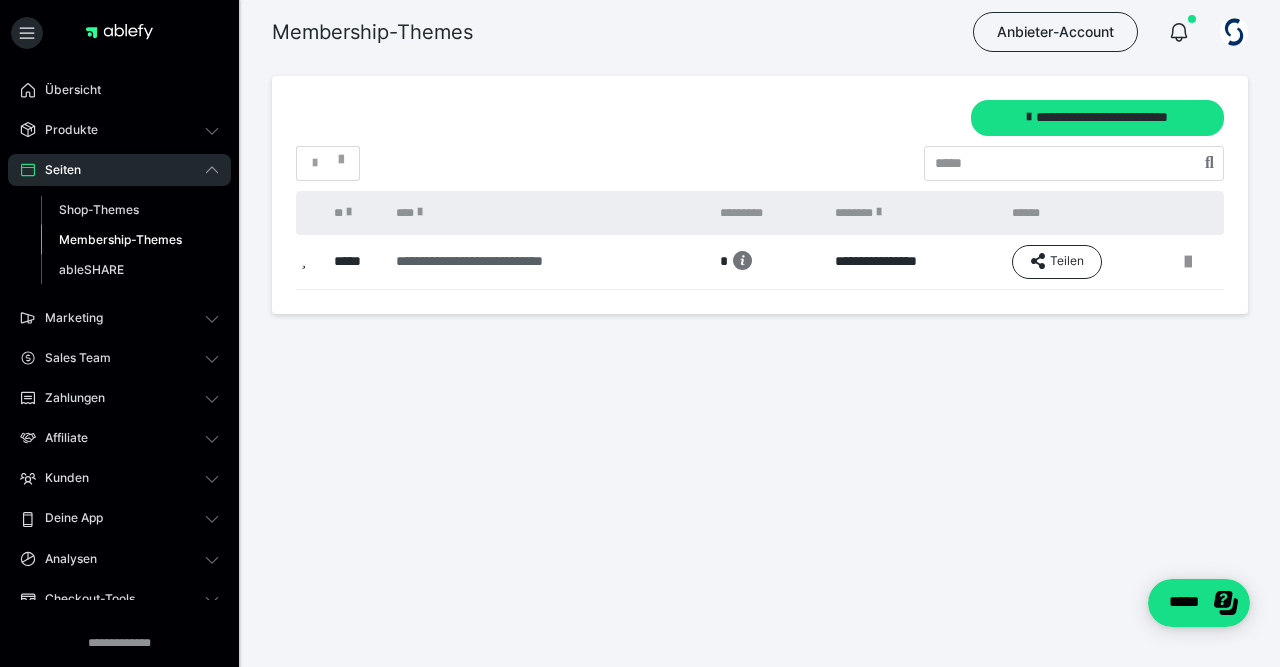 click on "**********" at bounding box center (543, 261) 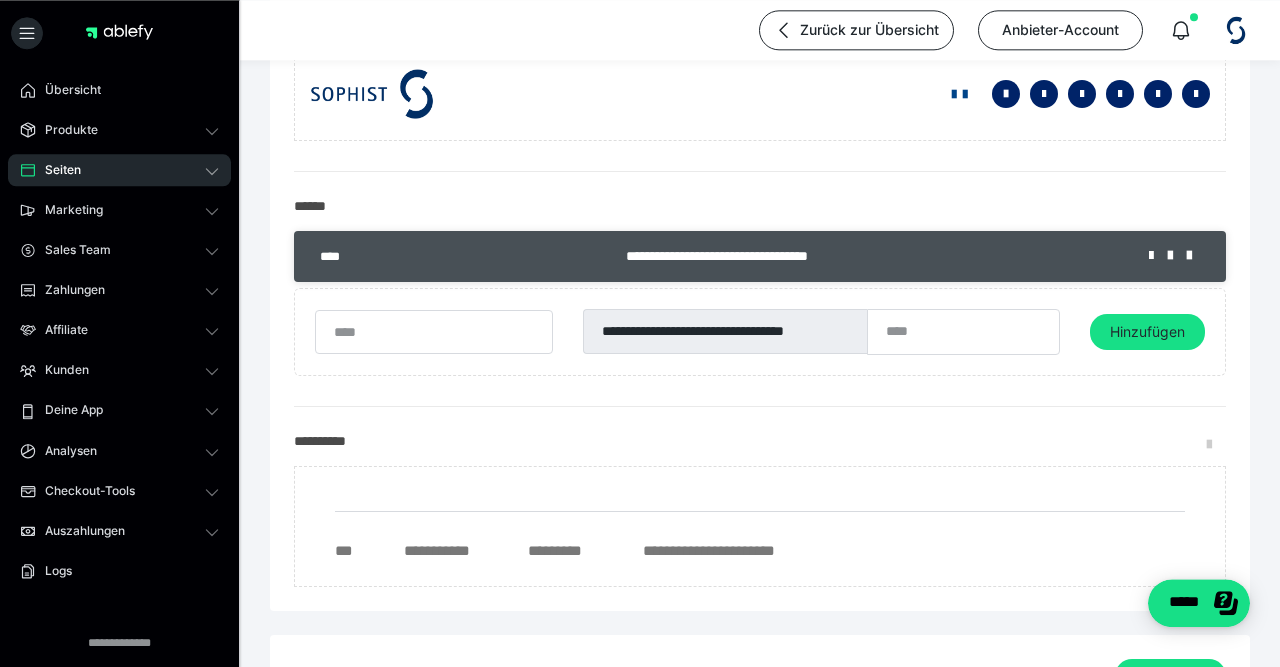scroll, scrollTop: 312, scrollLeft: 0, axis: vertical 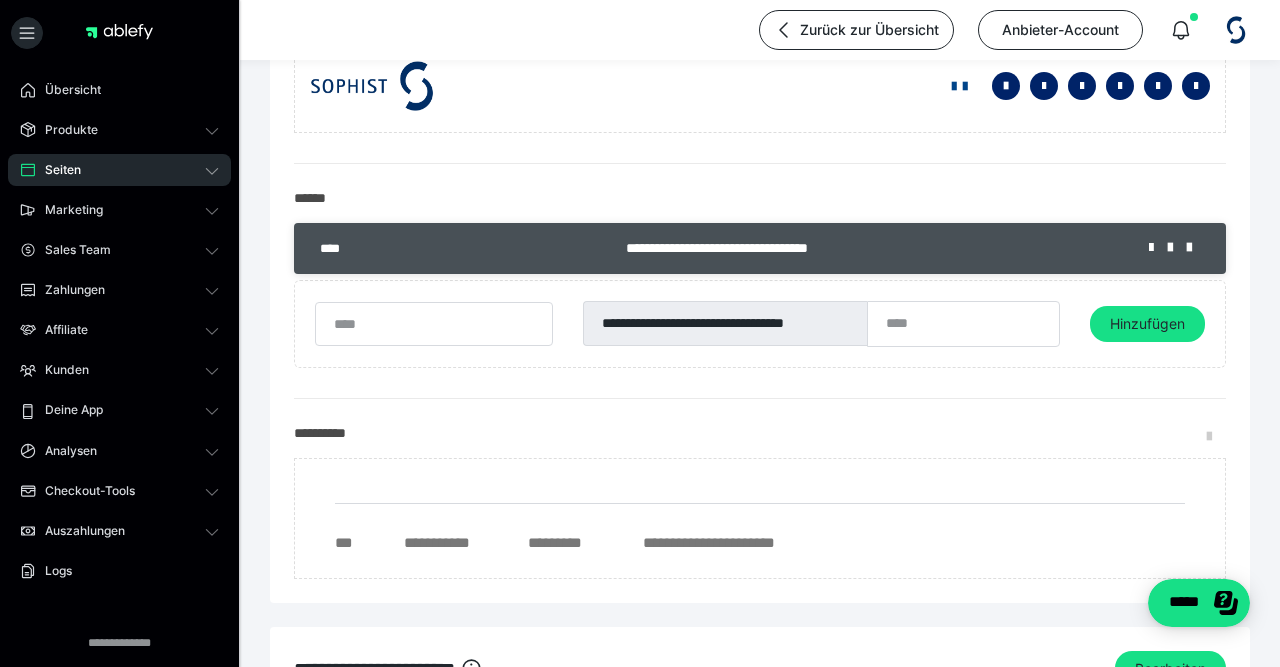 click on "**********" at bounding box center (872, 248) 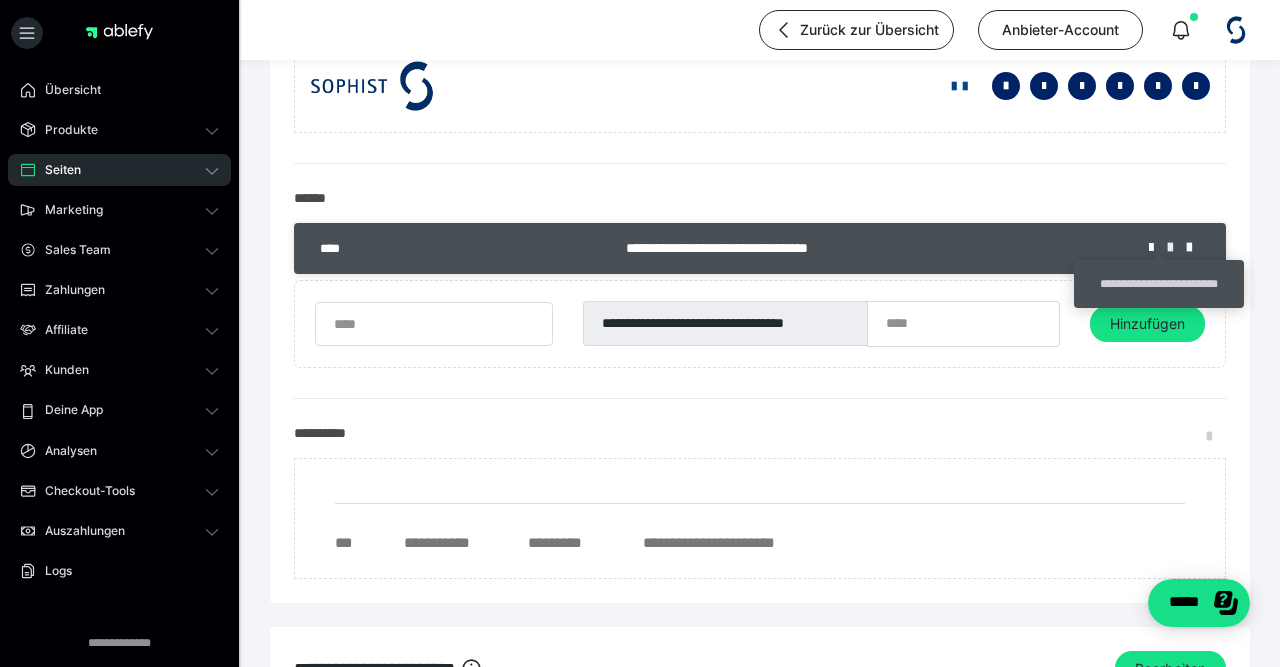 click at bounding box center [1177, 248] 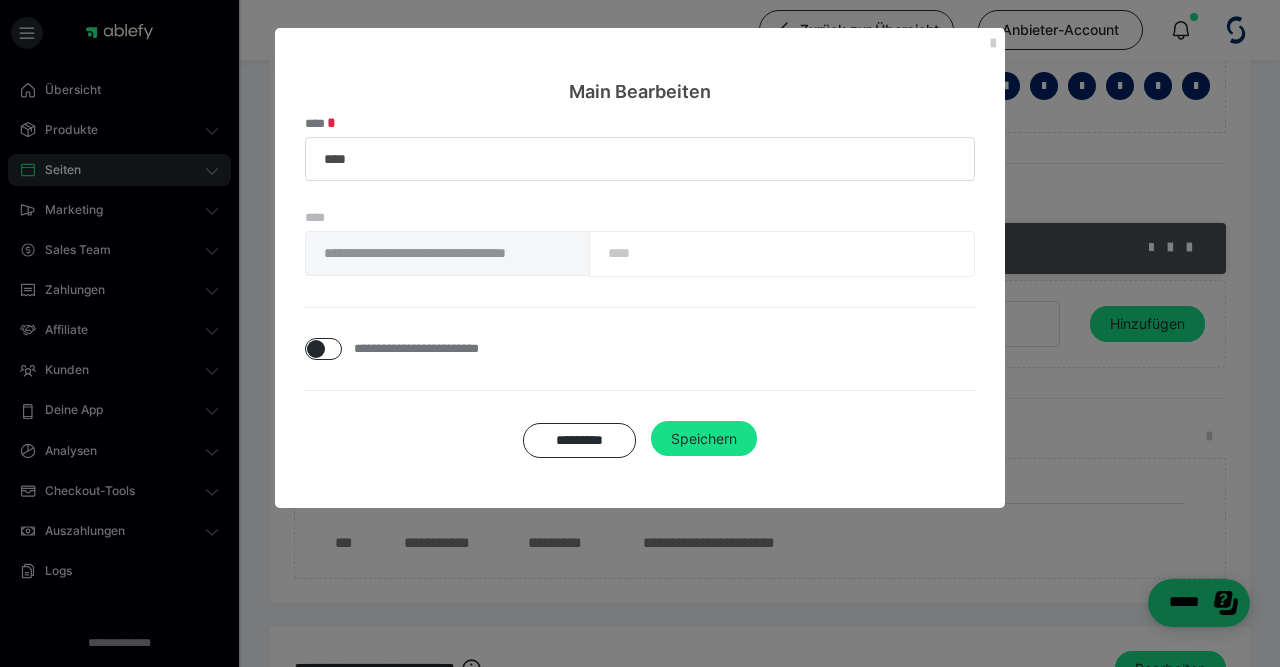 click at bounding box center [316, 349] 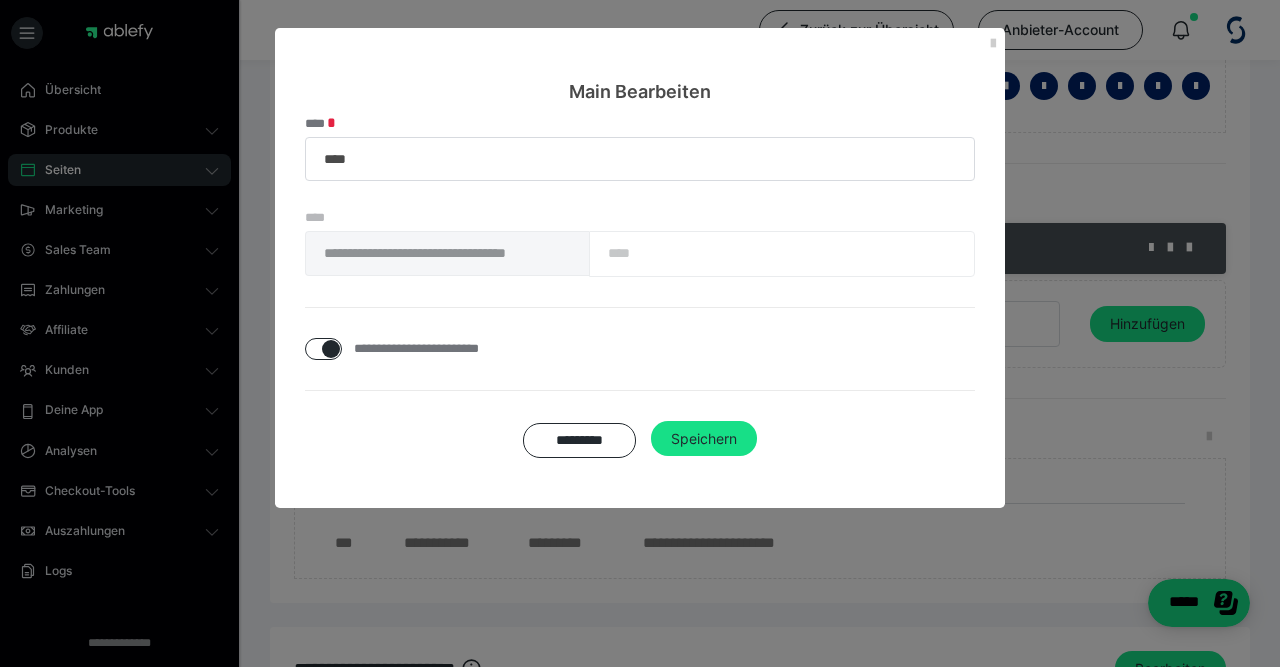 checkbox on "****" 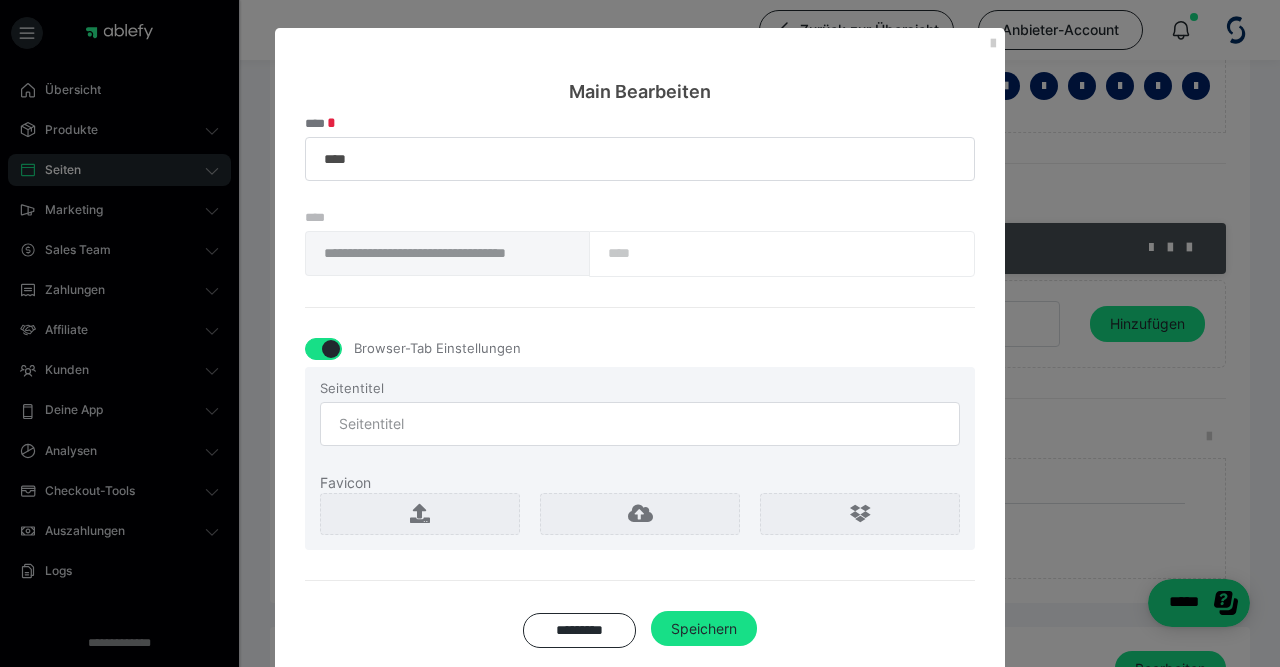 click at bounding box center (331, 349) 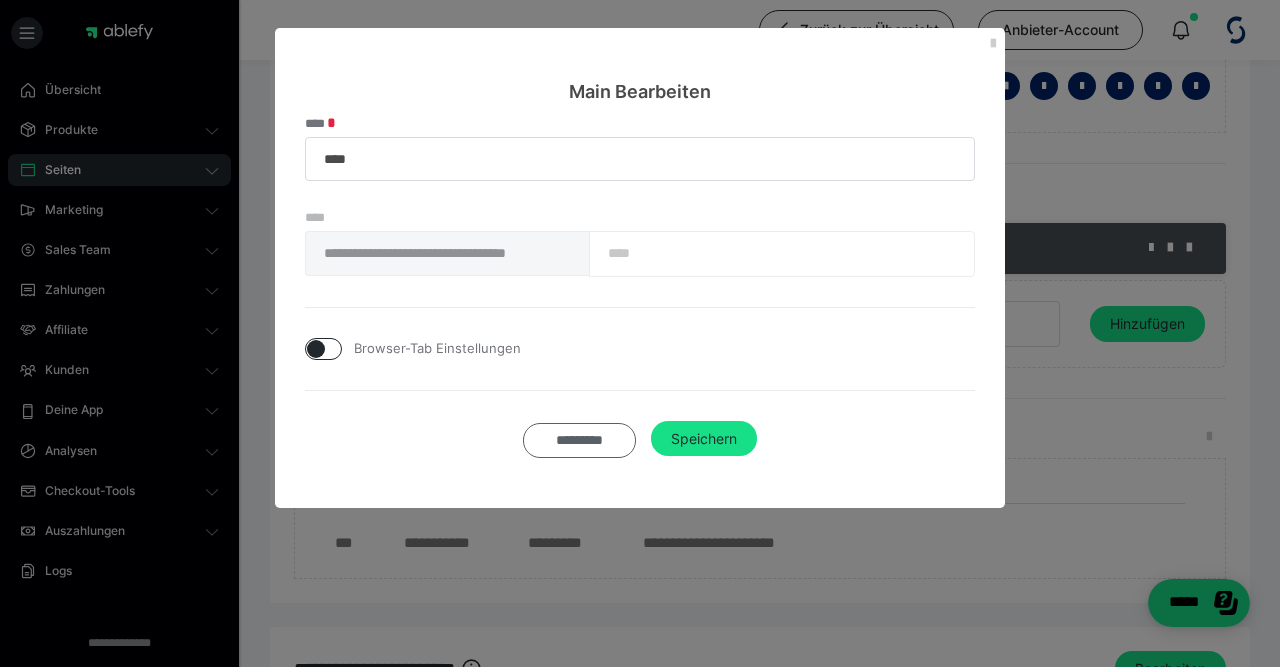click on "*********" at bounding box center (580, 440) 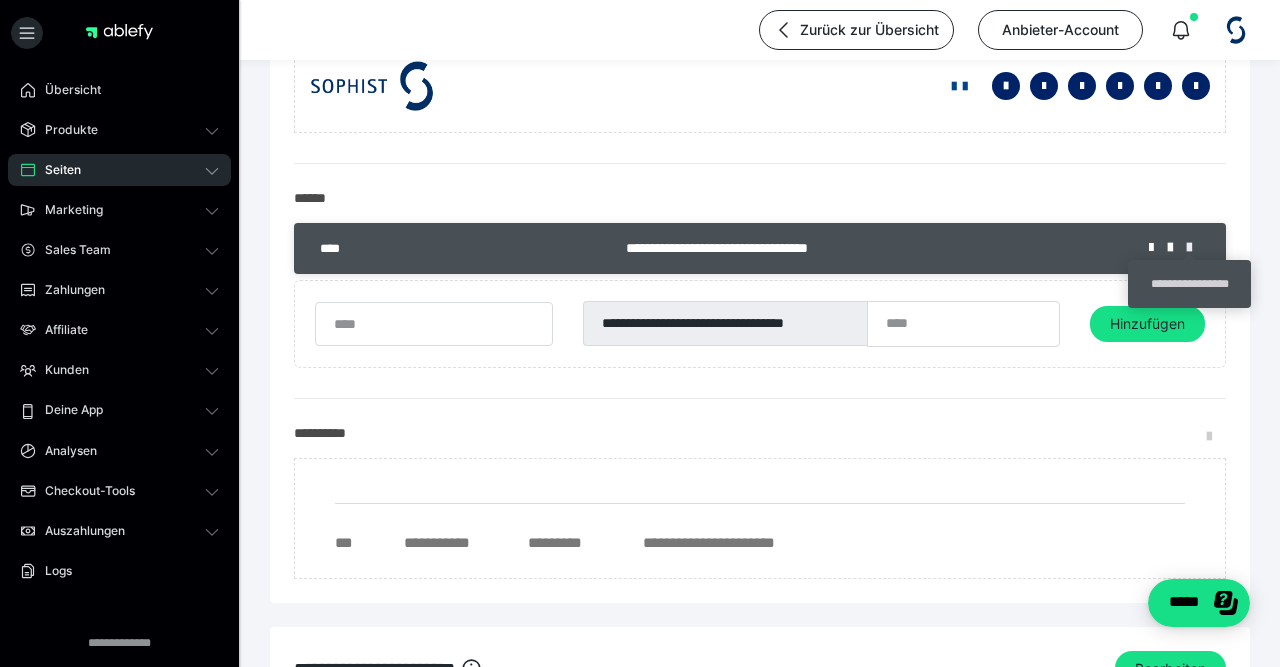 click at bounding box center (1196, 248) 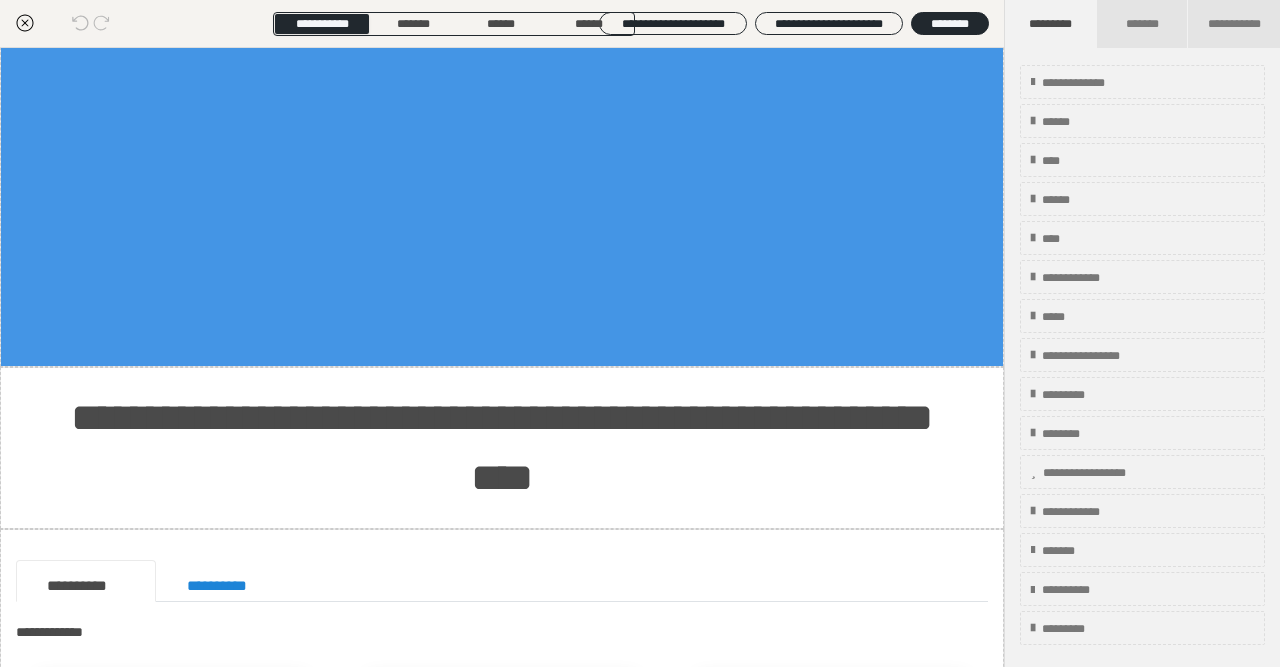 scroll, scrollTop: 0, scrollLeft: 0, axis: both 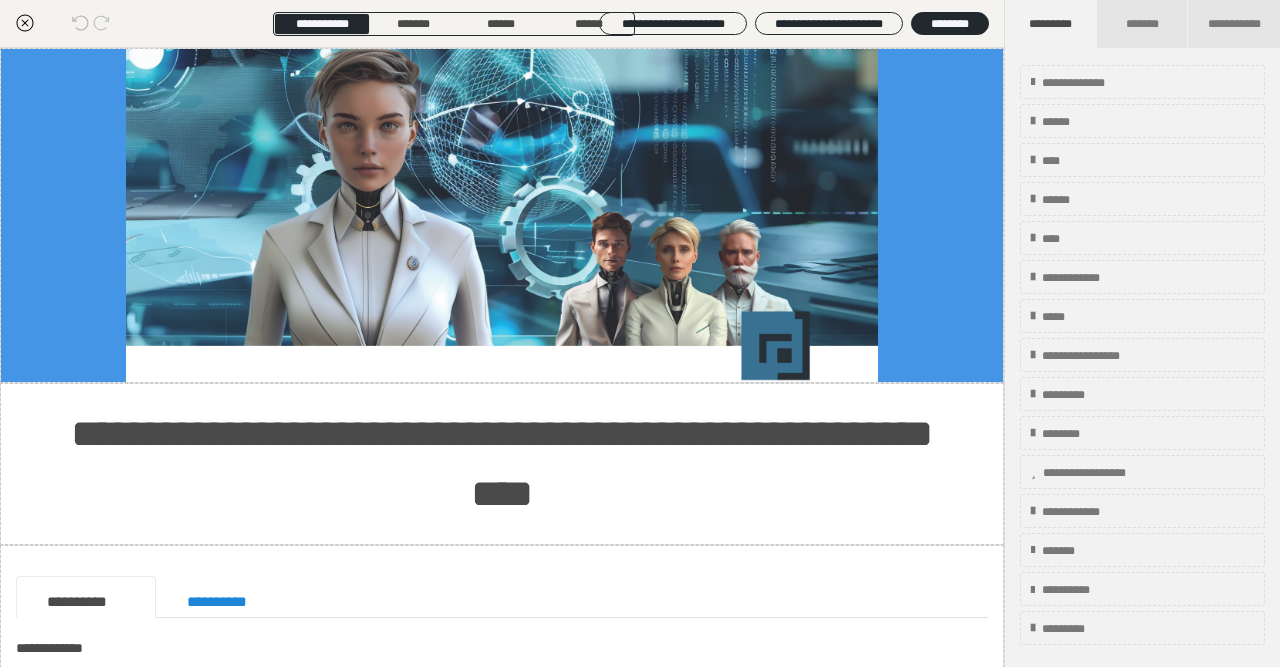 click 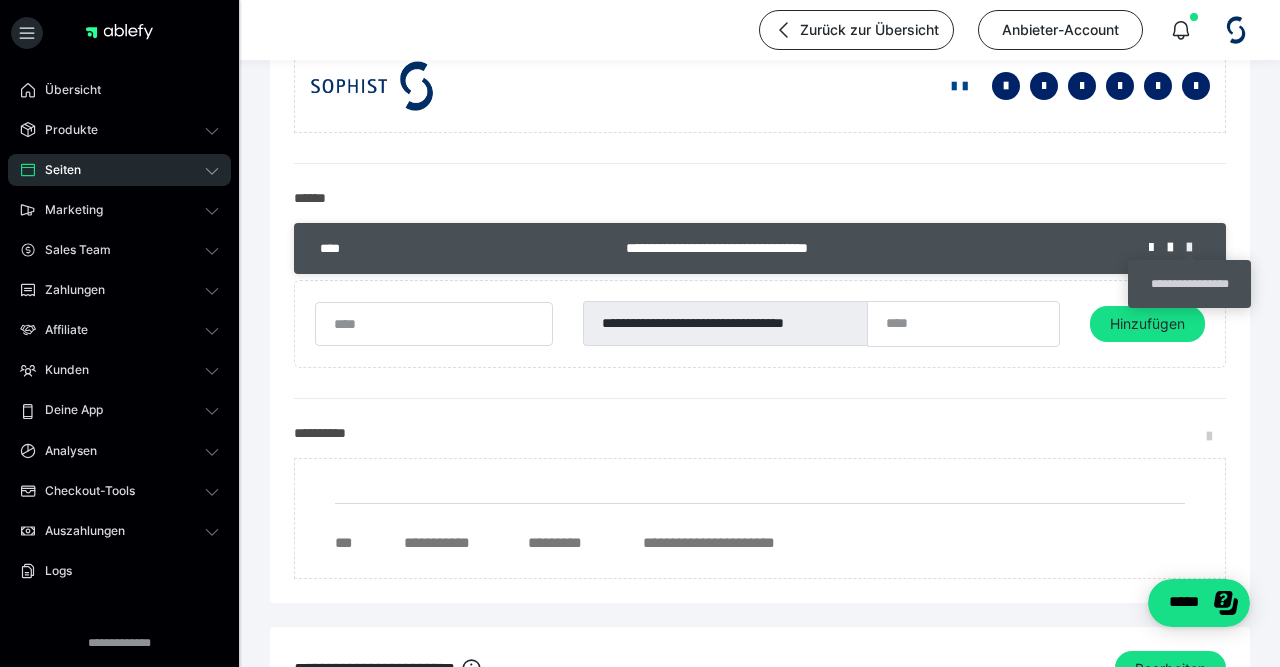 click at bounding box center [1196, 248] 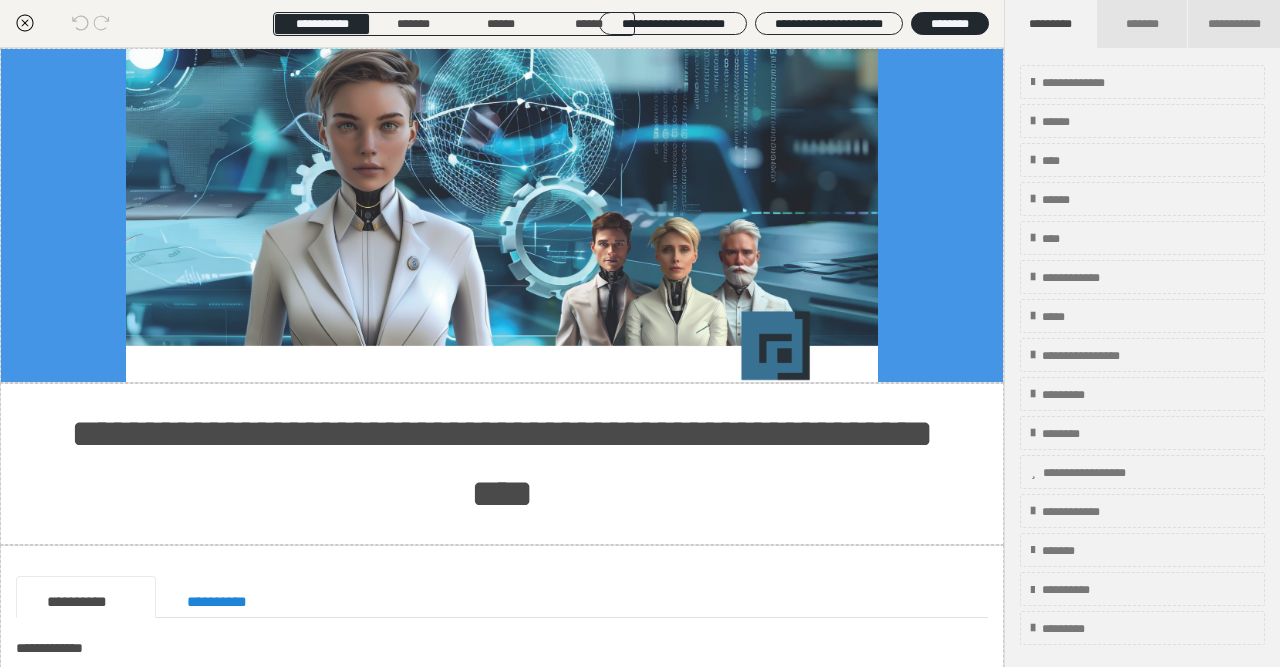 click 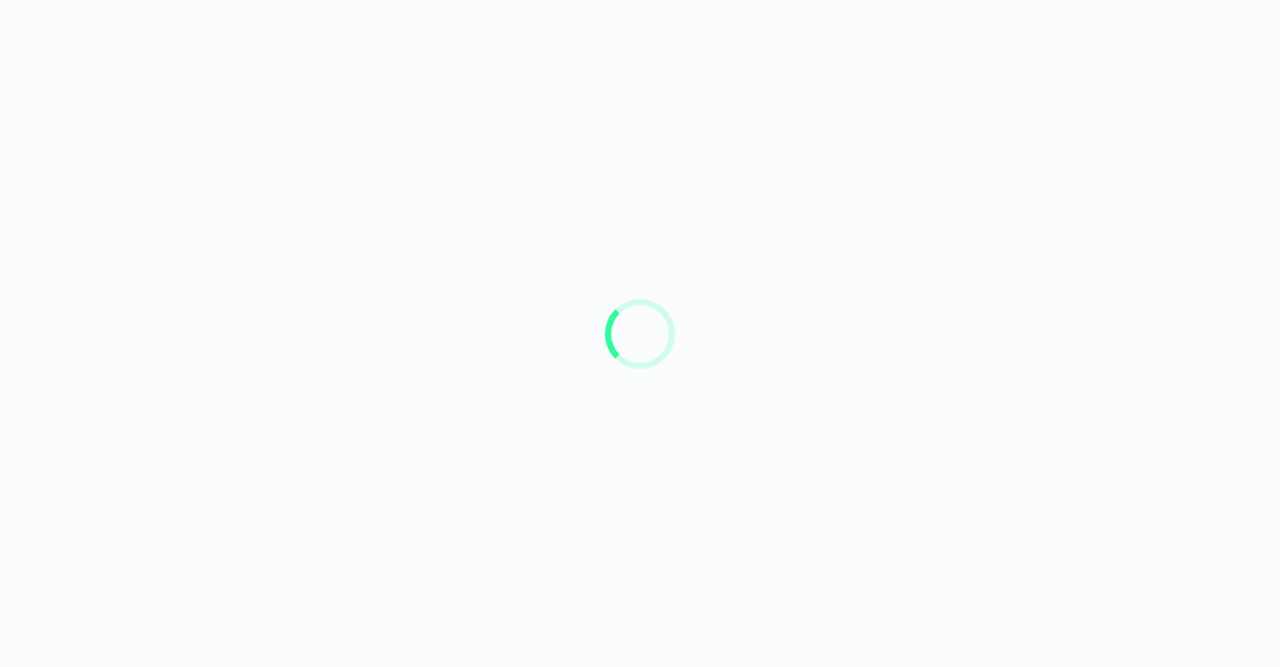 scroll, scrollTop: 0, scrollLeft: 0, axis: both 